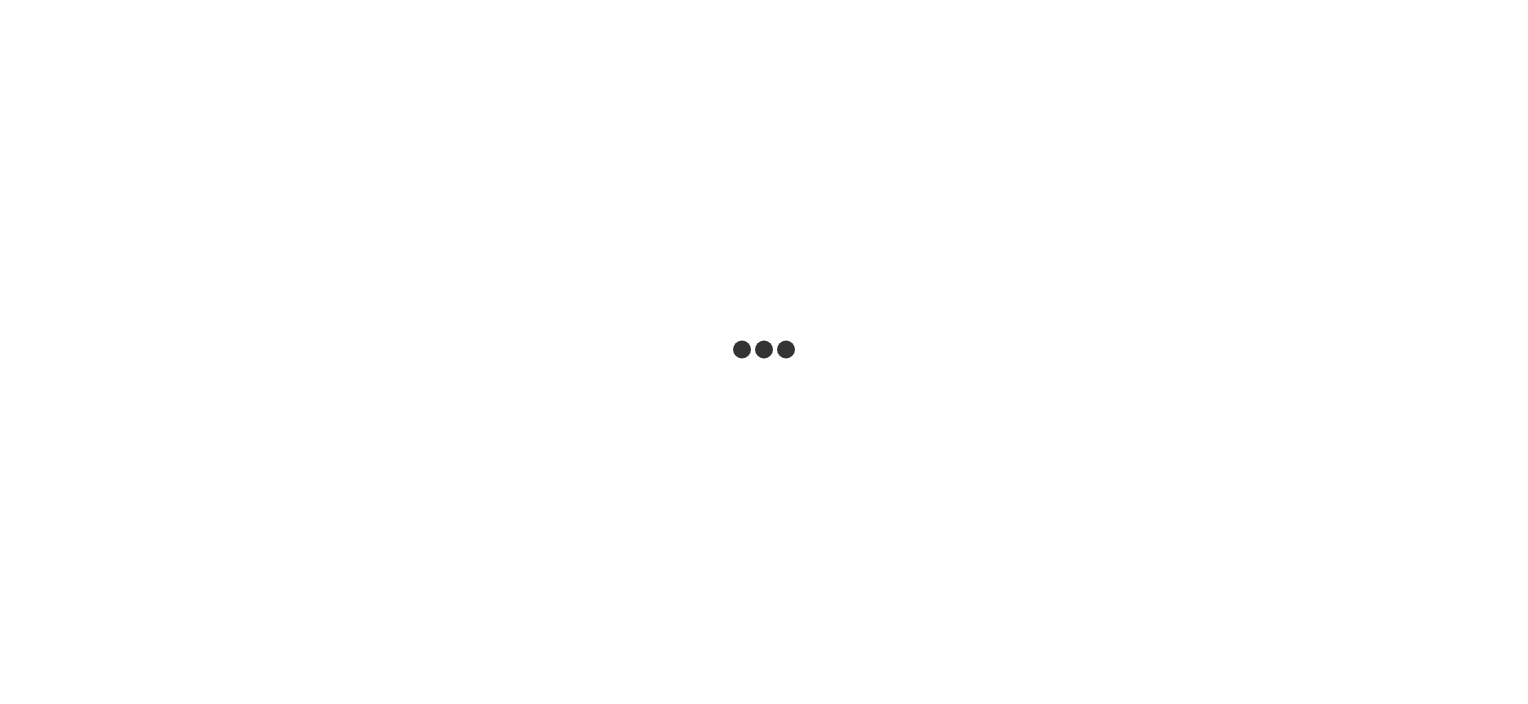 scroll, scrollTop: 0, scrollLeft: 0, axis: both 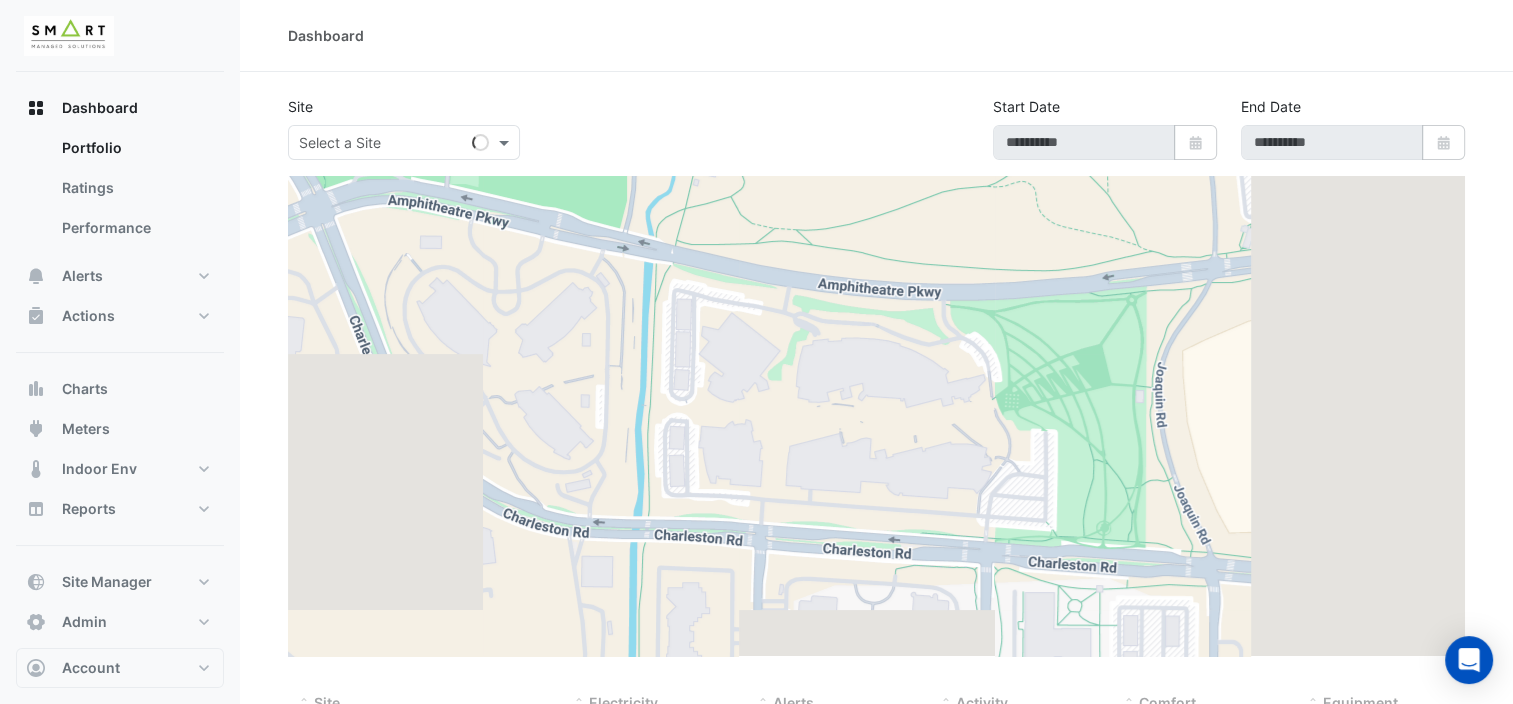 type on "**********" 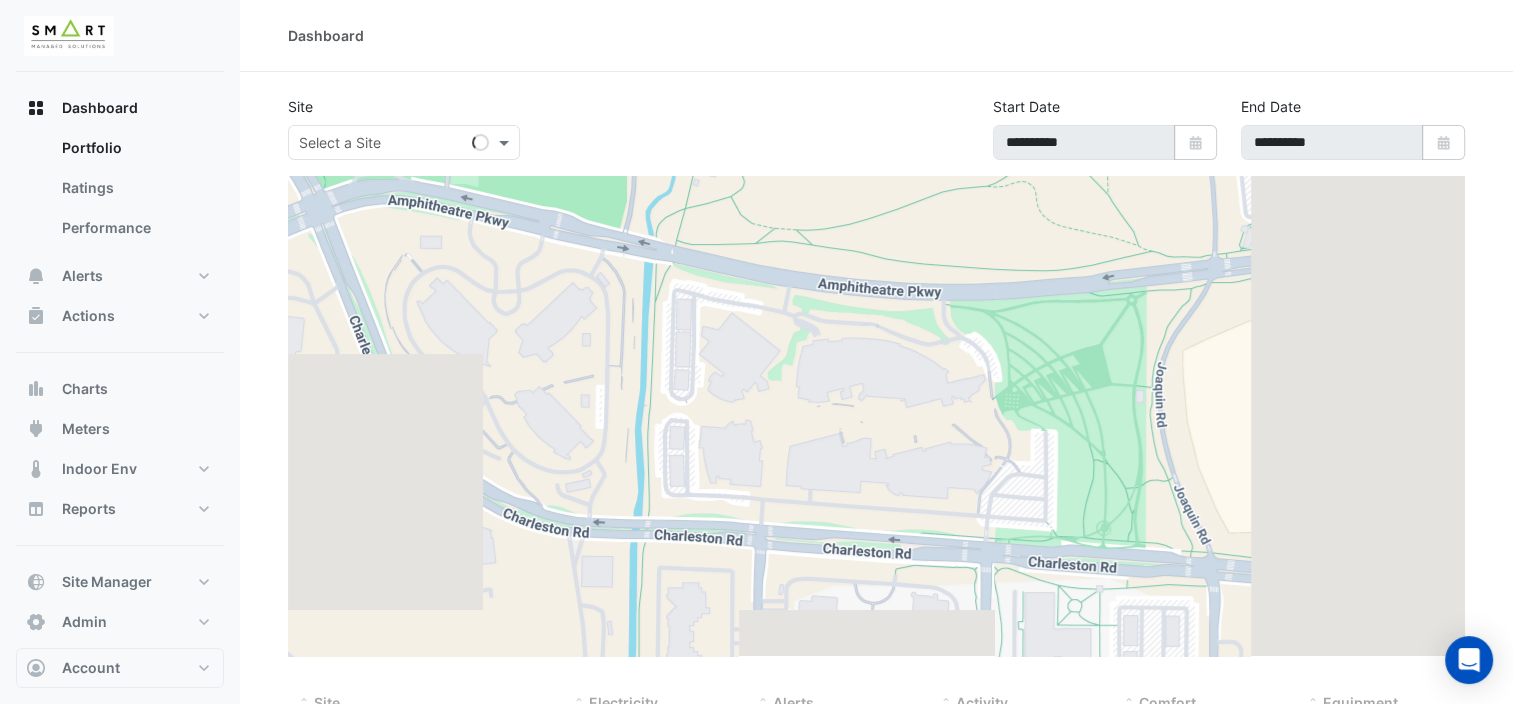 select on "***" 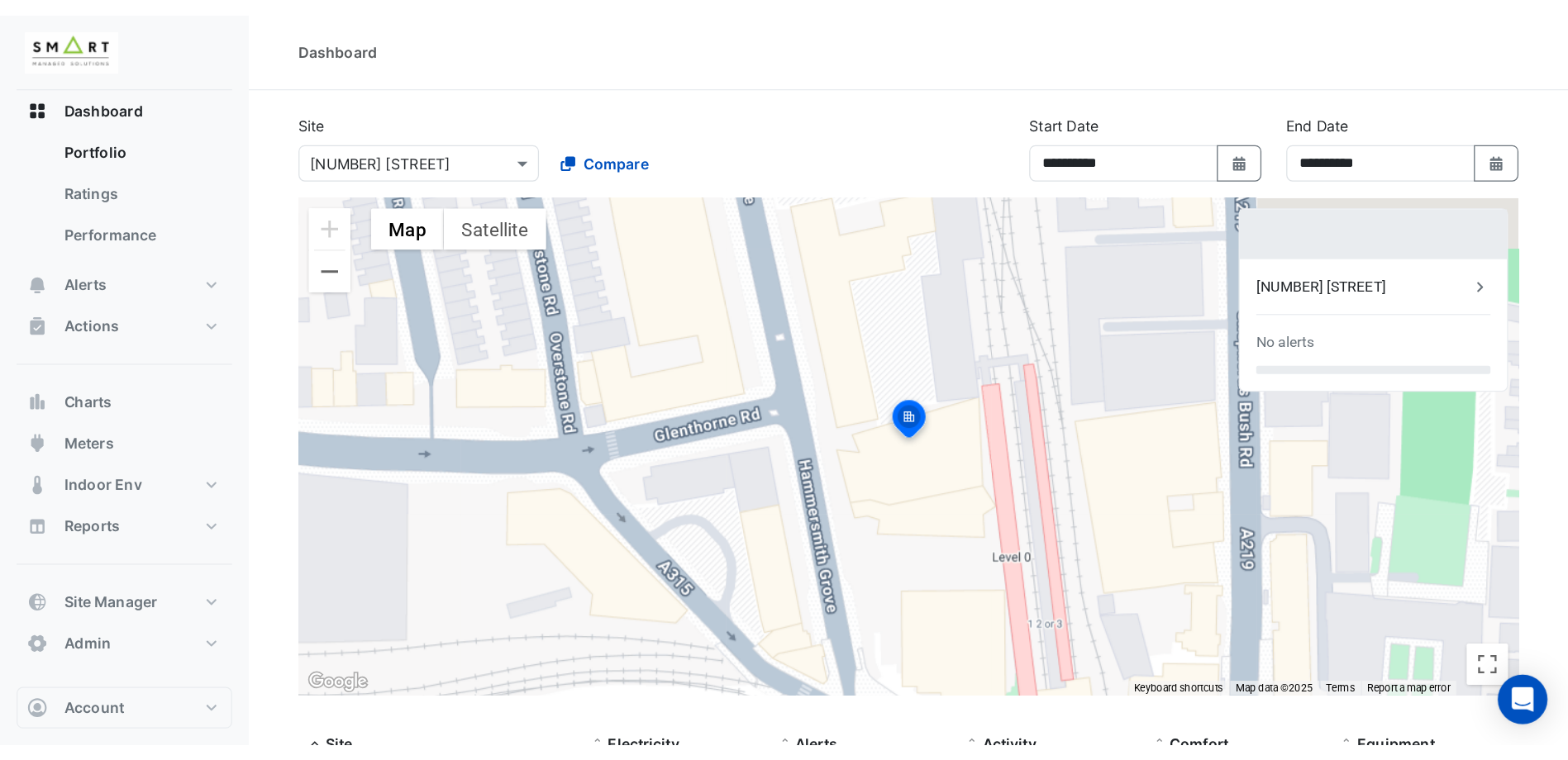 scroll, scrollTop: 0, scrollLeft: 0, axis: both 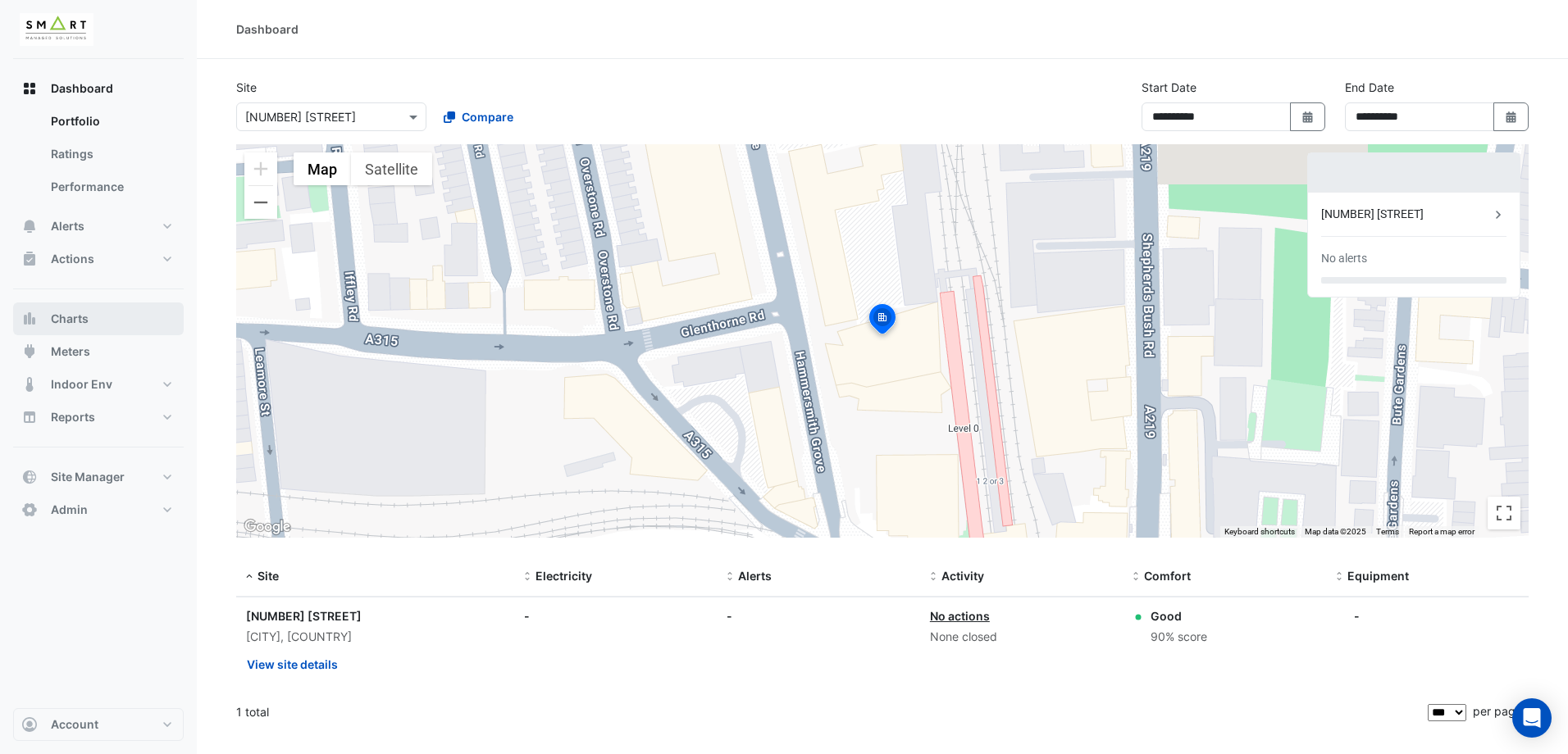 click on "Charts" at bounding box center (70, 319) 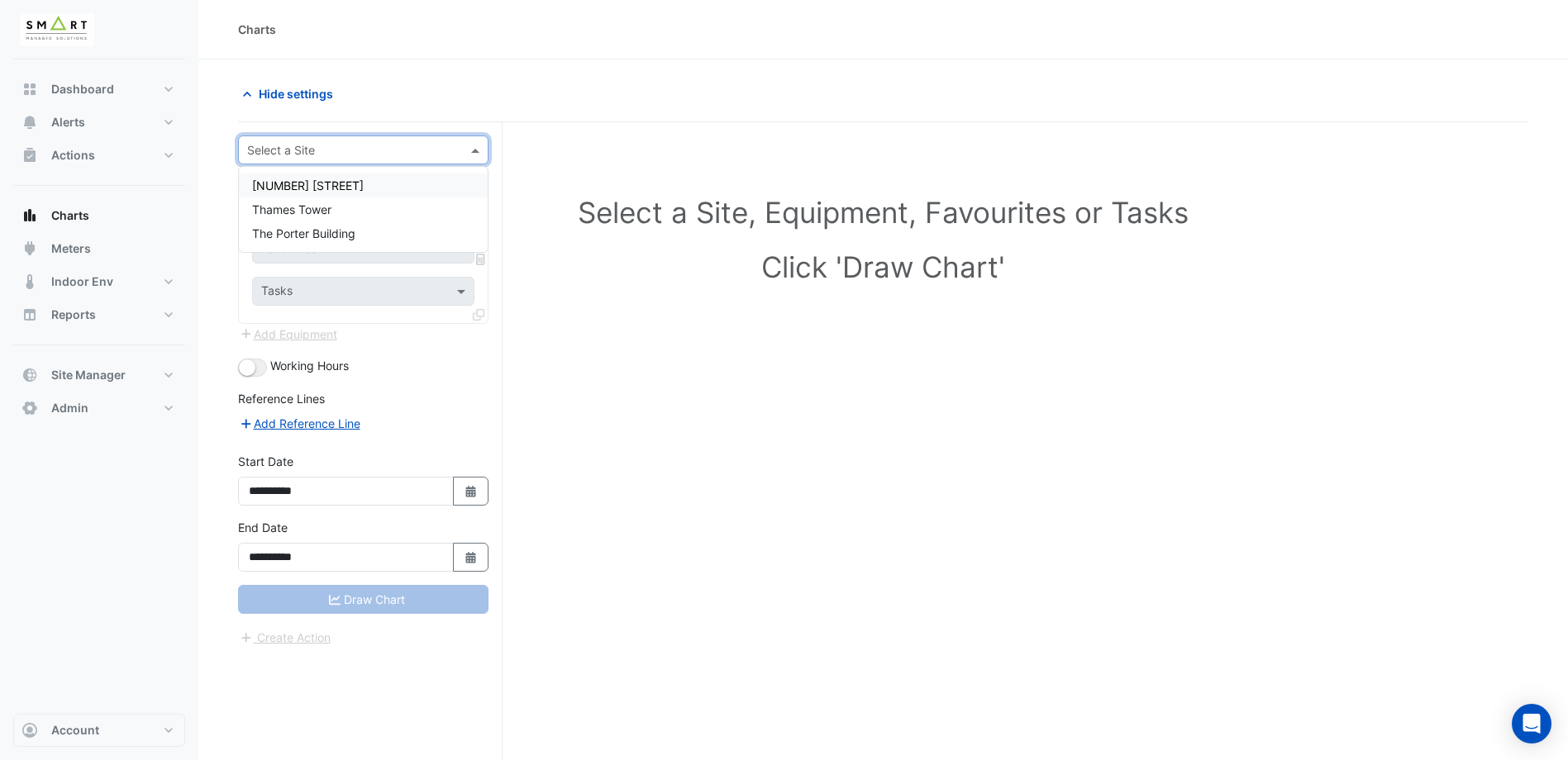 click at bounding box center (363, 150) 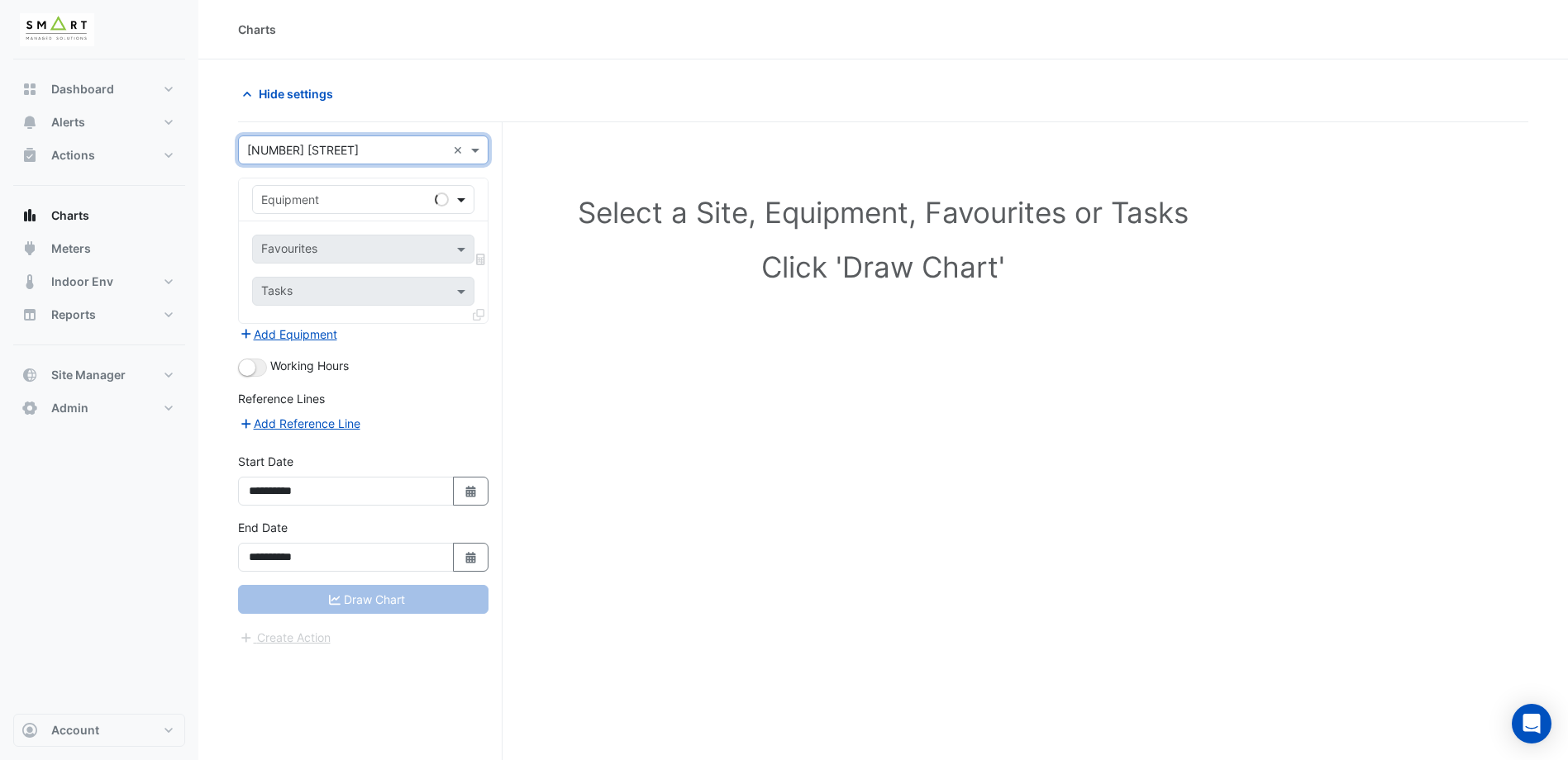 click at bounding box center [463, 199] 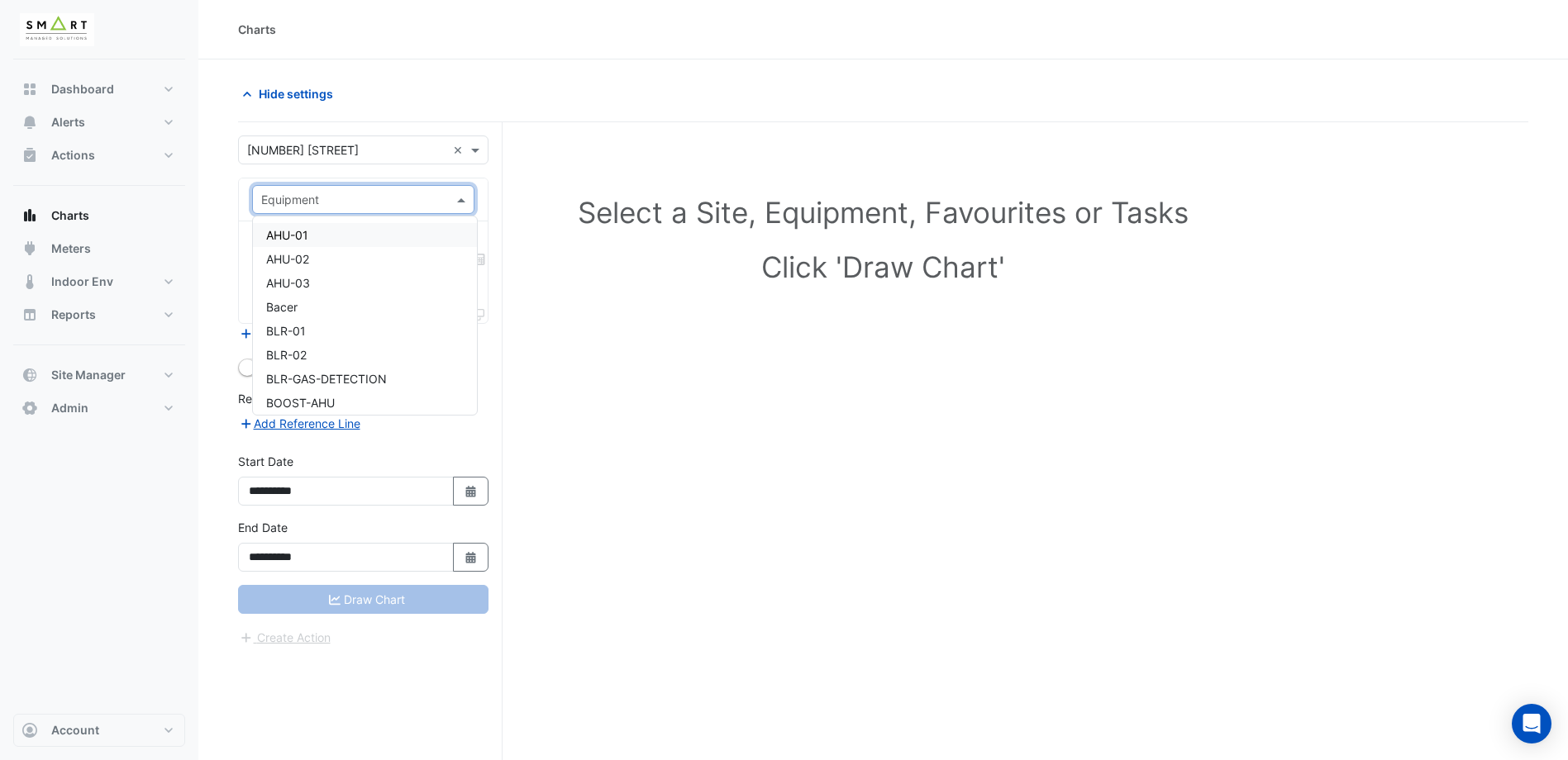 click at bounding box center [463, 199] 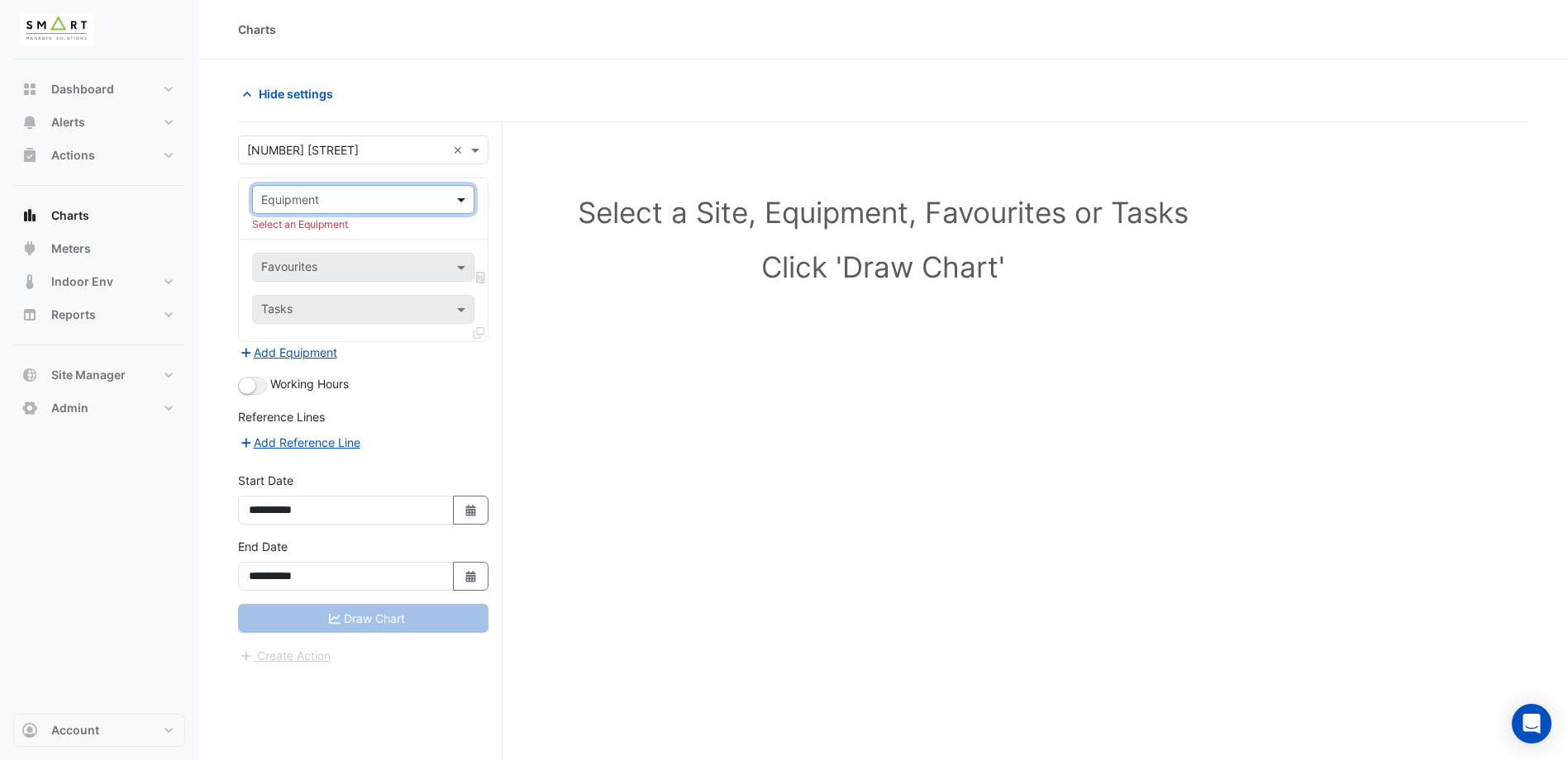 click at bounding box center (463, 199) 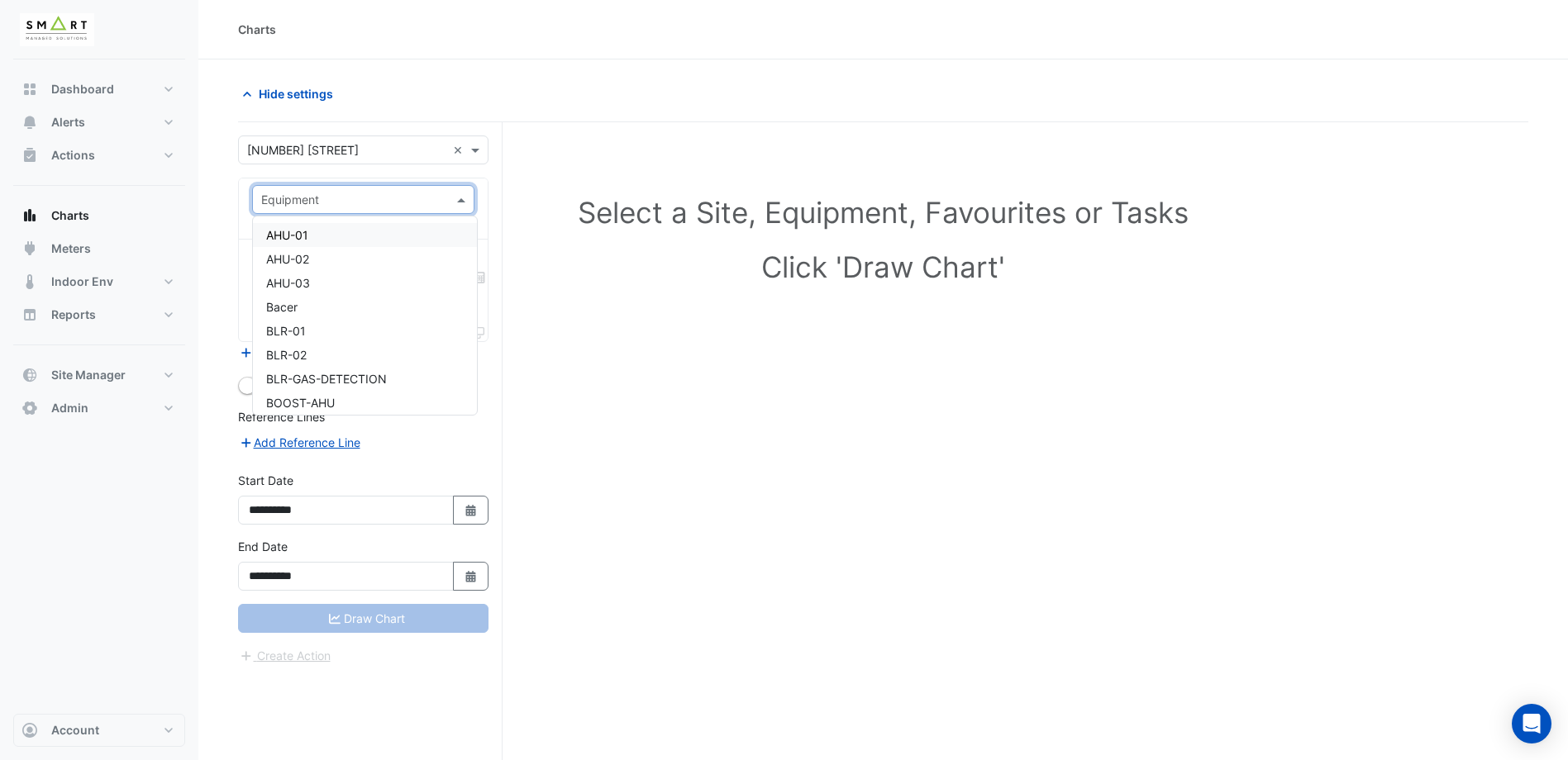 click on "AHU-01 AHU-02 AHU-03 Bacer BLR-01 BLR-02 BLR-GAS-DETECTION BOOST-AHU BUILDING CH-01 CH-02 CHW-PHX-L01 CHW-PHX-L02 CHW-PHX-L03 CHW-PHX-L04 CHW-PHX-L05 CHW-PHX-L06 CHW-PHX-L07 CHW-PHX-L08 CHW-PHX-L09 CHW-PHX-L10 DCWS DHW-01 DHW-02 DHWS-GAS-DETECTION DX-FCU-05-RM-01 DX-FCU-05-RM-02 DX-FCU-05-RM-04 DX-FCU-05-RM-05 DX-FCU-05-RM-06 DX-FCU-05-RM-07 DX-FCU-05-RM-08 DX-FCU-05-RM-09 DX-FCU-05-RM-10 DX-FCU-05-RM-11 DX-FCU-05-RM-12 DX-FCU-05-RM-13 DX-FCU-05-RM-14 DX-FCU-05-RM-15 DX-FCU-05-RM-16 DX-FCU-05-RM-17 DX-FCU-05-ZONE-02 DX-FCU-05-ZONE-03 DX-FCU-06E-12 DX-FCU-06E-13 DX-FCU-06E-16 DX-FCU-06W-36 DX-FCU-06W-37 DX-FCU-06W-38 DX-FCU-06W-39 DX-FCU-06W-47 DX-FCU-06W-48 DX-FCU-06W-POST DX-FCU-07E-16 DX-FCU-07E-17 DX-FCU-07E-19 DX-FCU-07E-20 DX-FCU-07E-21 DX-FCU-W-COMMS-RM DX-UNIT-L06-1 DX-UNIT-L06-2 DX-UNIT-L06-3 EF-10A EF-10C EF-MAIN-PANTRY-09 EF-PHONE-RM-10 EF-STAFF-PANTRY-09 EF-WEST-PANTRY-10 EM-HM-L07W-01 EM-HM-L08E-1 EM-HM-L08W-2 EM-HM-L09E-1 EM-HM-L09W-2 EM-HM-L10E-1 EM-HM-L10W-2 EM-HM-L4E-01 EM-HM-L6E-01 FCU-01-01" at bounding box center [365, 316] 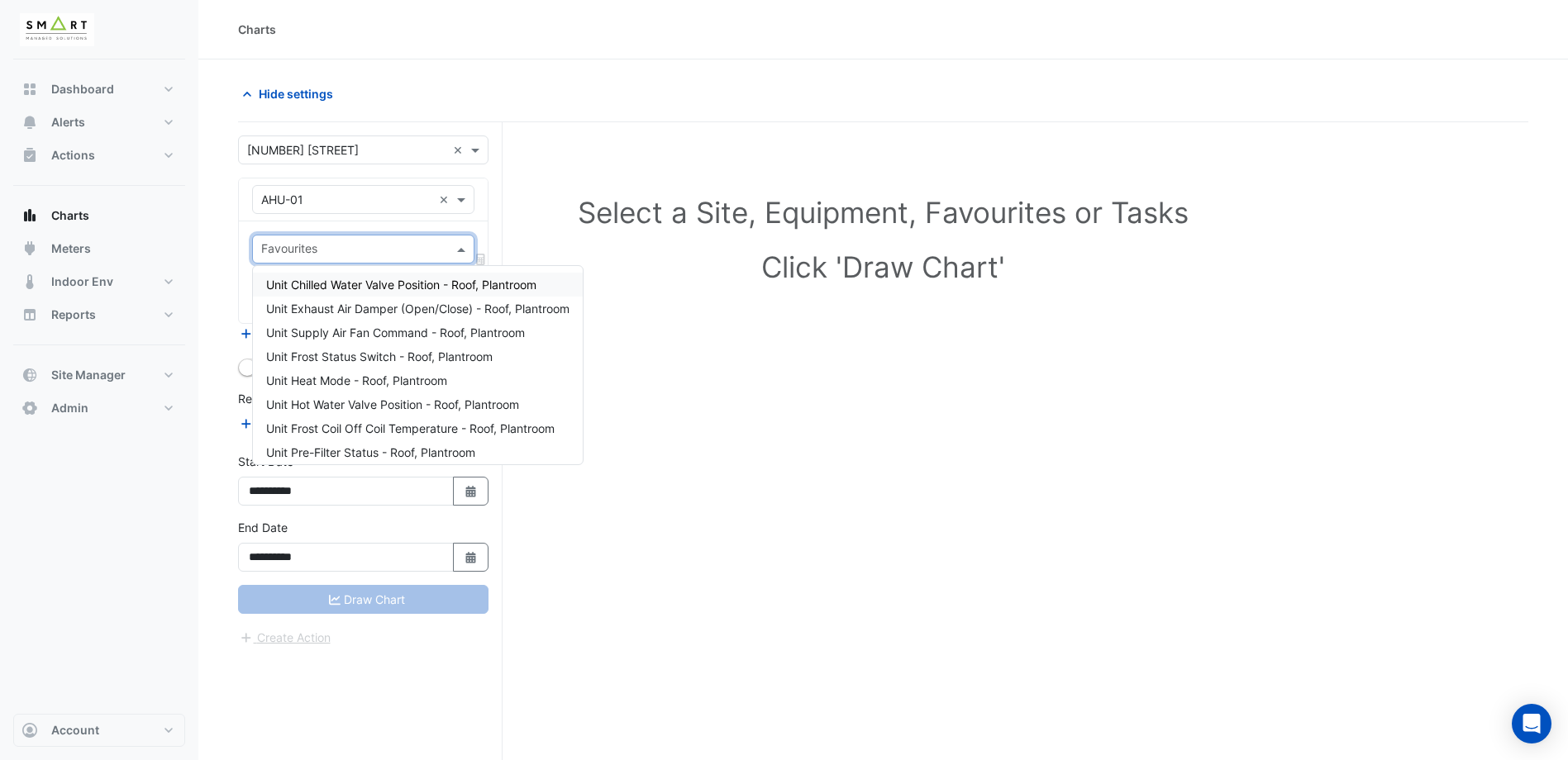 click at bounding box center (463, 249) 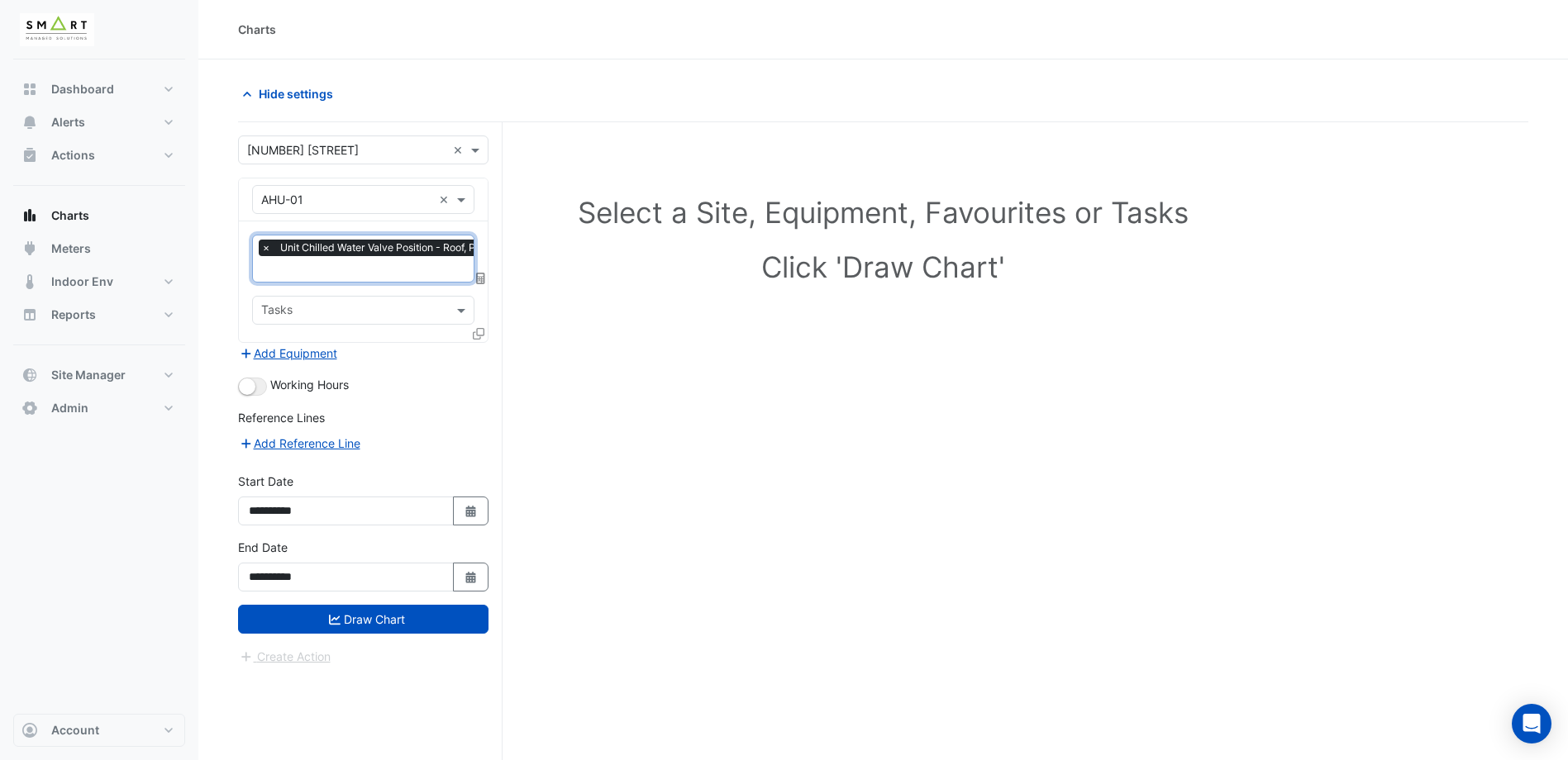 click at bounding box center [393, 270] 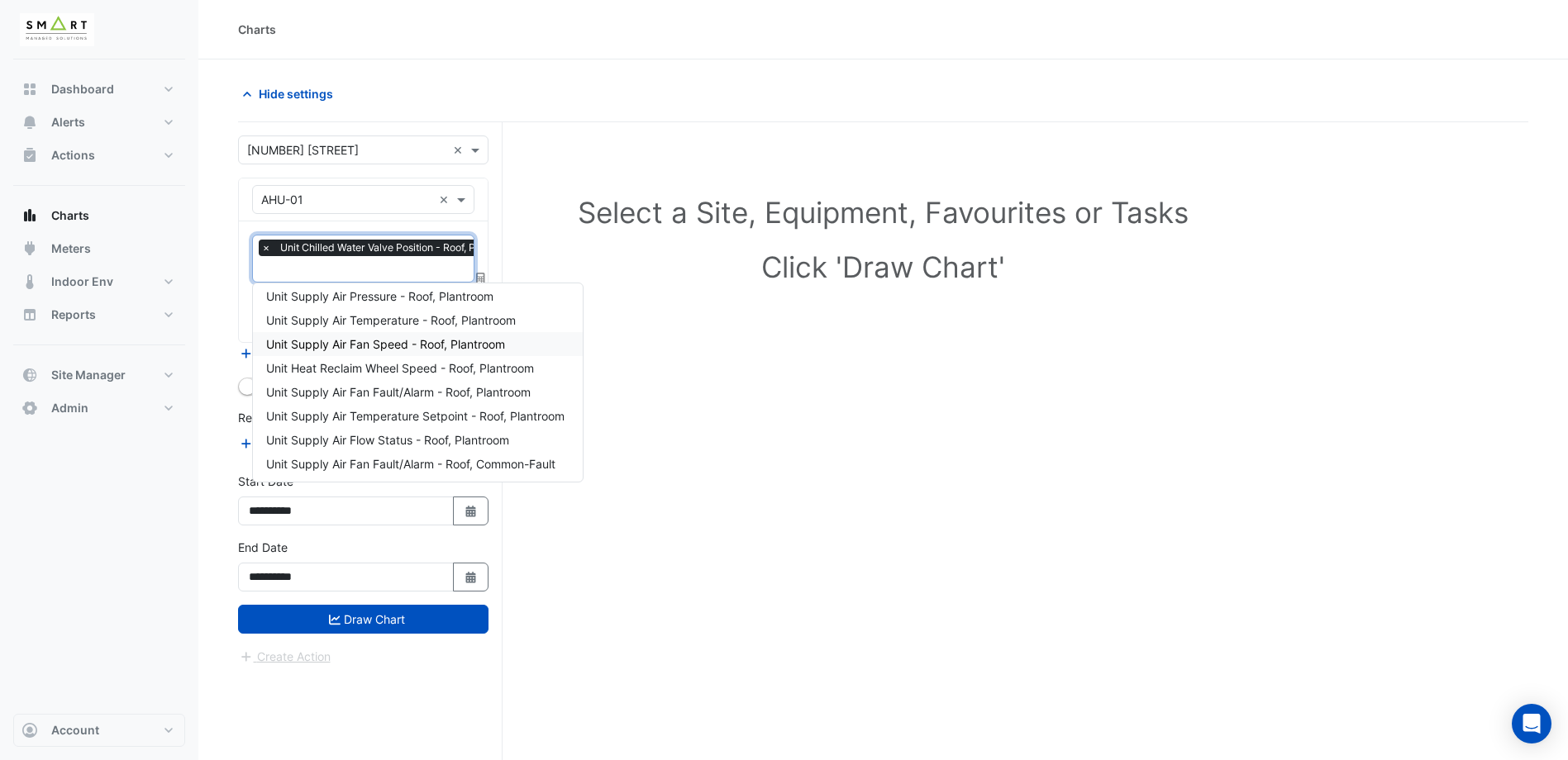 scroll, scrollTop: 318, scrollLeft: 0, axis: vertical 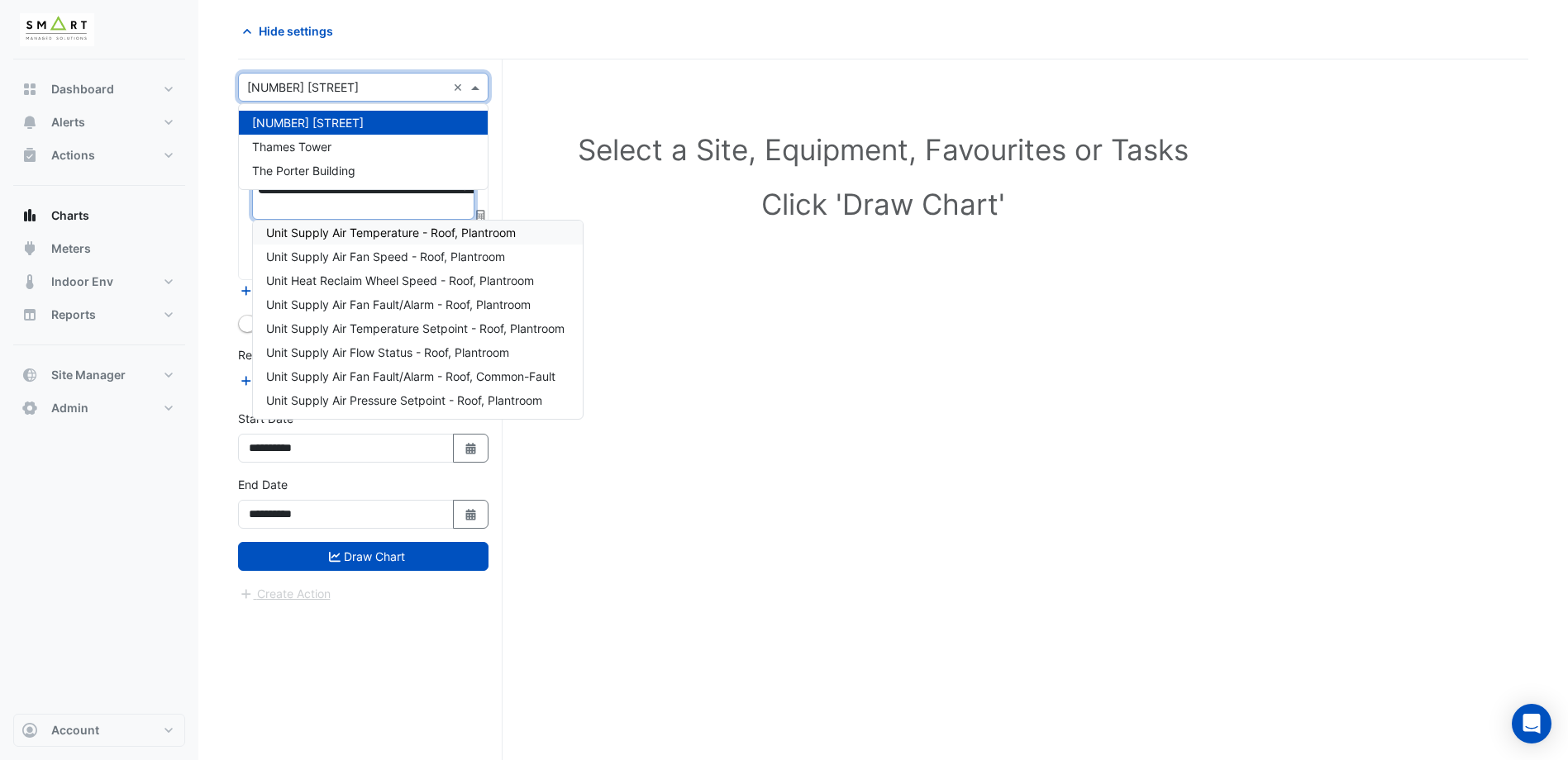 click at bounding box center [346, 88] 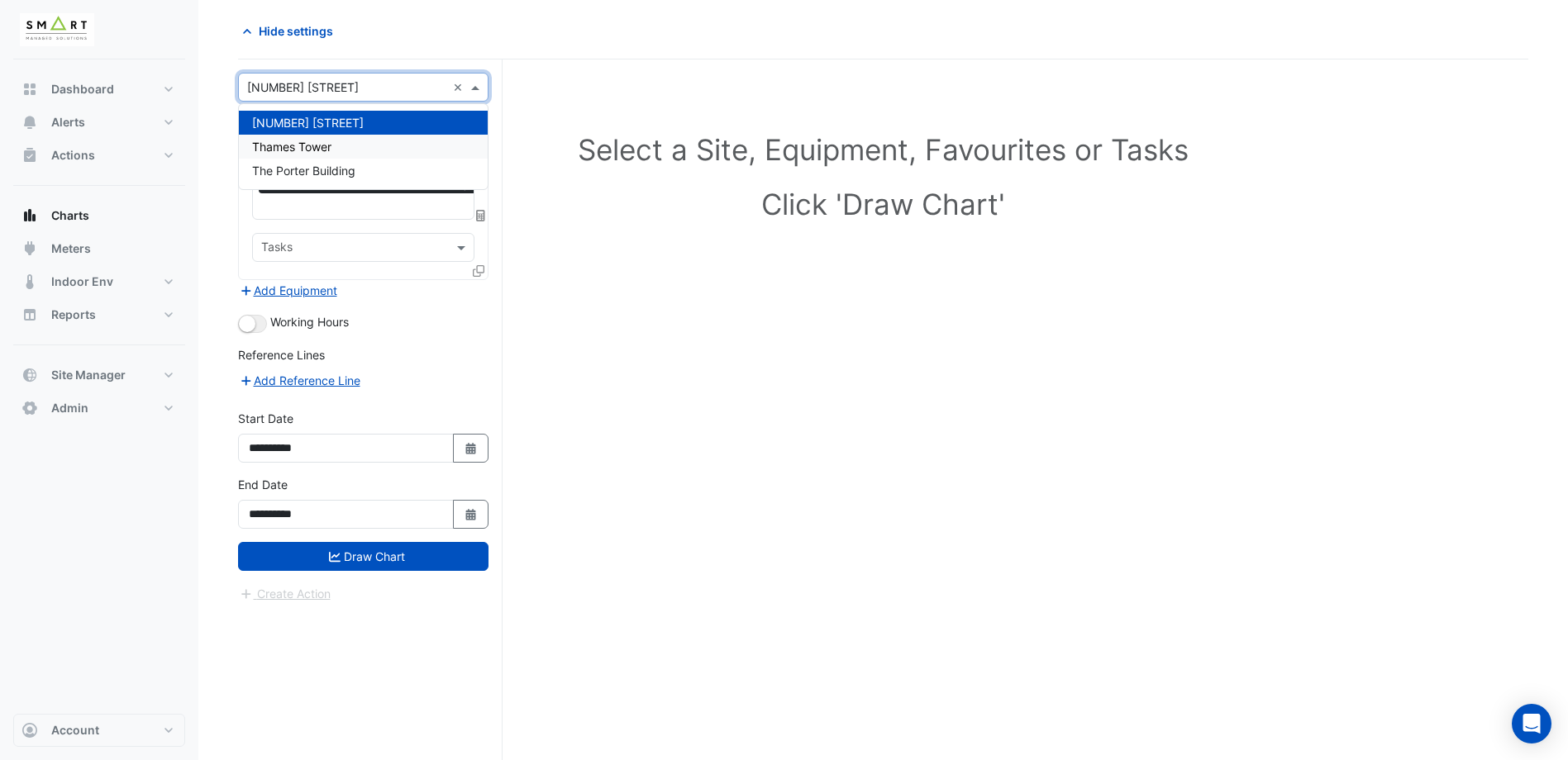 click on "Thames Tower" at bounding box center [292, 146] 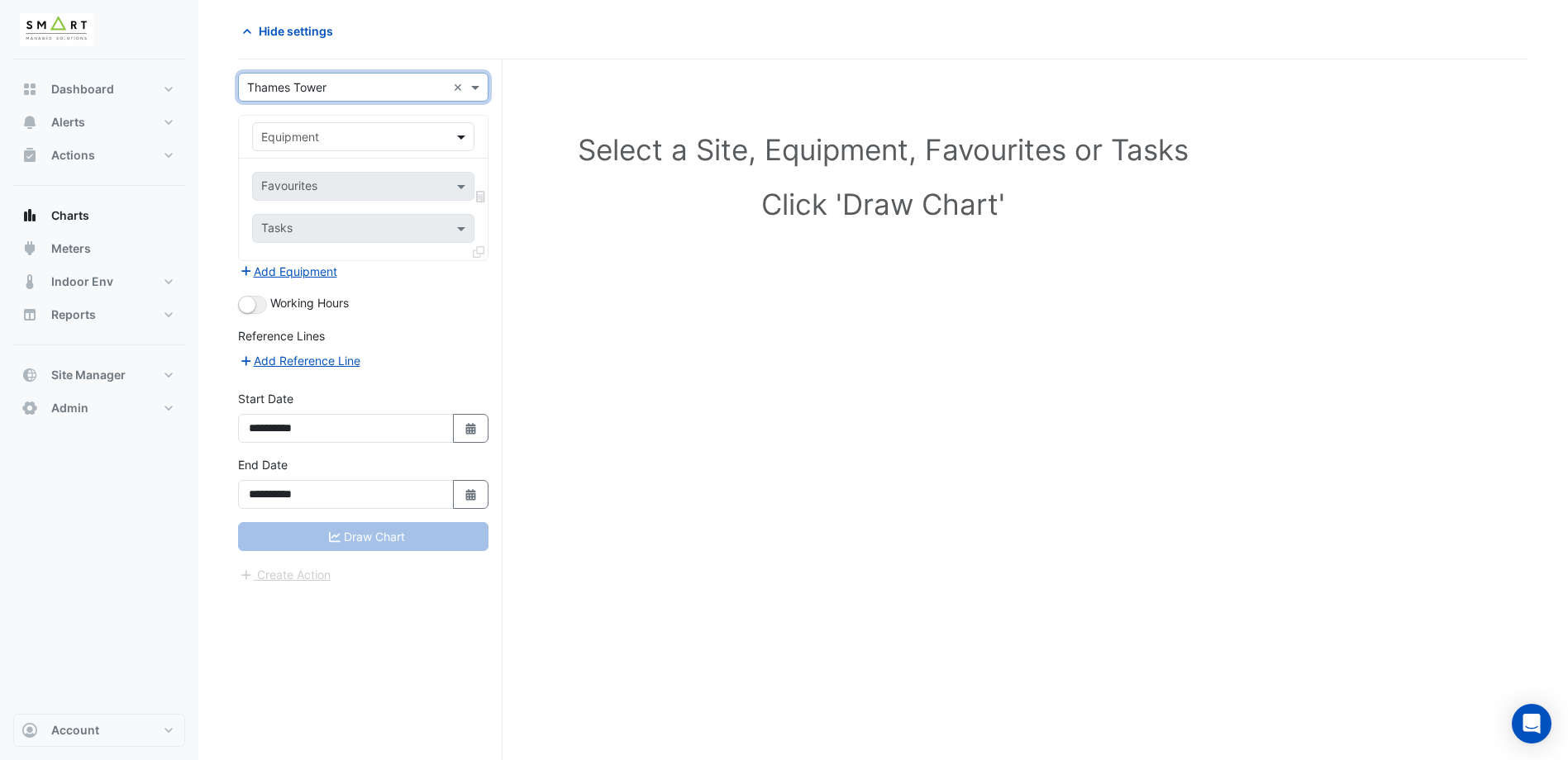 click at bounding box center (463, 136) 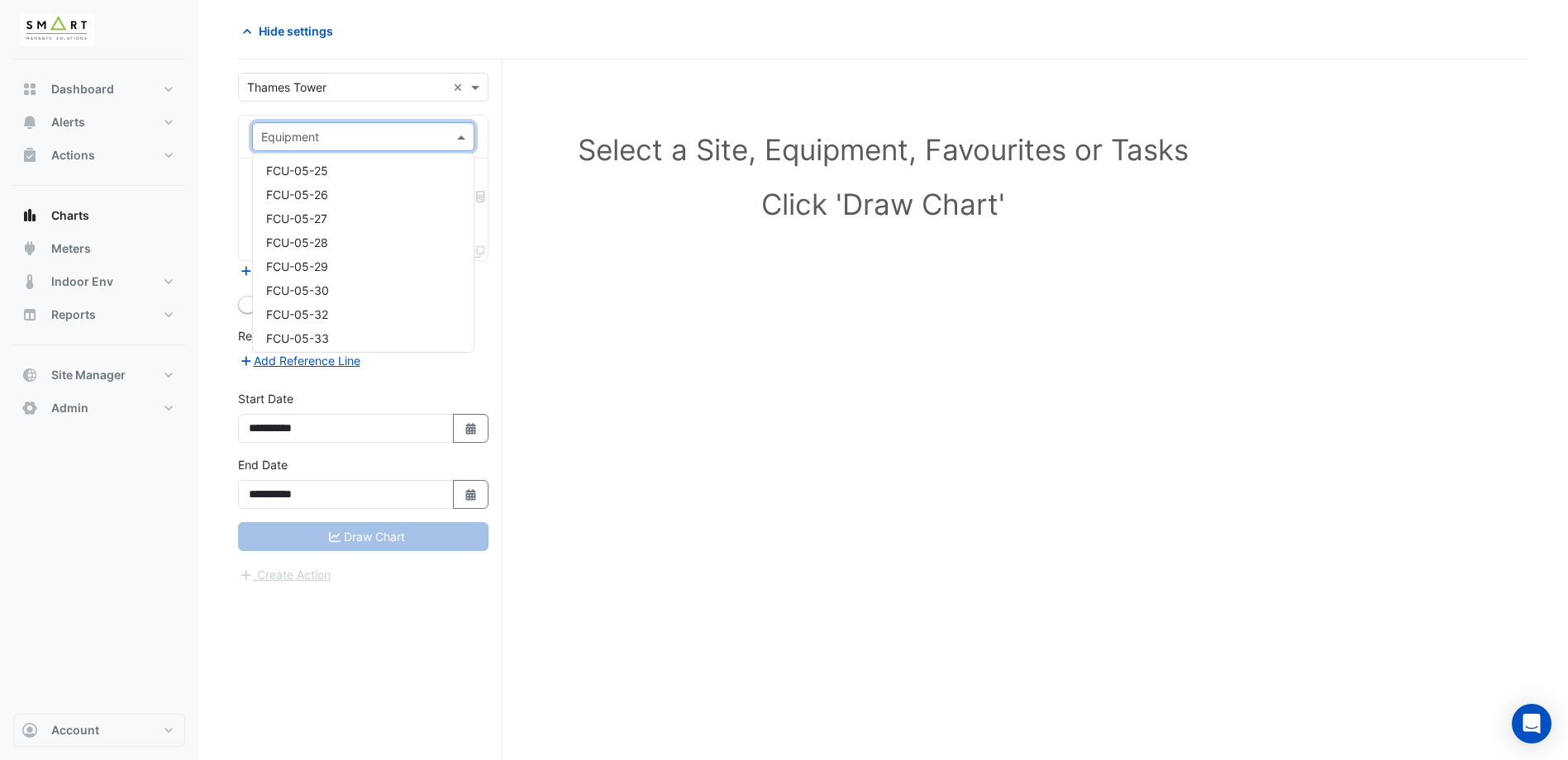 scroll, scrollTop: 4957, scrollLeft: 0, axis: vertical 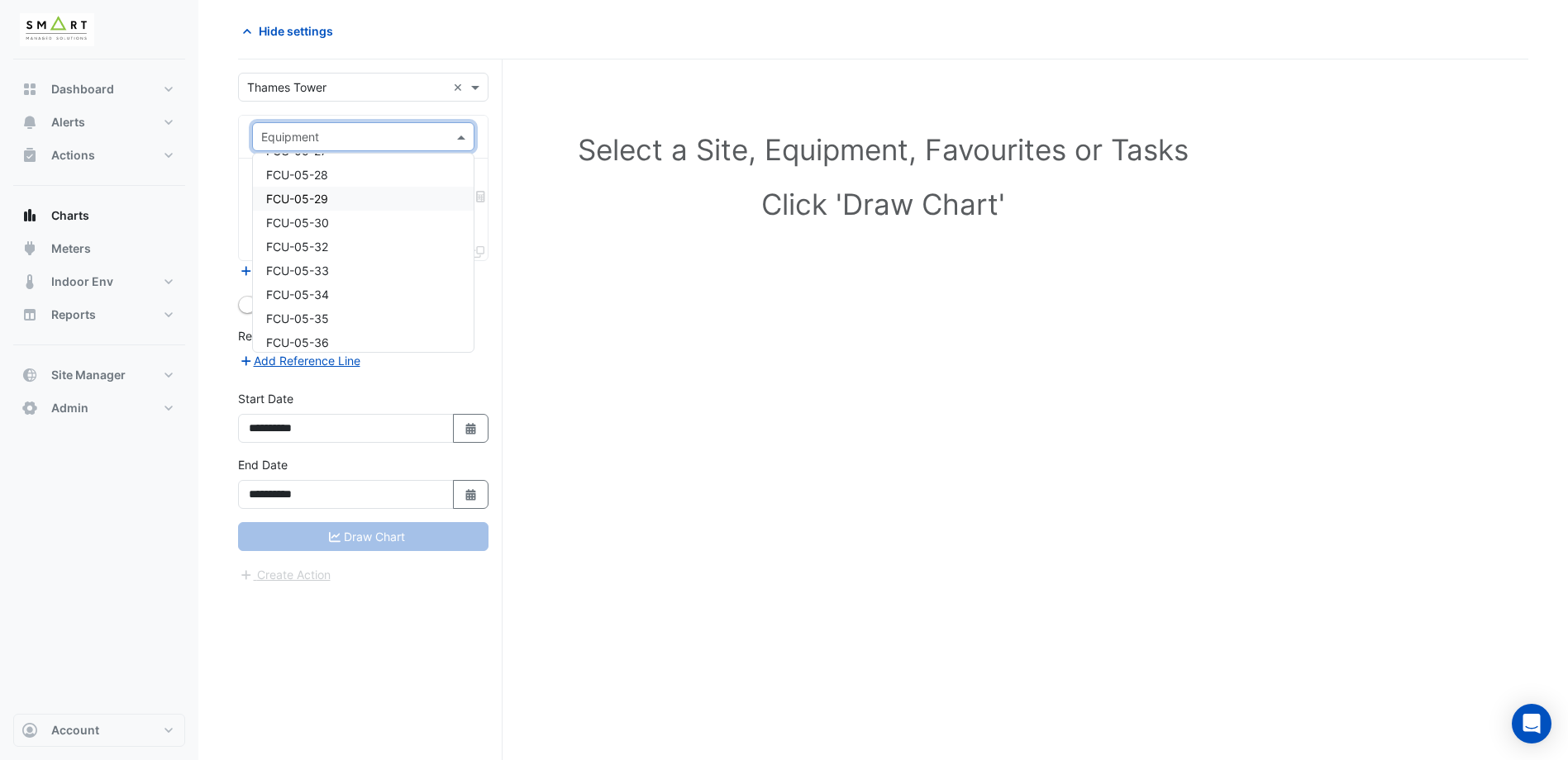 click on "FCU-05-29" at bounding box center [363, 198] 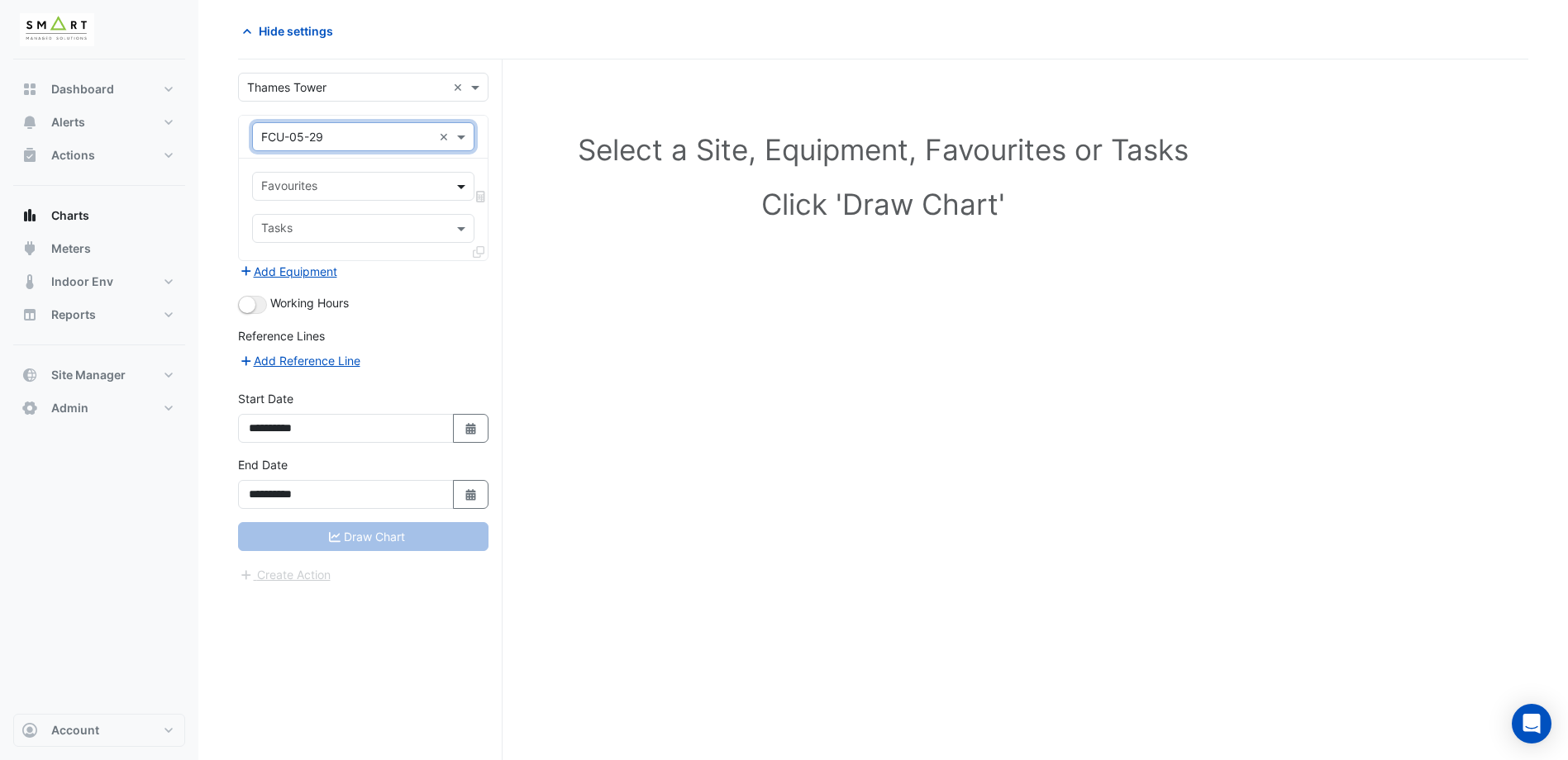 click at bounding box center [463, 186] 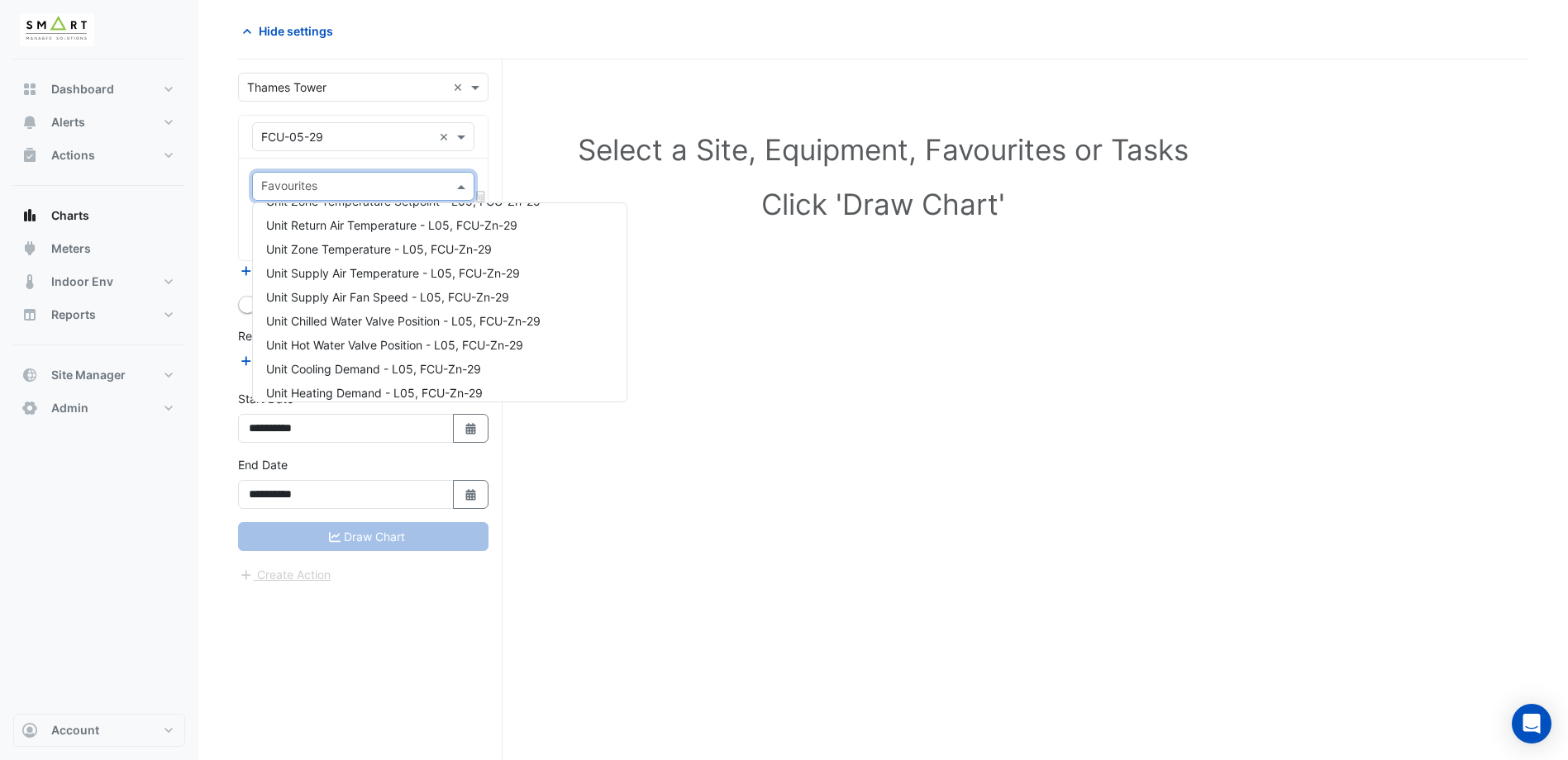 scroll, scrollTop: 0, scrollLeft: 0, axis: both 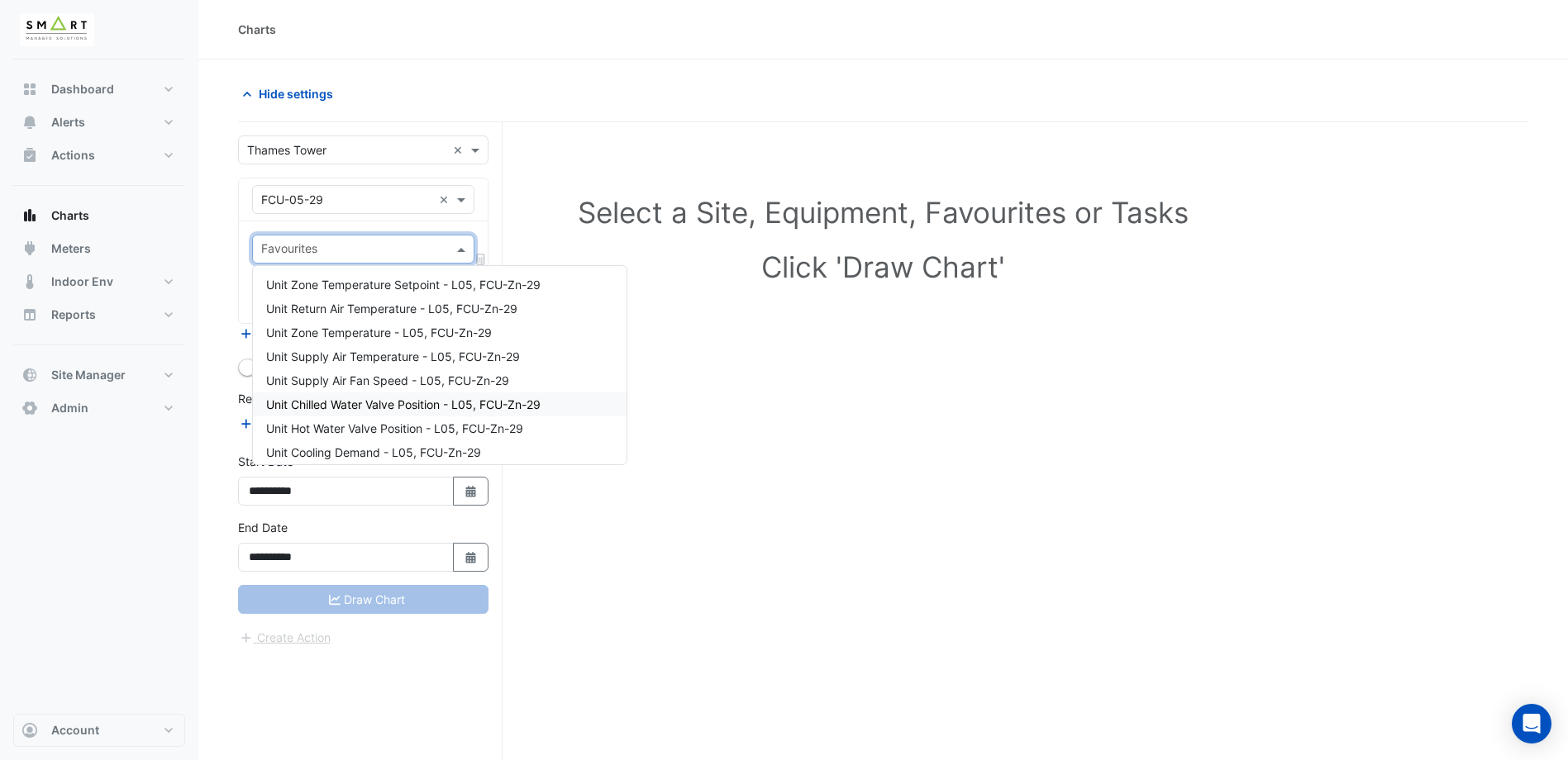 click on "Hide settings" 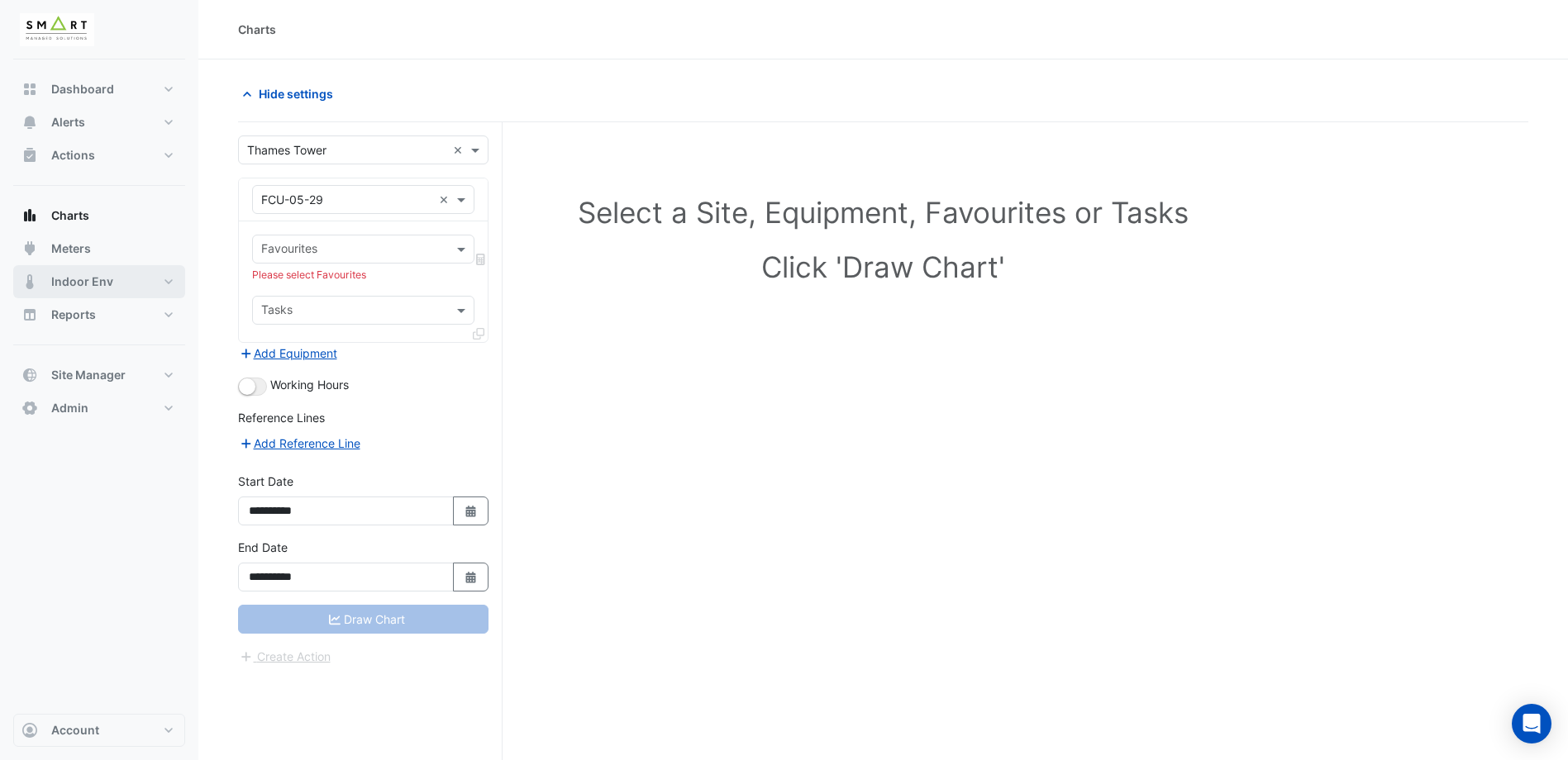 click on "Indoor Env" at bounding box center (99, 282) 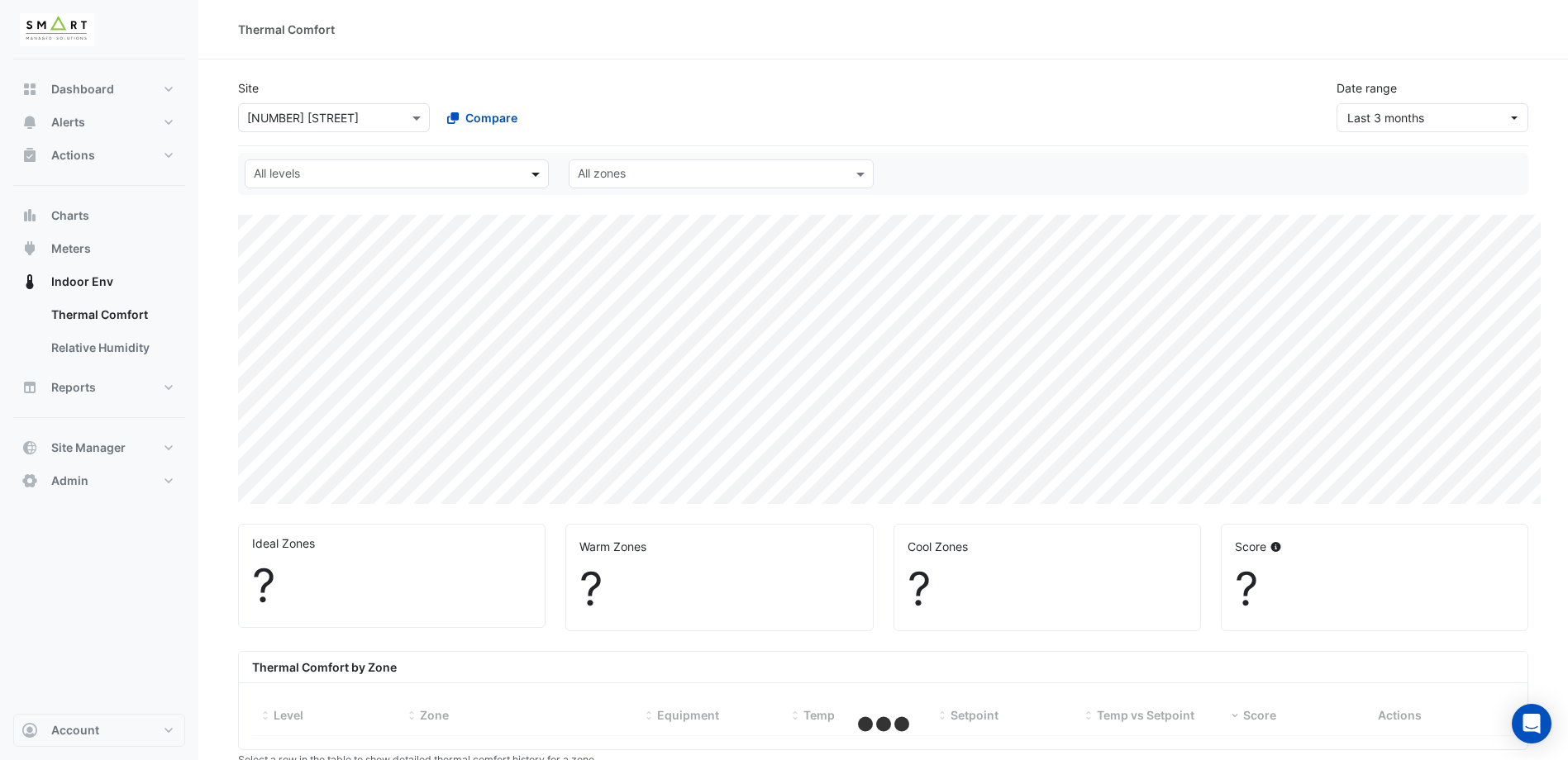 select on "***" 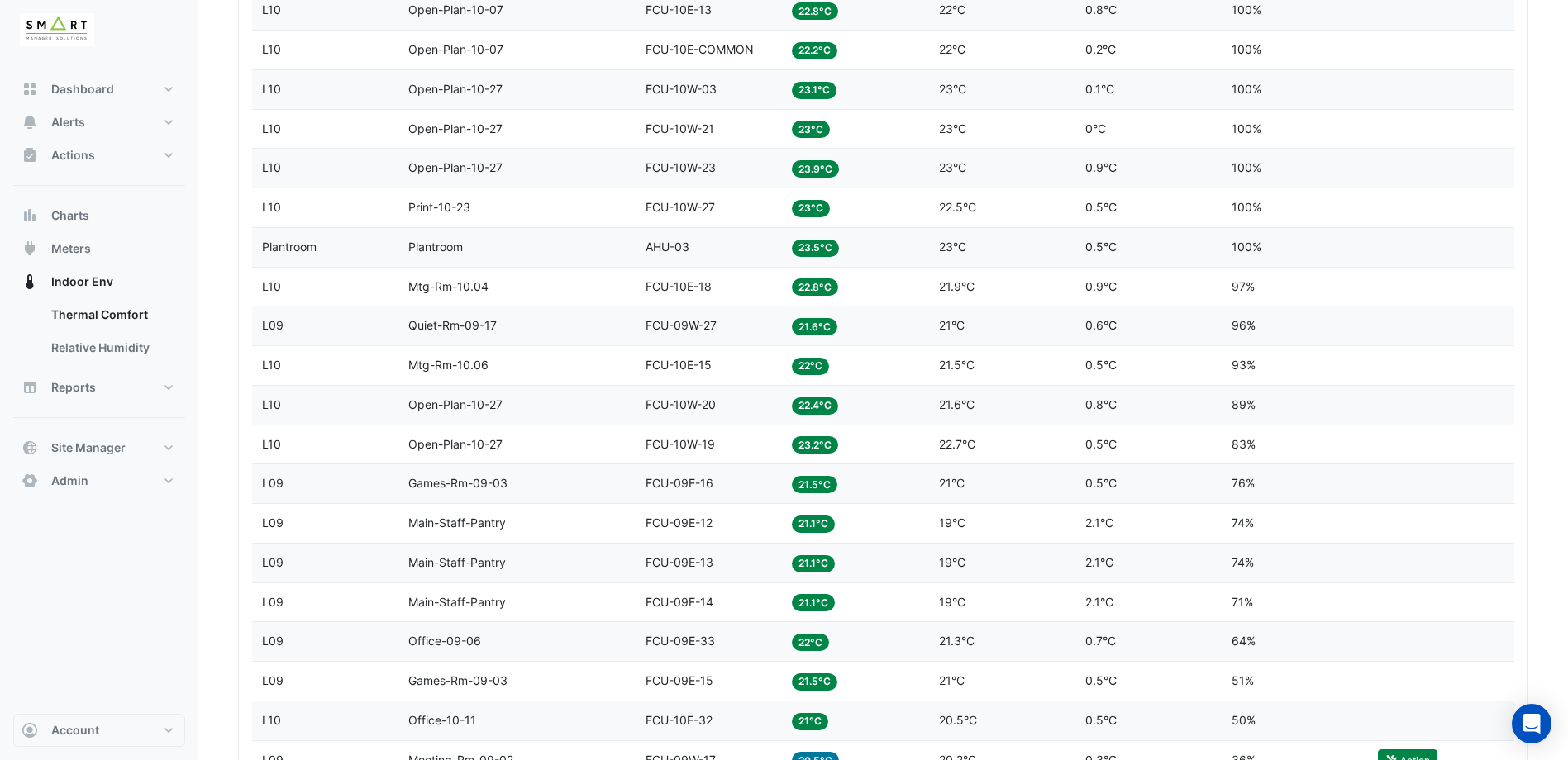 scroll, scrollTop: 1652, scrollLeft: 0, axis: vertical 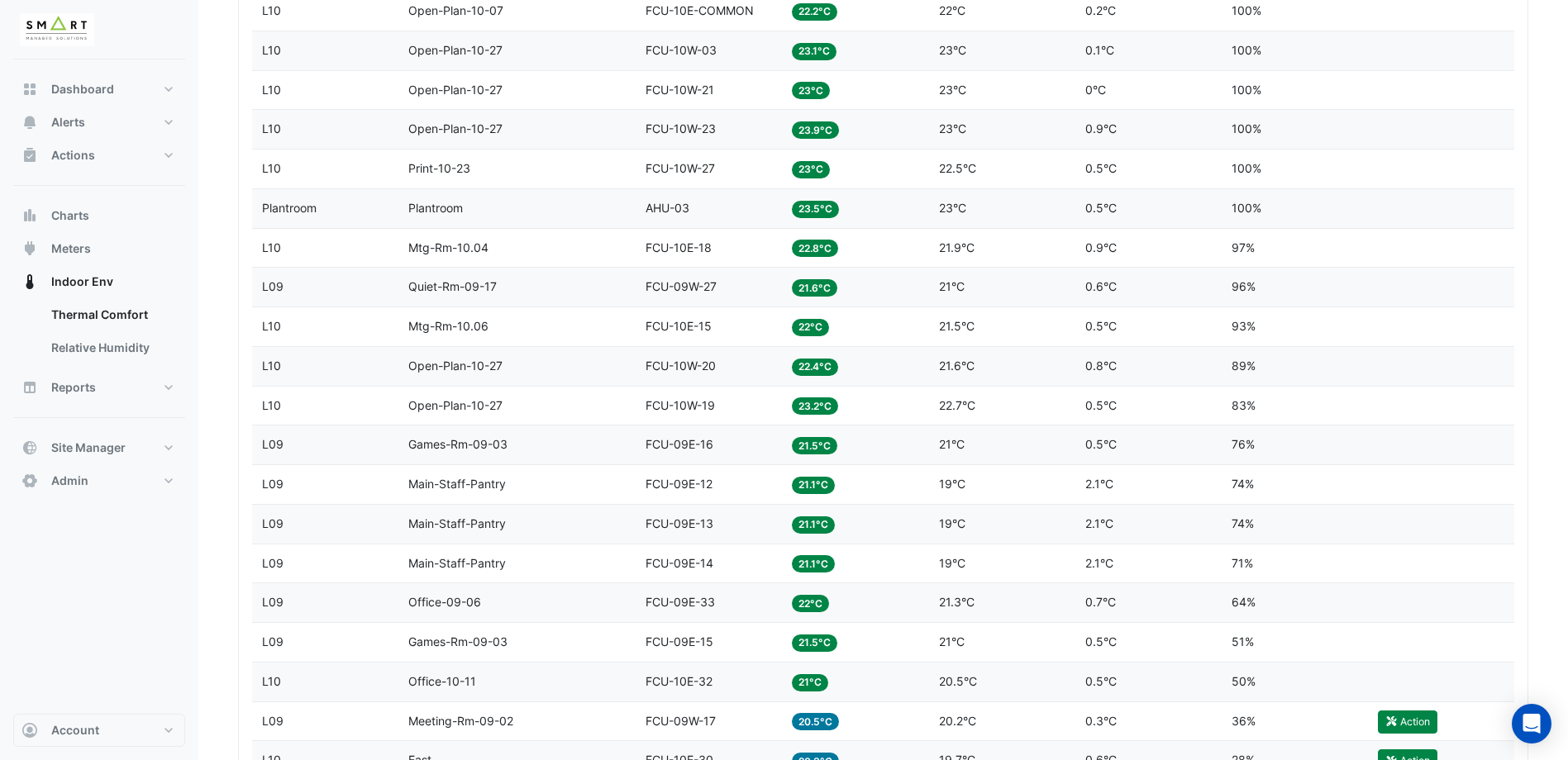 click on "21.9°C" 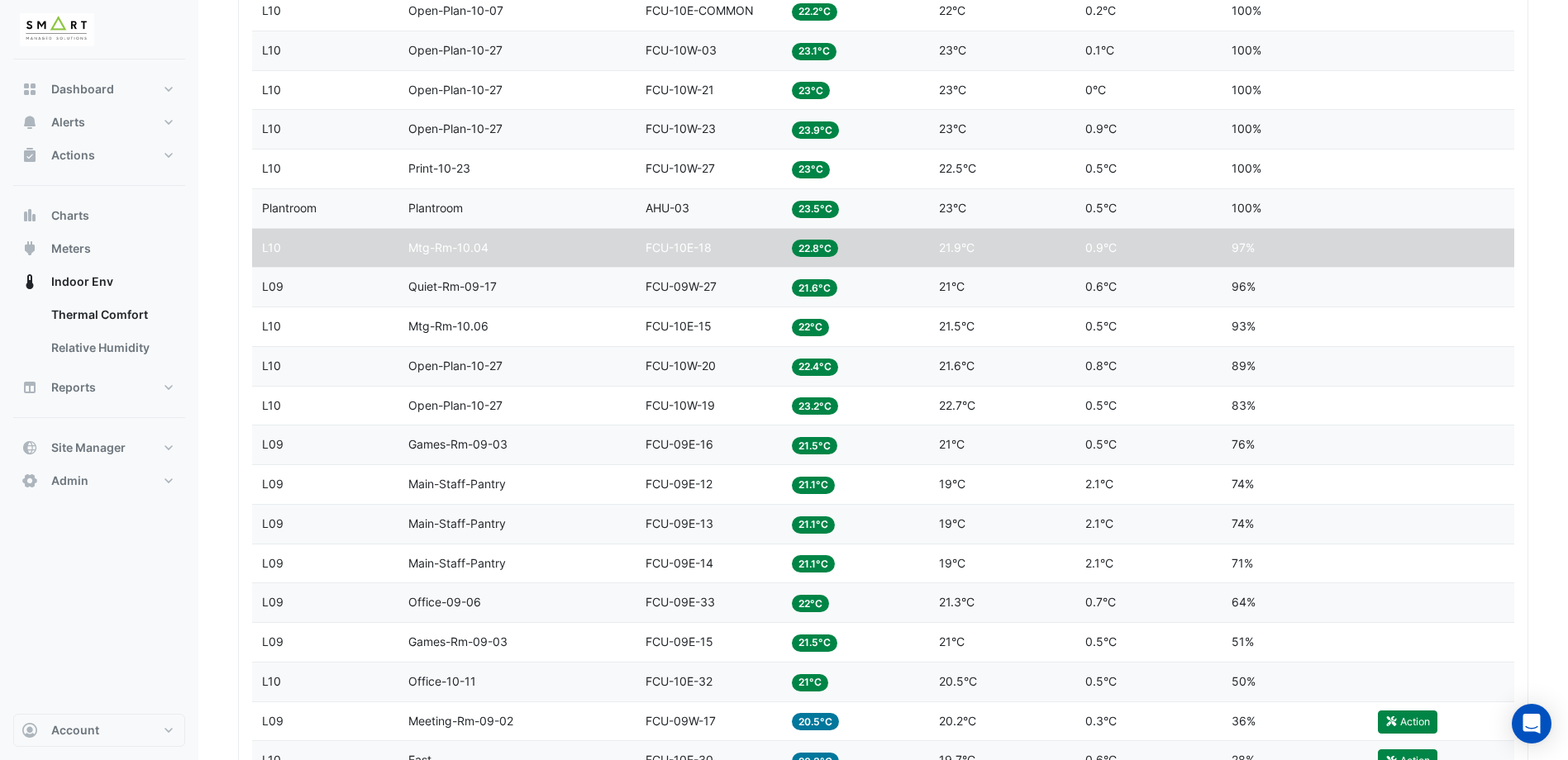click on "Mtg-Rm-10.04" 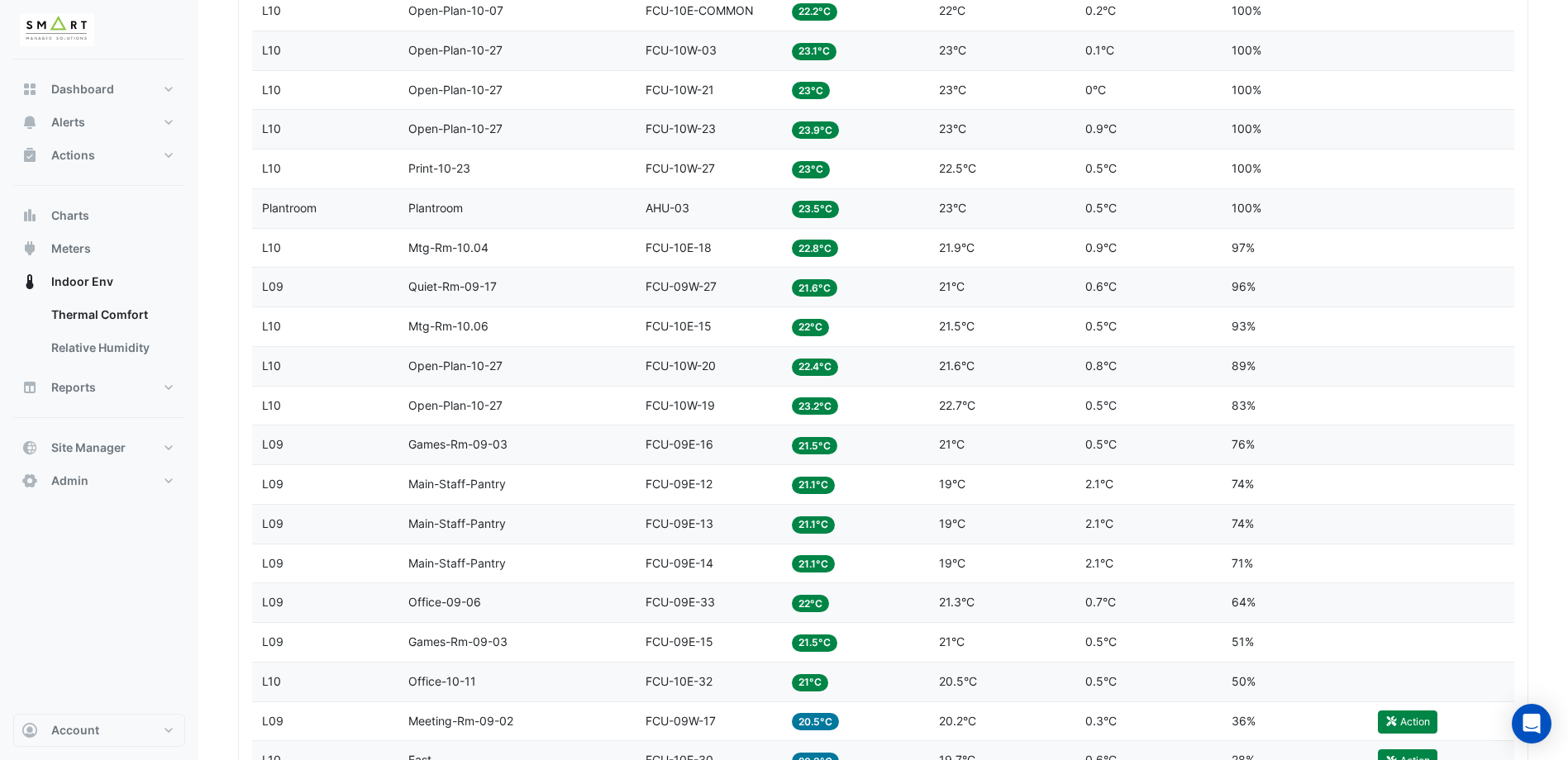 click on "FCU-10E-18" 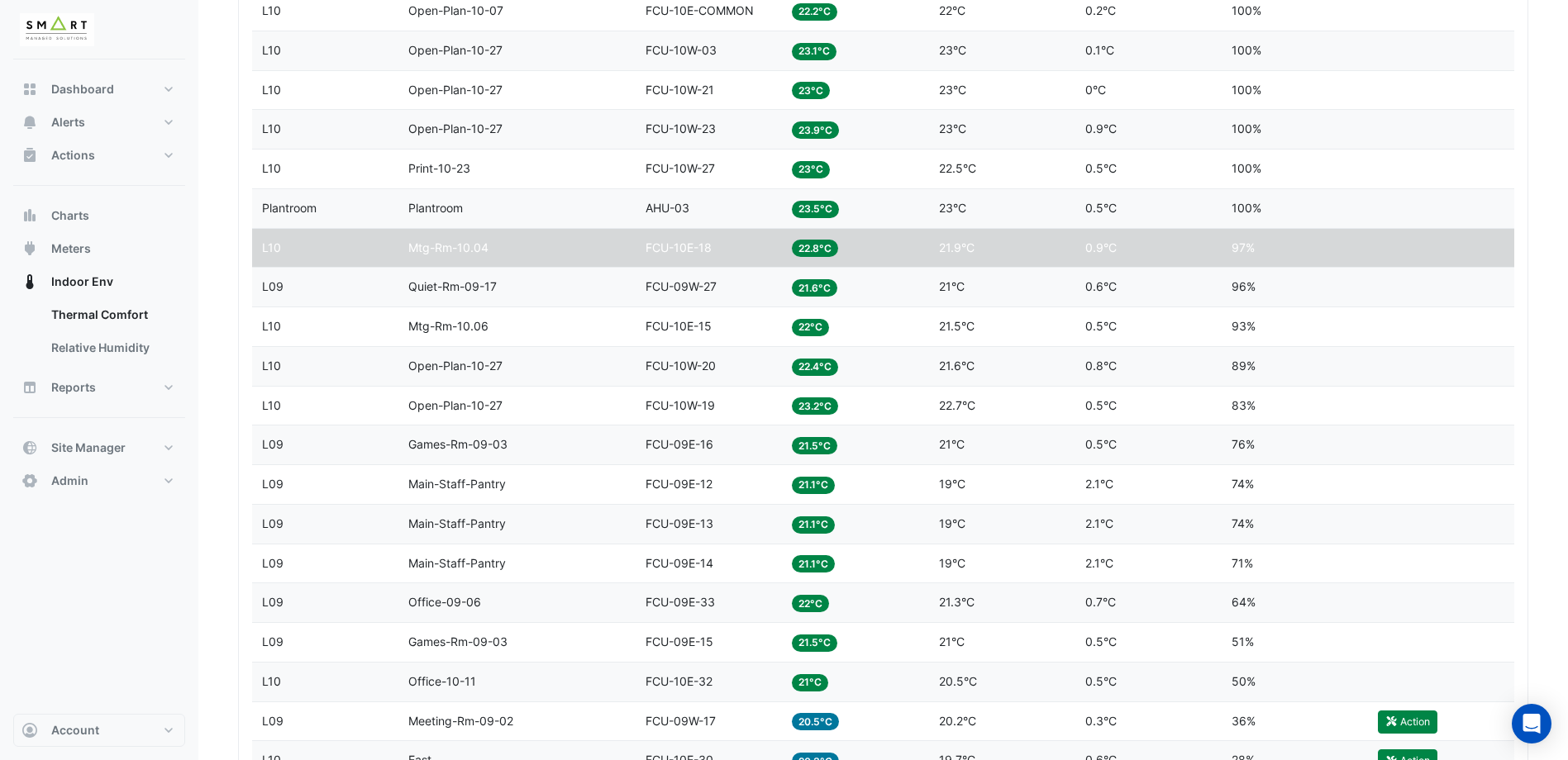 click on "L10" 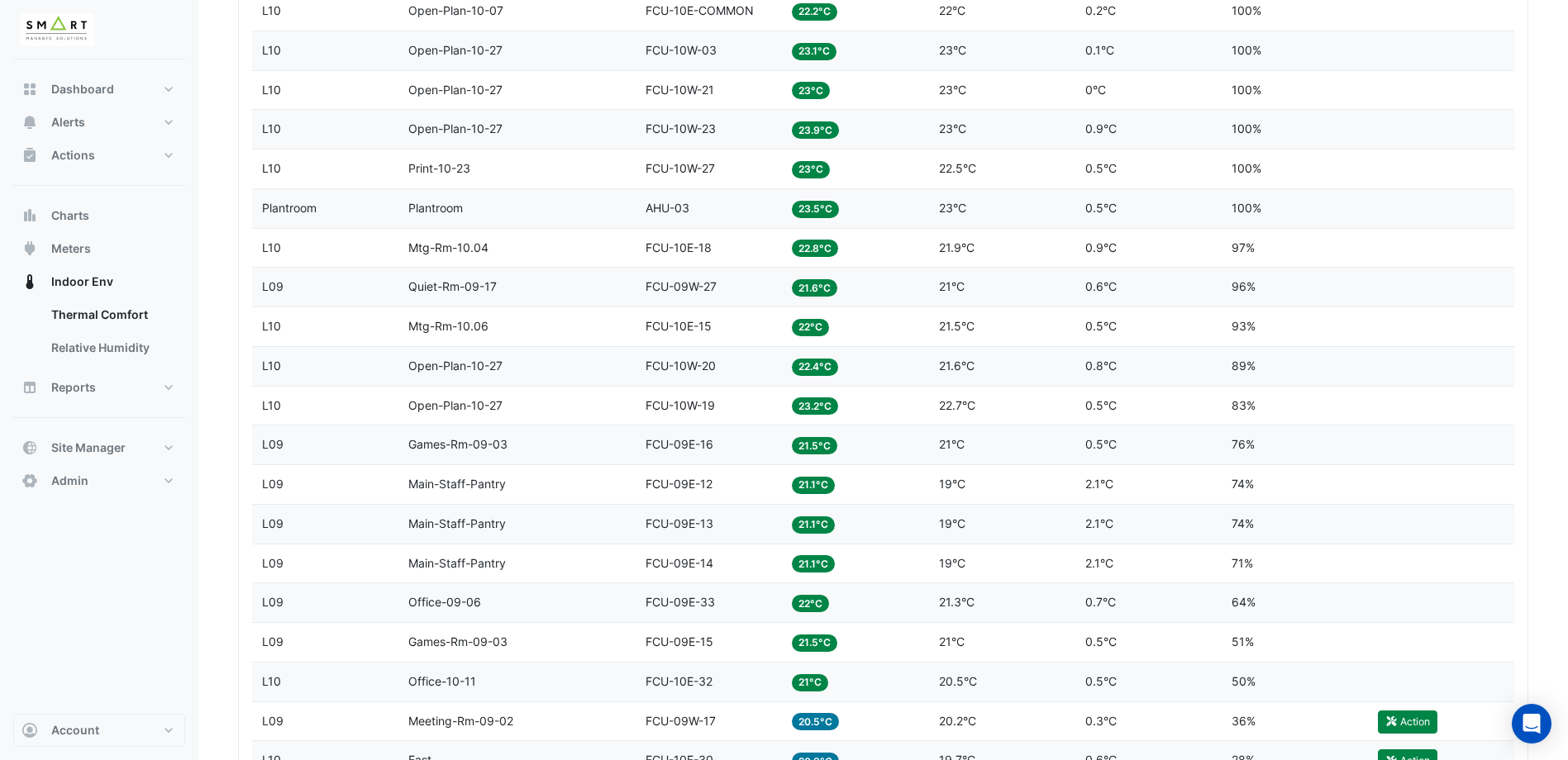 click on "Equipment
[NUMBER][NUMBER][NUMBER]-[NUMBER][NUMBER][NUMBER]-[NUMBER][NUMBER]" 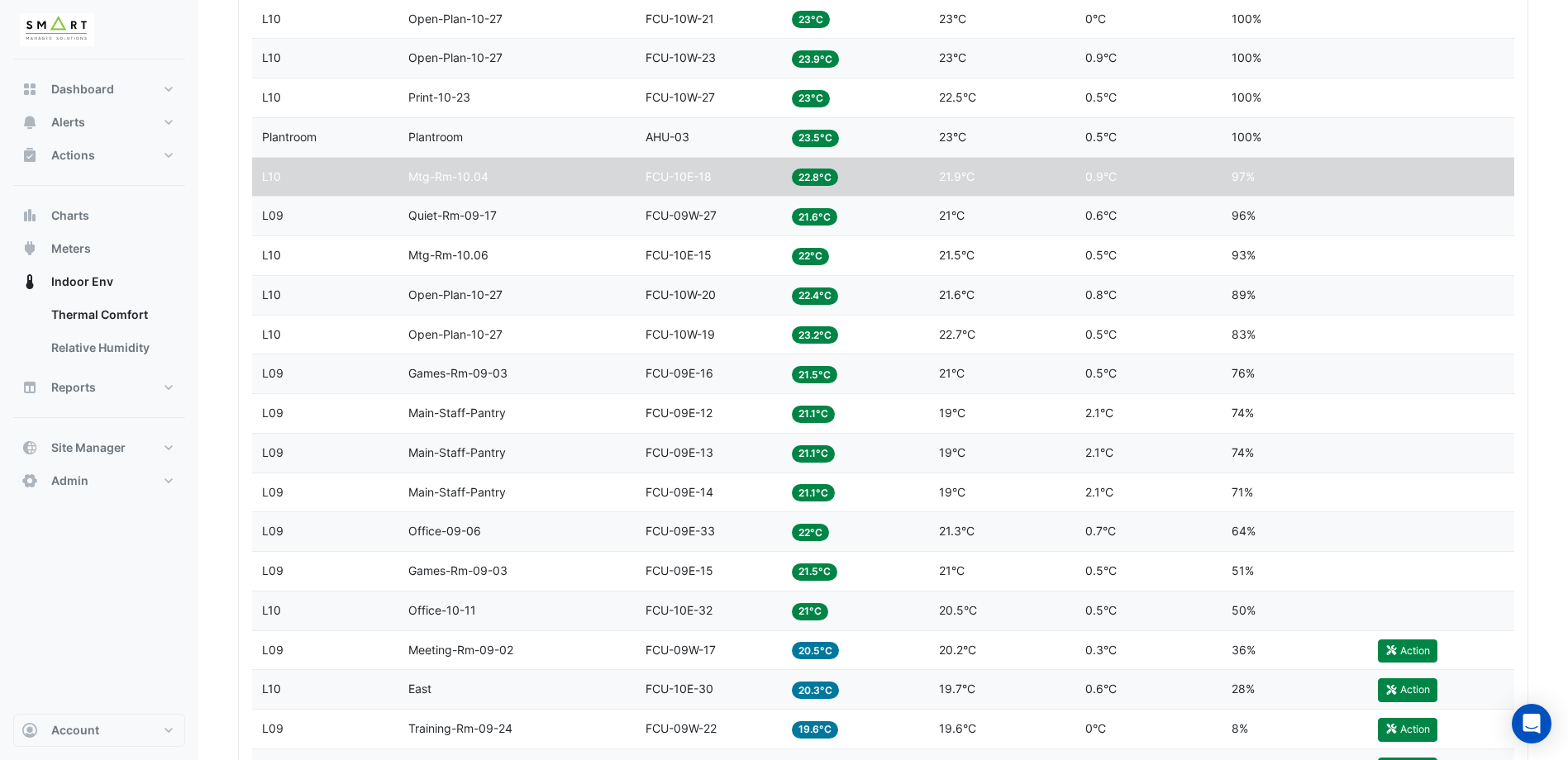 scroll, scrollTop: 1735, scrollLeft: 0, axis: vertical 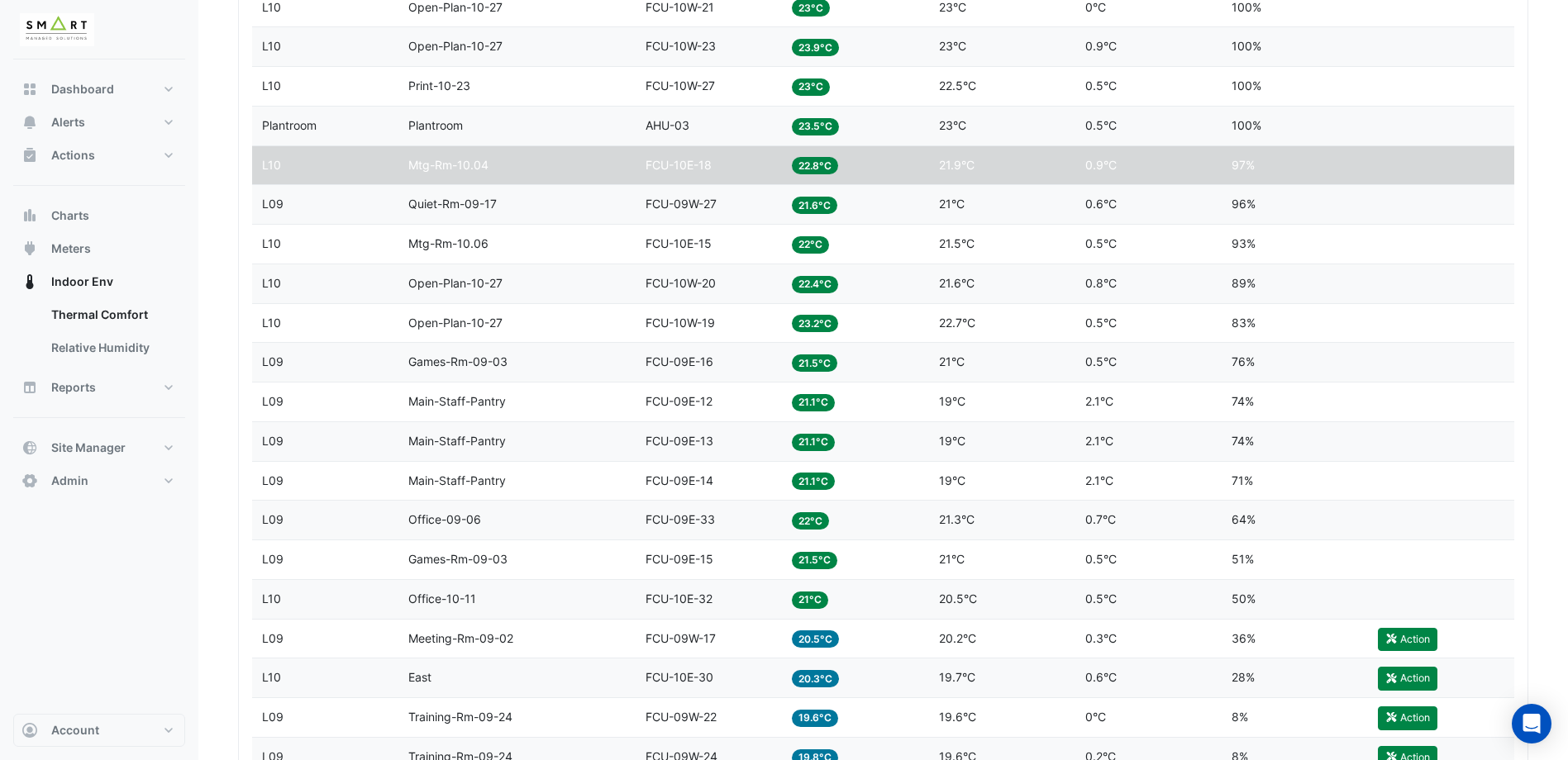 click on "21°C" 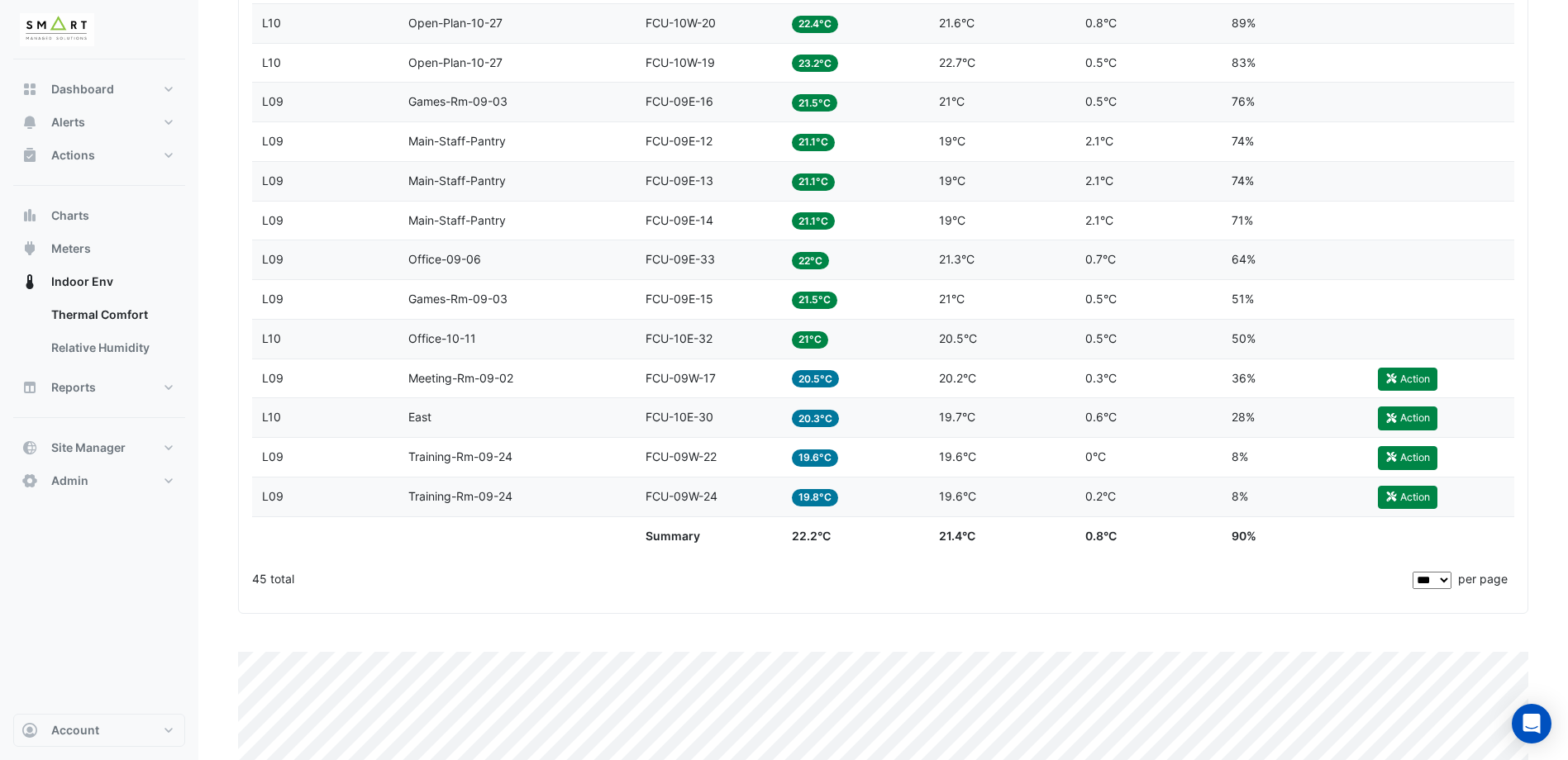 scroll, scrollTop: 2065, scrollLeft: 0, axis: vertical 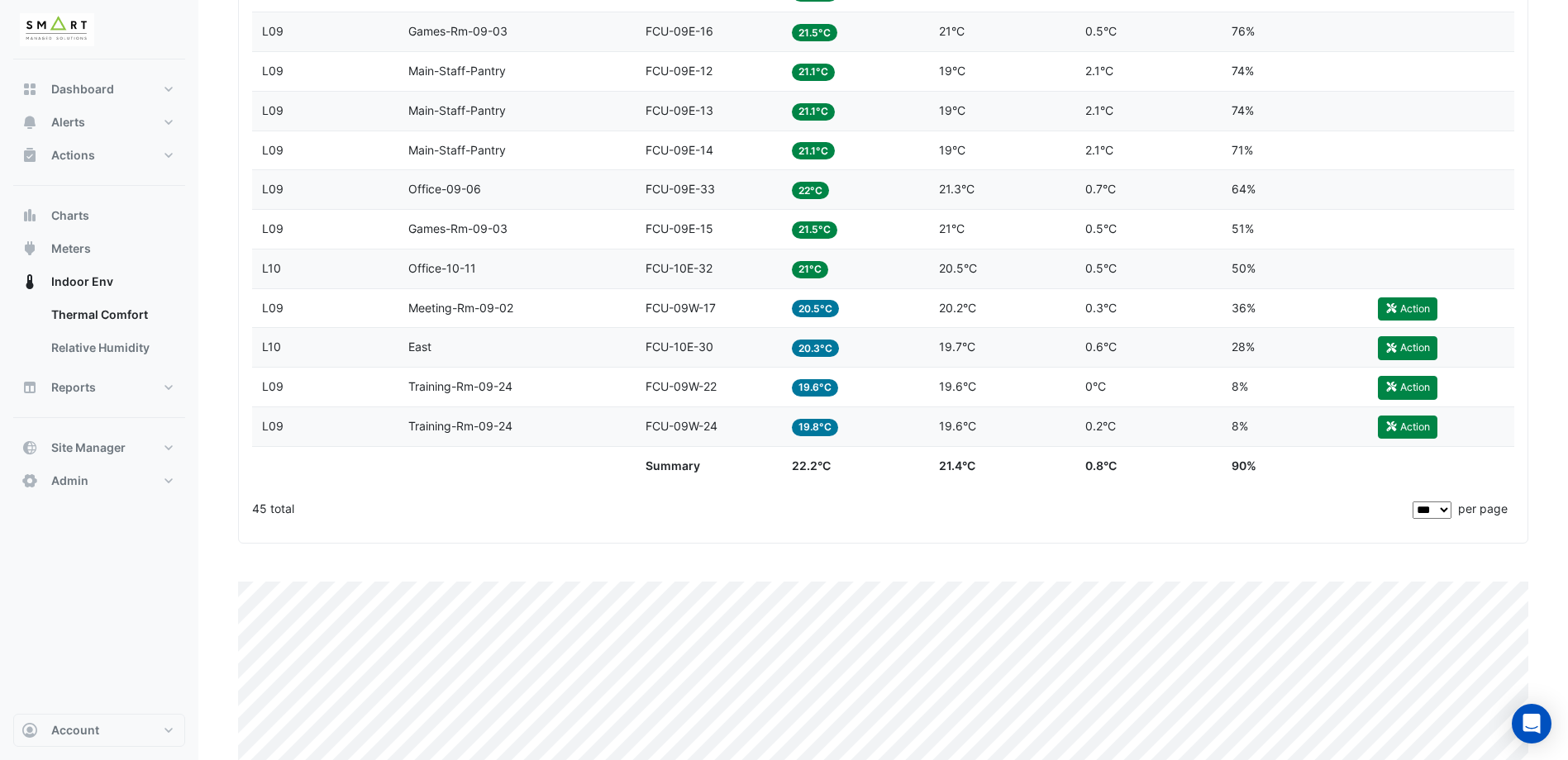 click on "Setpoint
[NUMBER]°C" 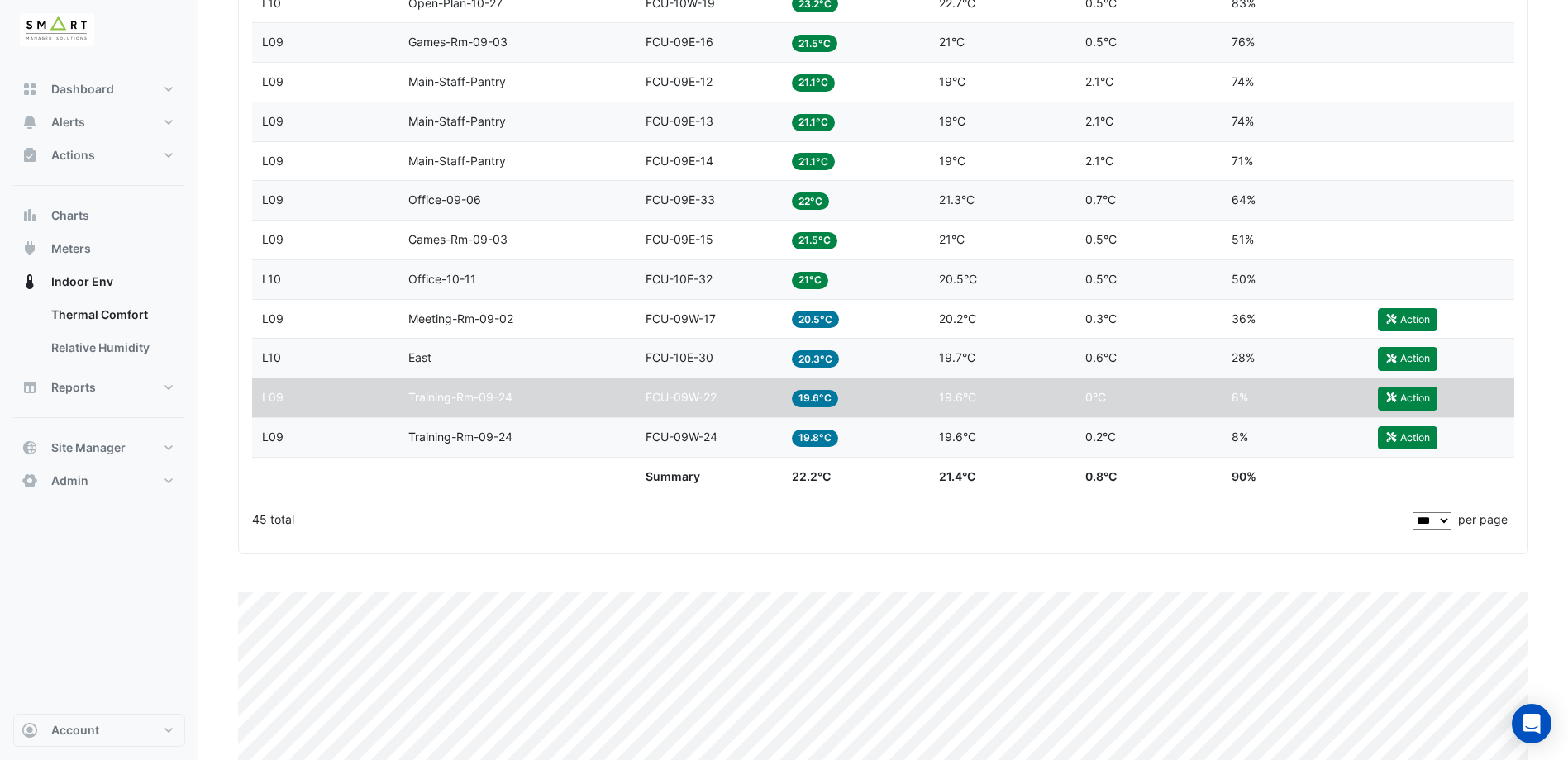 scroll, scrollTop: 2196, scrollLeft: 0, axis: vertical 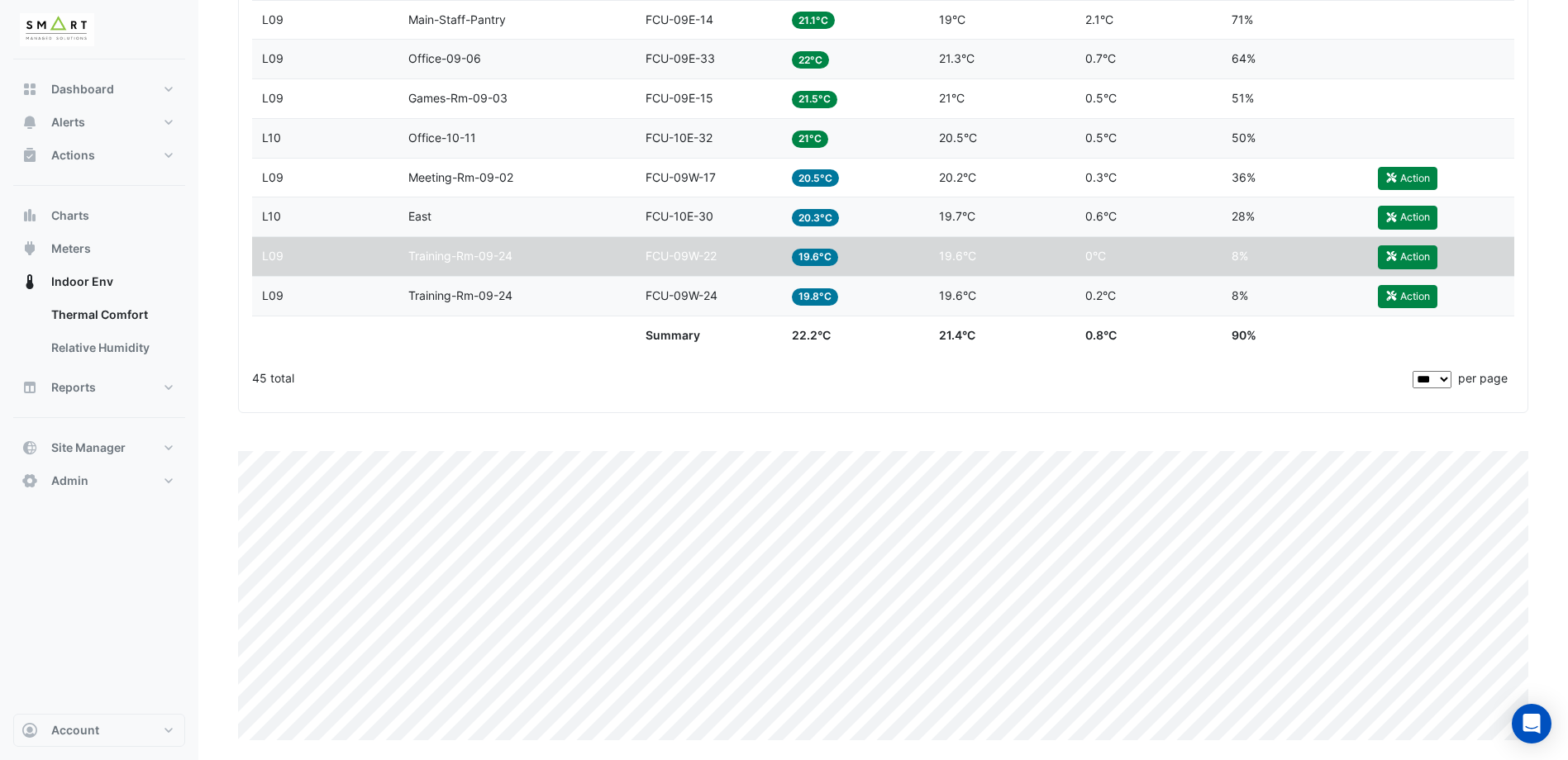 click on "Temp
[TEMPERATURE]" 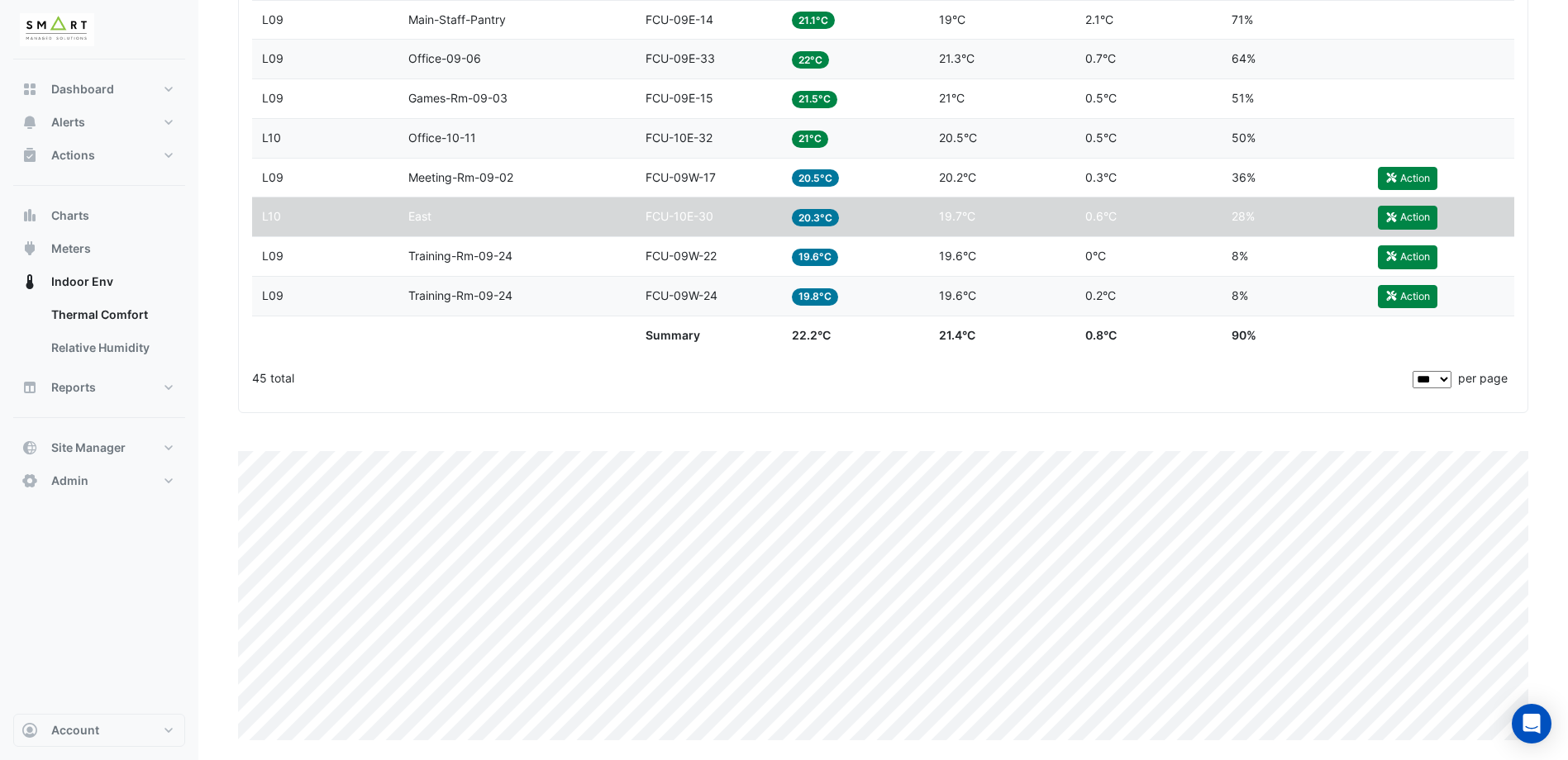 click on "Setpoint
[TEMPERATURE]" 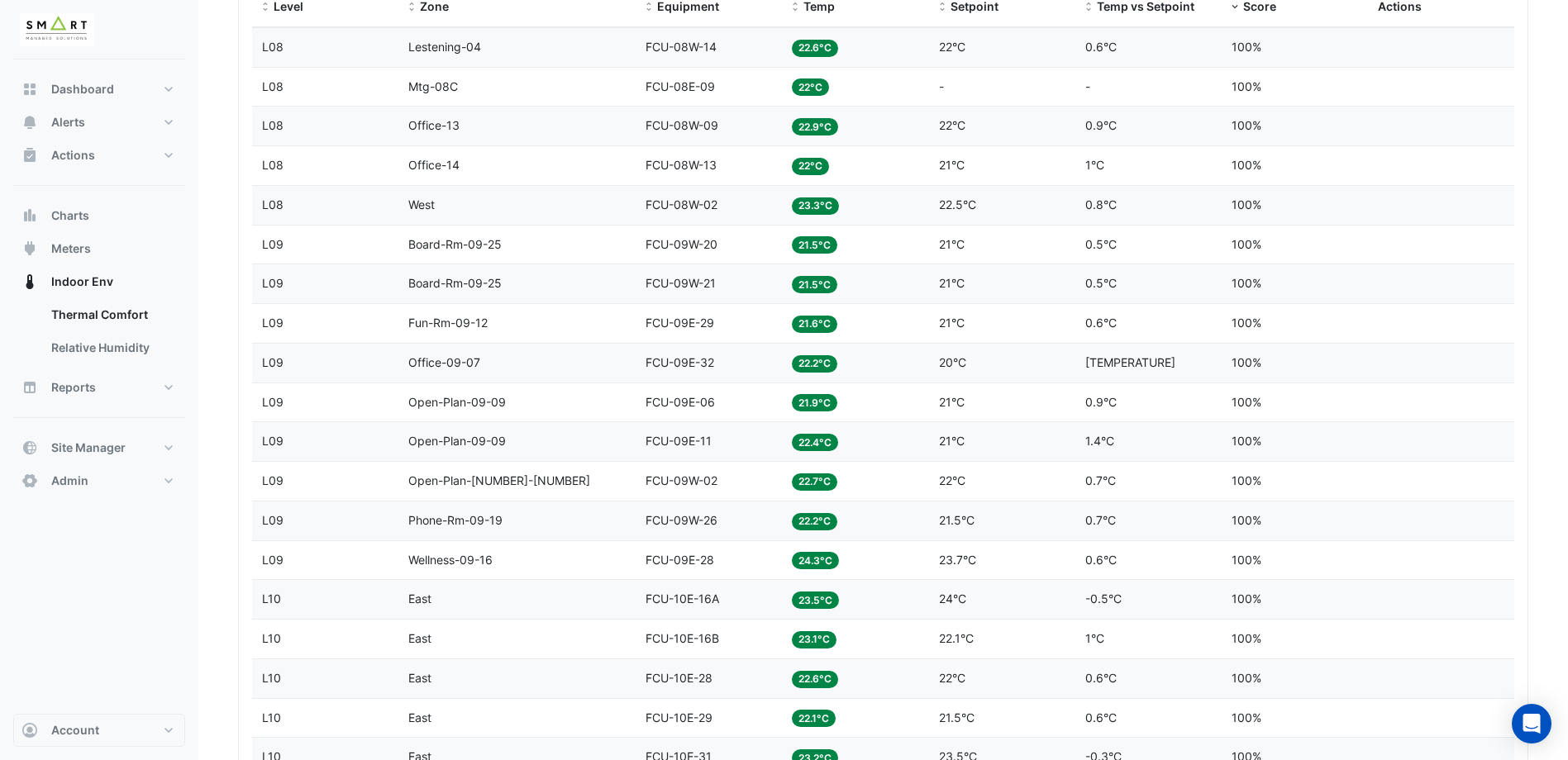 scroll, scrollTop: 0, scrollLeft: 0, axis: both 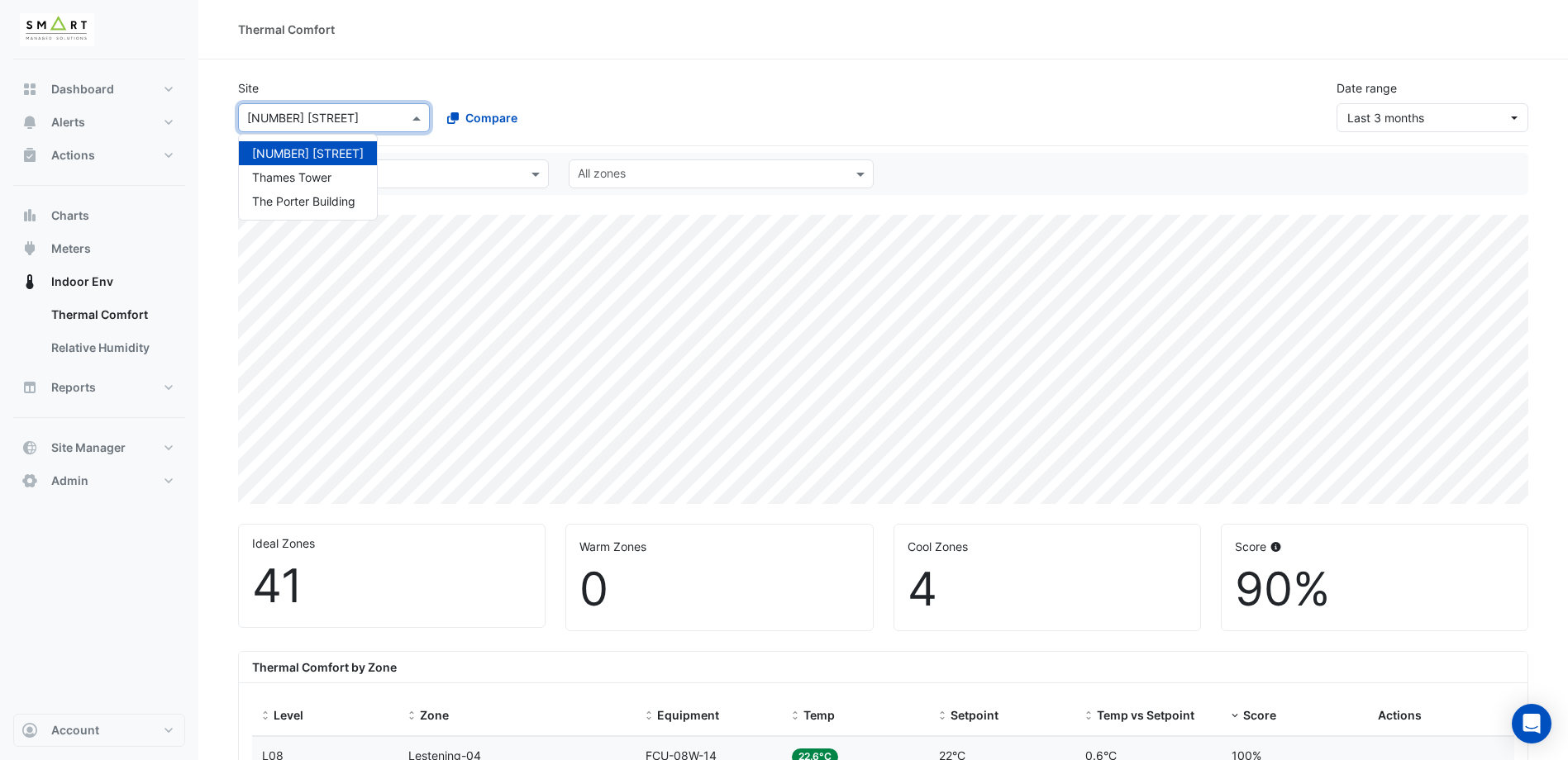 click at bounding box center (334, 117) 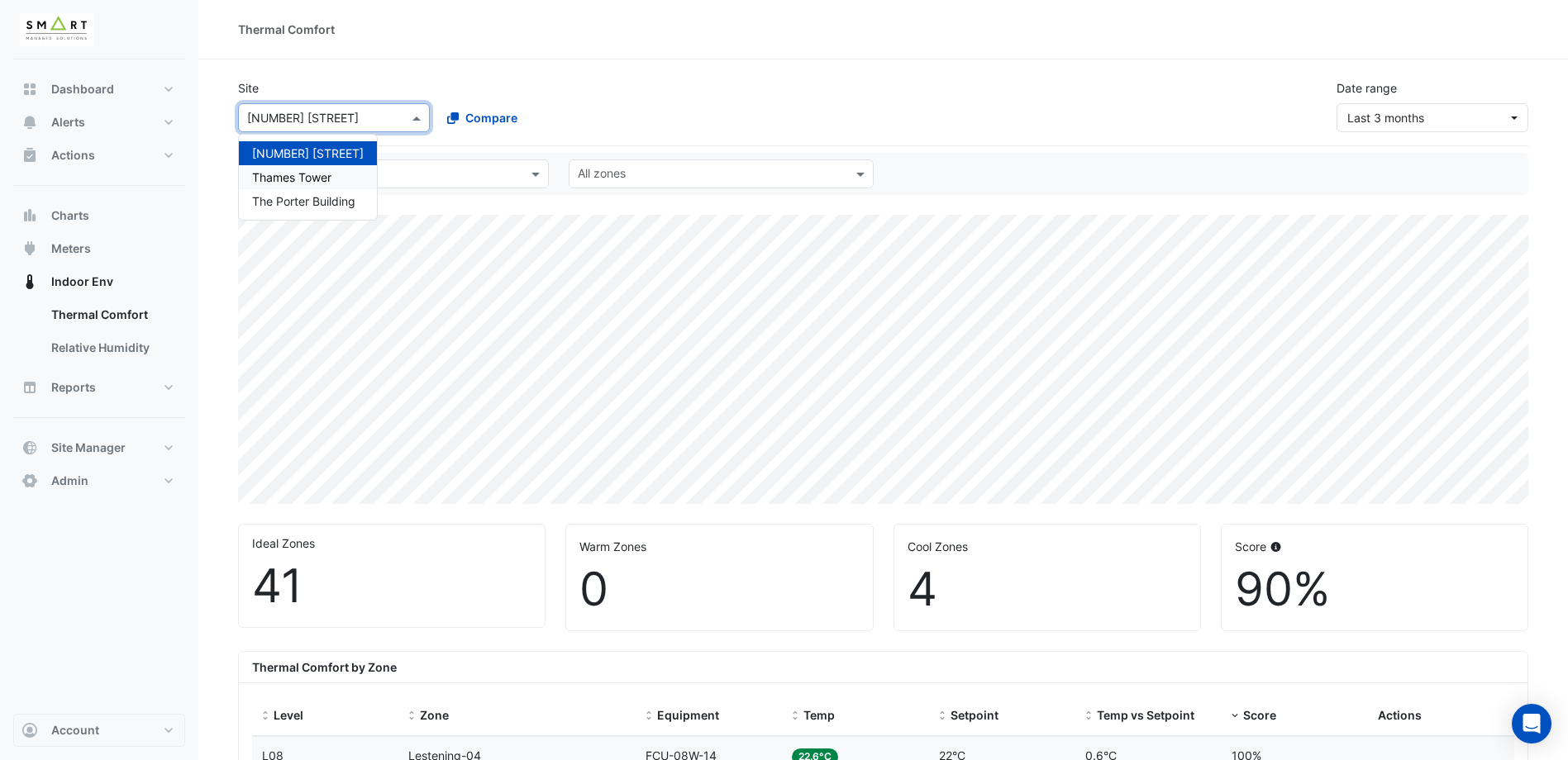 click on "Thames Tower" at bounding box center (307, 177) 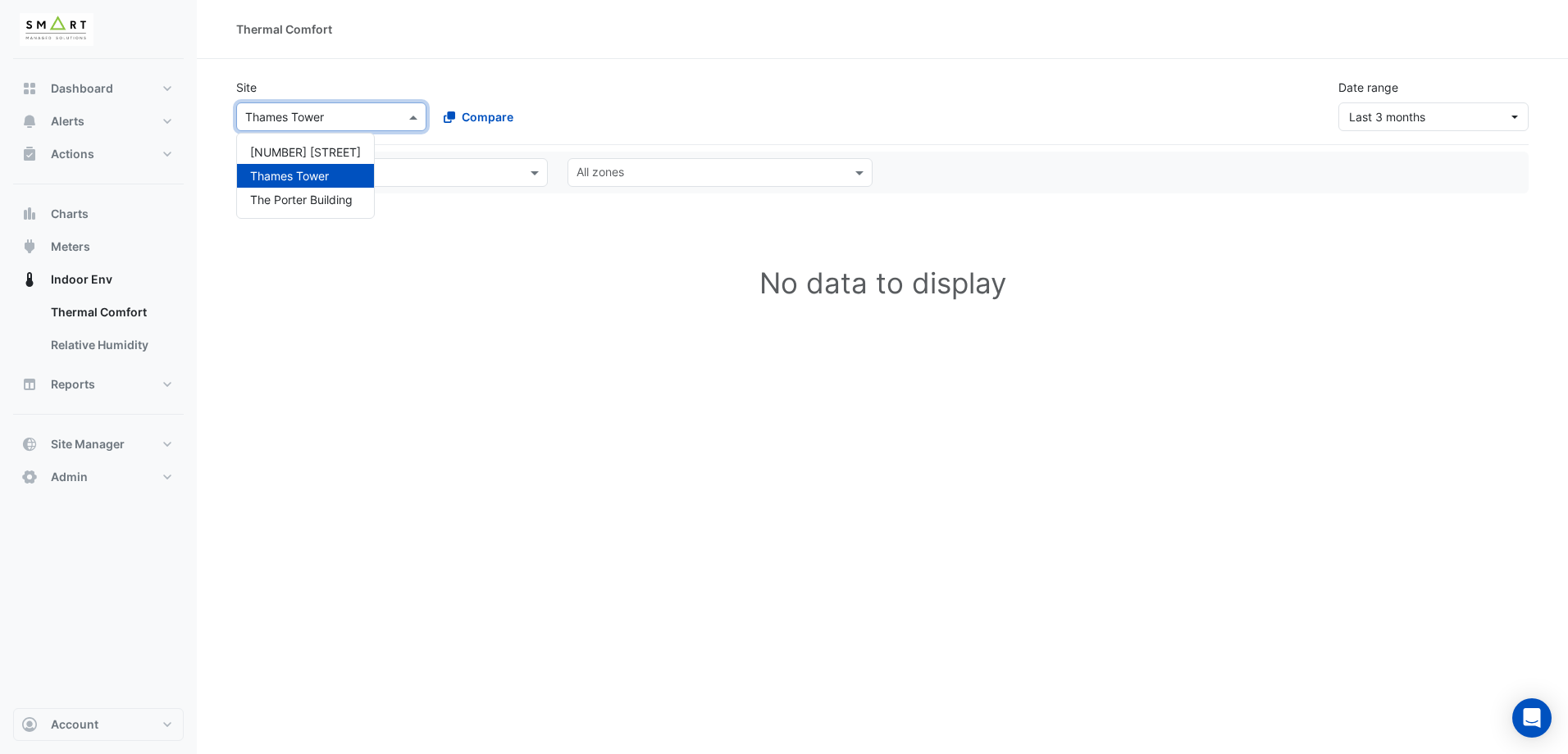 click at bounding box center (415, 116) 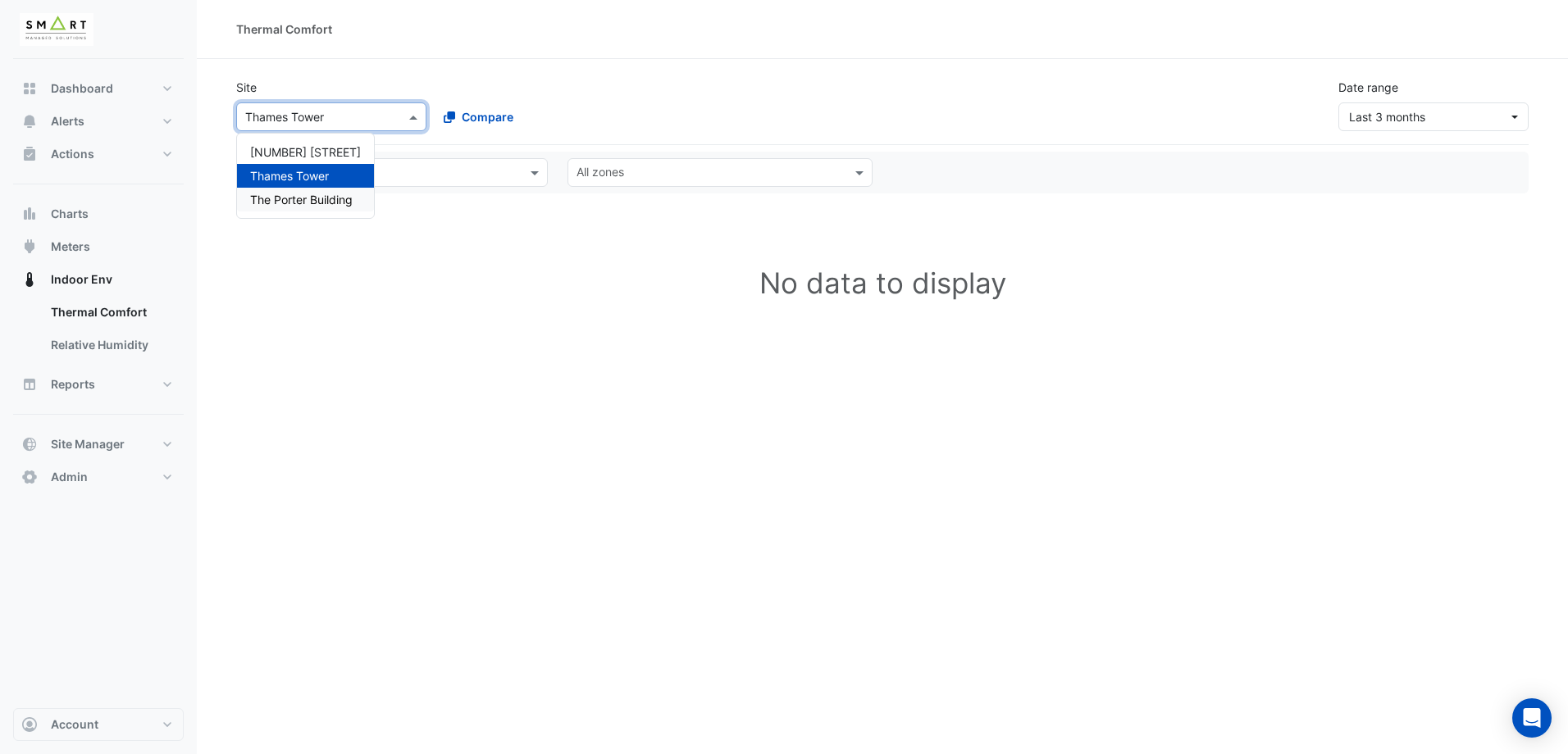 click on "The Porter Building" at bounding box center (305, 199) 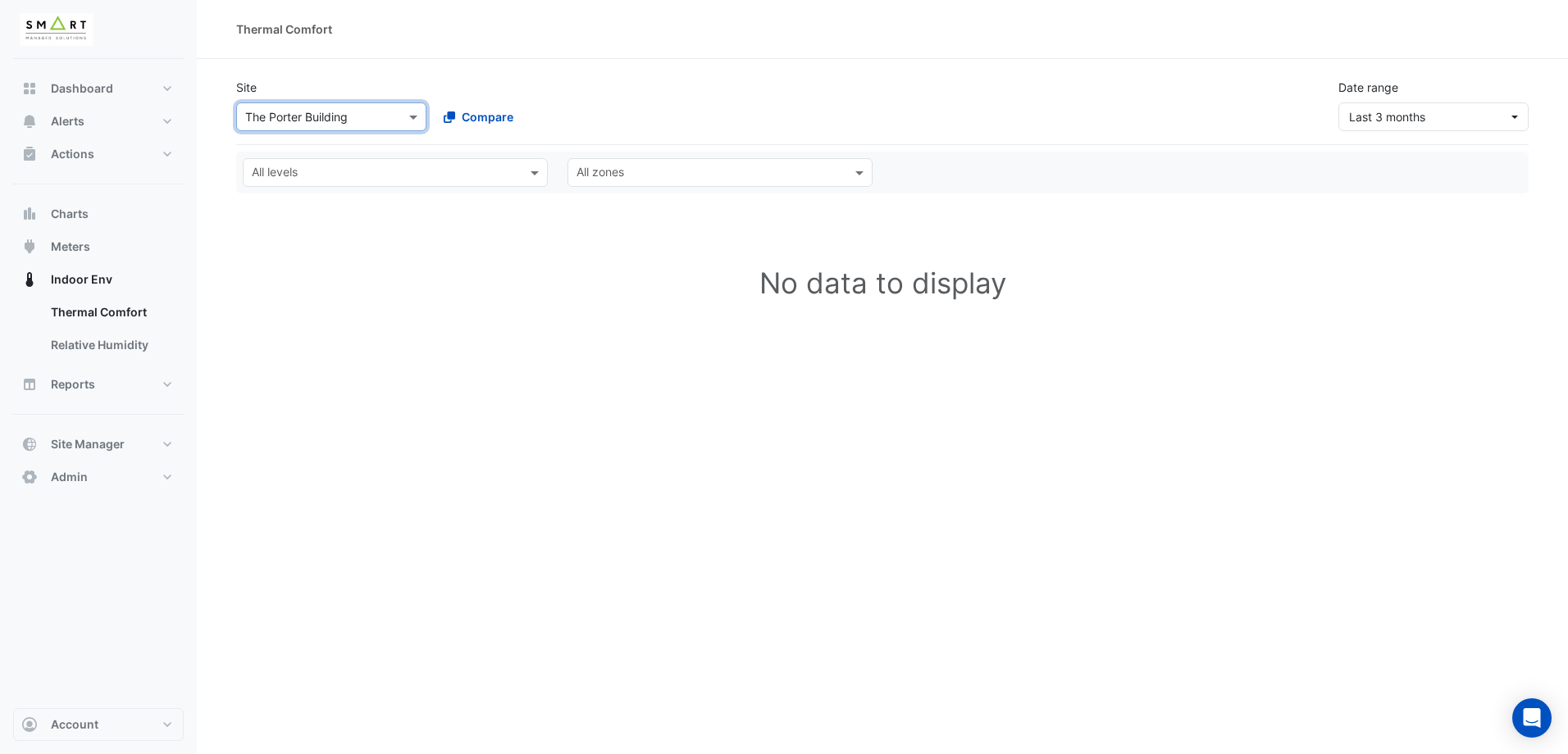 click at bounding box center (315, 117) 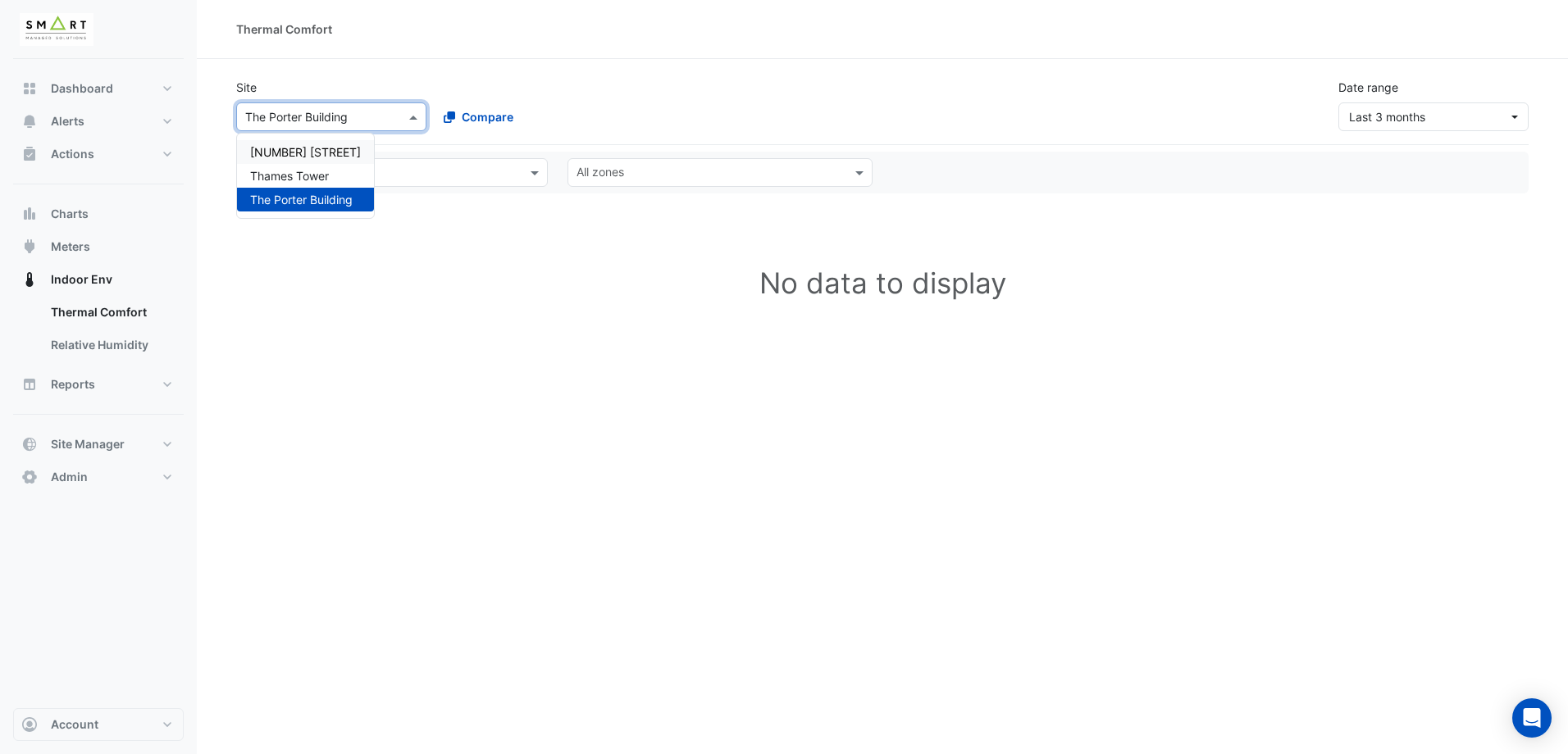 click on "[NUMBER] [STREET]" at bounding box center (305, 152) 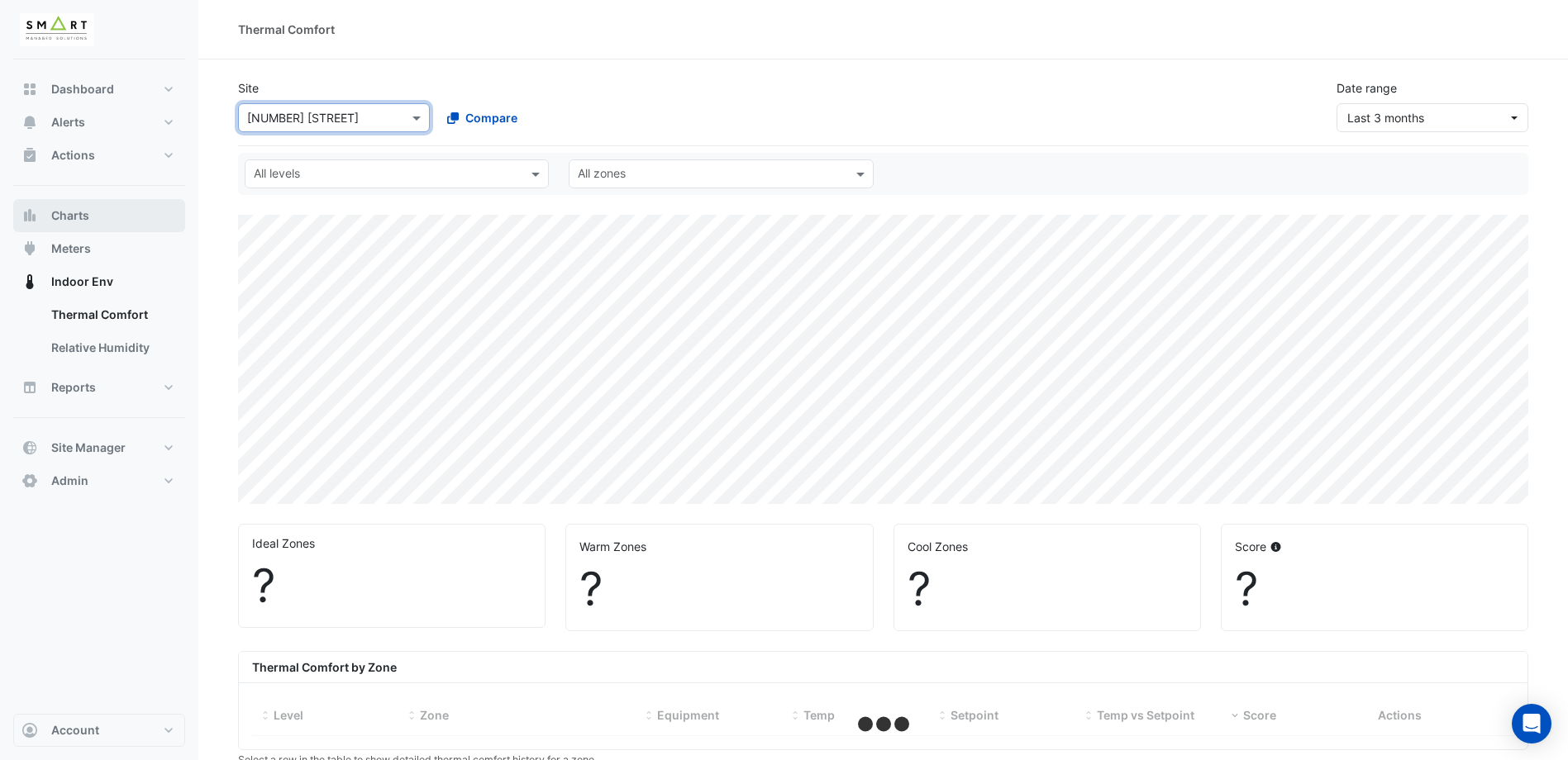 select on "***" 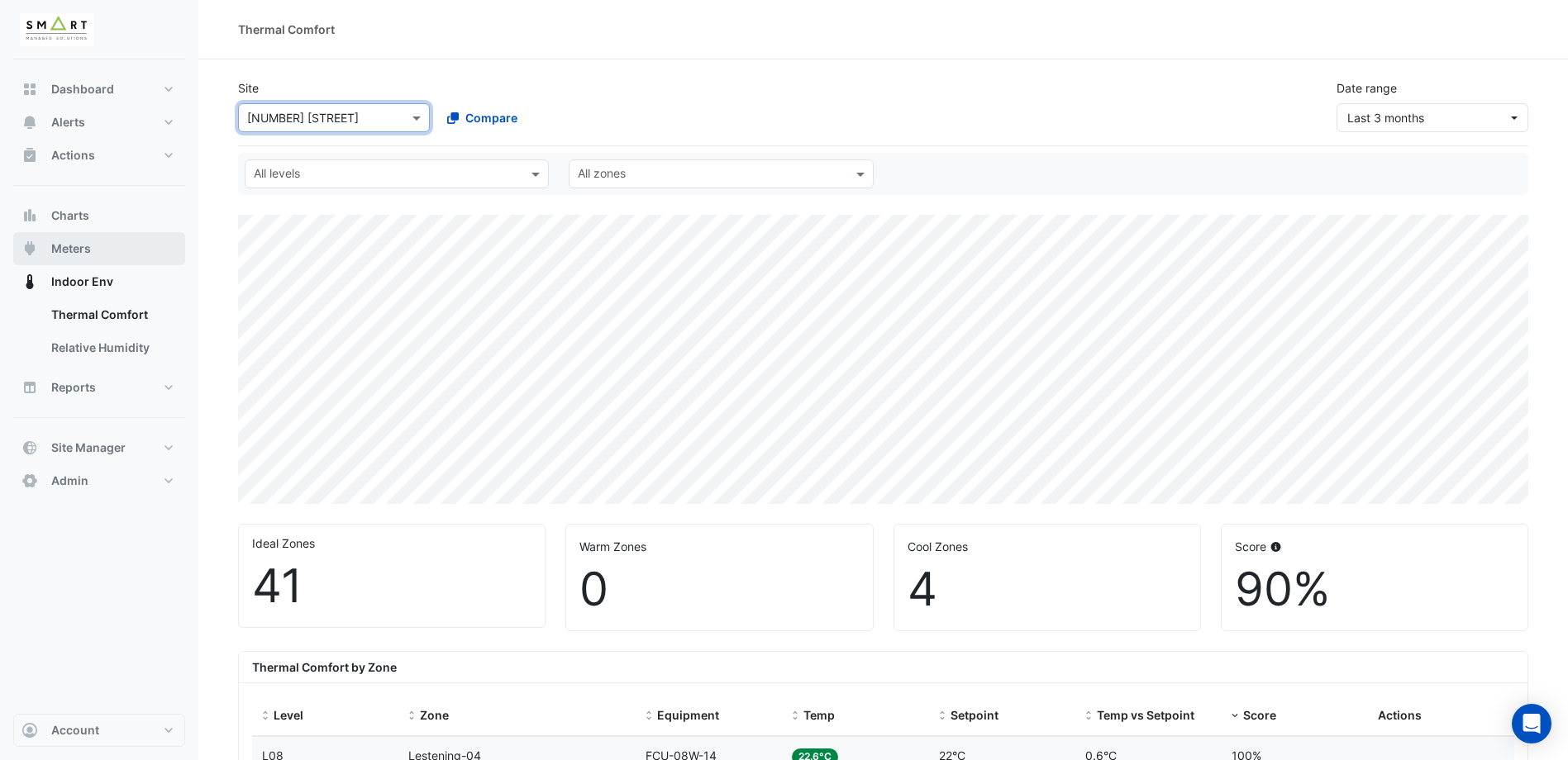 click on "Meters" at bounding box center (99, 249) 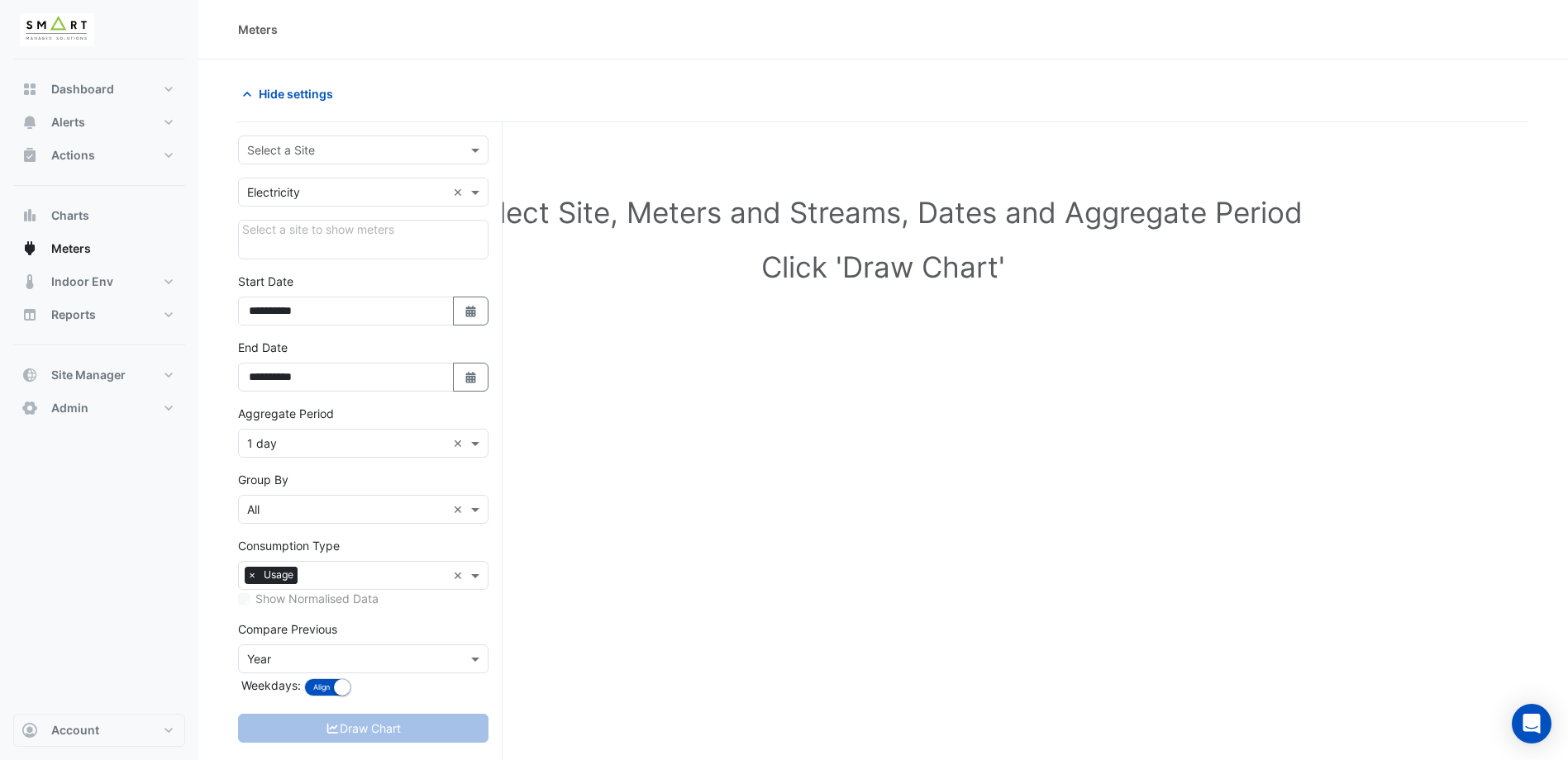 click at bounding box center [346, 150] 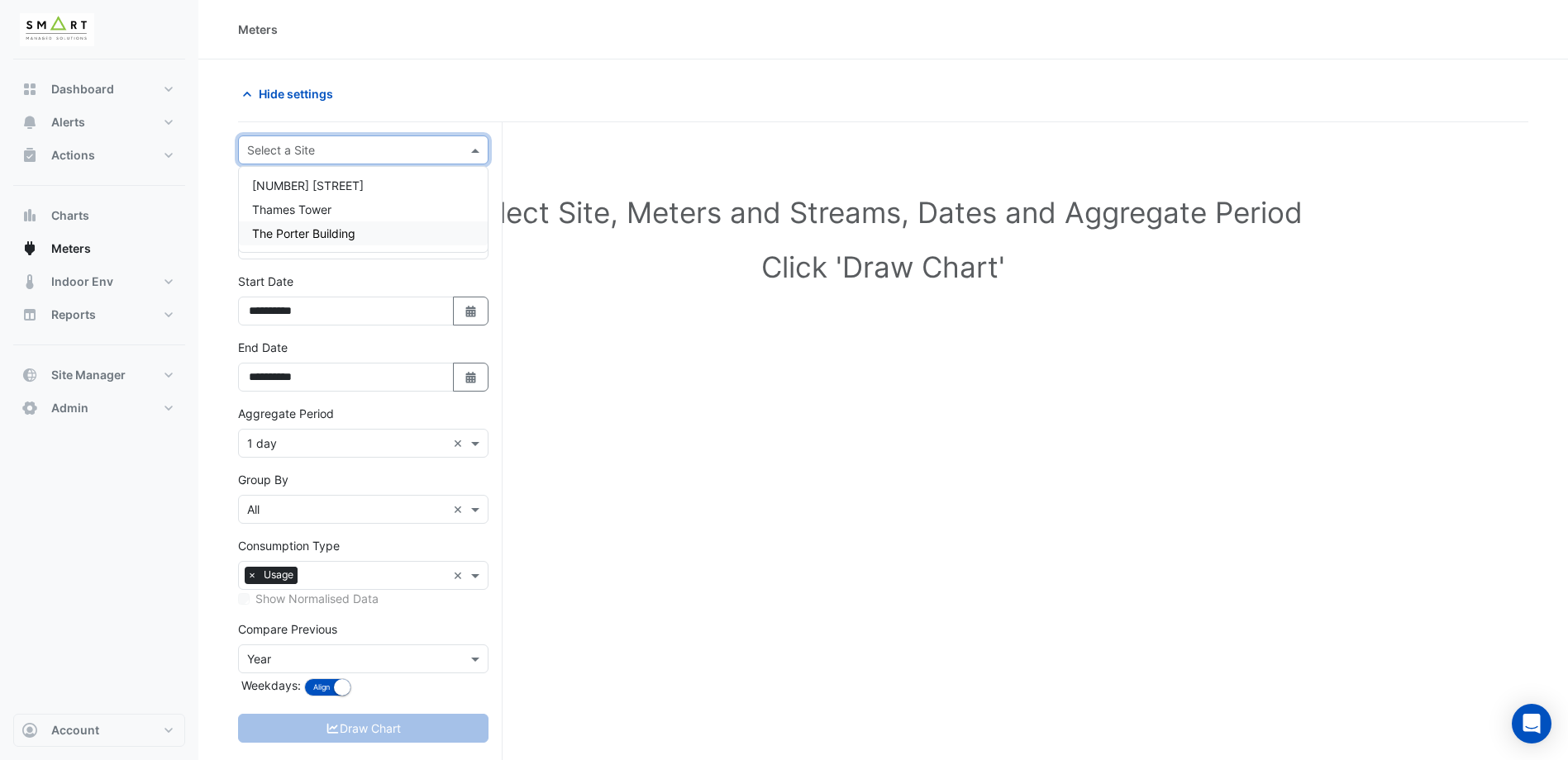 click on "The Porter Building" at bounding box center (303, 233) 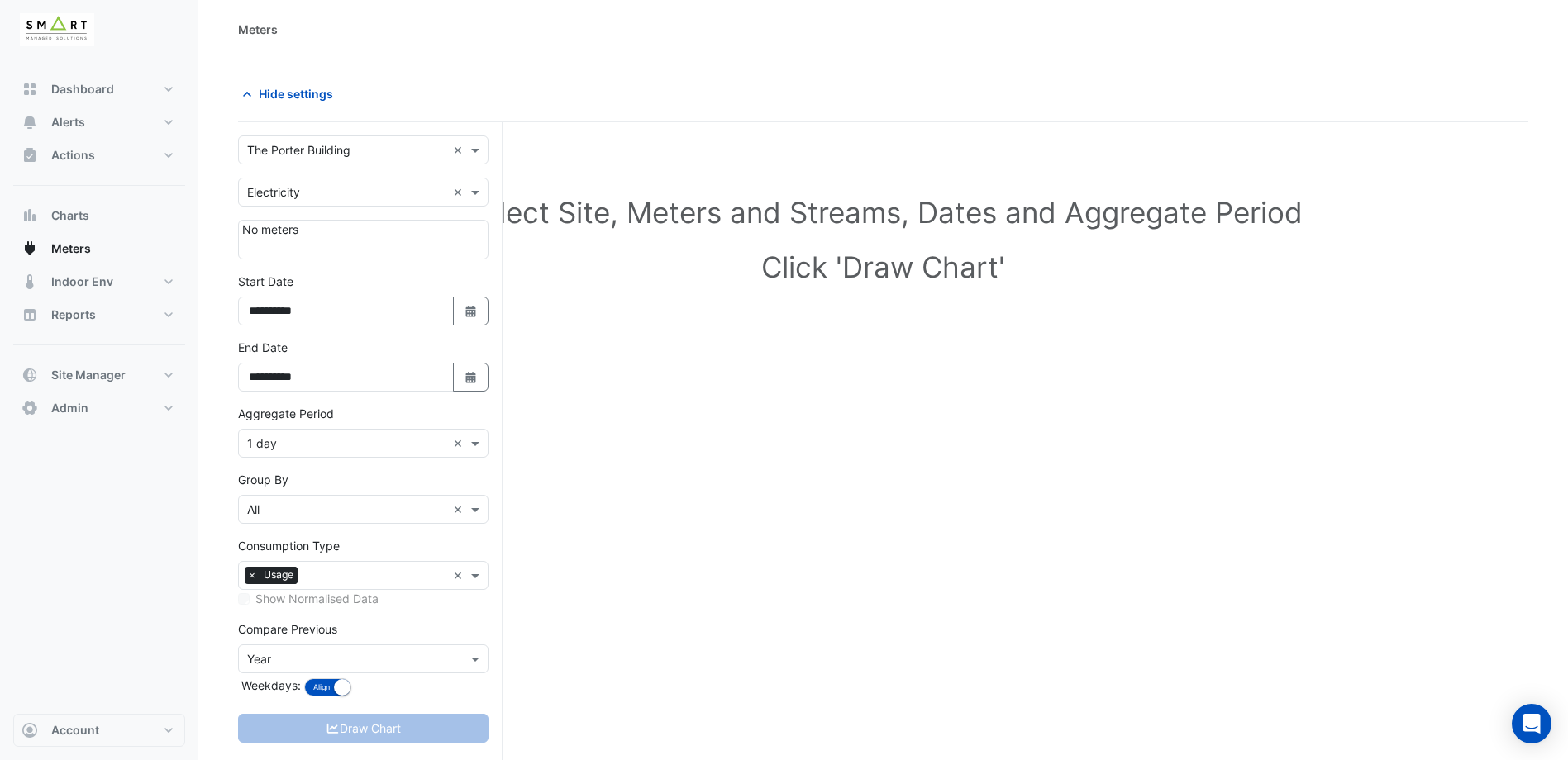 click on "No meters" at bounding box center [363, 240] 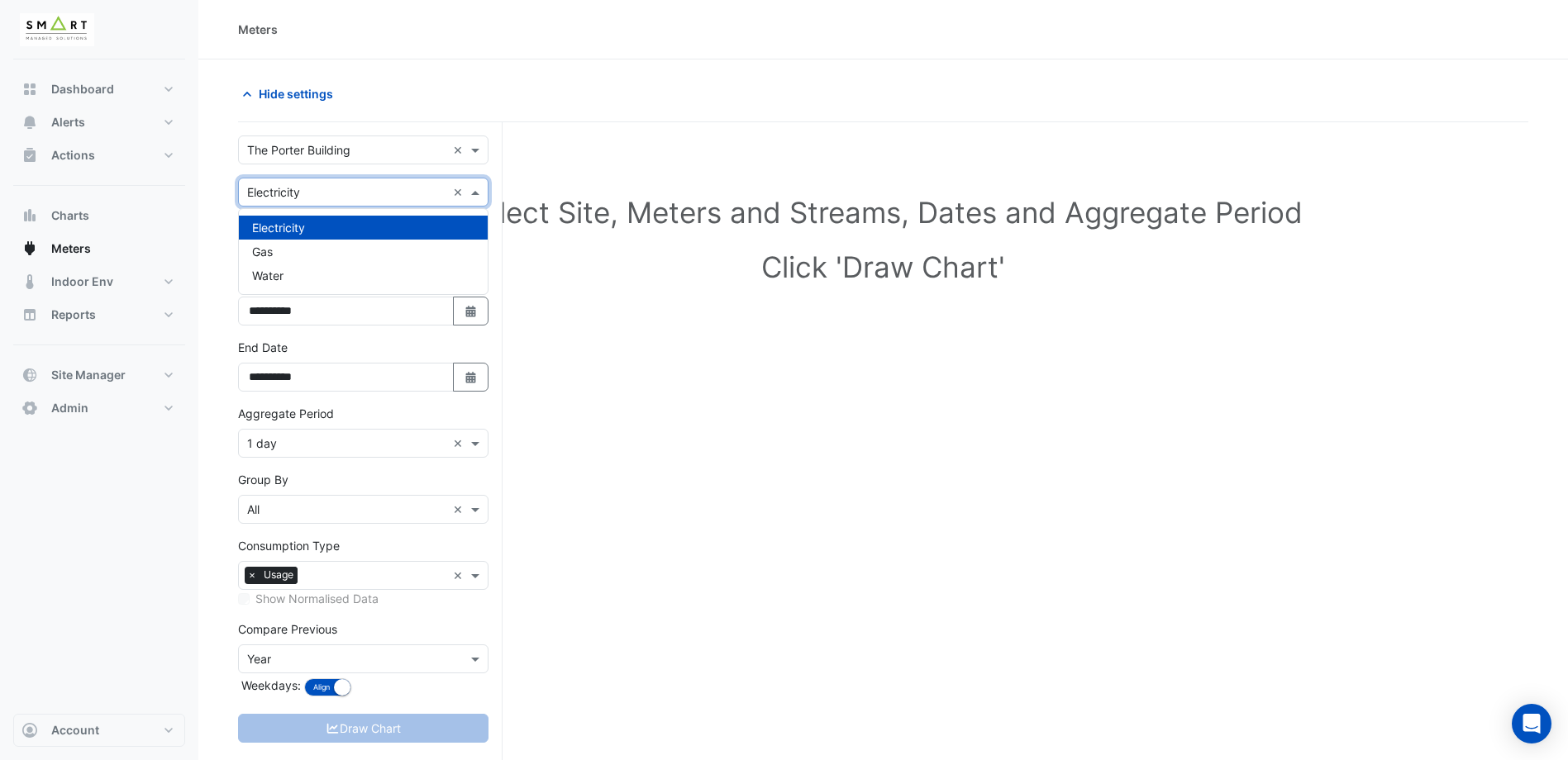 click on "Utility Type × Electricity ×" at bounding box center (363, 192) 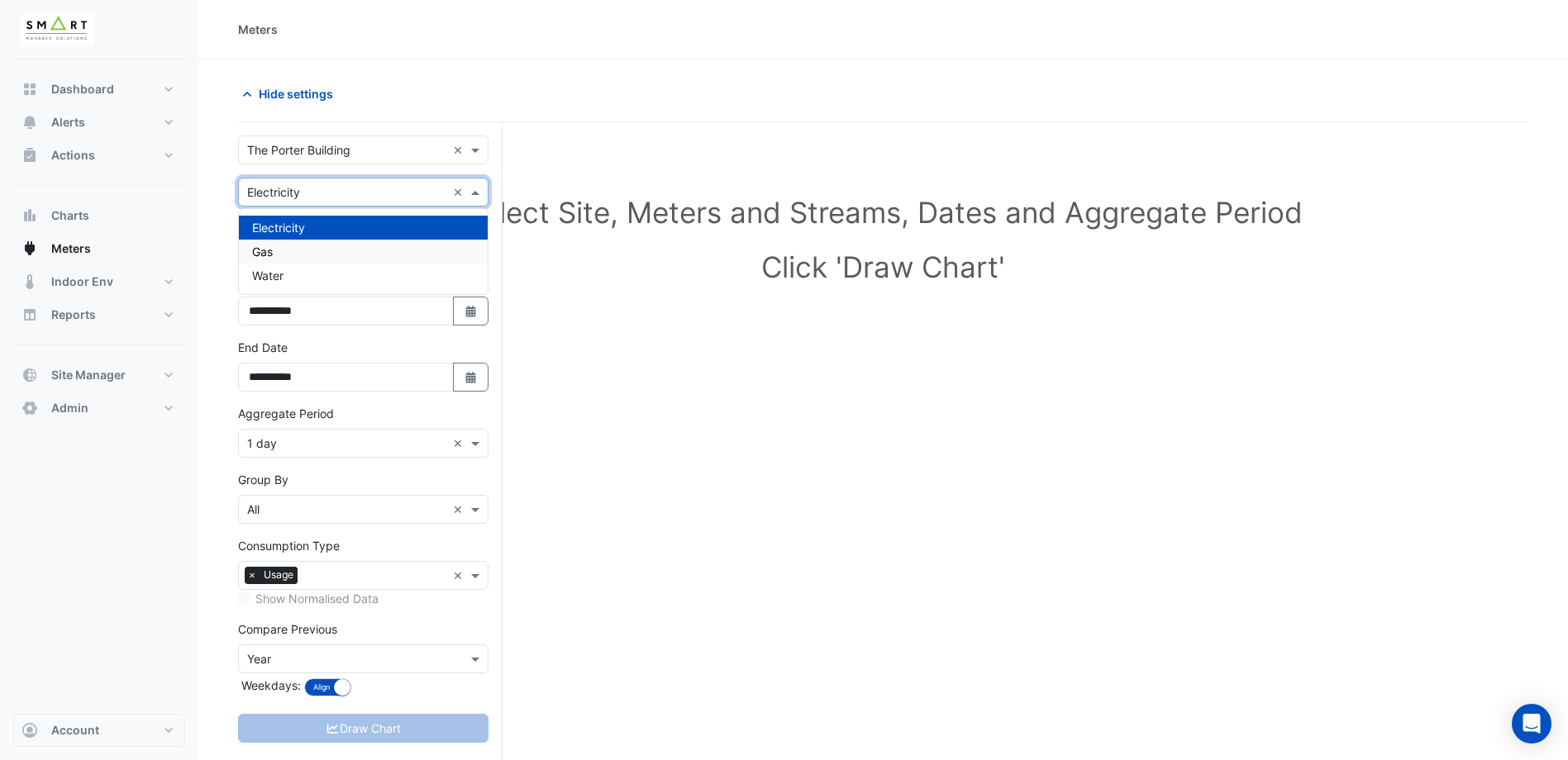click on "Gas" at bounding box center (363, 251) 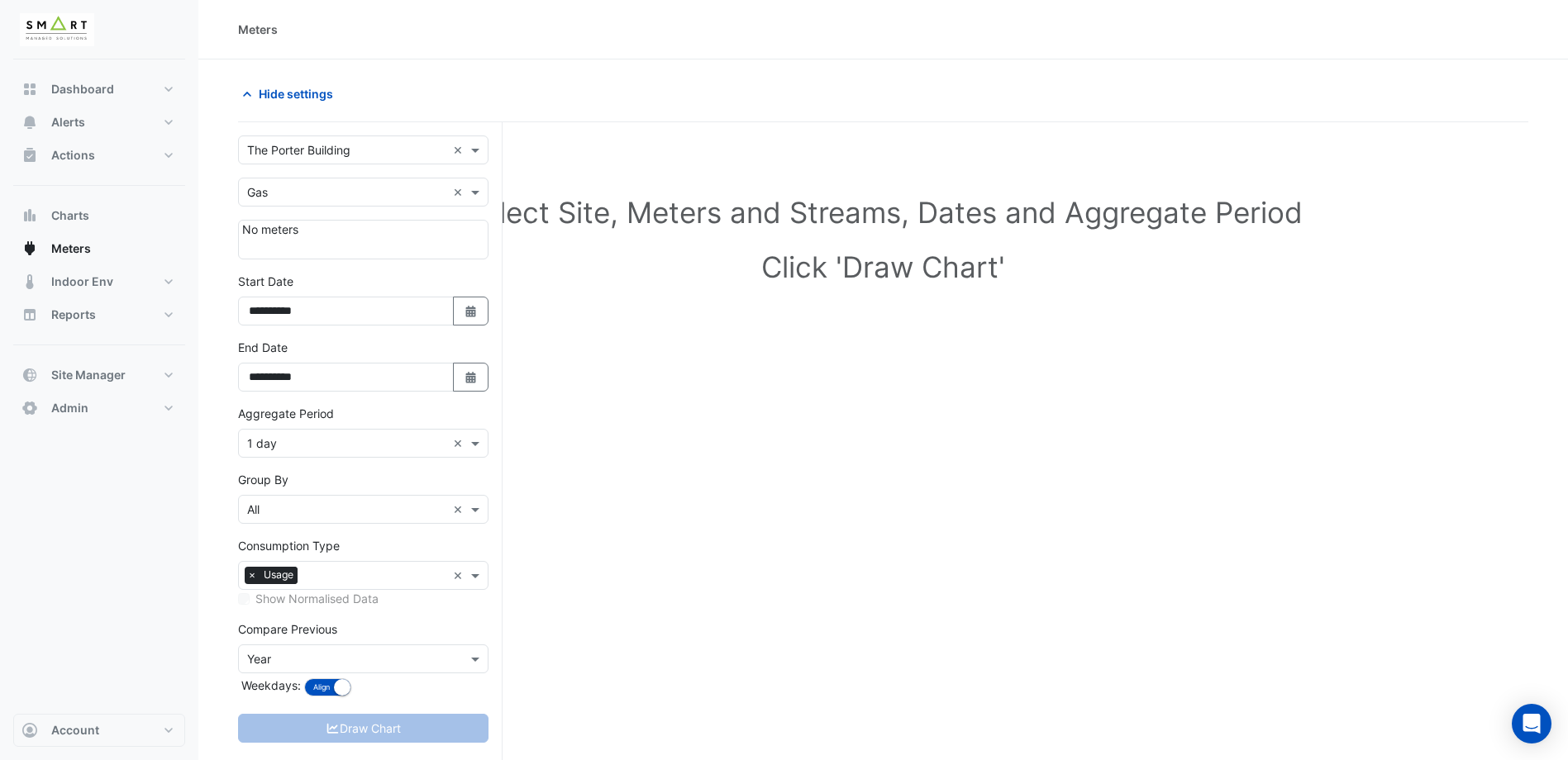 click 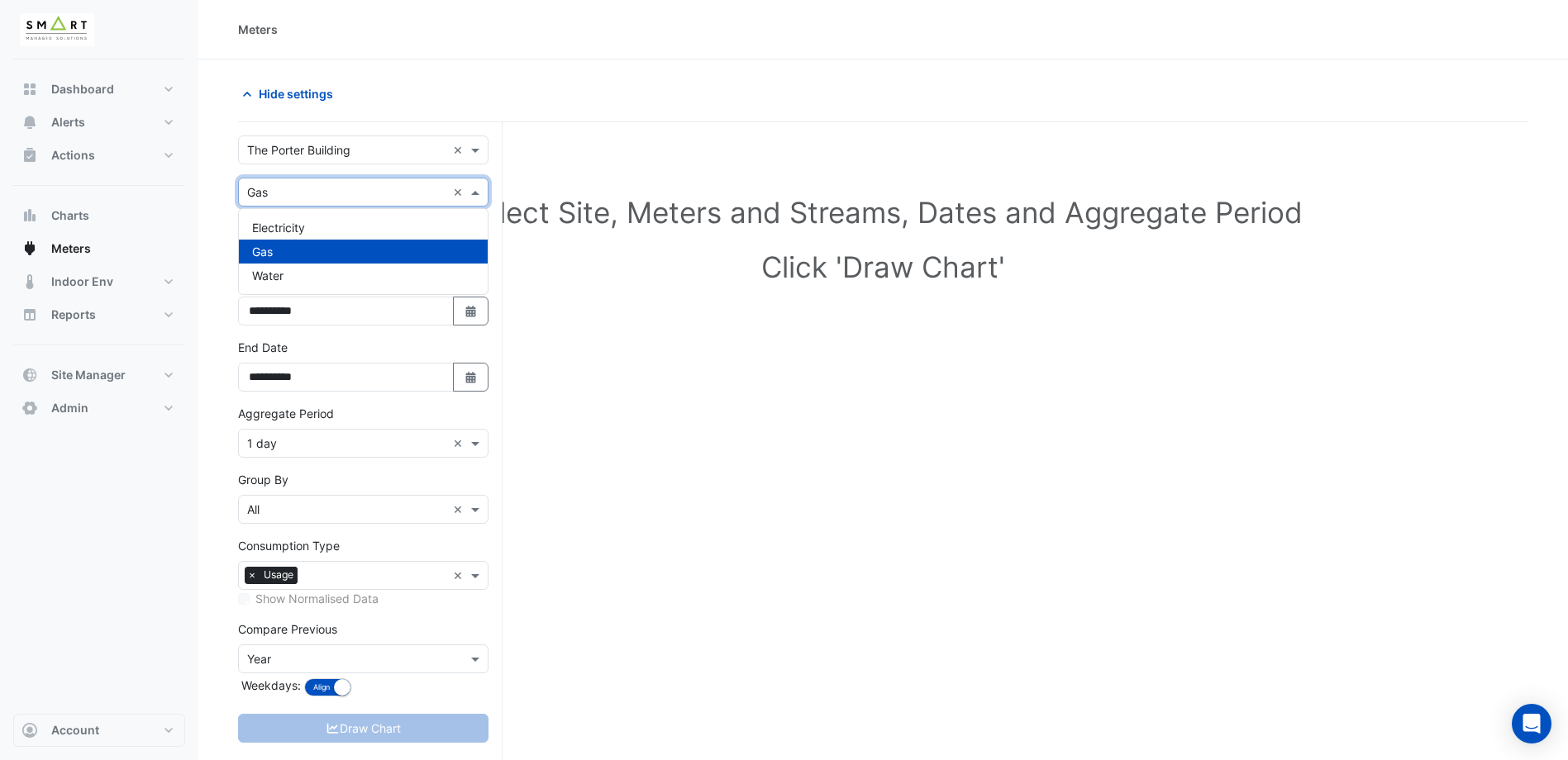 click at bounding box center [346, 192] 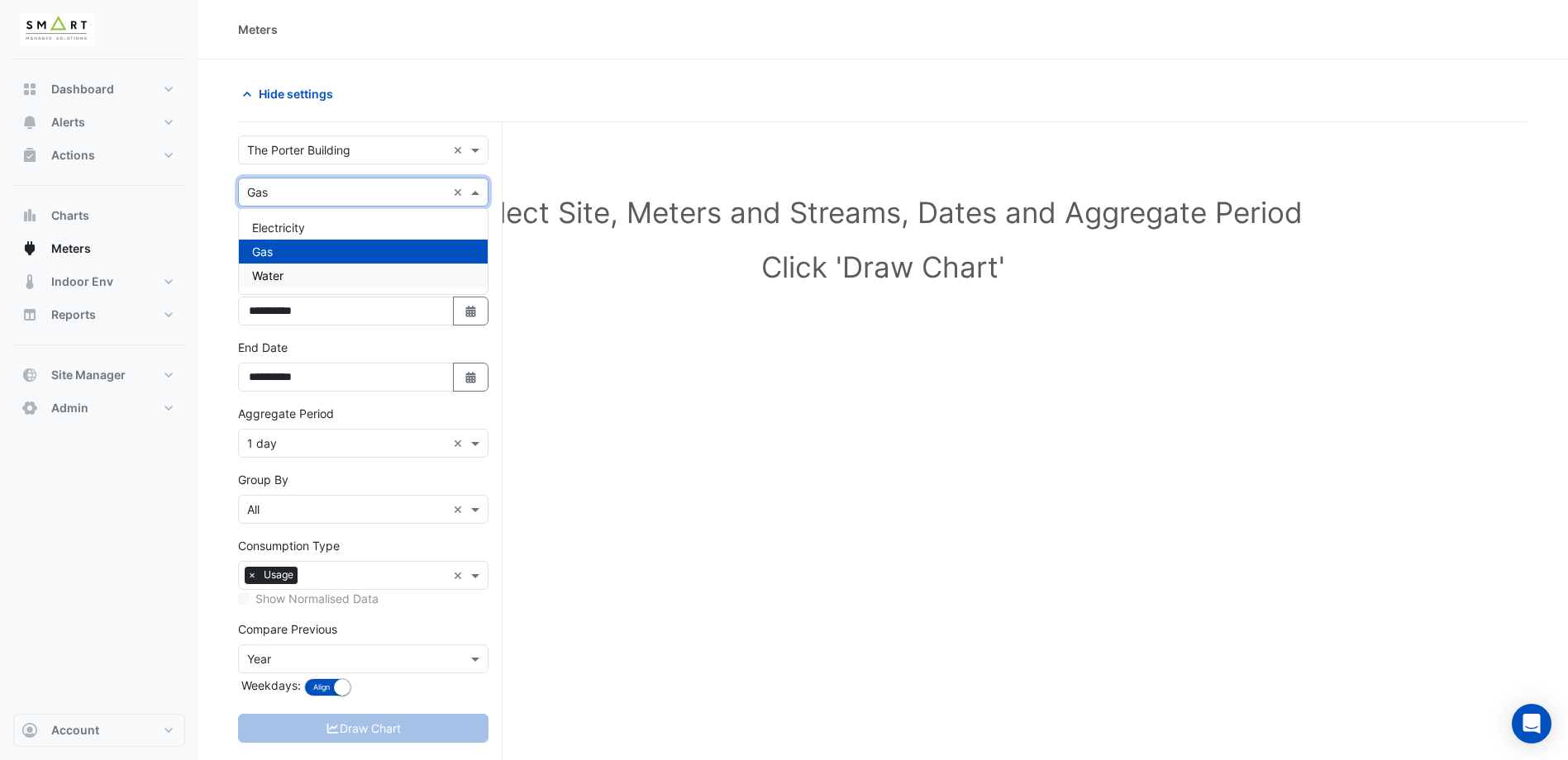 click on "Water" at bounding box center (363, 275) 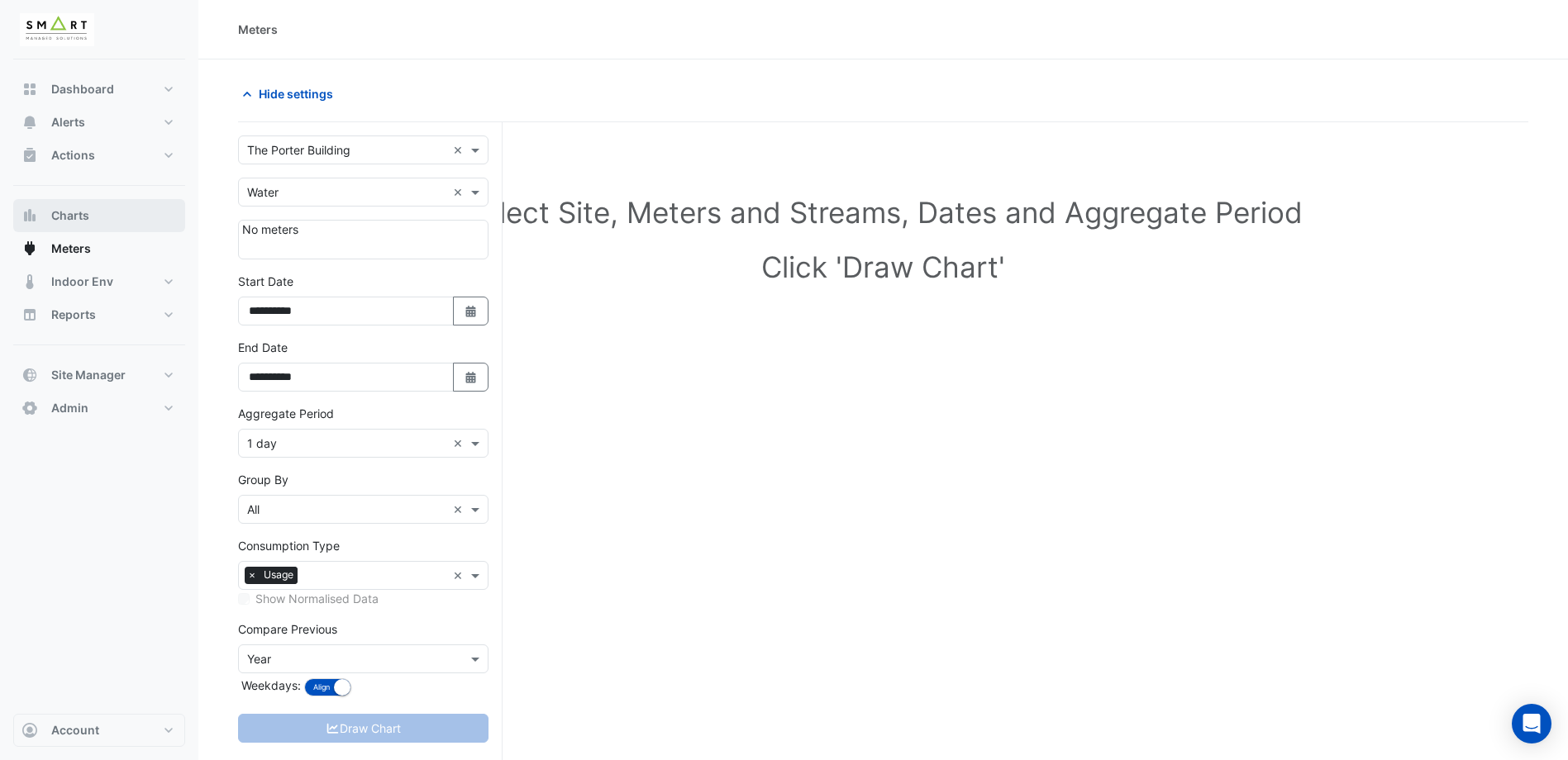click on "Charts" at bounding box center (70, 216) 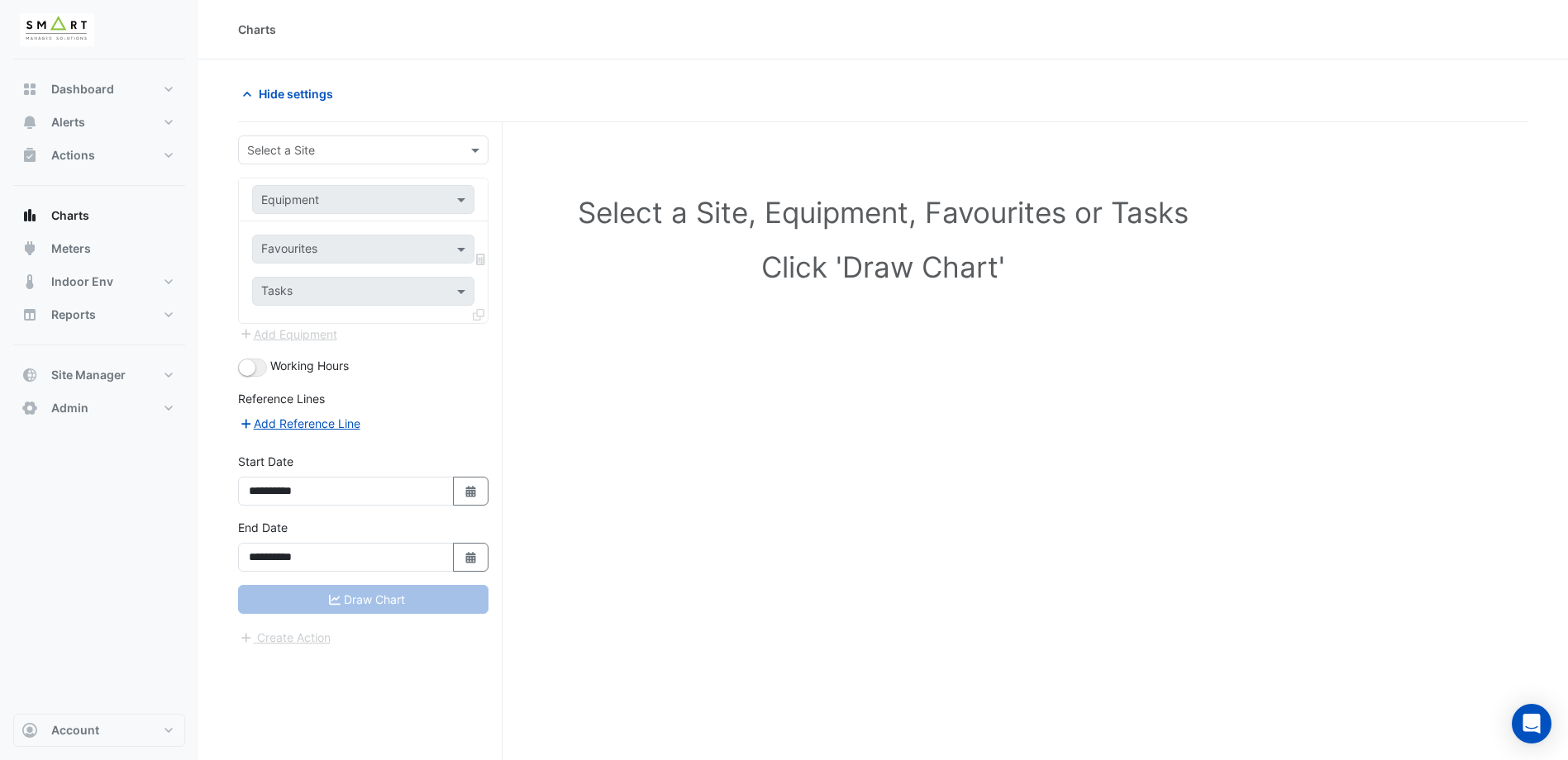 click on "Select a Site" at bounding box center (363, 150) 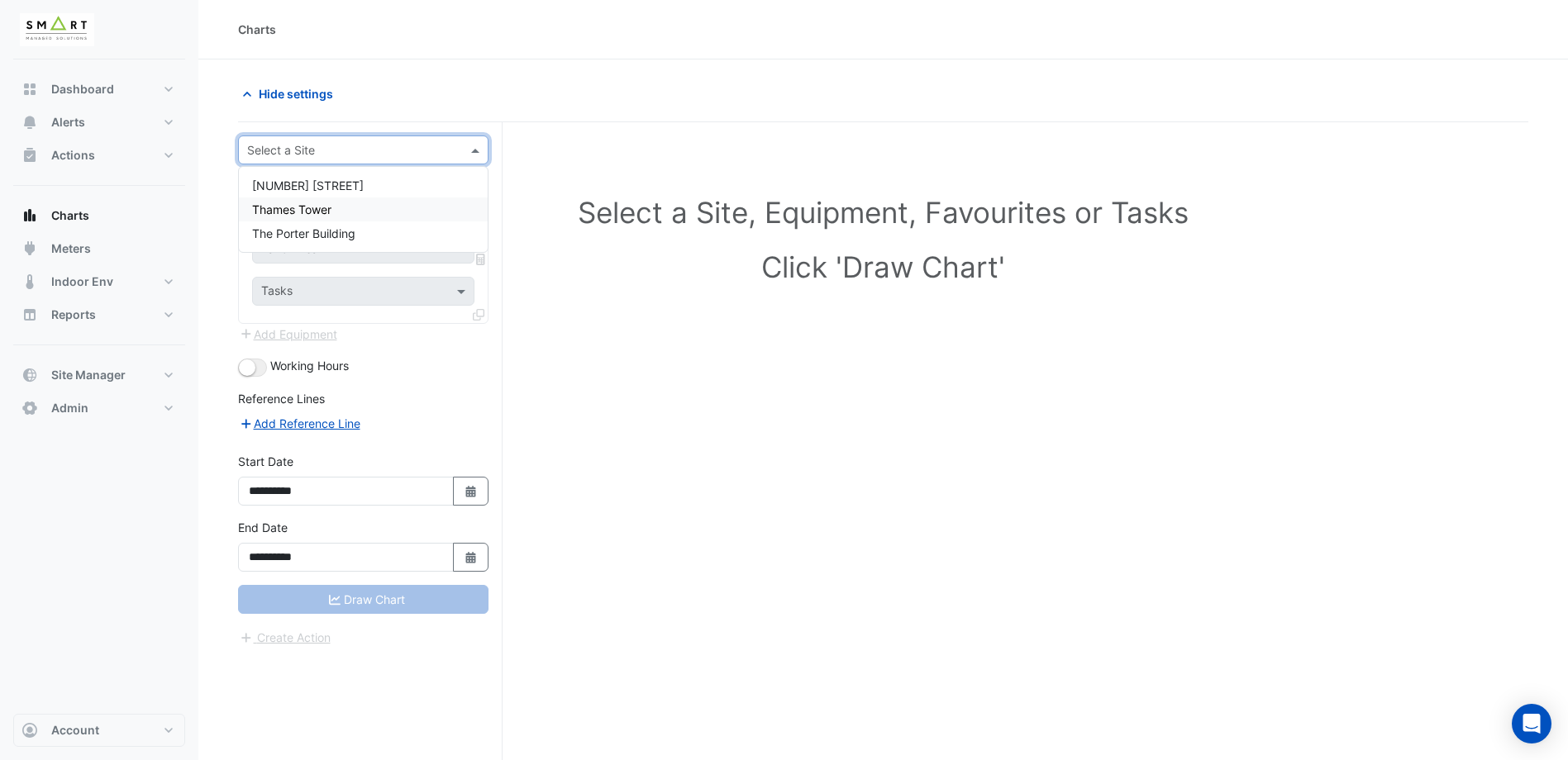 click on "Select a Site, Equipment, Favourites or Tasks
Click 'Draw Chart'" 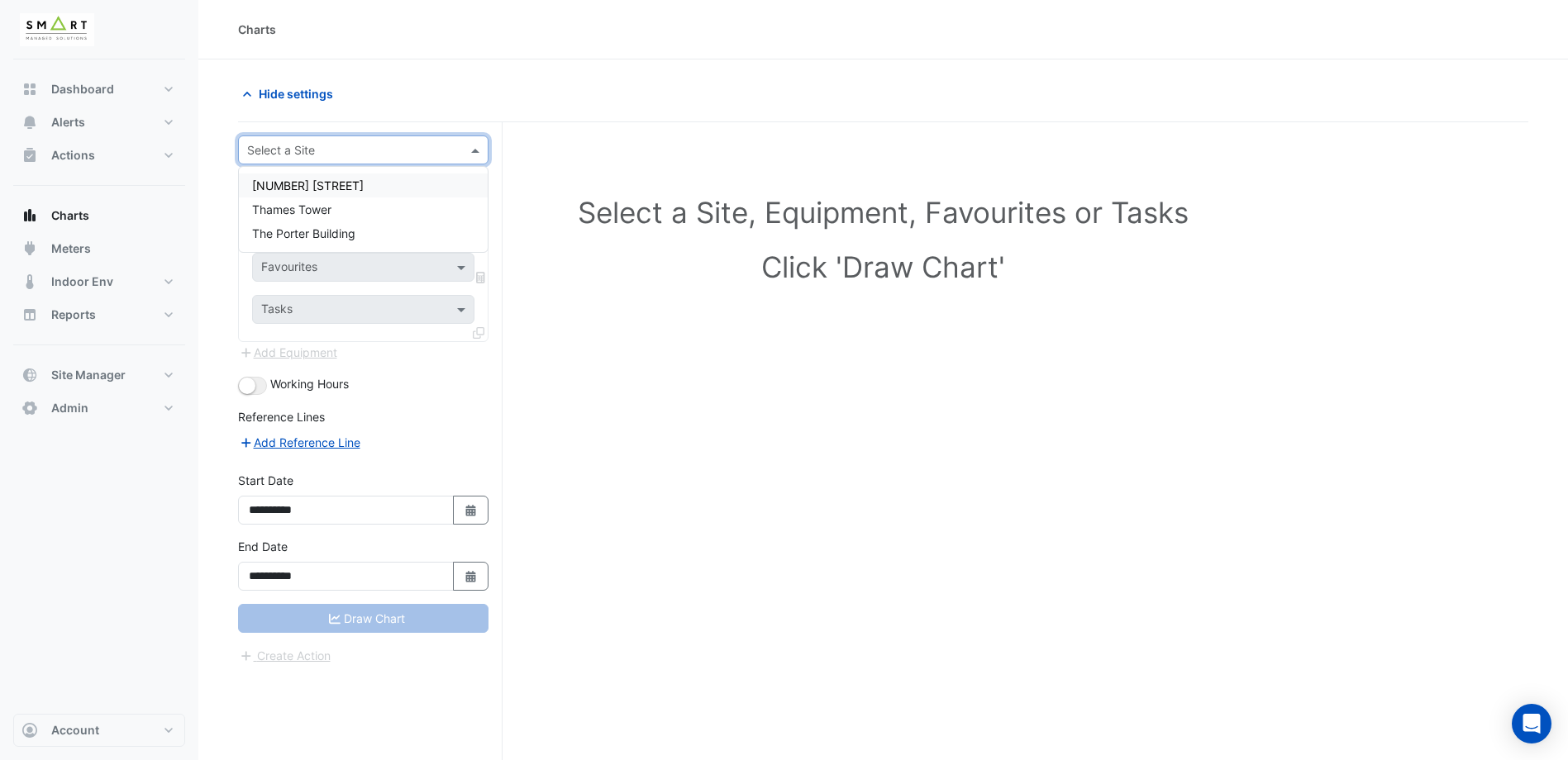 click at bounding box center (346, 150) 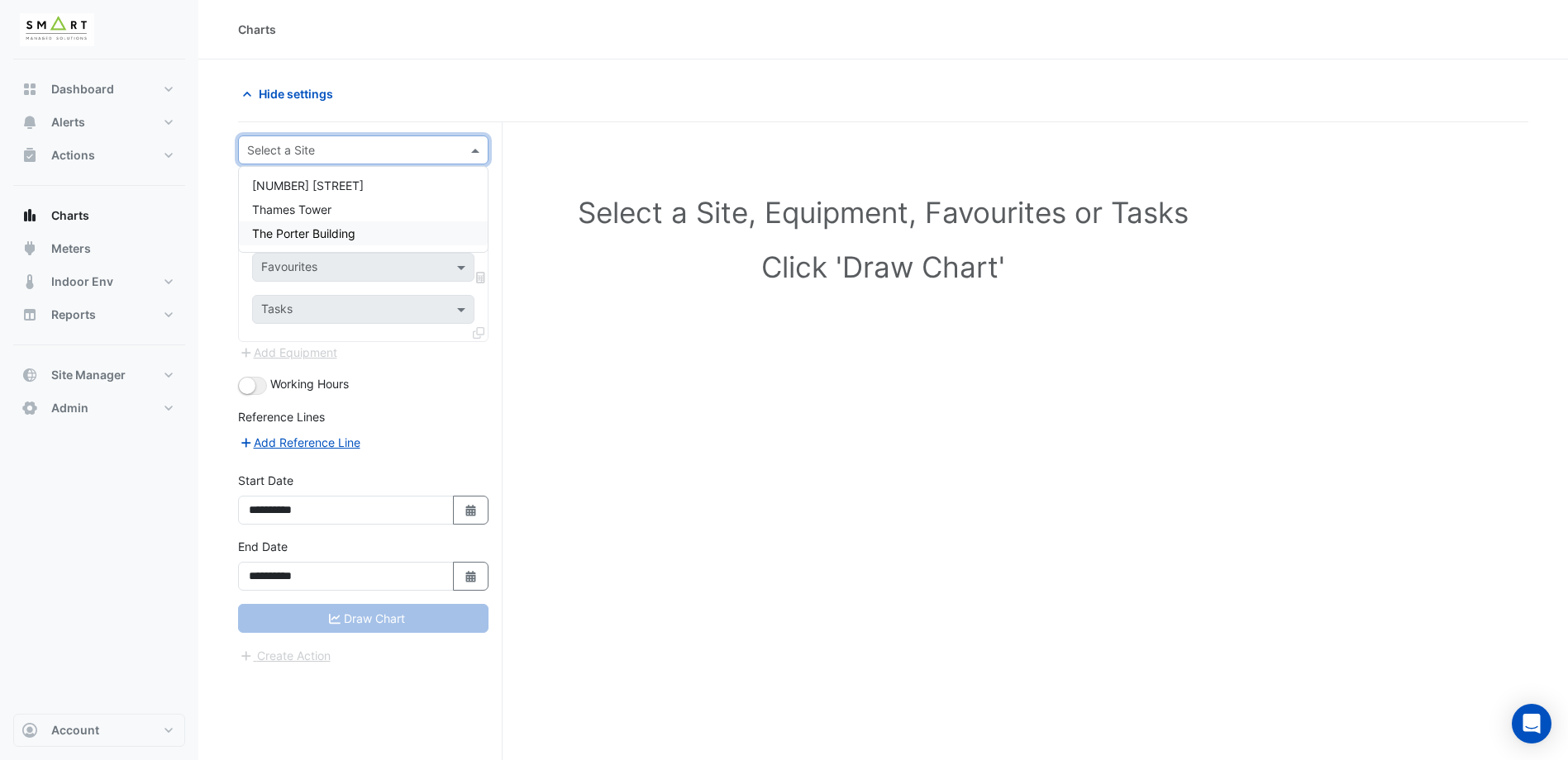 click on "The Porter Building" at bounding box center (363, 233) 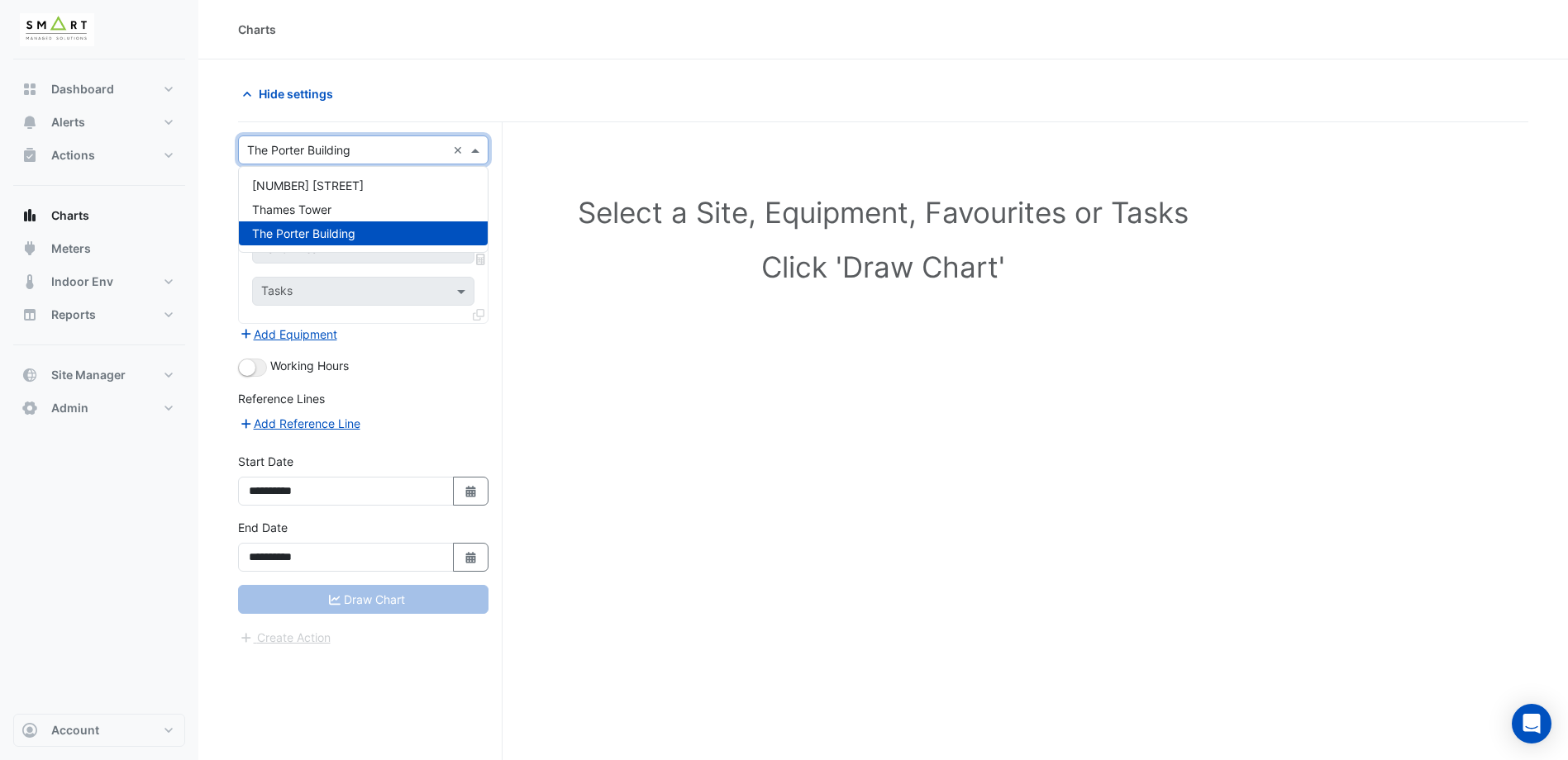 click at bounding box center (346, 150) 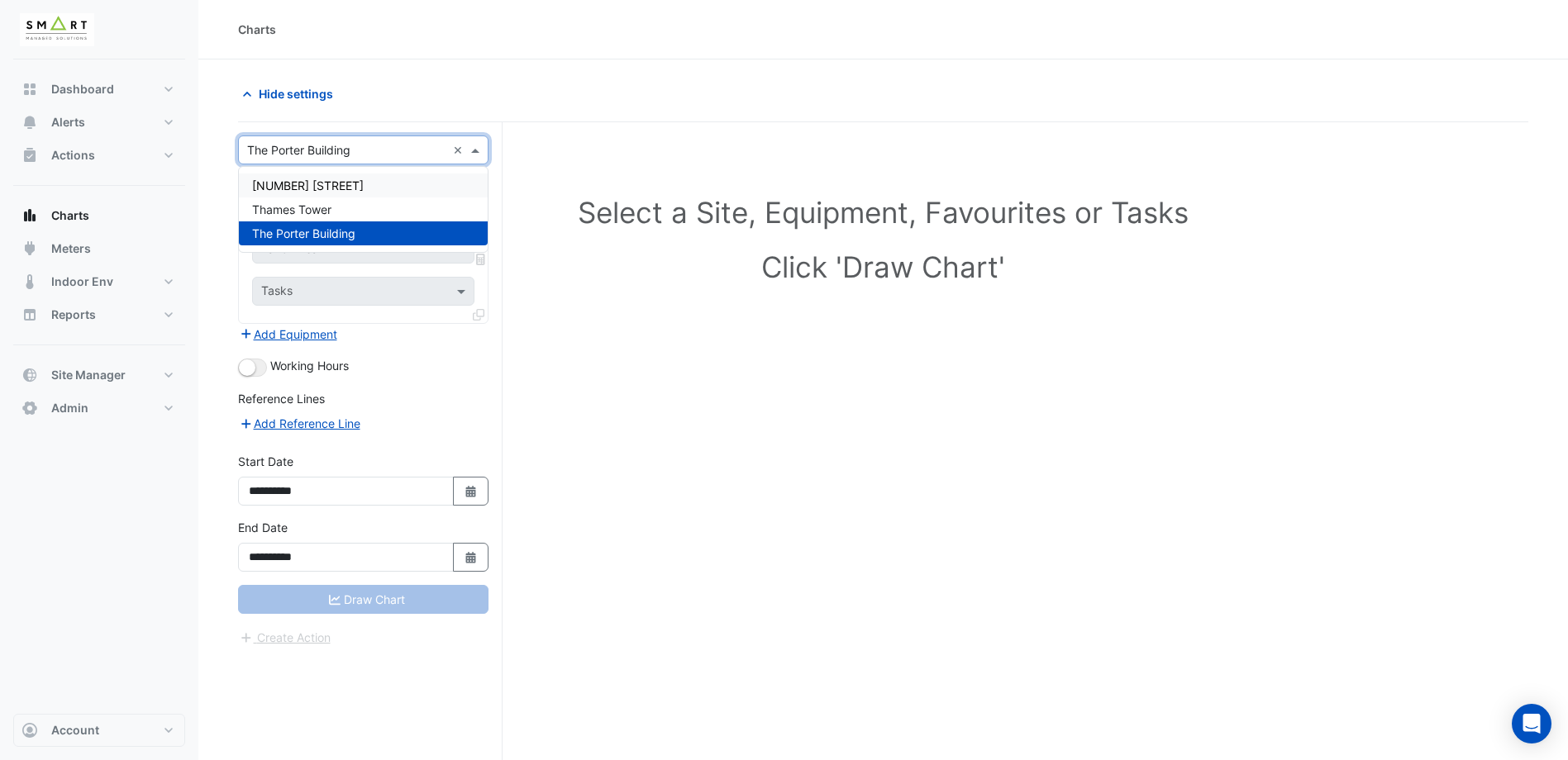 click on "[NUMBER] [STREET]" at bounding box center (363, 185) 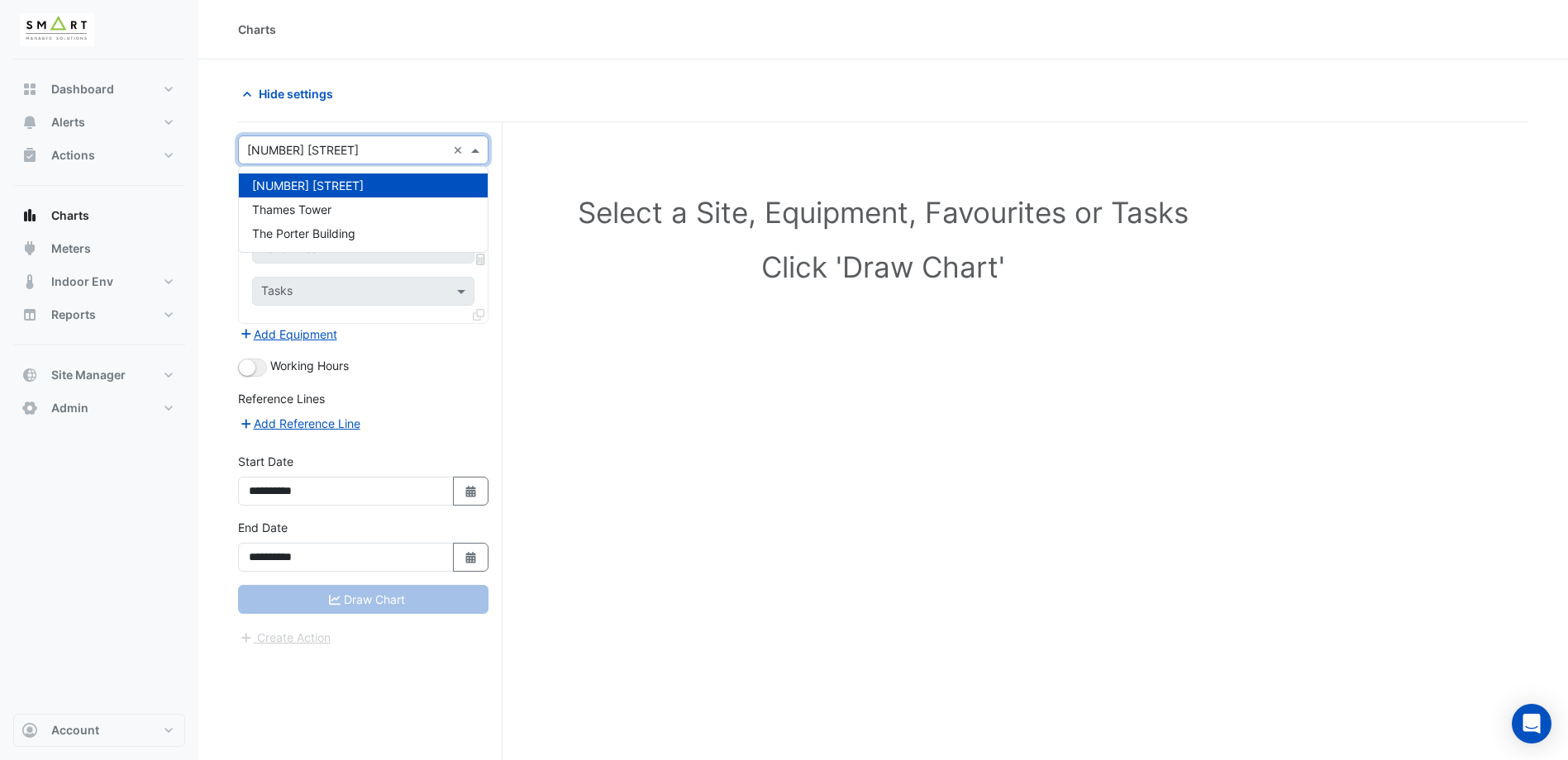 click at bounding box center (346, 150) 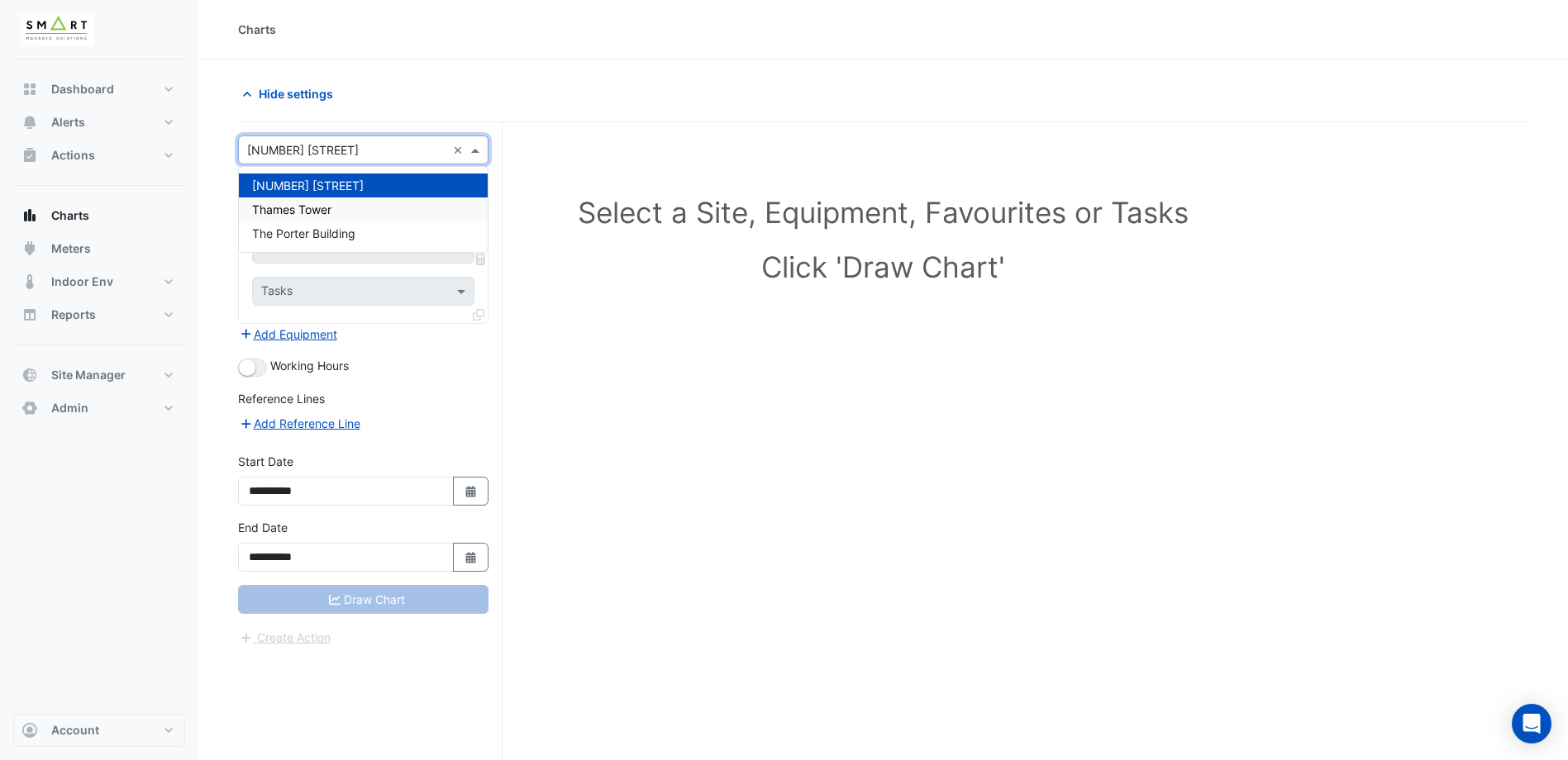 click on "Thames Tower" at bounding box center [363, 209] 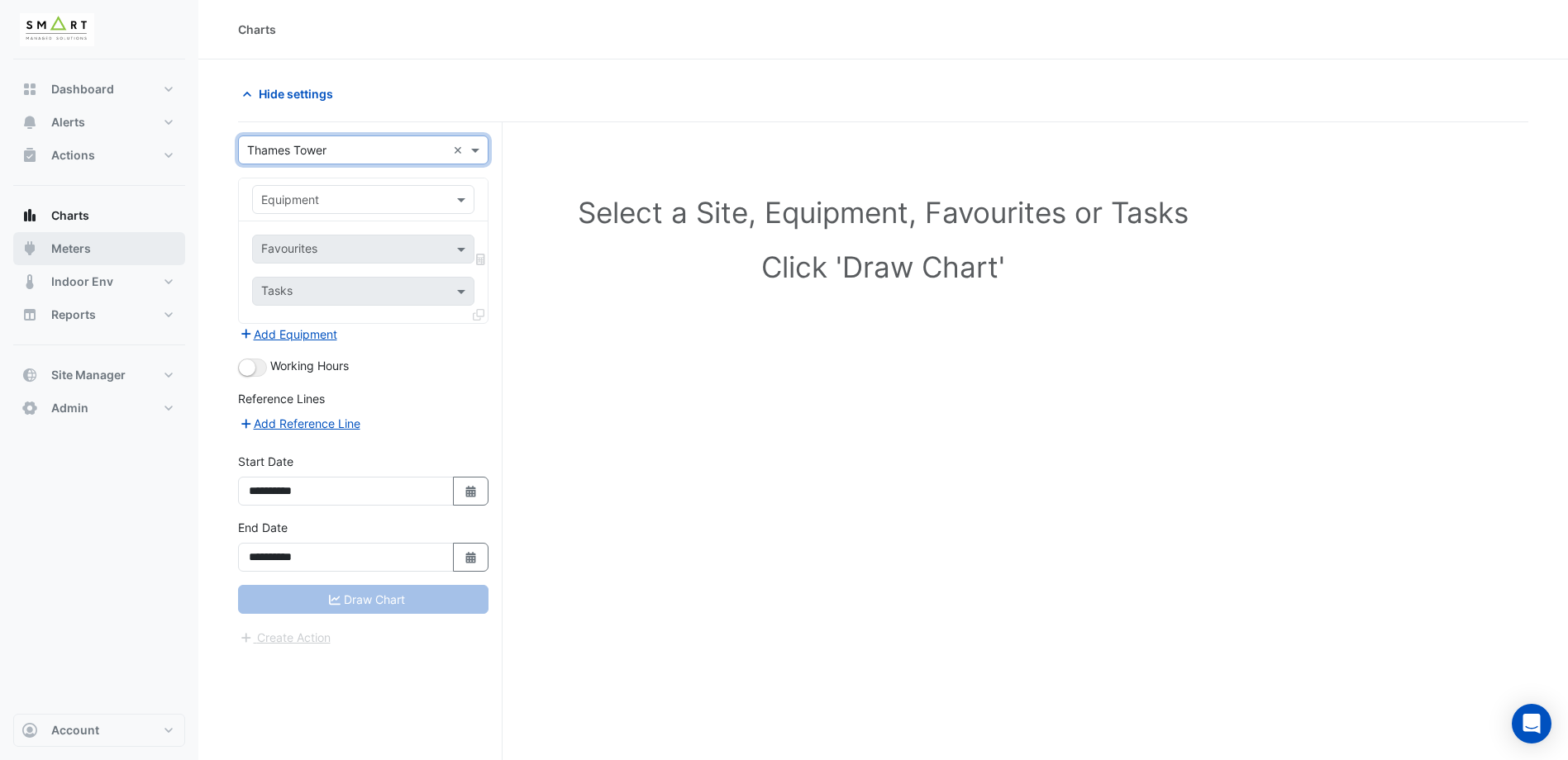 click on "Meters" at bounding box center [99, 249] 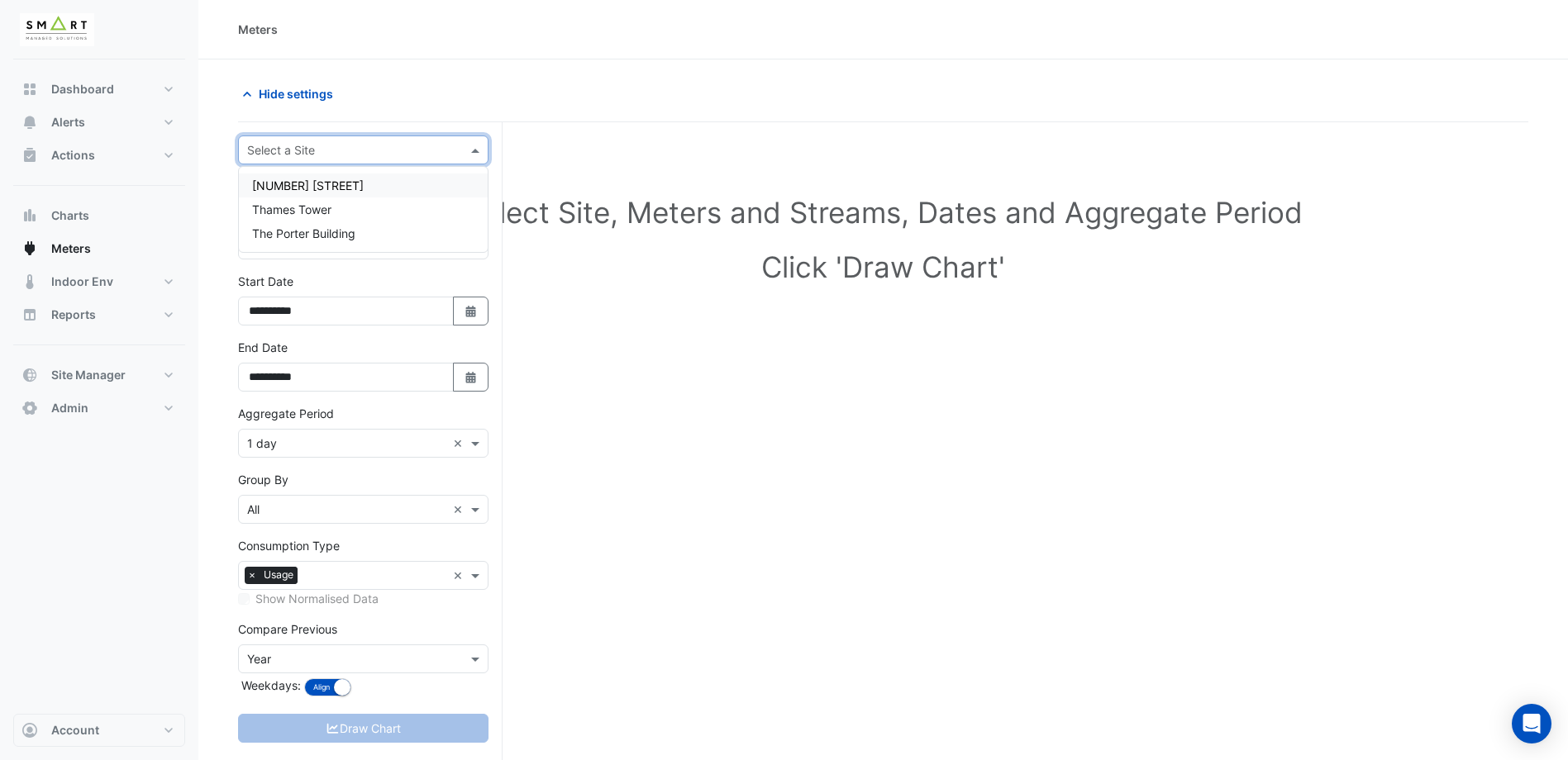 click at bounding box center [346, 150] 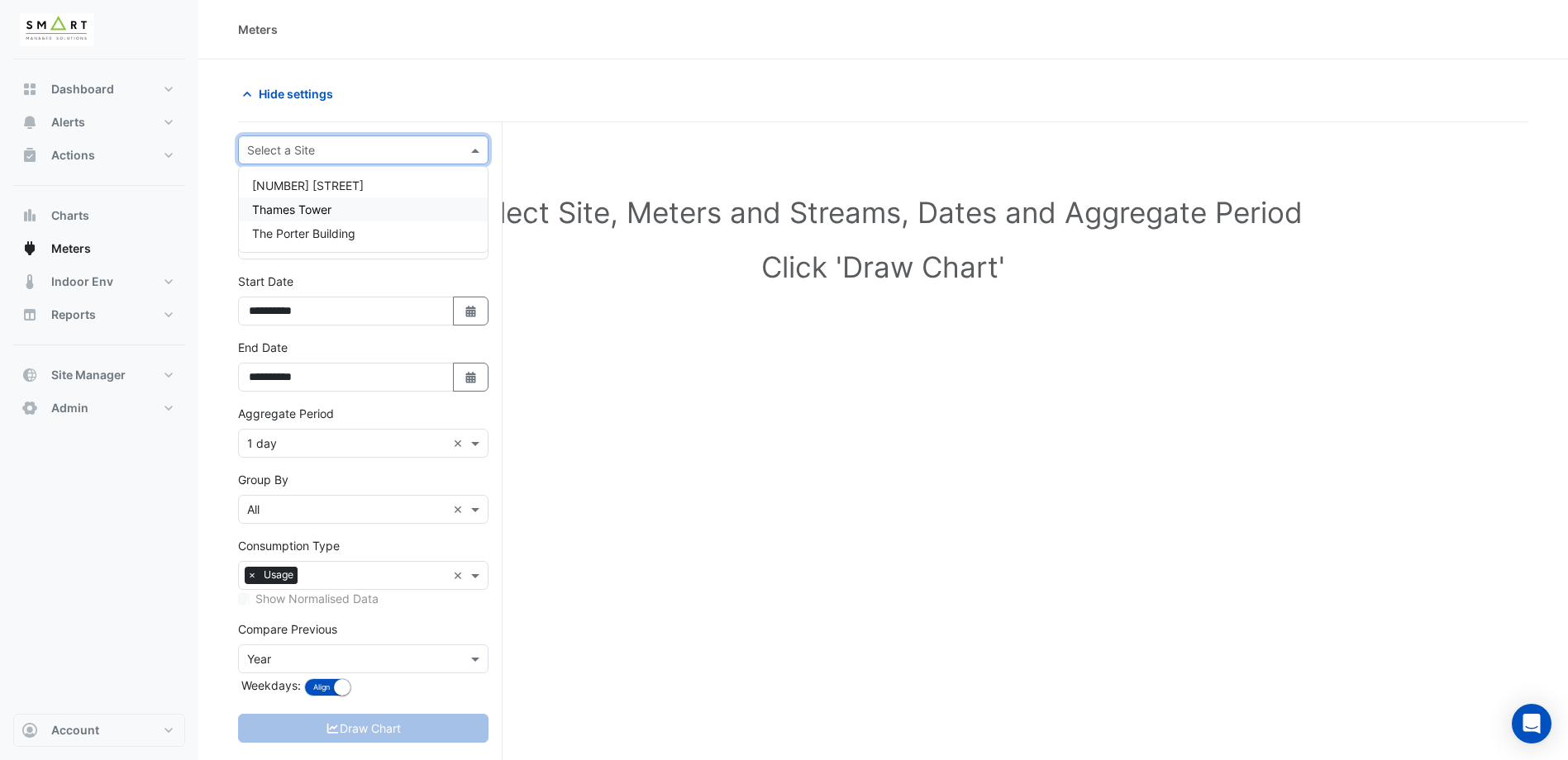 click on "Thames Tower" at bounding box center (363, 209) 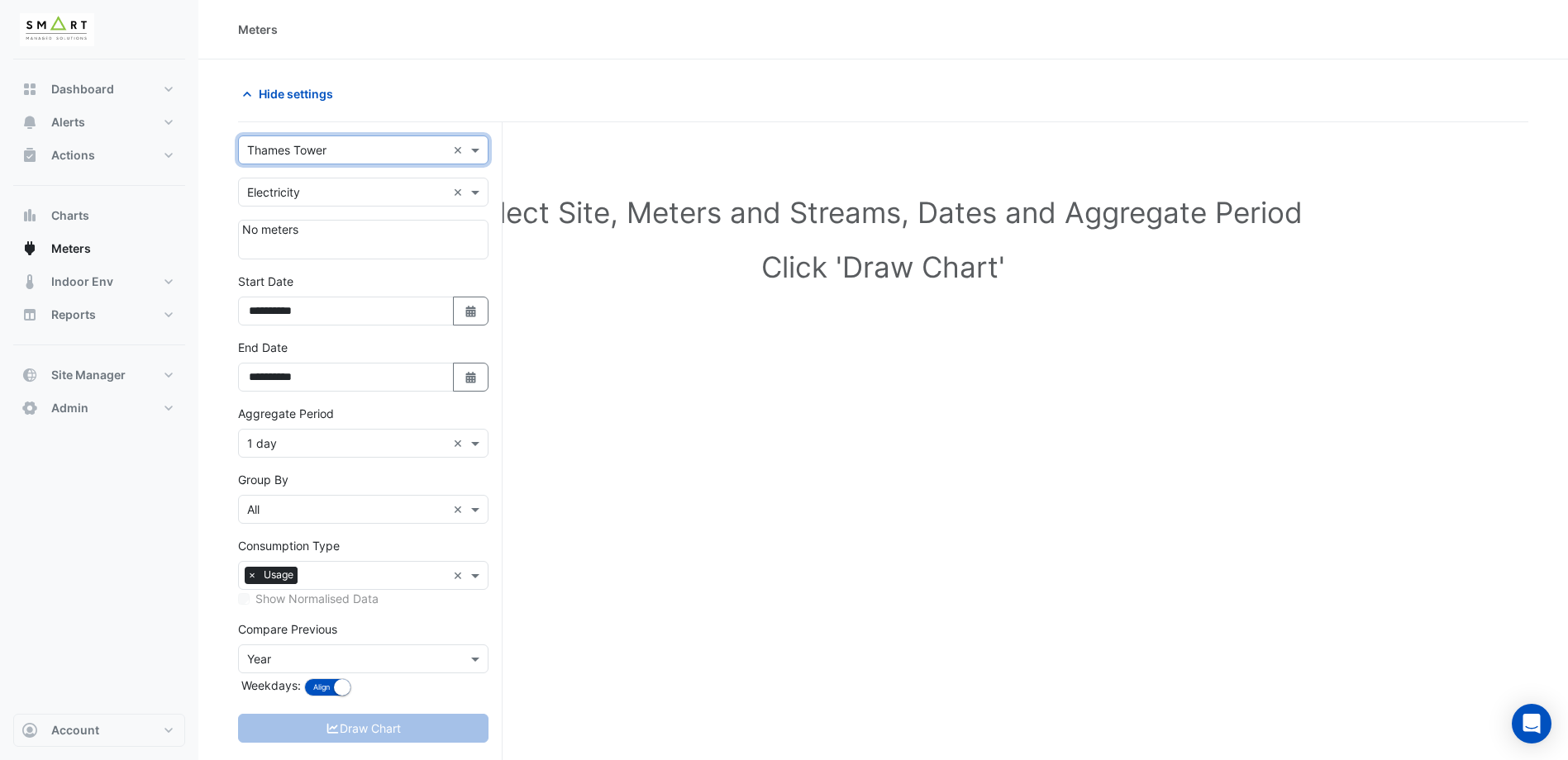 click 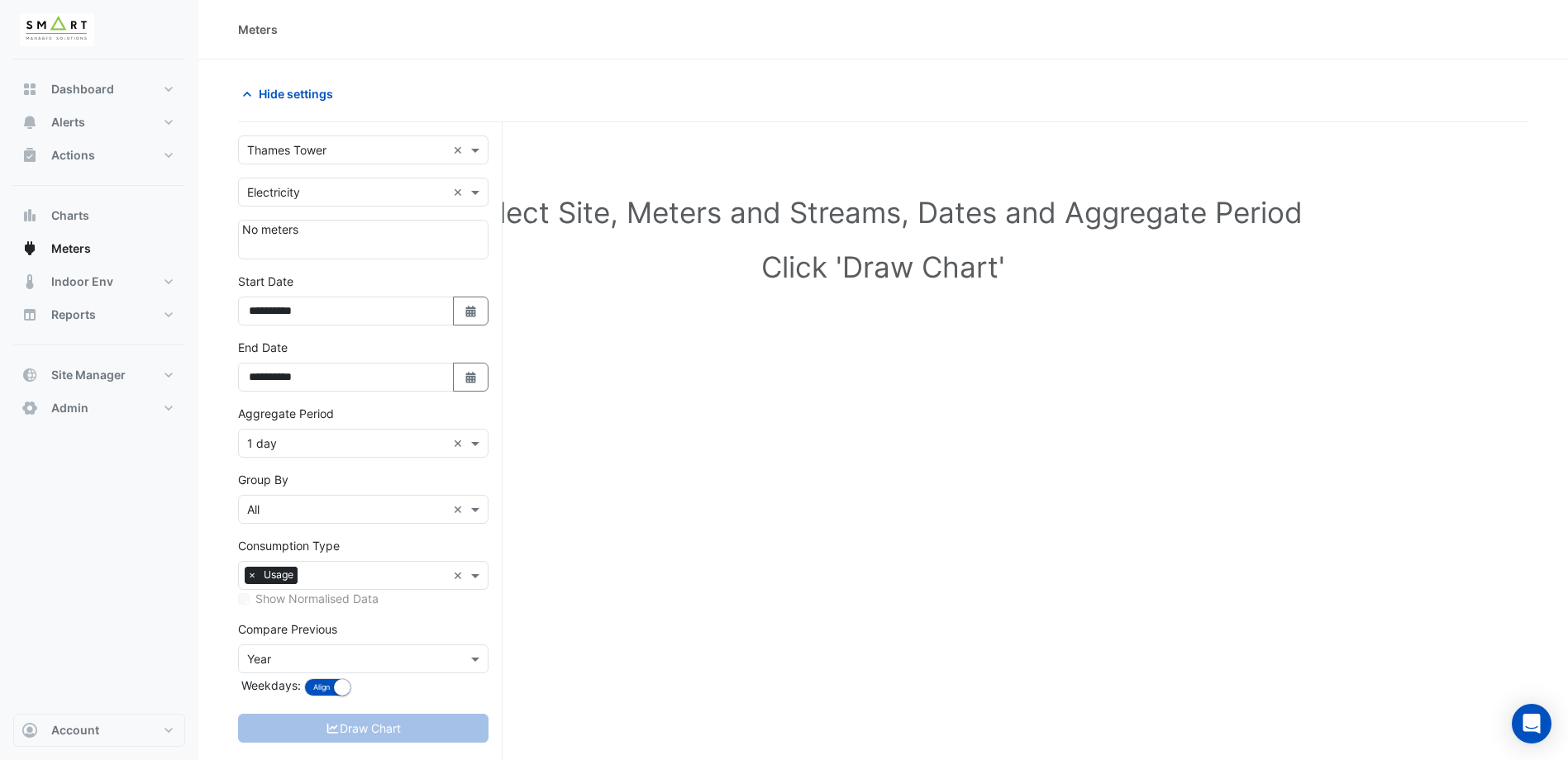 click 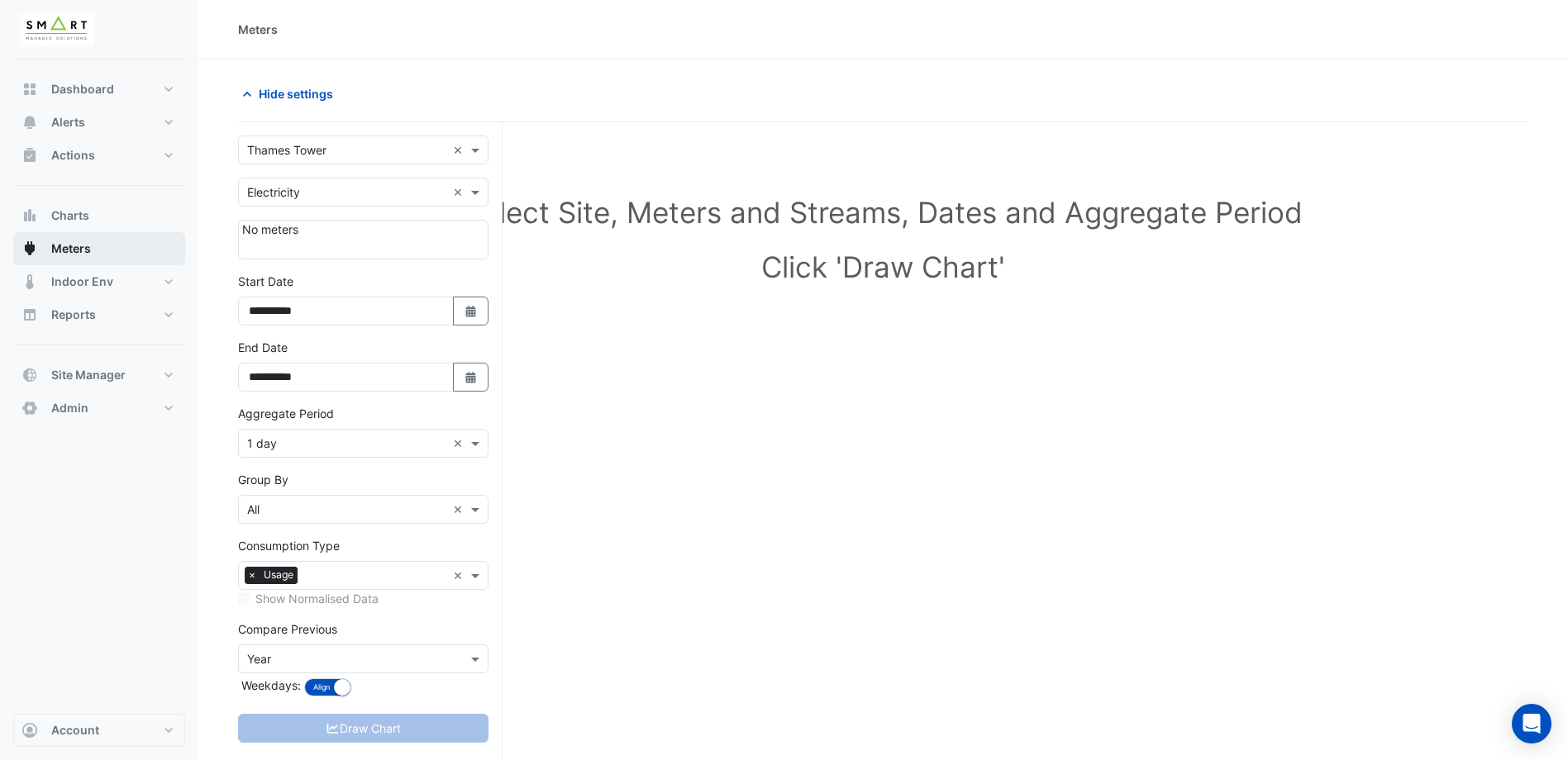 click on "Meters" at bounding box center (71, 249) 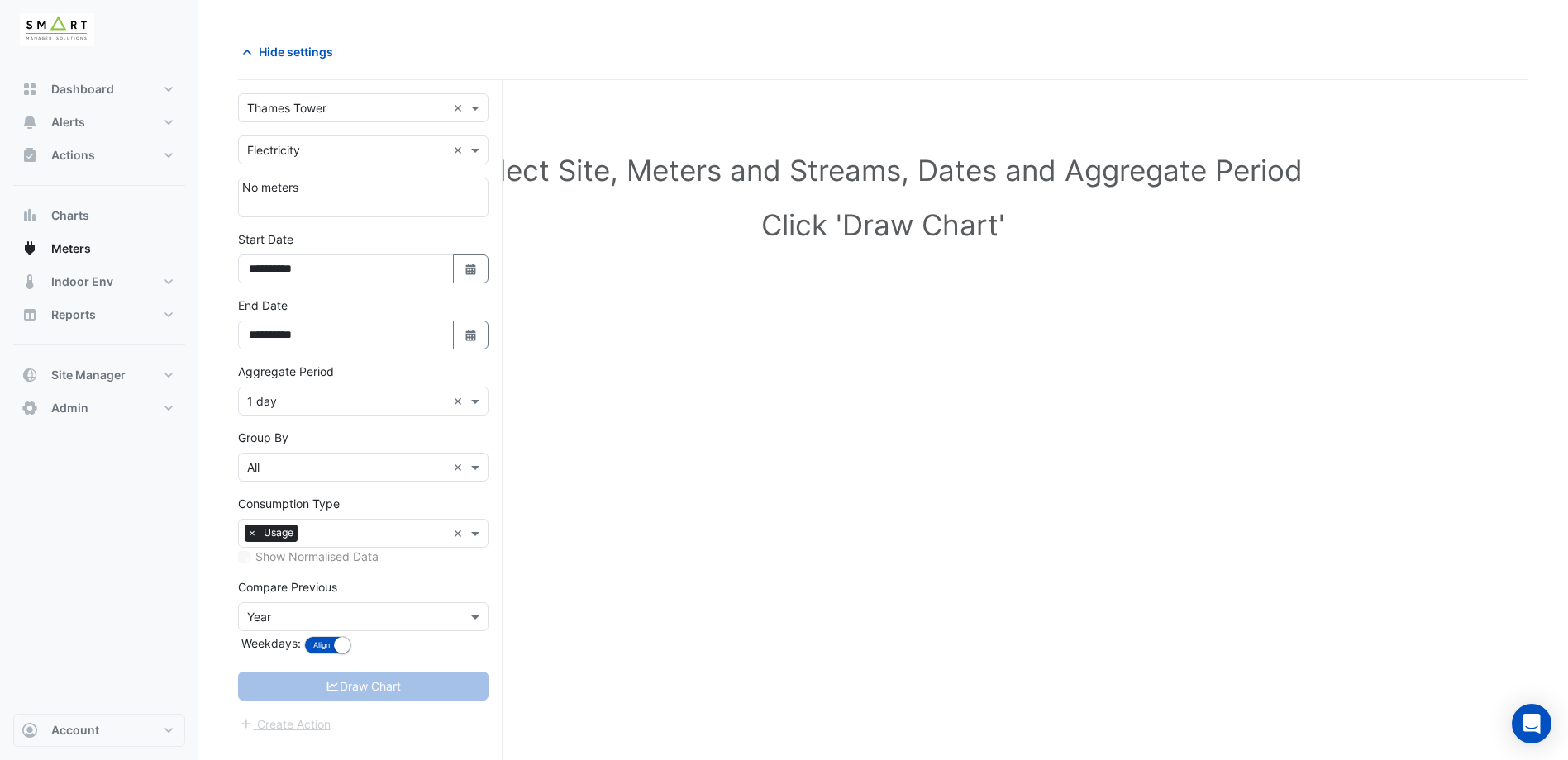 scroll, scrollTop: 63, scrollLeft: 0, axis: vertical 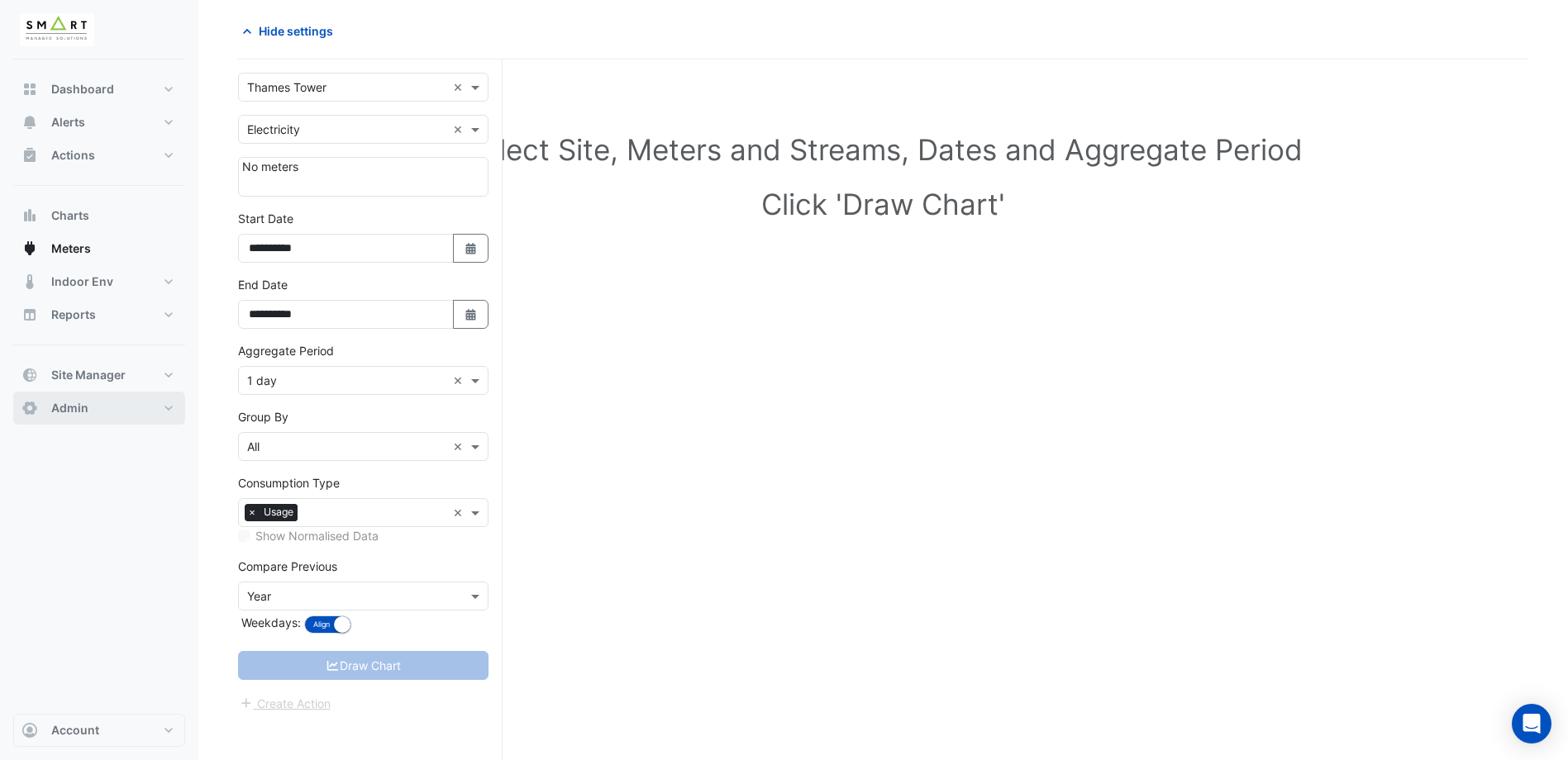 click on "Admin" at bounding box center (99, 408) 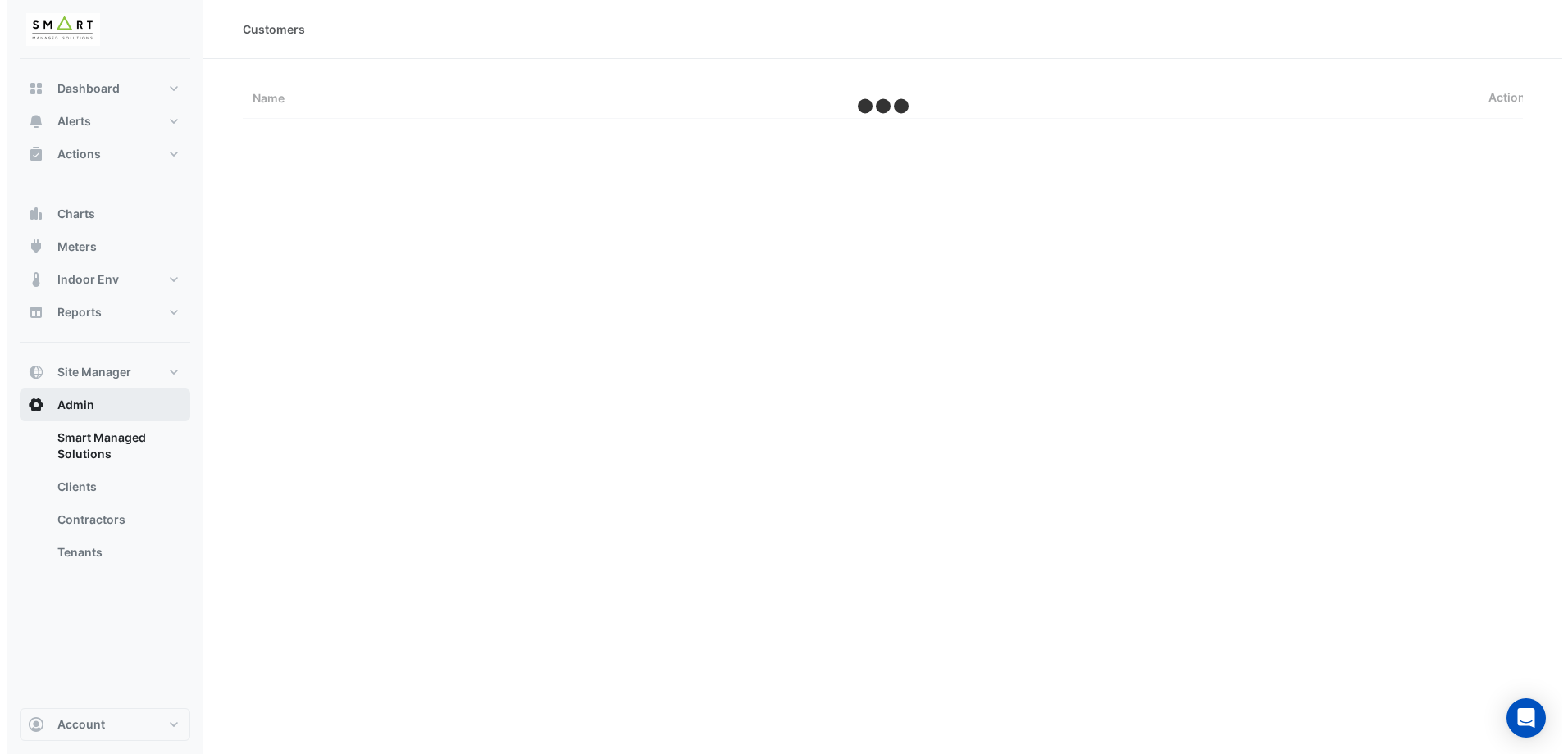 scroll, scrollTop: 0, scrollLeft: 0, axis: both 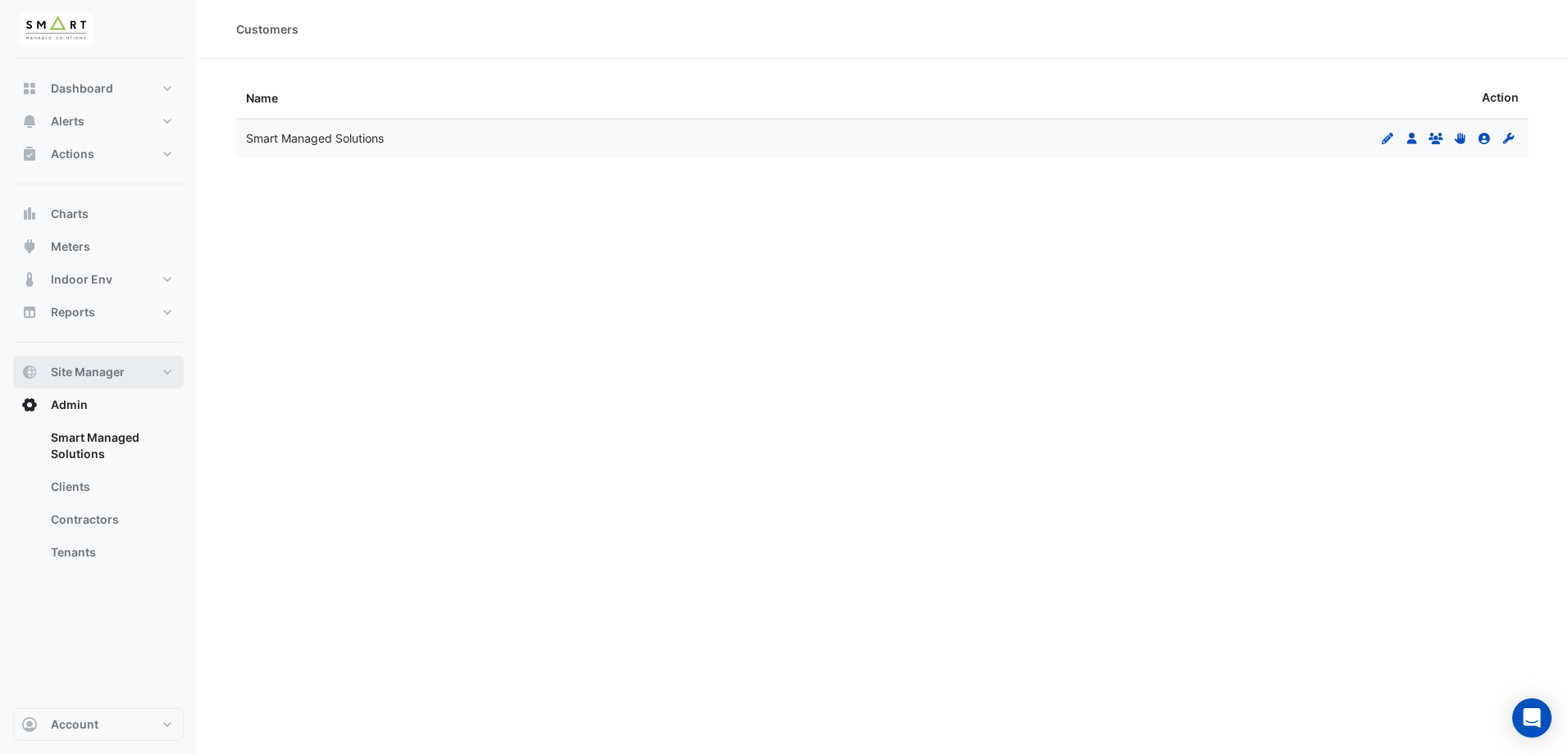 click on "Site Manager" at bounding box center (98, 372) 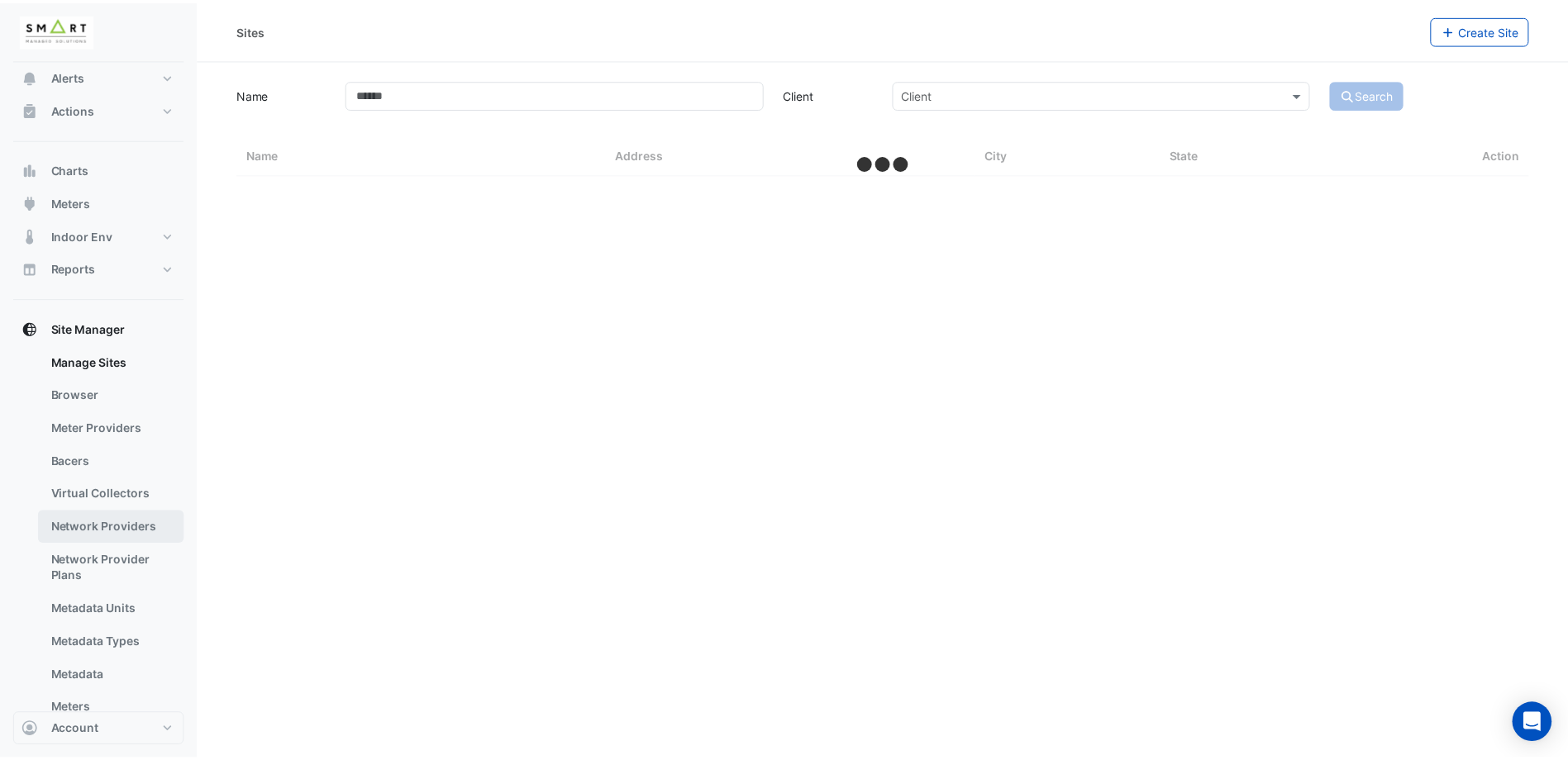 scroll, scrollTop: 167, scrollLeft: 0, axis: vertical 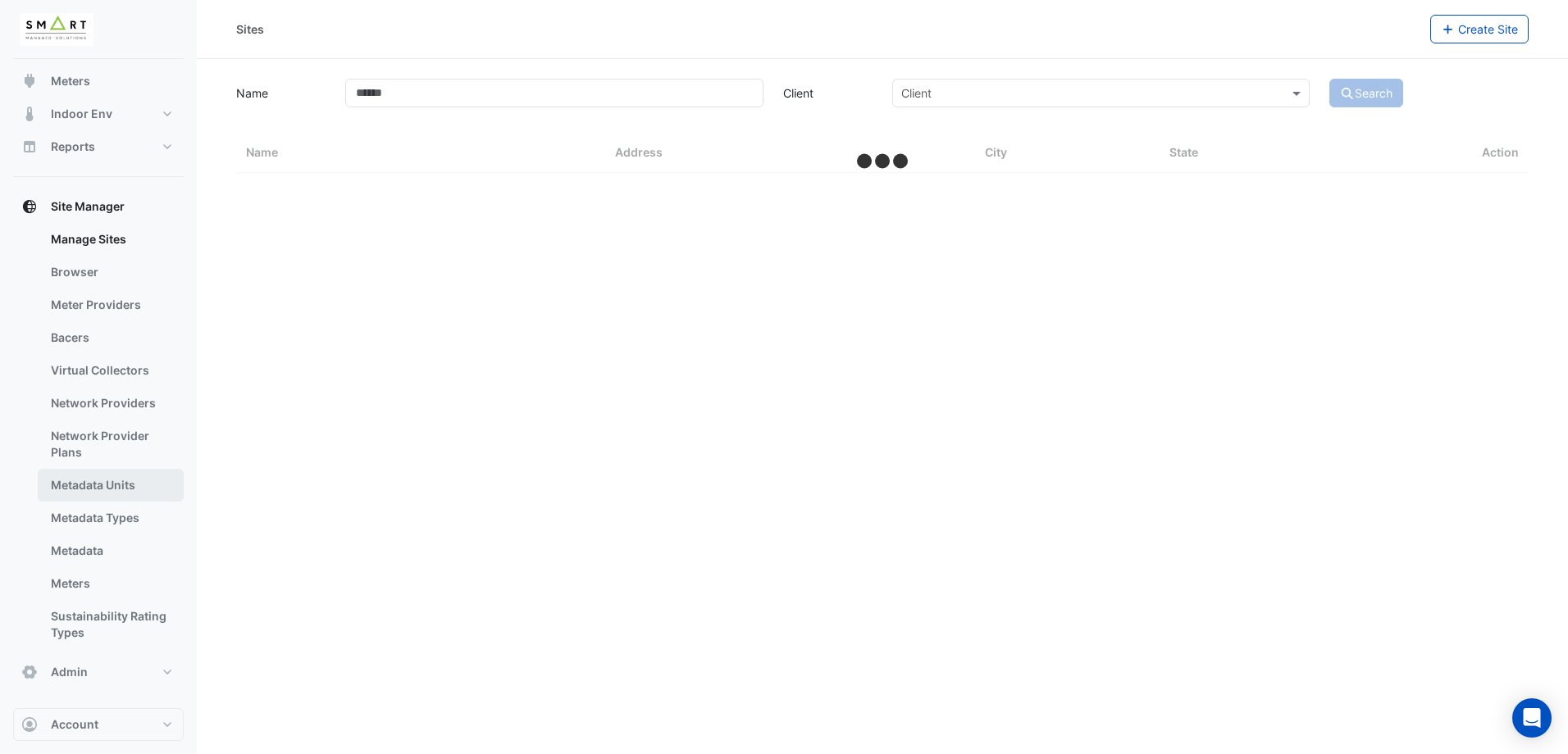 select on "***" 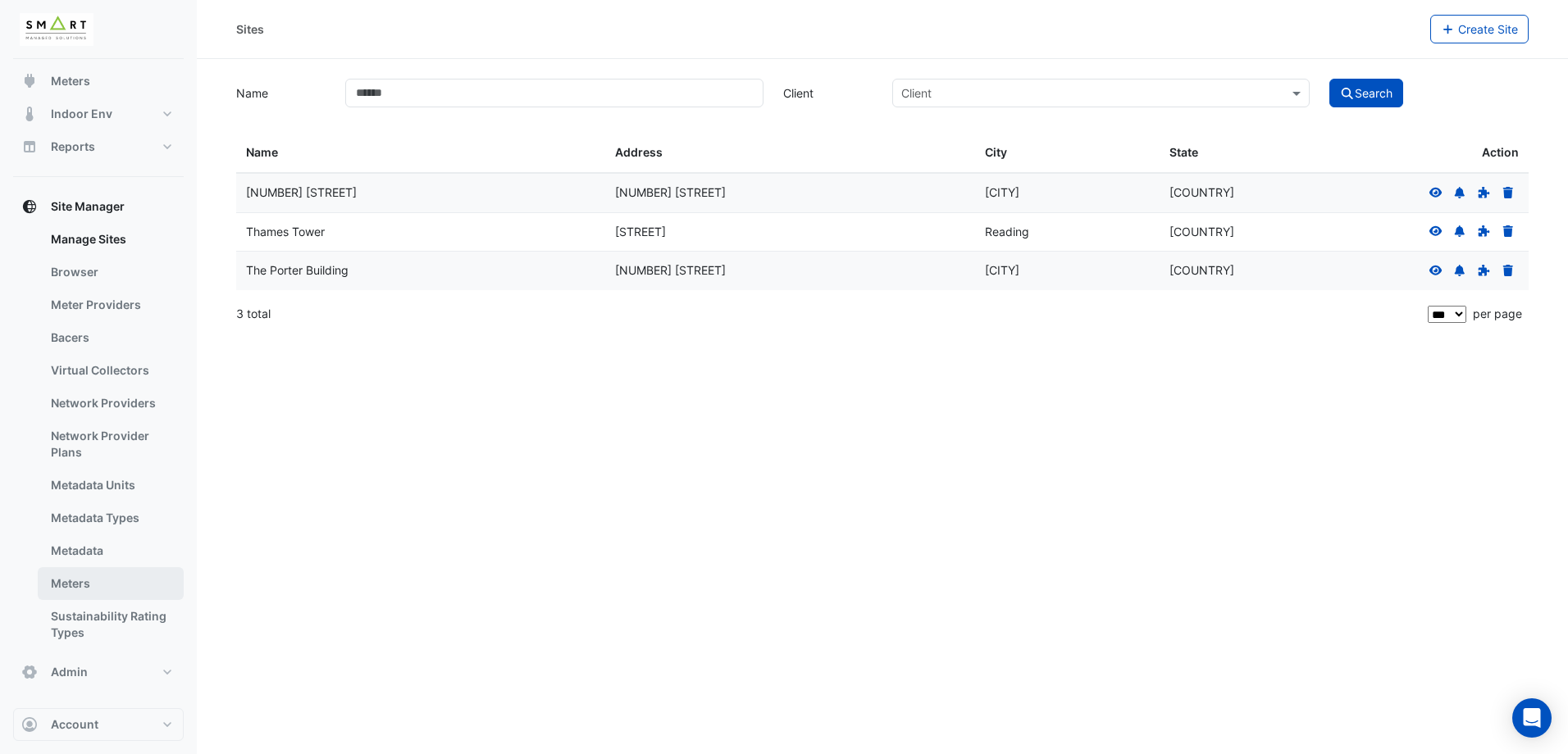 click on "Meters" at bounding box center [111, 584] 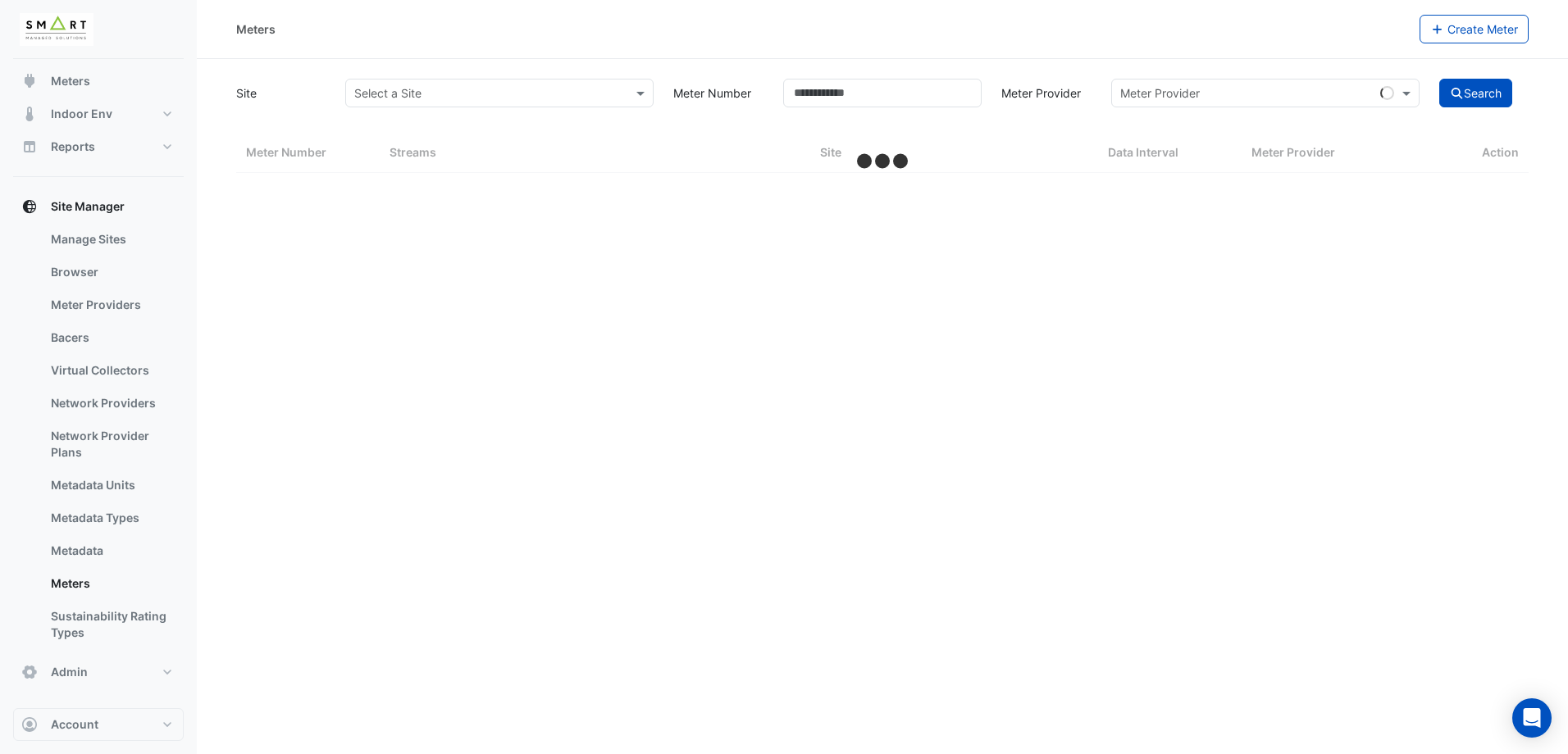 select on "***" 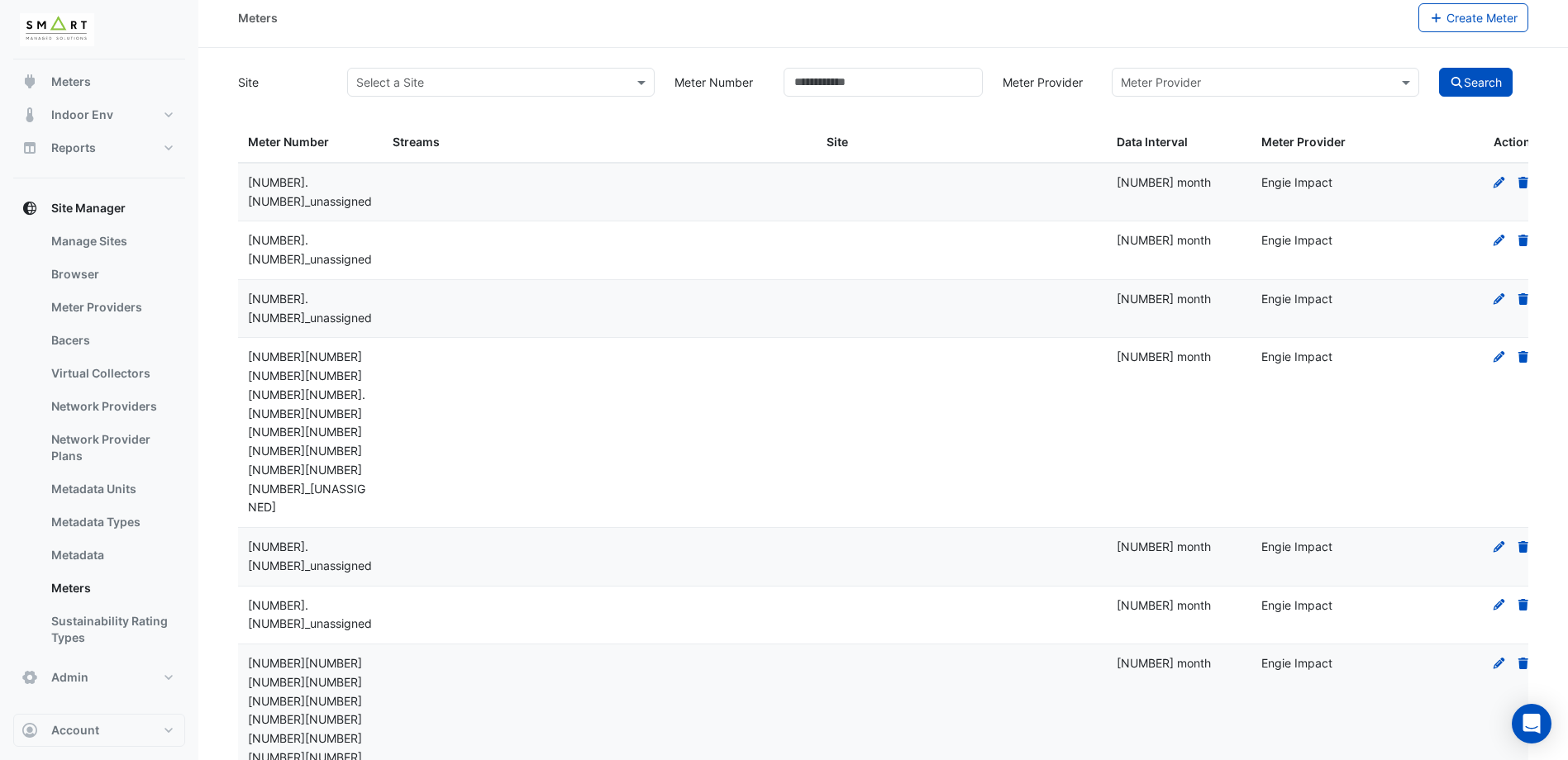 scroll, scrollTop: 0, scrollLeft: 0, axis: both 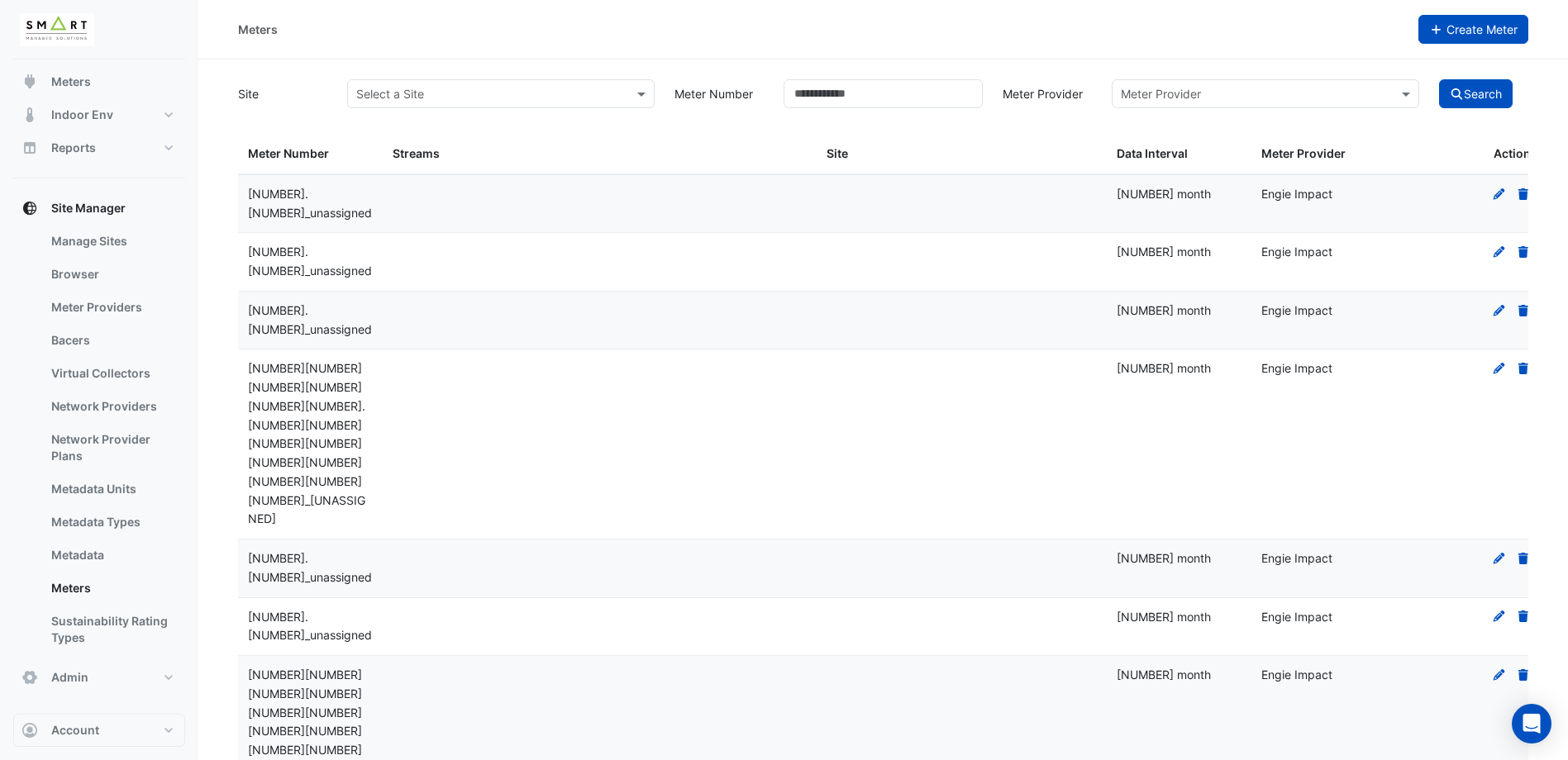 click on "Create Meter" 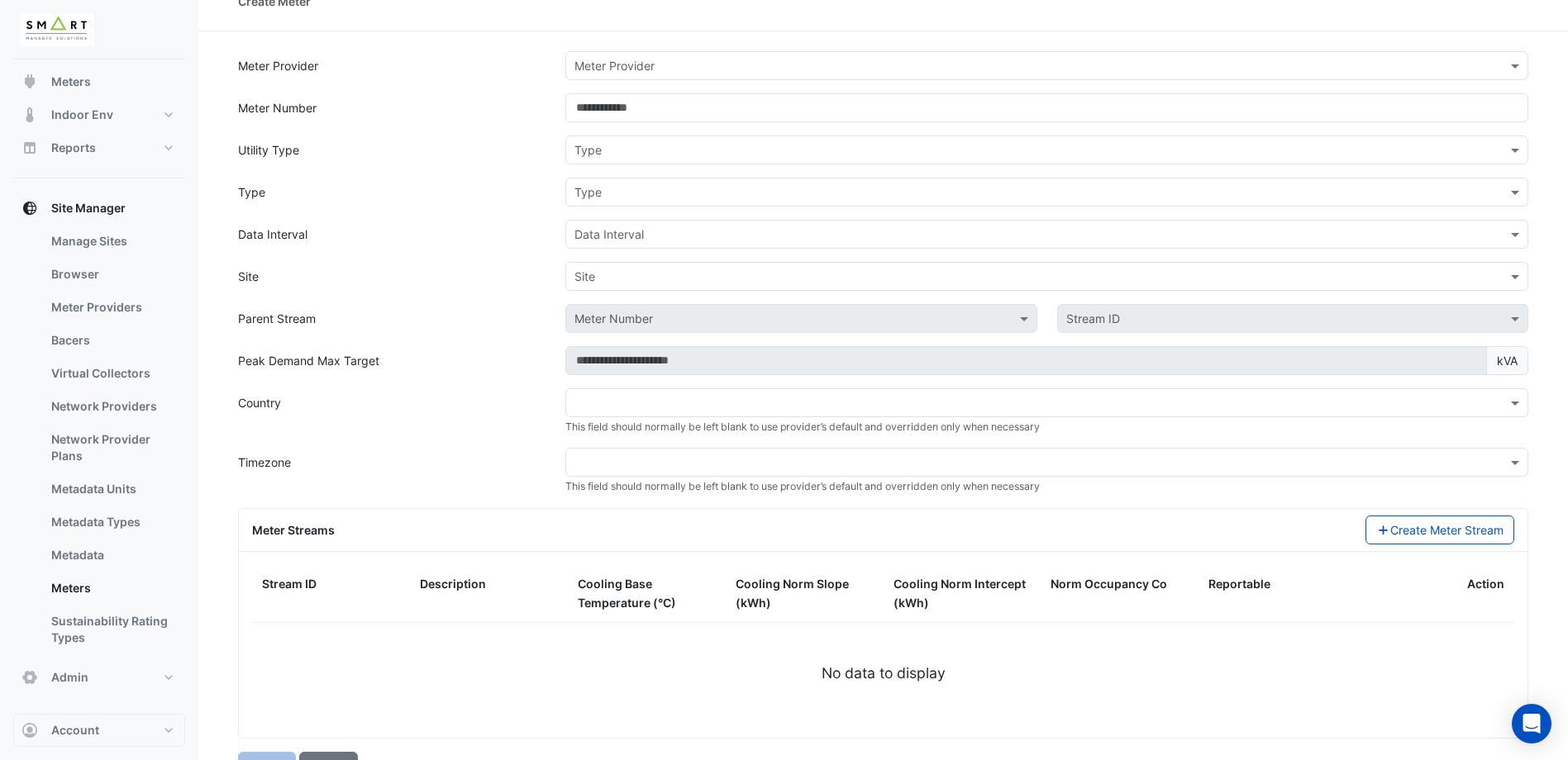 scroll, scrollTop: 0, scrollLeft: 0, axis: both 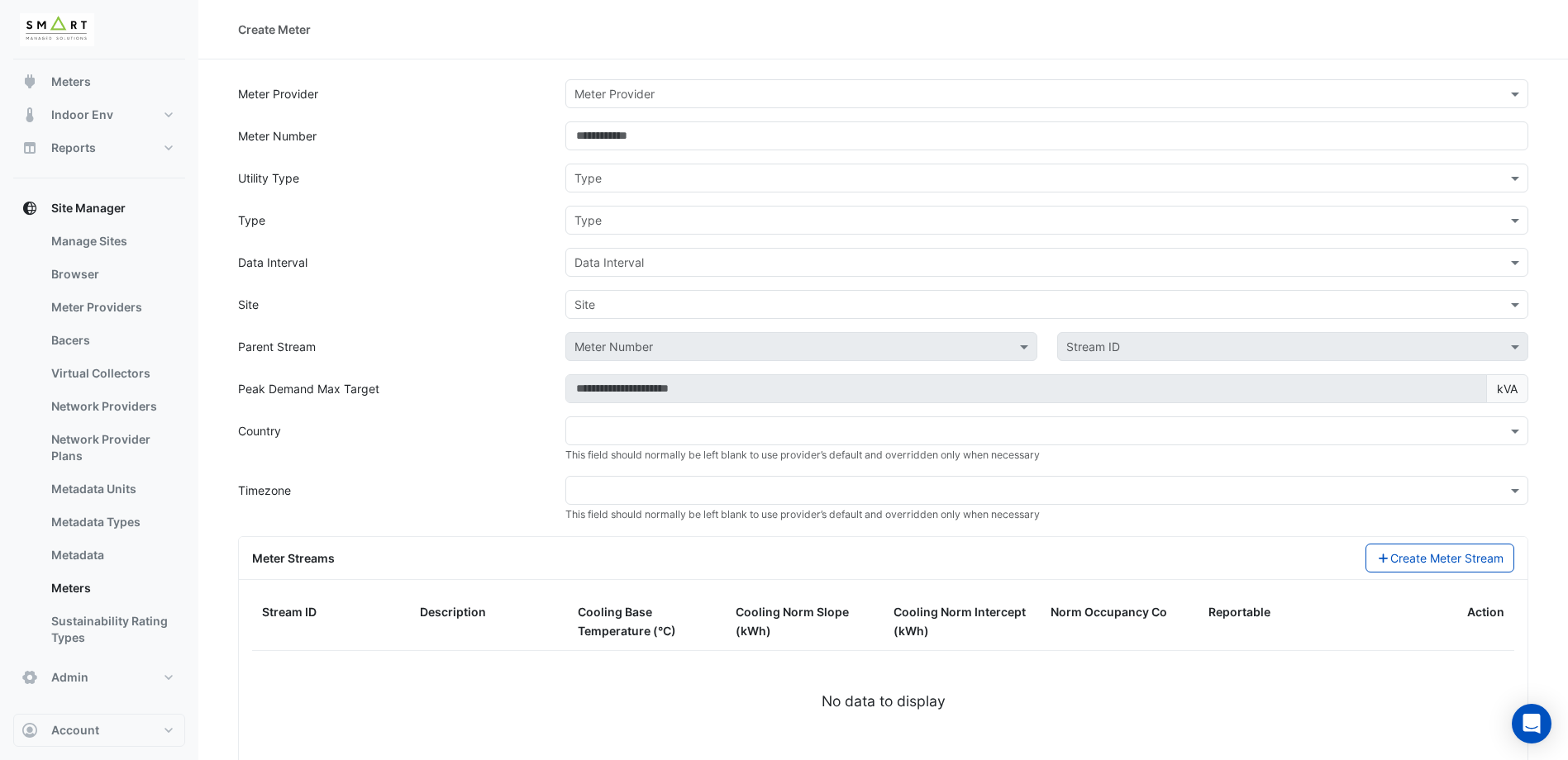 drag, startPoint x: 532, startPoint y: 297, endPoint x: 502, endPoint y: 296, distance: 30.016662 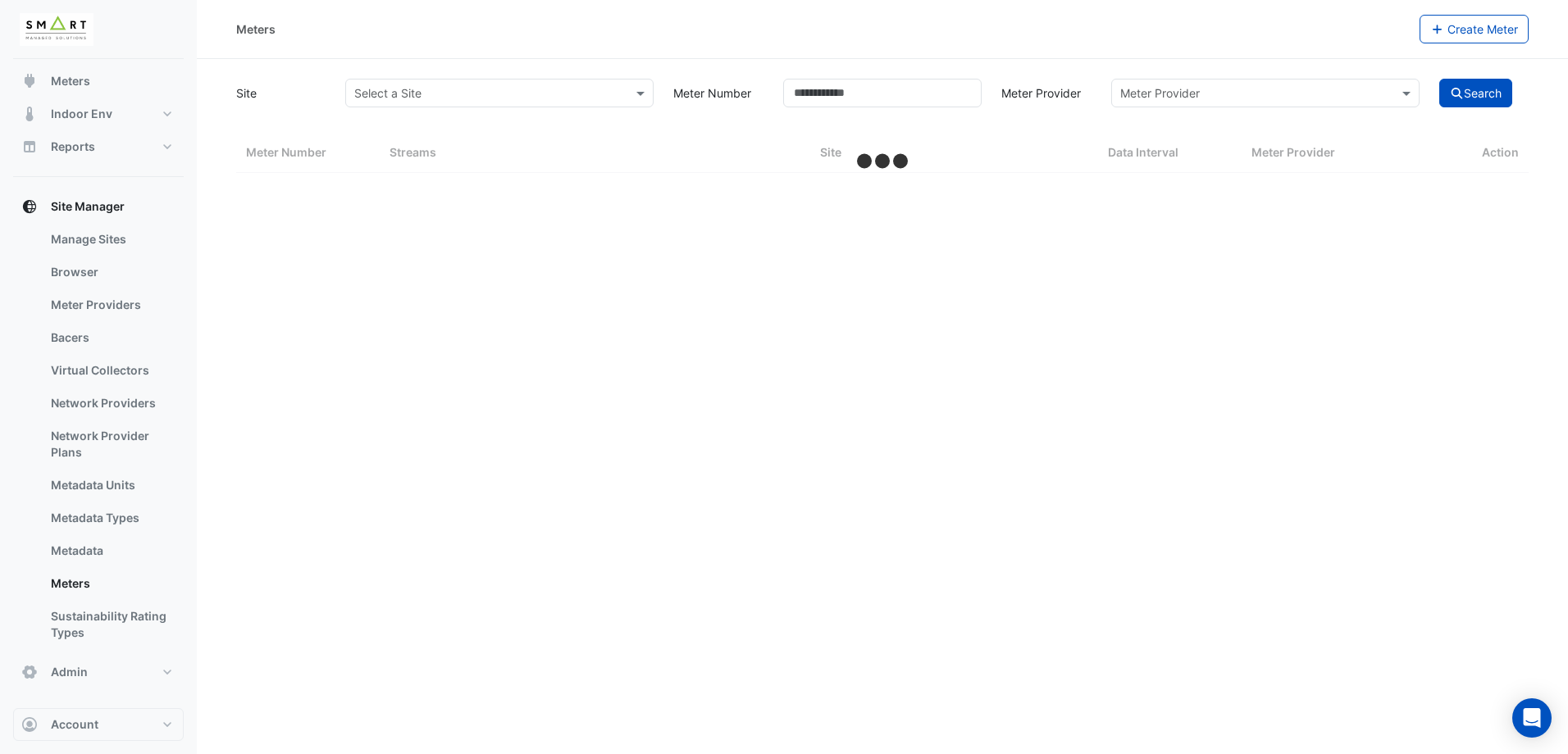 select on "***" 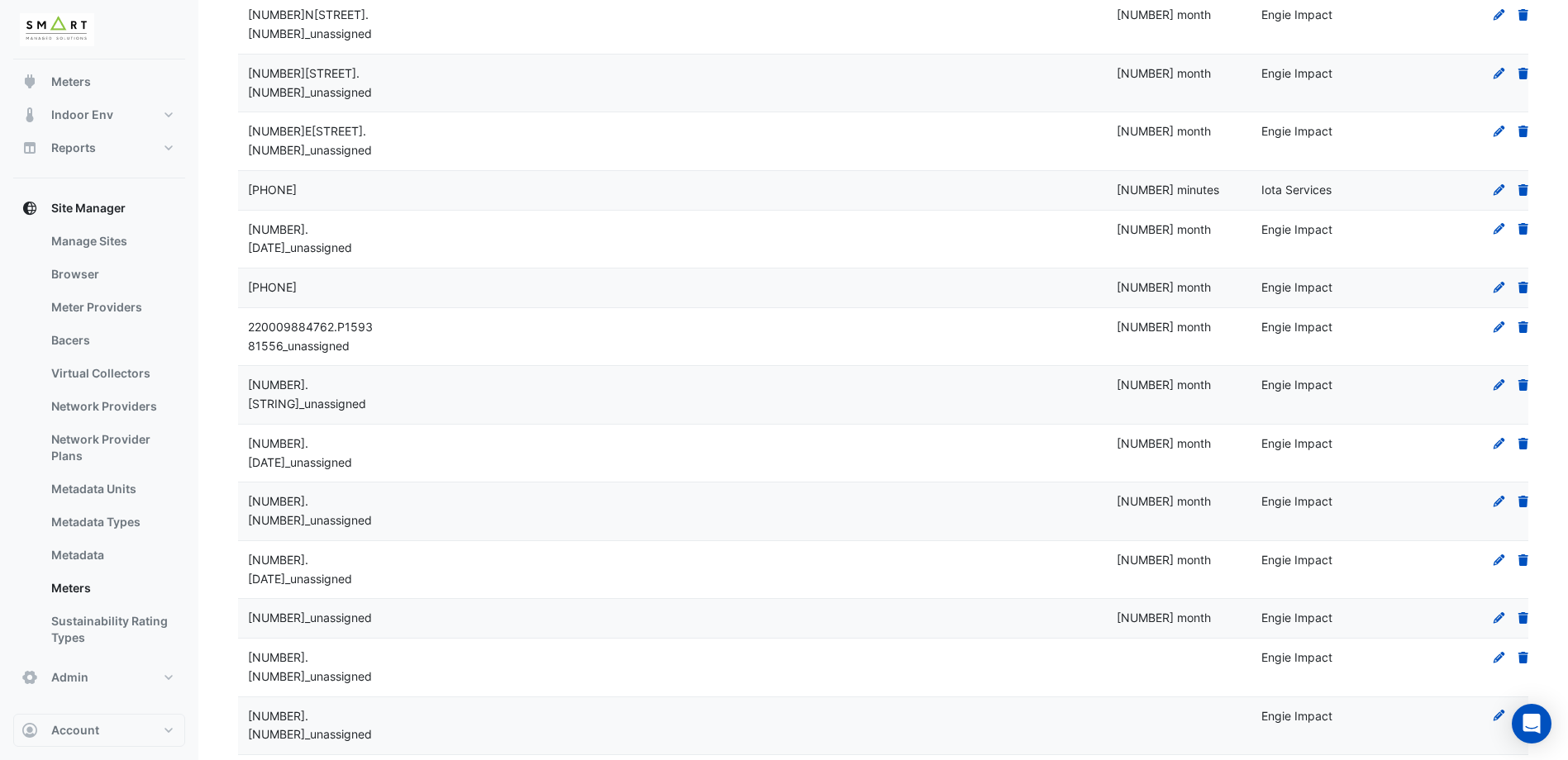 scroll, scrollTop: 5208, scrollLeft: 0, axis: vertical 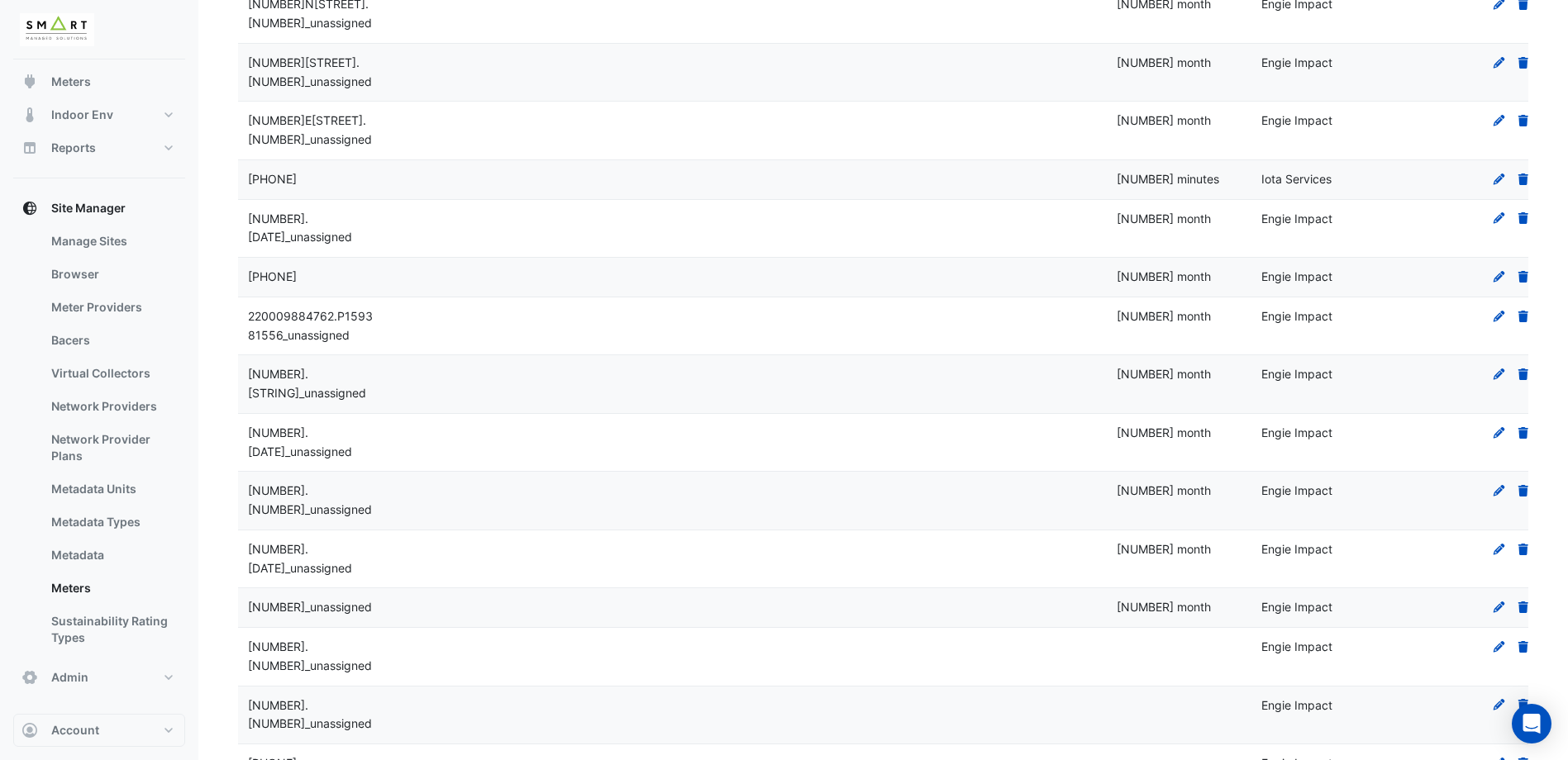 click on "** ** ** ***" 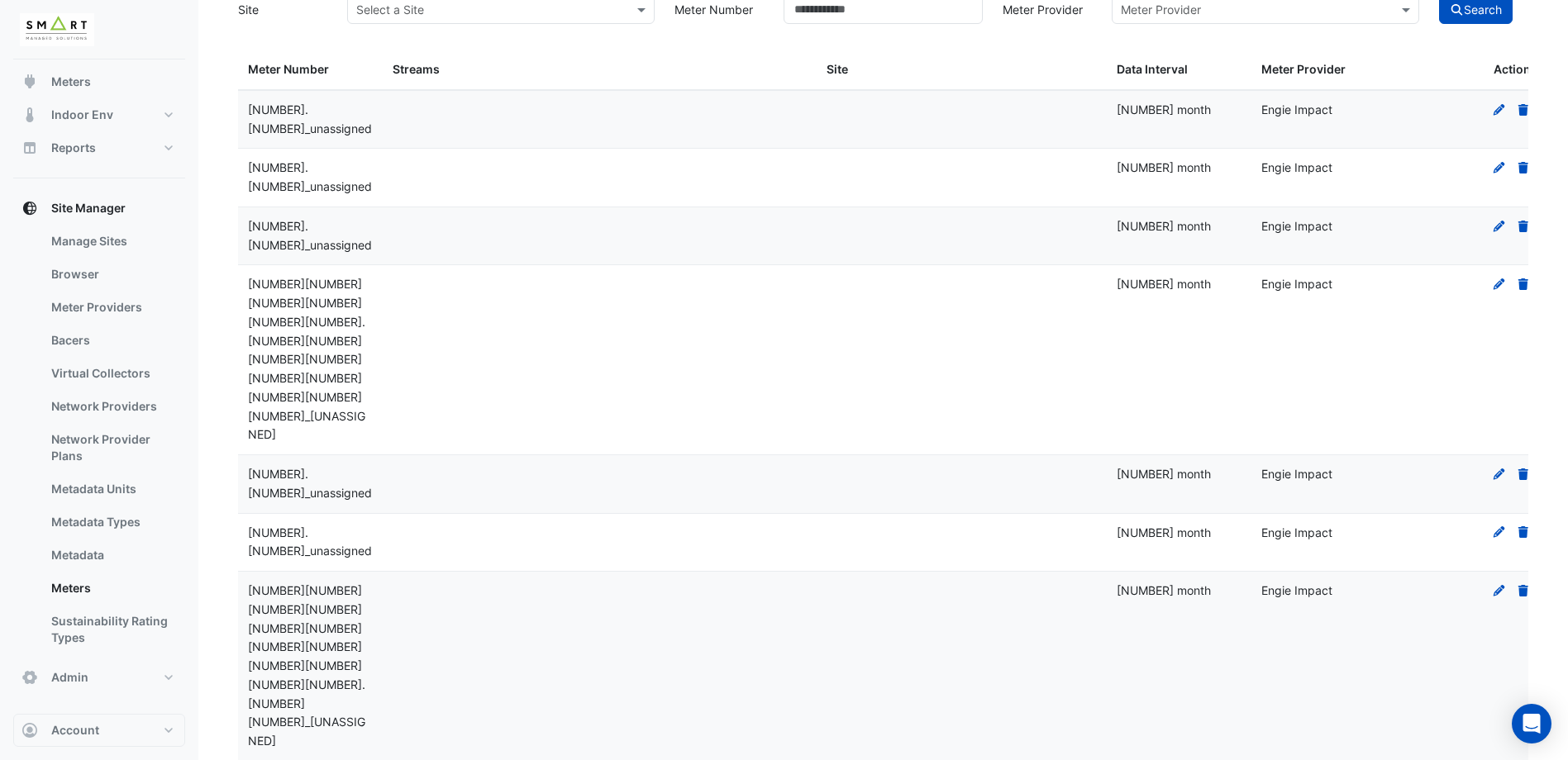scroll, scrollTop: 0, scrollLeft: 0, axis: both 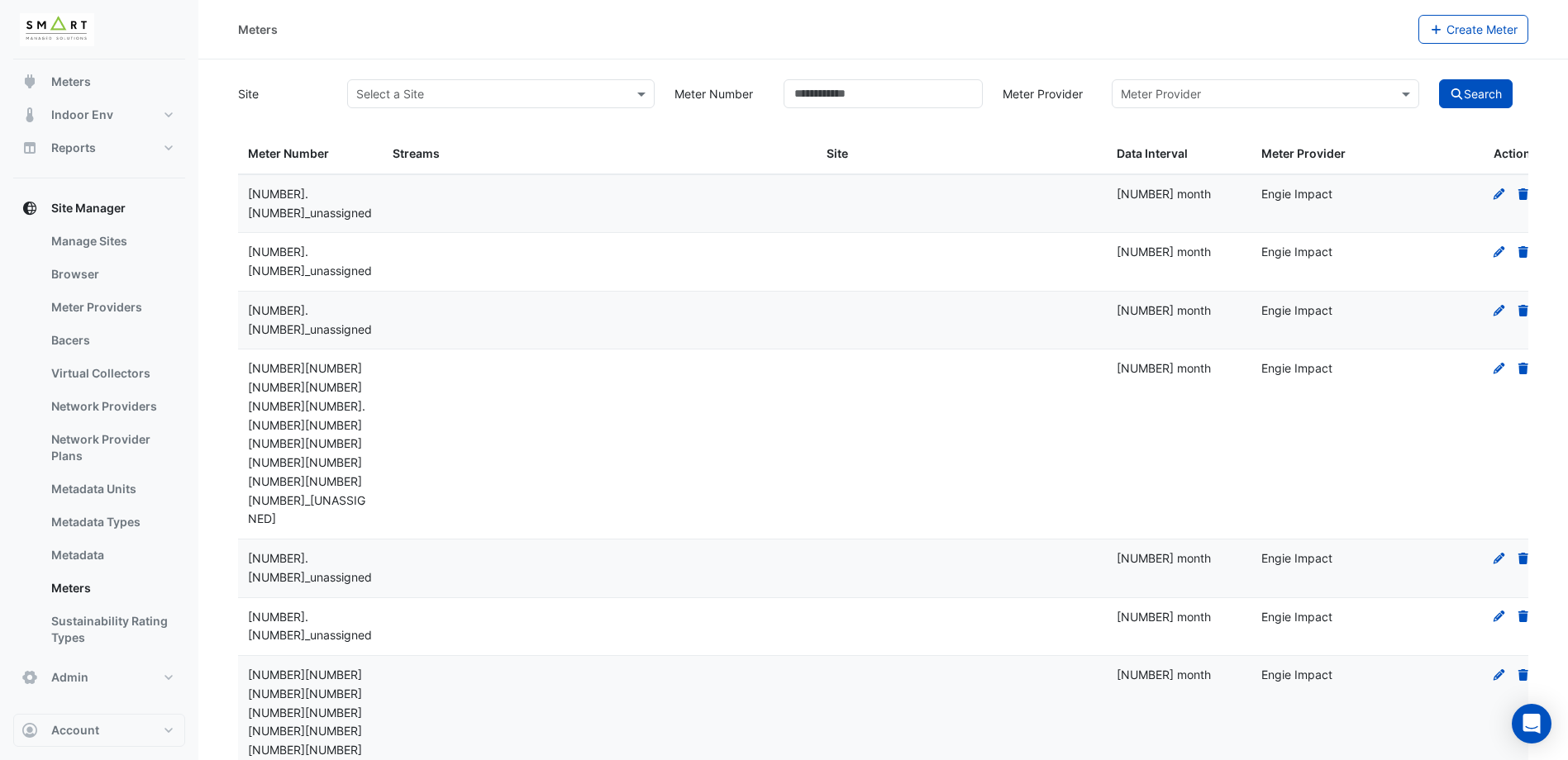 click on "[NUMBER].[NUMBER]_unassigned" 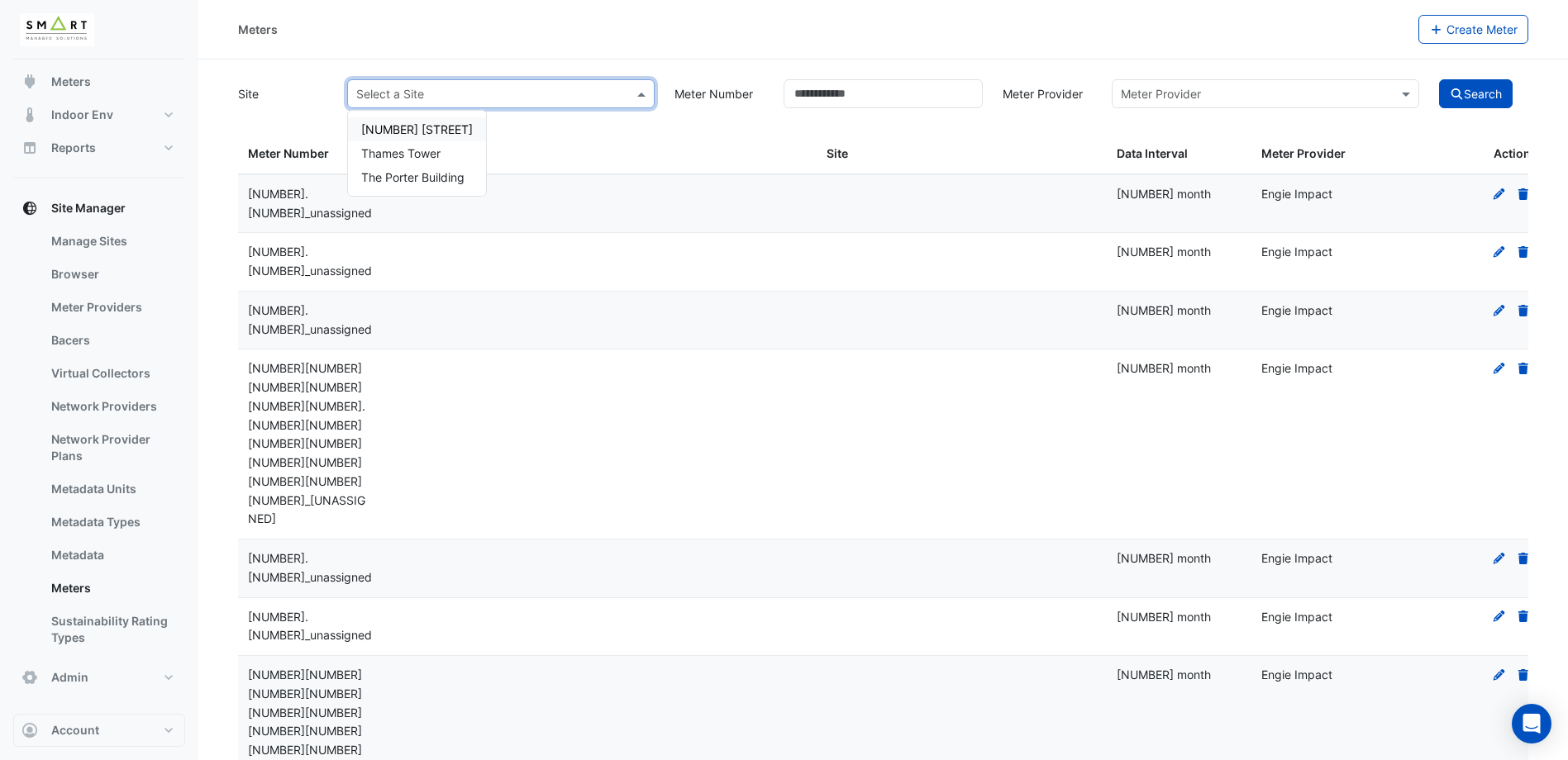 click on "[NUMBER] [STREET]" at bounding box center [417, 129] 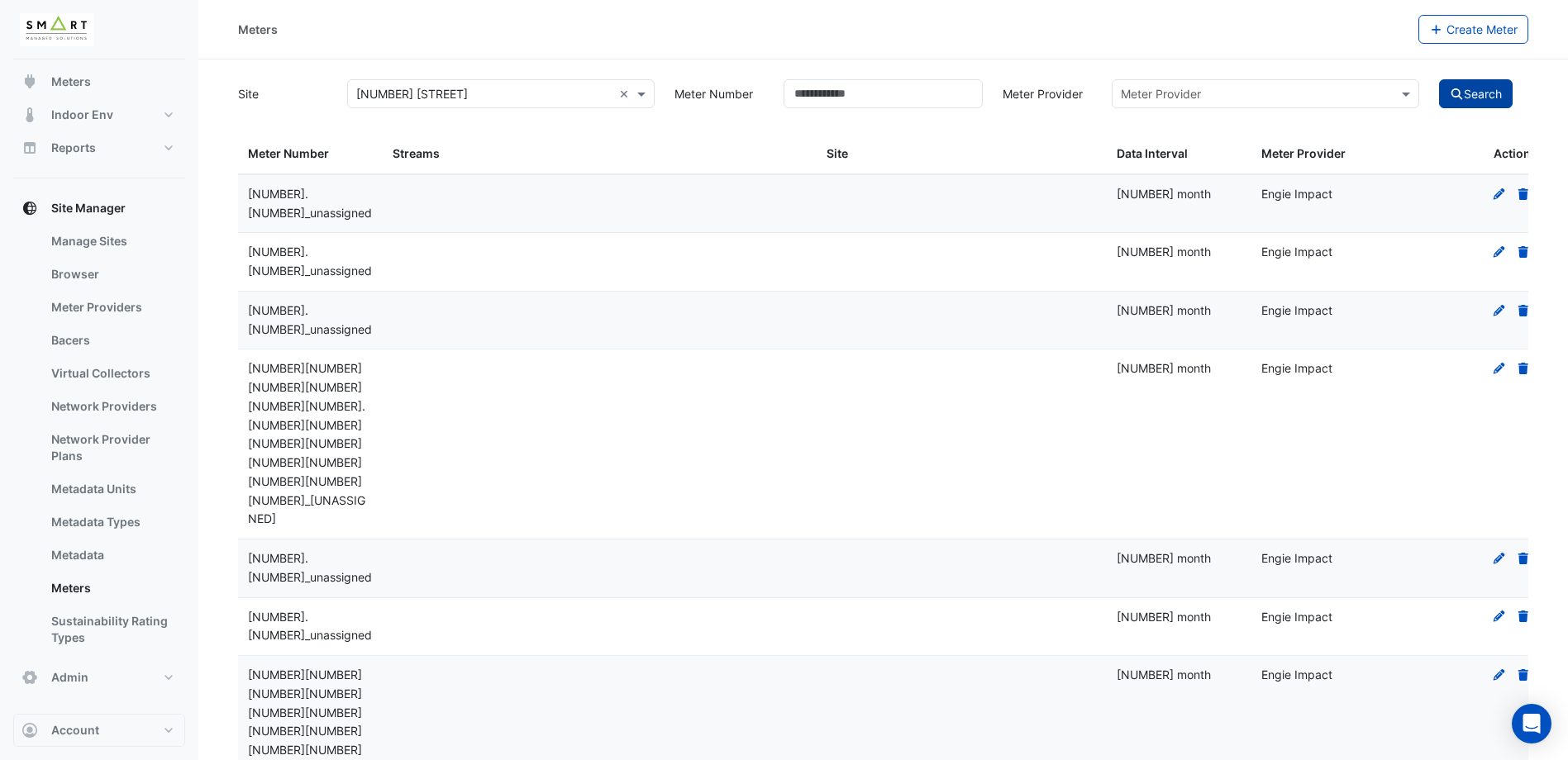 click on "Search" 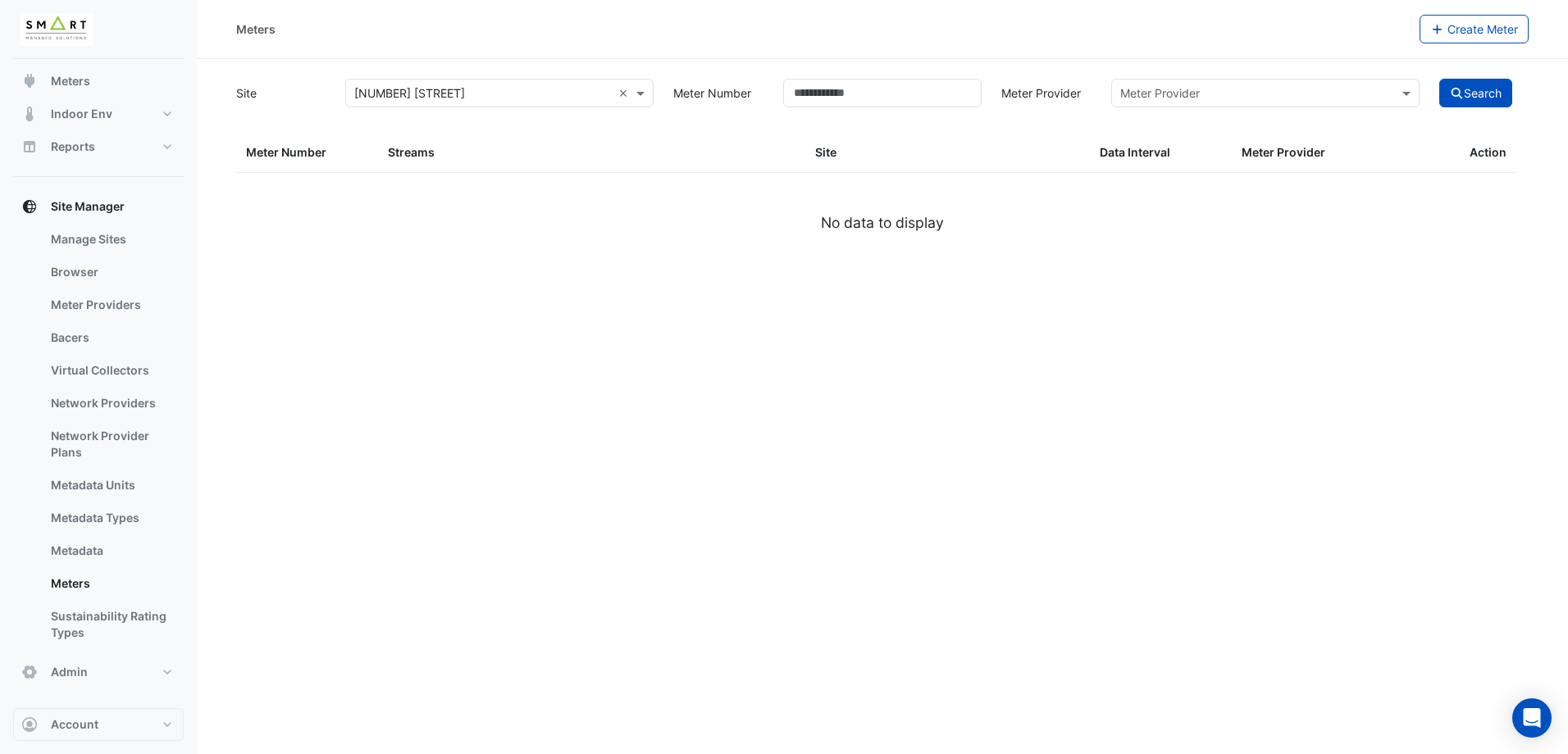 click at bounding box center [483, 93] 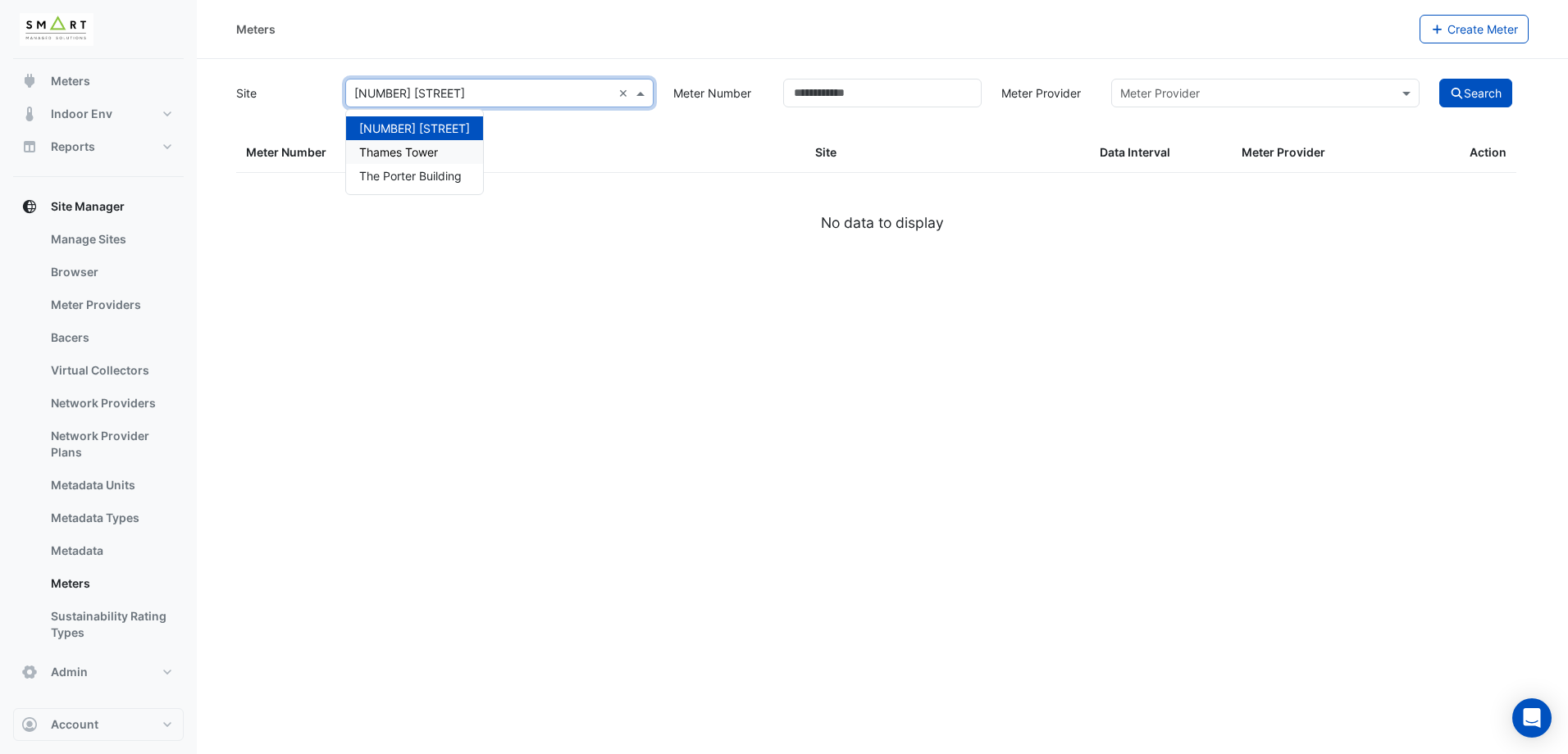 click on "Thames Tower" at bounding box center (414, 152) 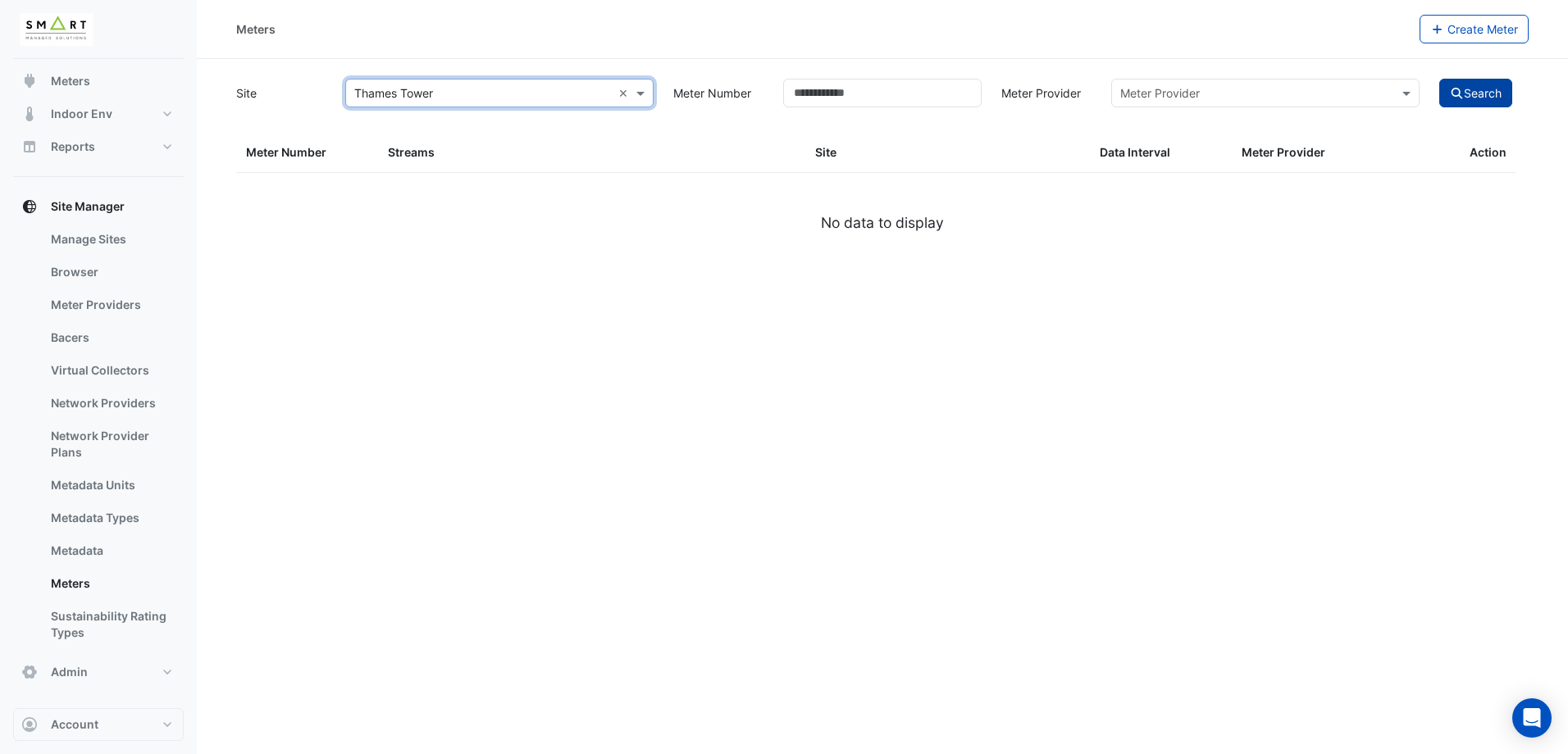 click on "Search" 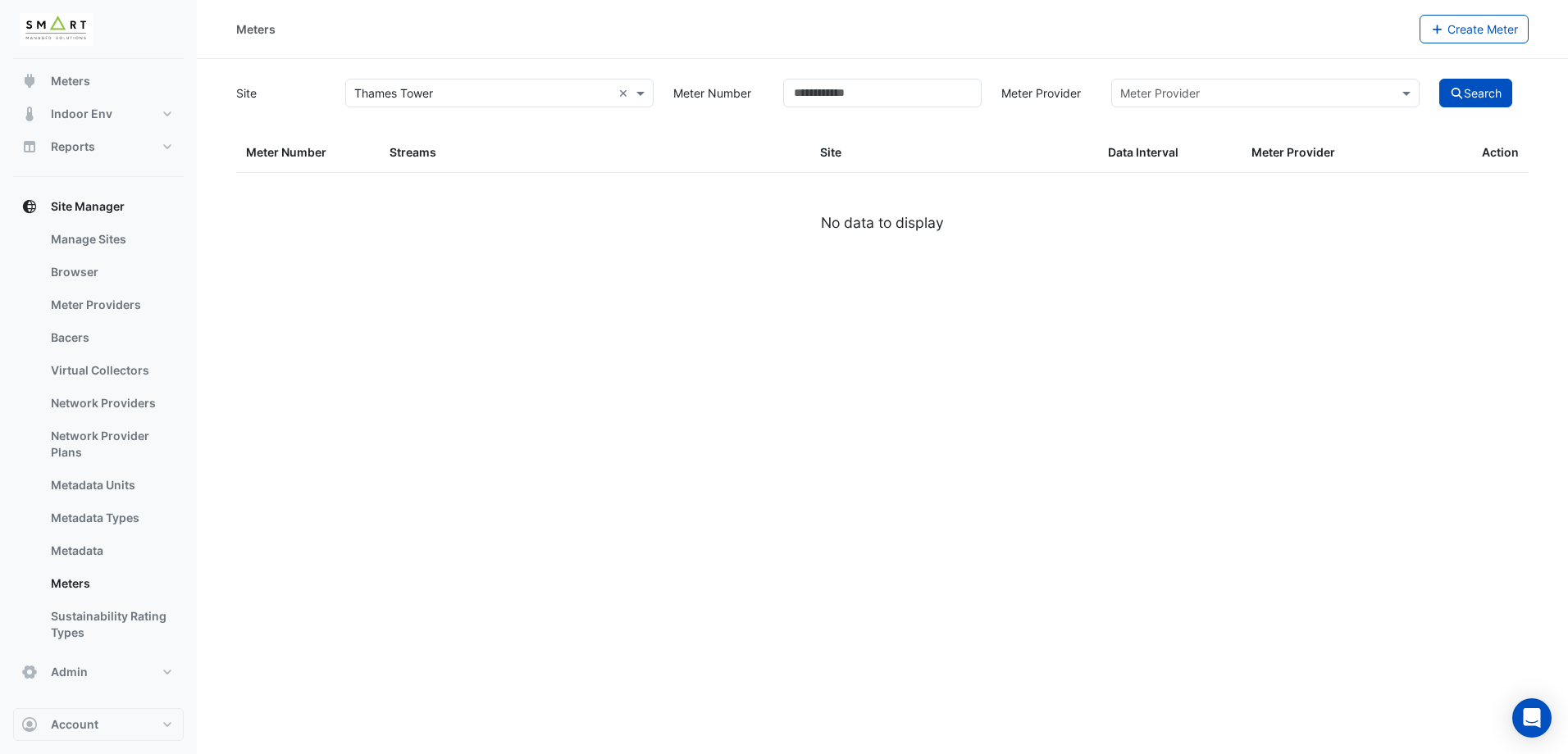 click on "Select a Site × Thames Tower ×" at bounding box center (499, 93) 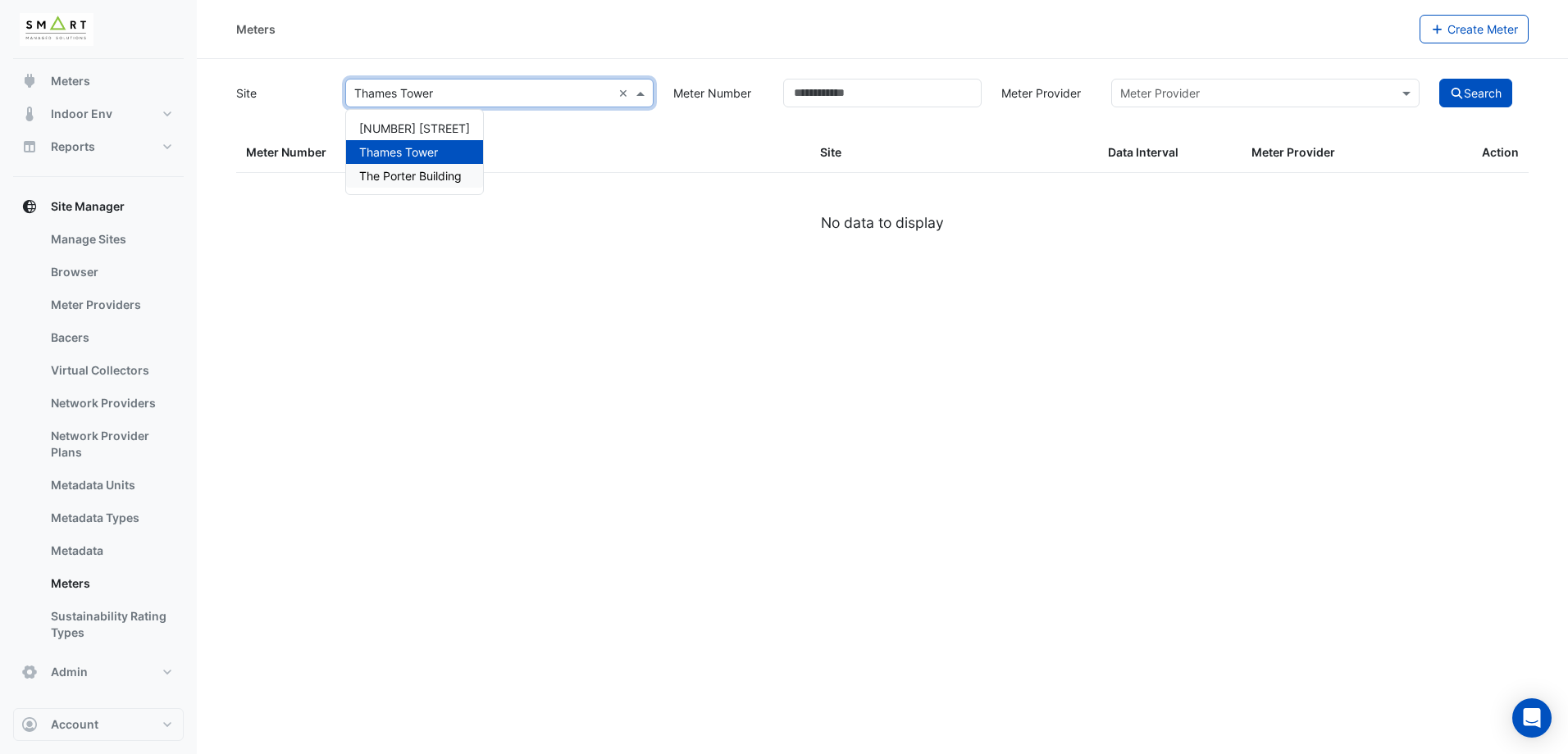click on "The Porter Building" at bounding box center (410, 175) 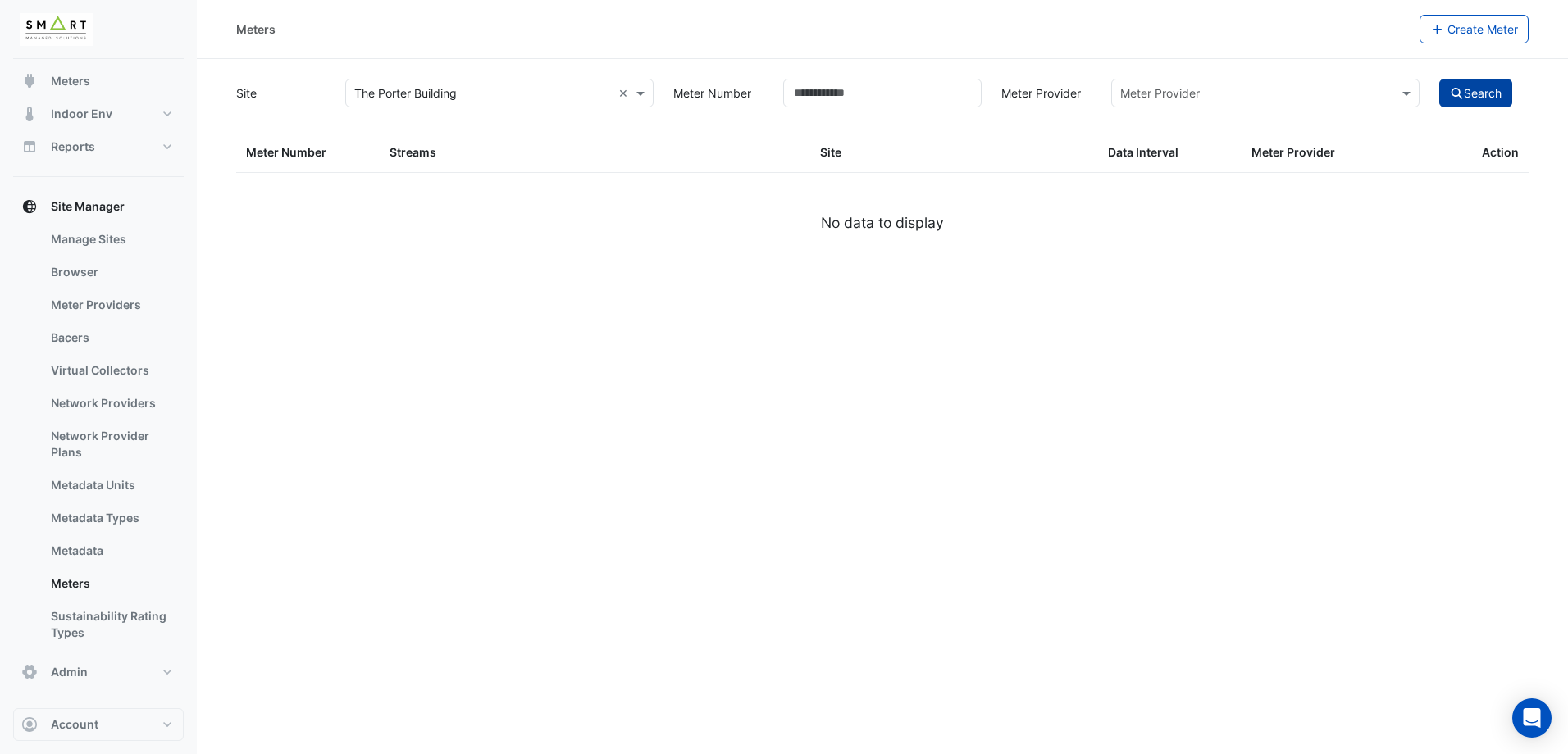 click on "Search" 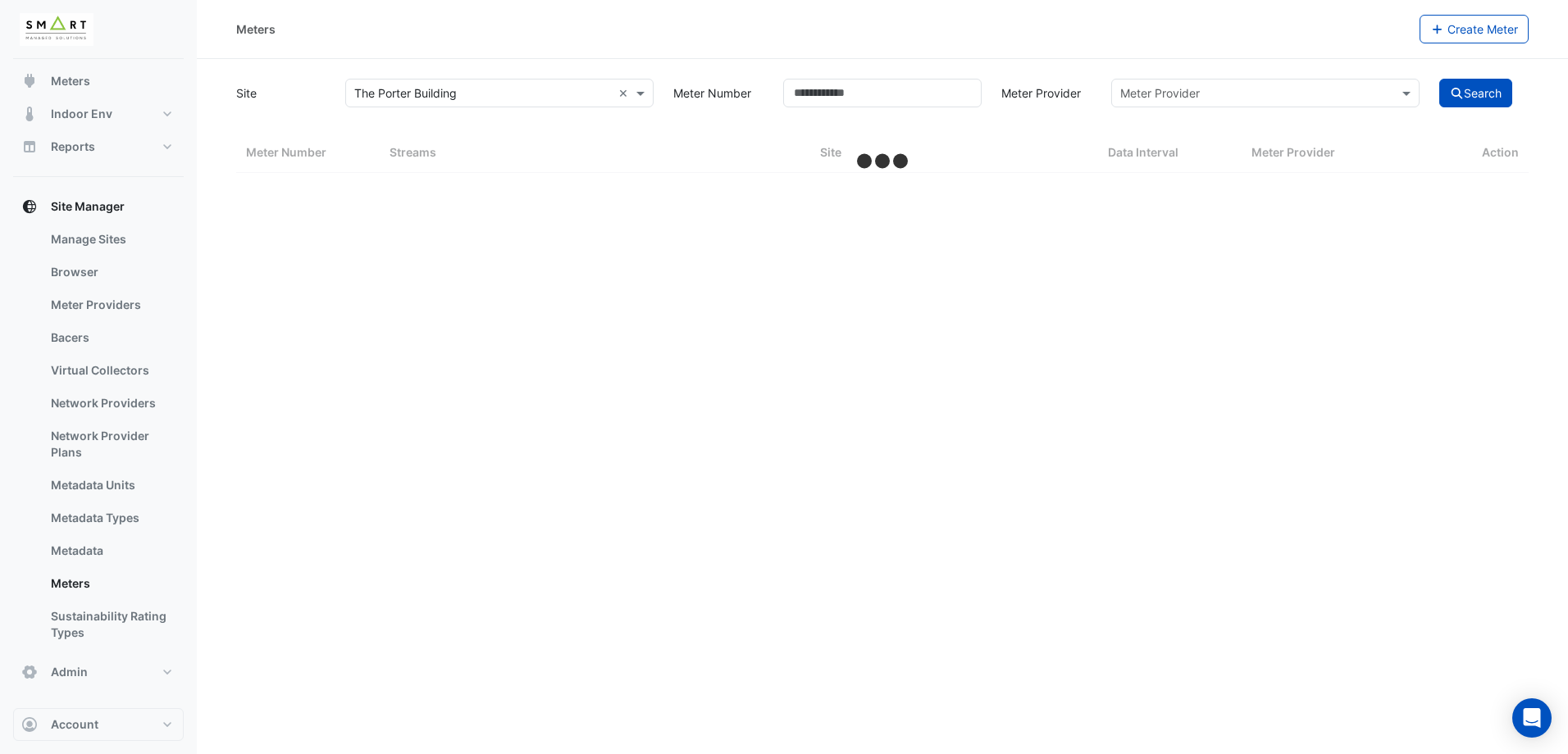 click at bounding box center (483, 93) 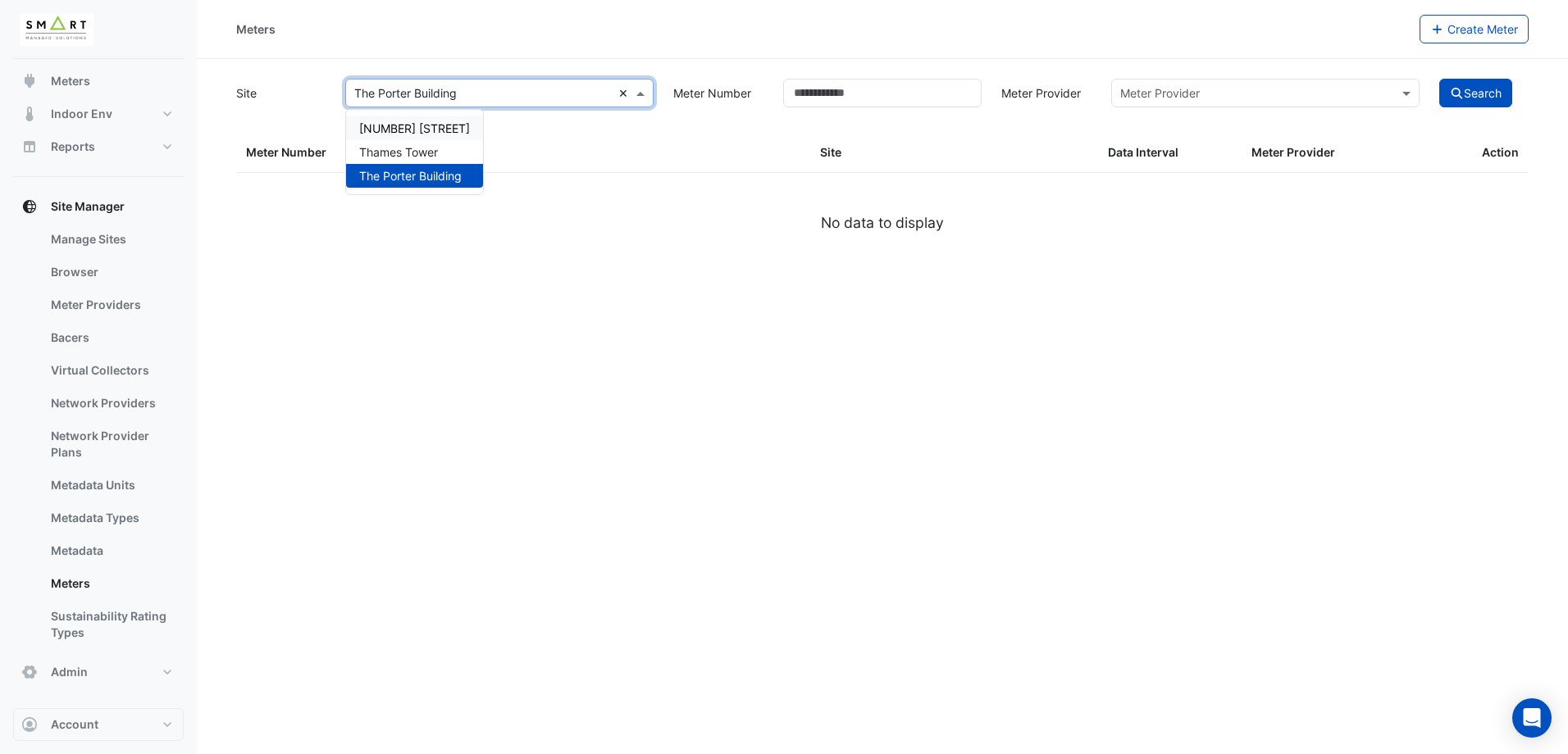 drag, startPoint x: 613, startPoint y: 93, endPoint x: 623, endPoint y: 92, distance: 10.049876 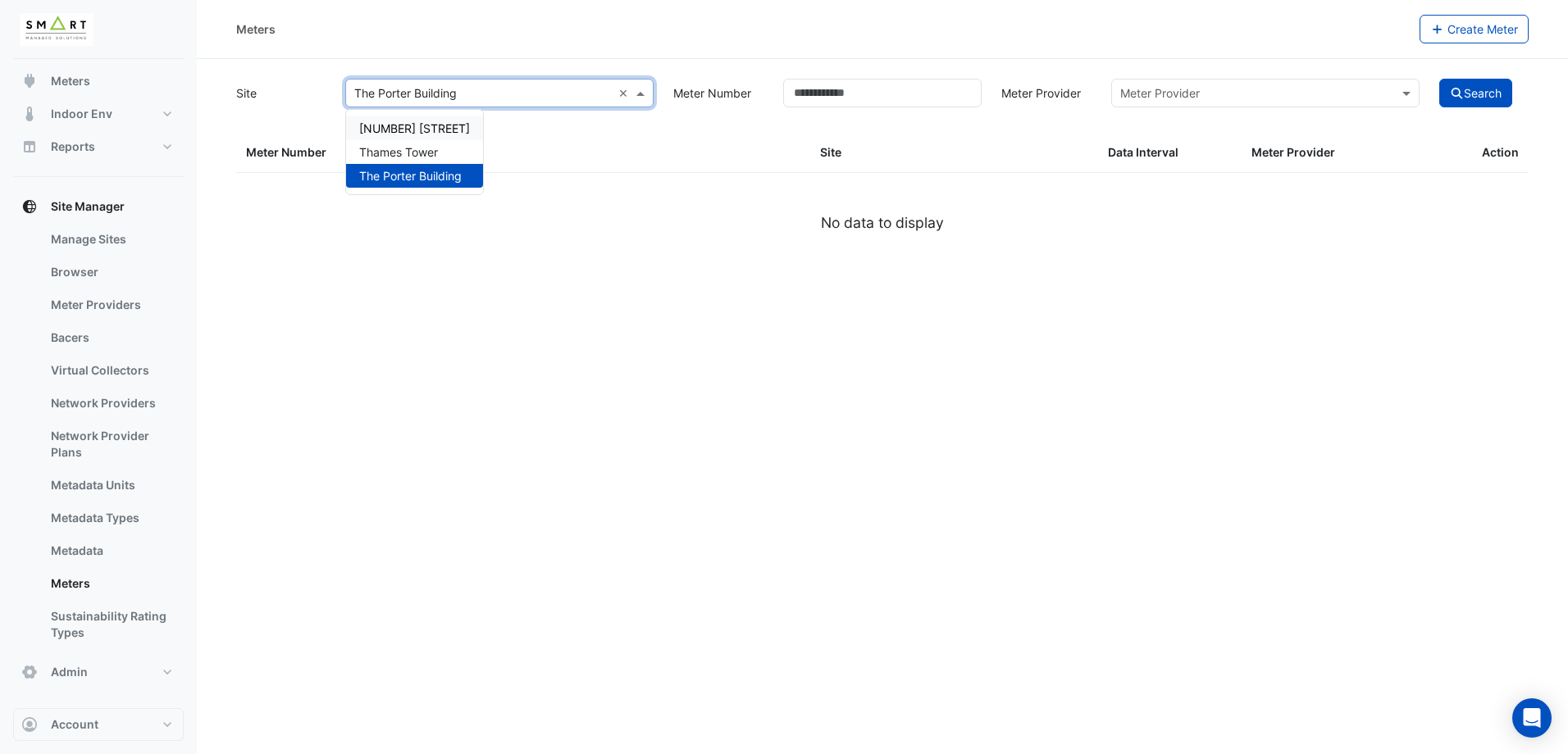 click at bounding box center [642, 93] 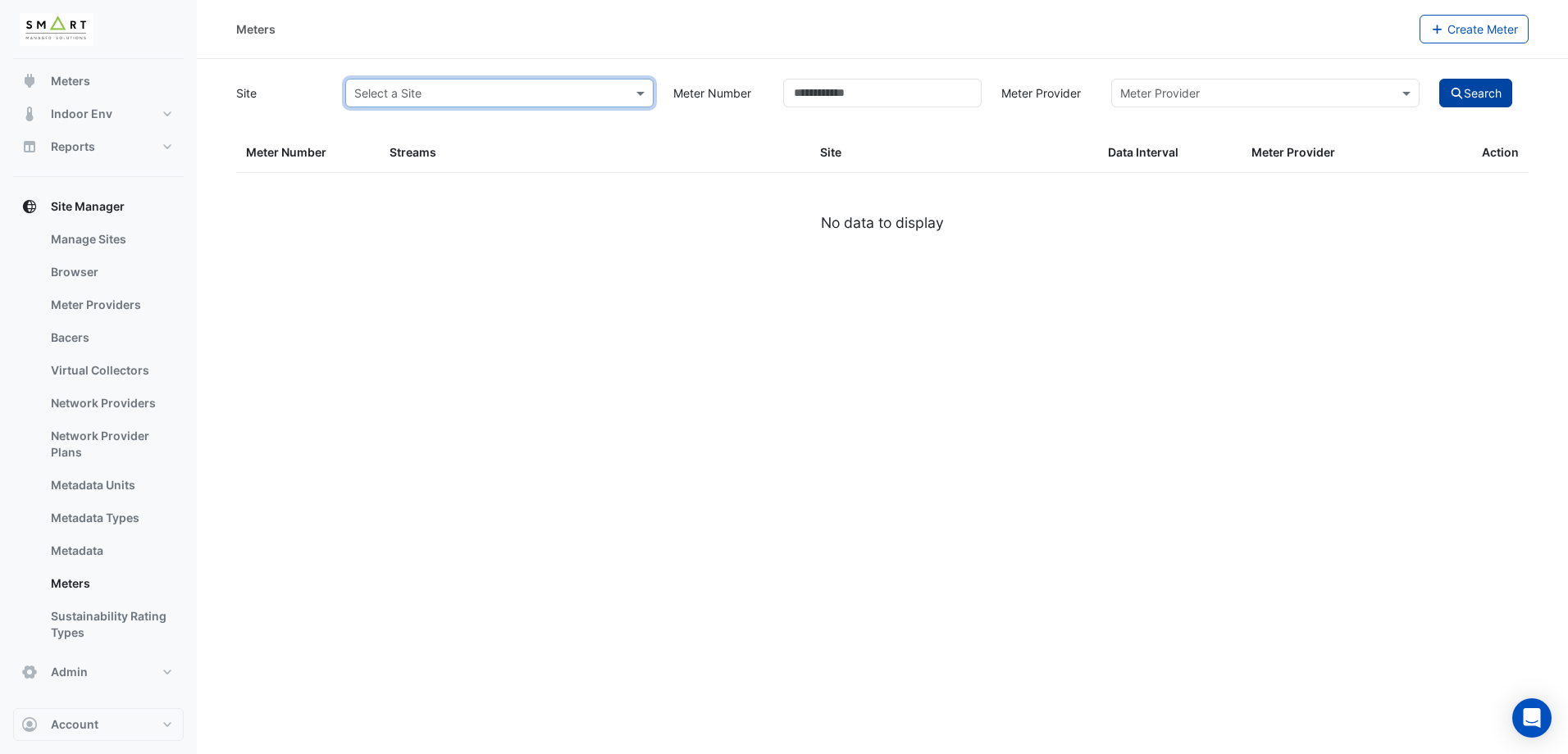 click on "Search" 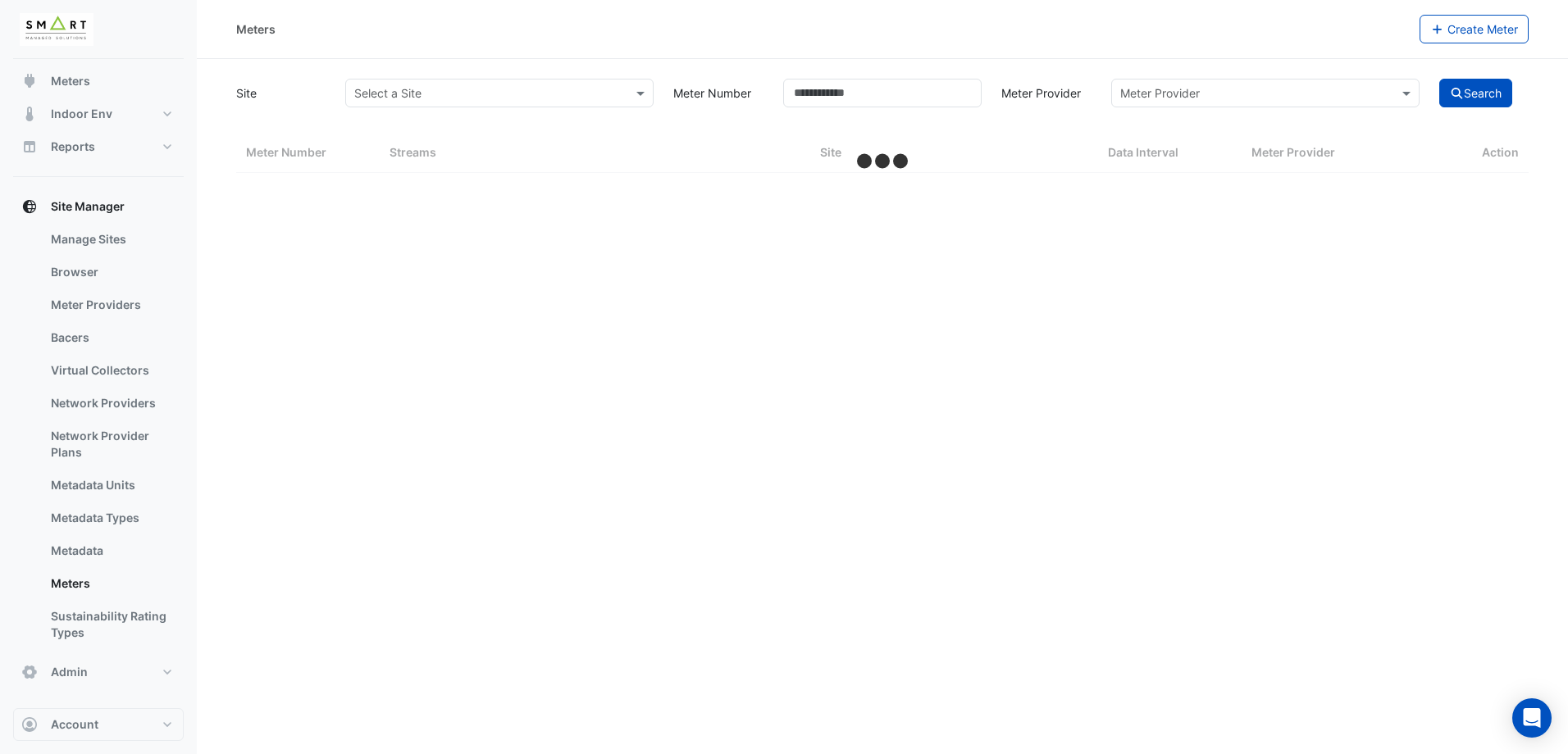 select on "***" 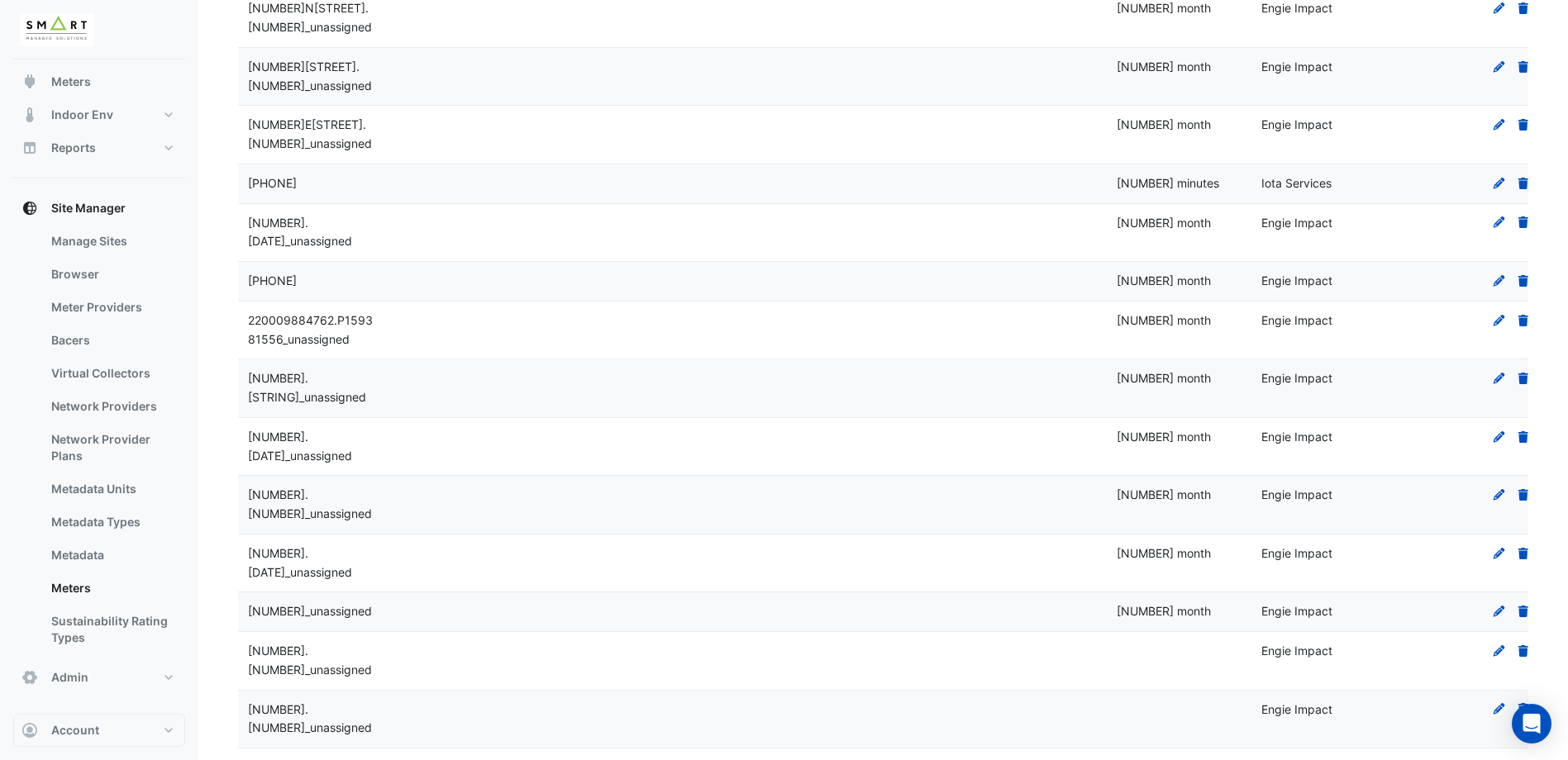 scroll, scrollTop: 5208, scrollLeft: 0, axis: vertical 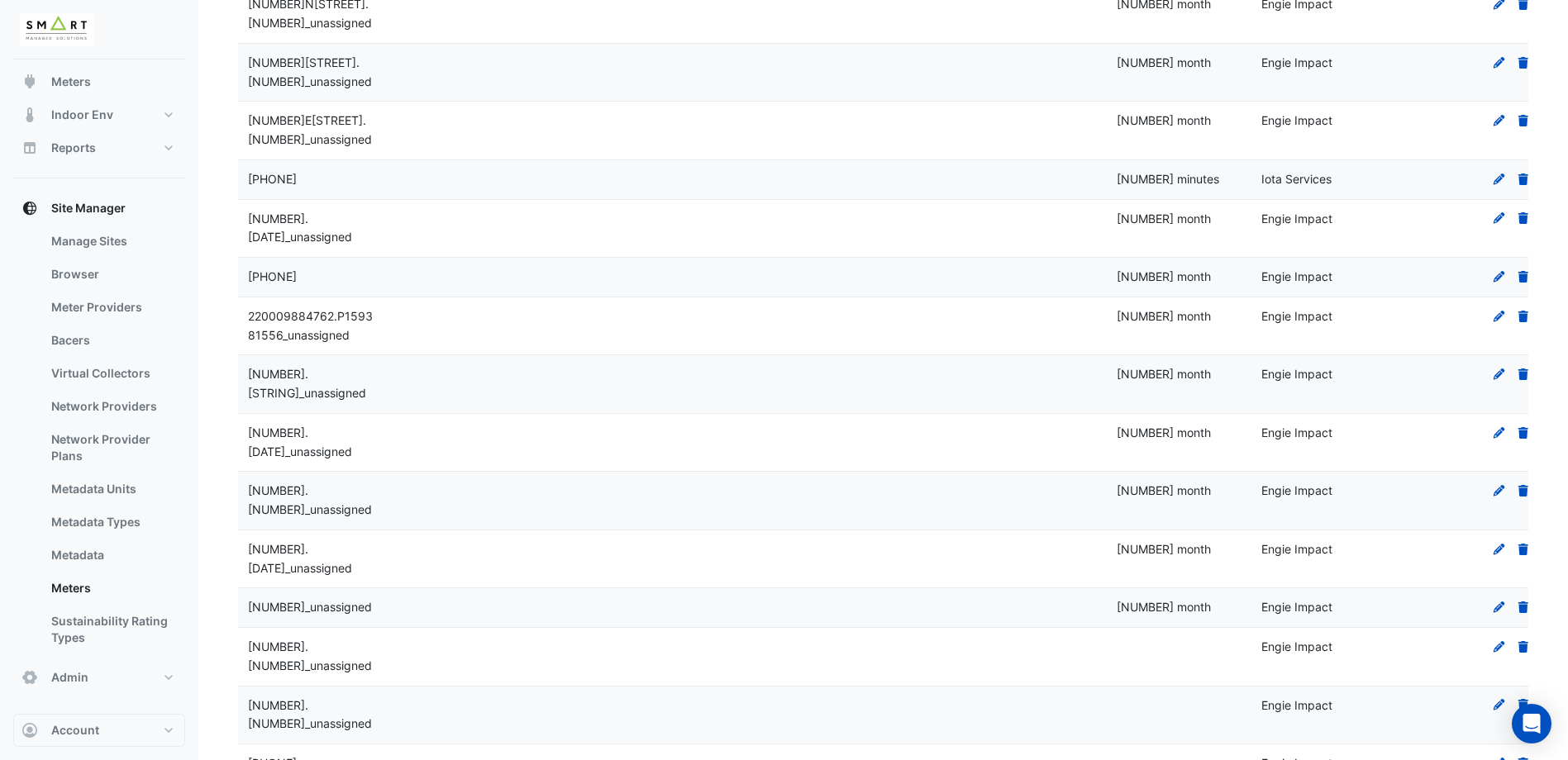 click 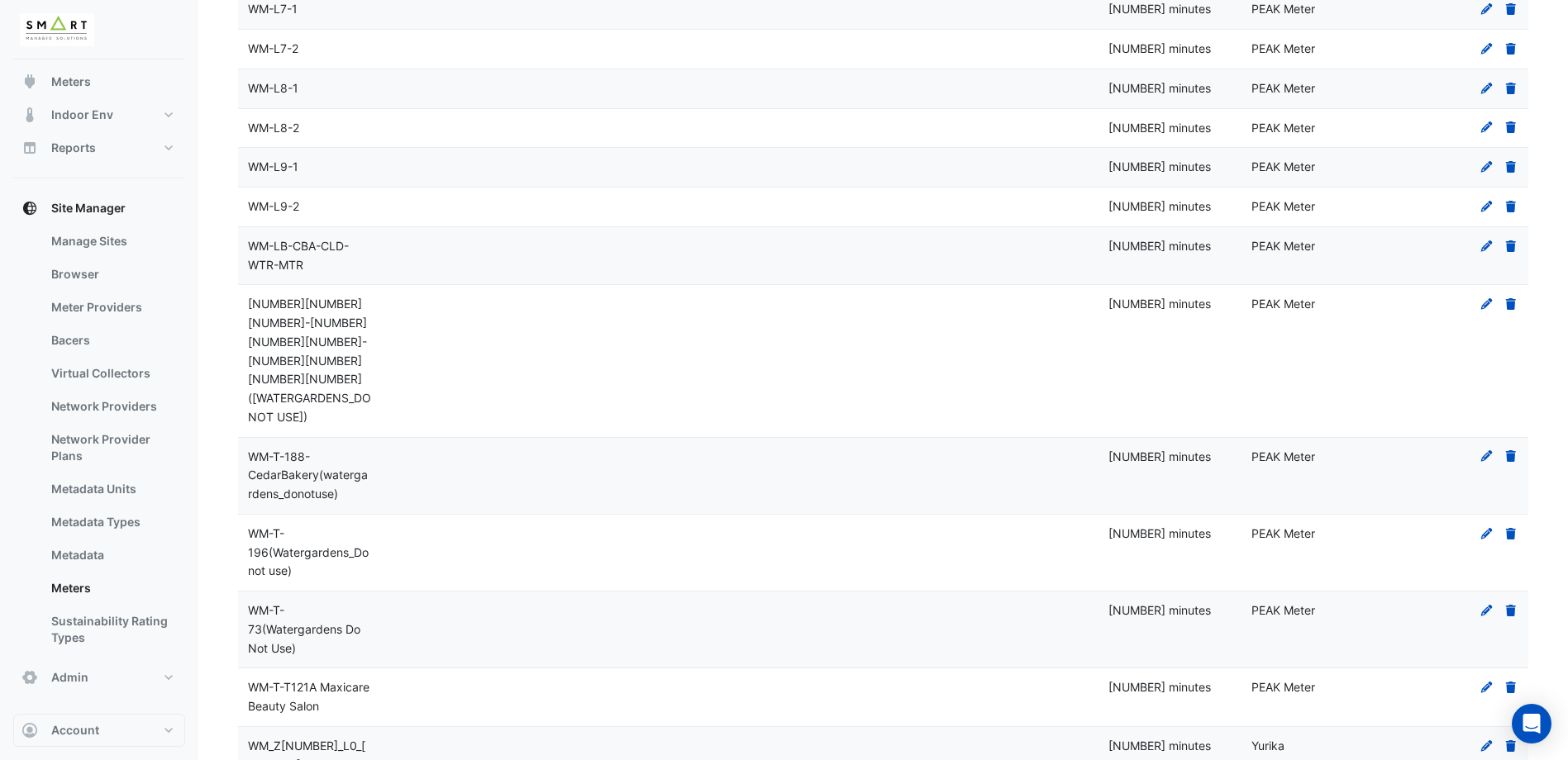 scroll, scrollTop: 1104, scrollLeft: 0, axis: vertical 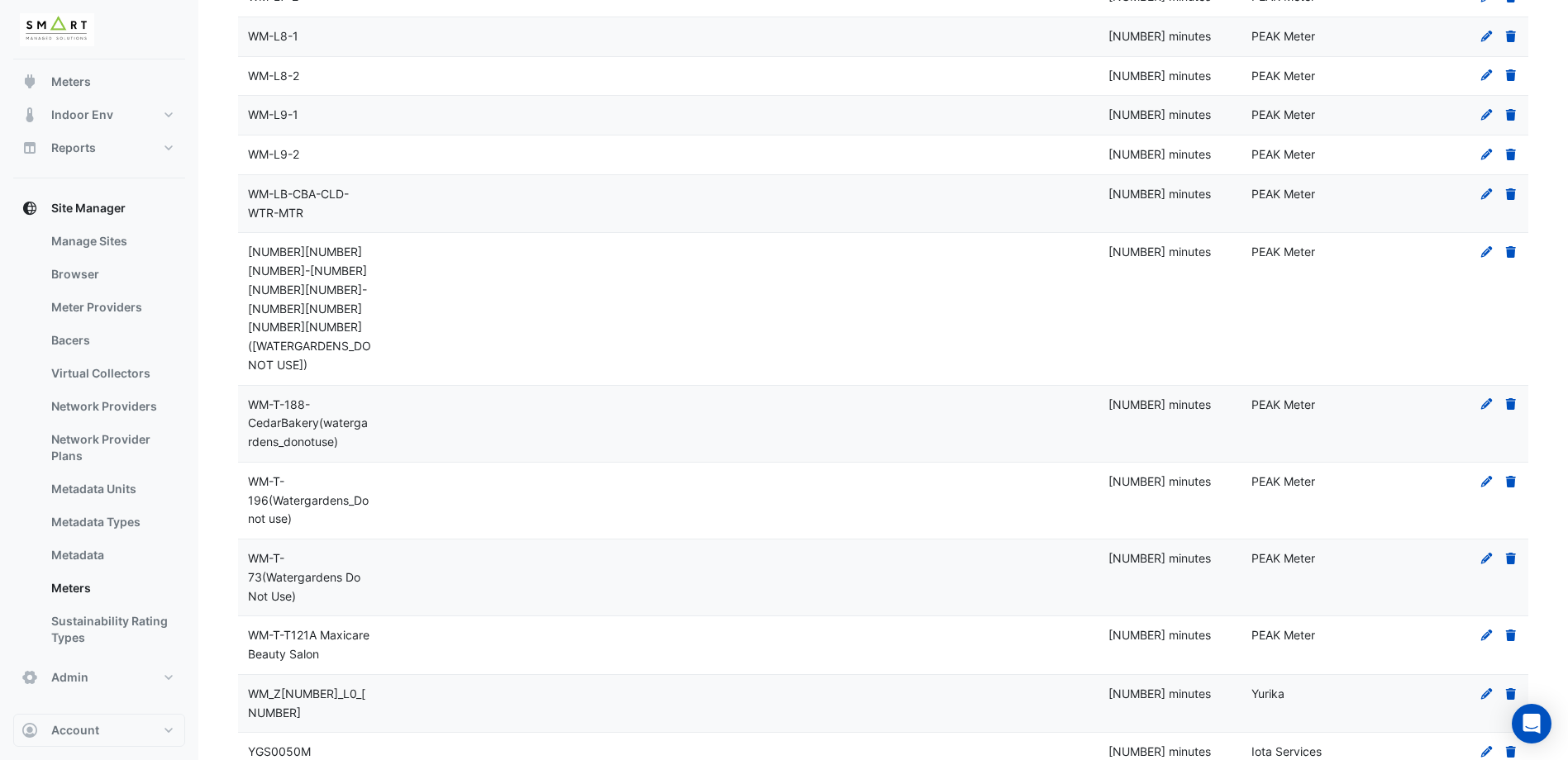 click on "5" 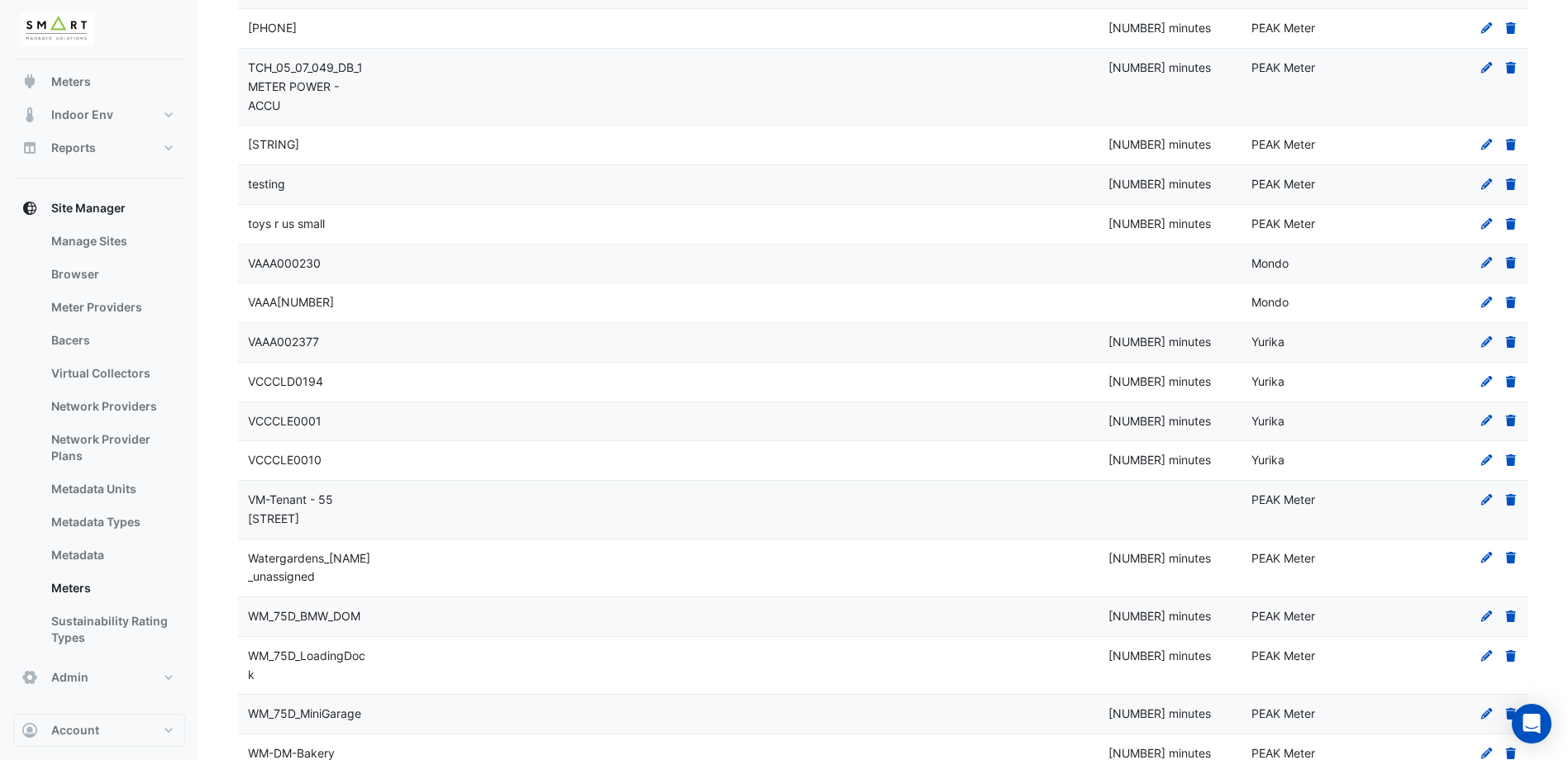 scroll, scrollTop: 3949, scrollLeft: 0, axis: vertical 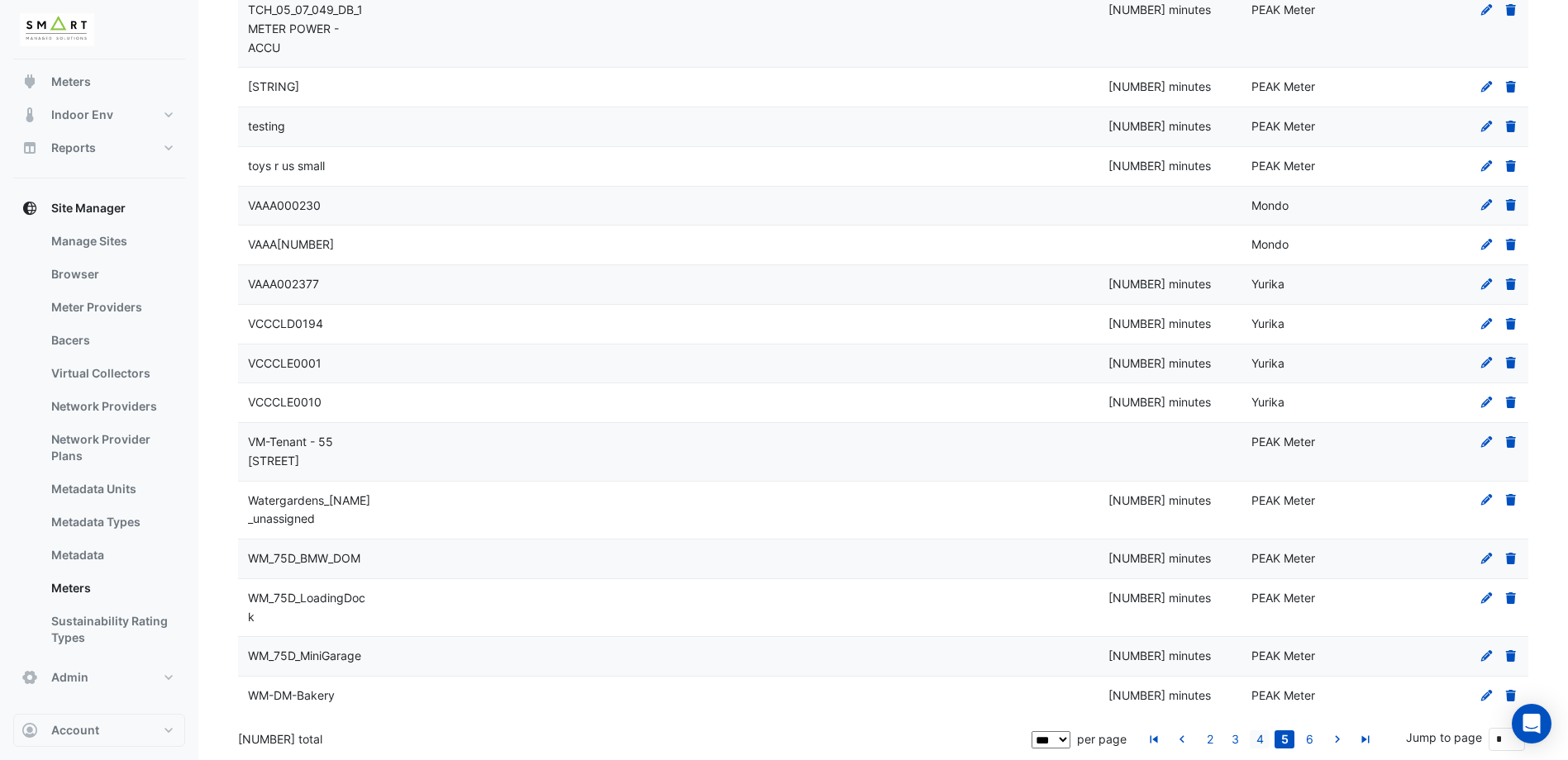 click on "4" 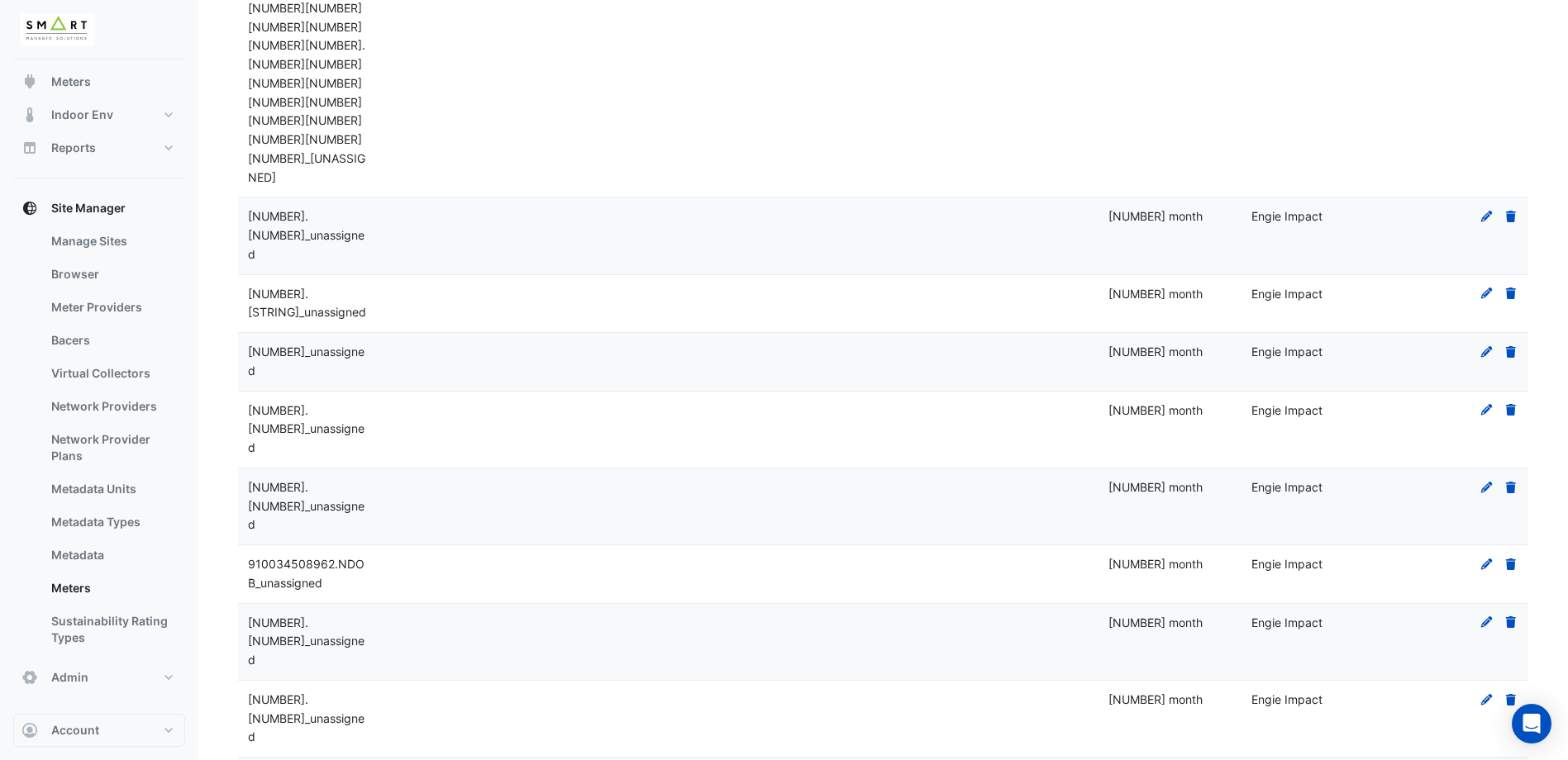 scroll, scrollTop: 4456, scrollLeft: 0, axis: vertical 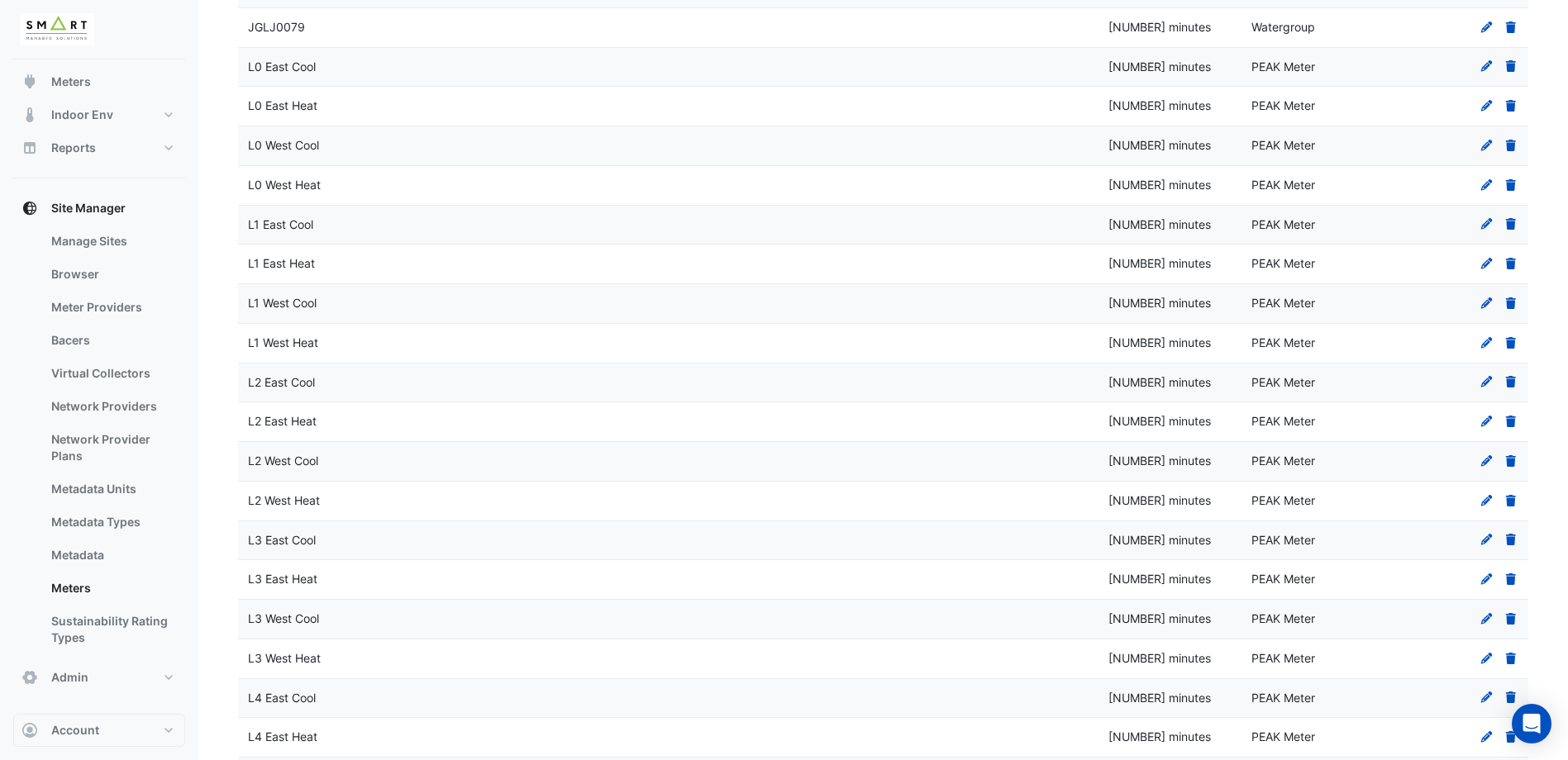 click on "3" 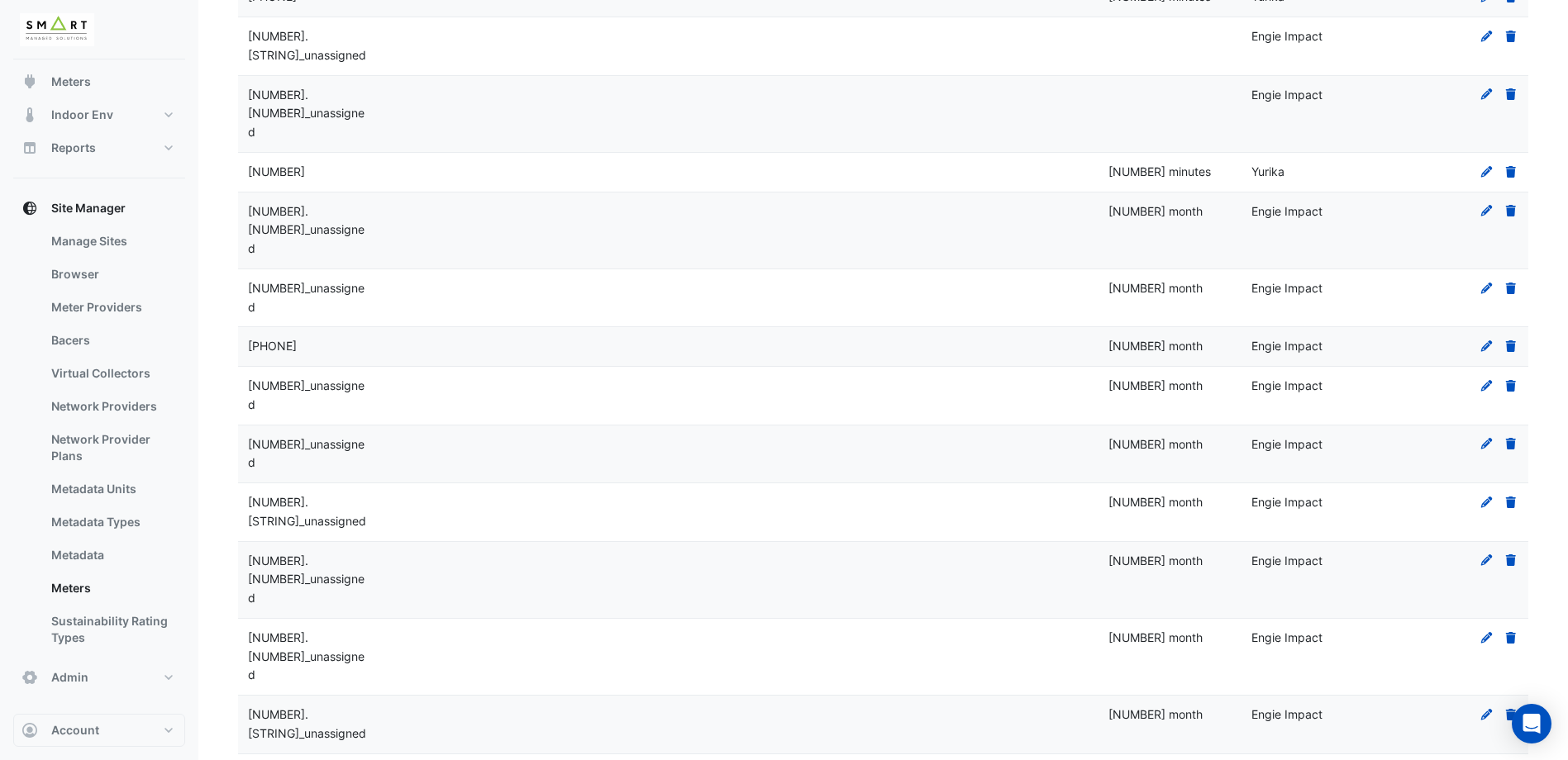 scroll, scrollTop: 4306, scrollLeft: 0, axis: vertical 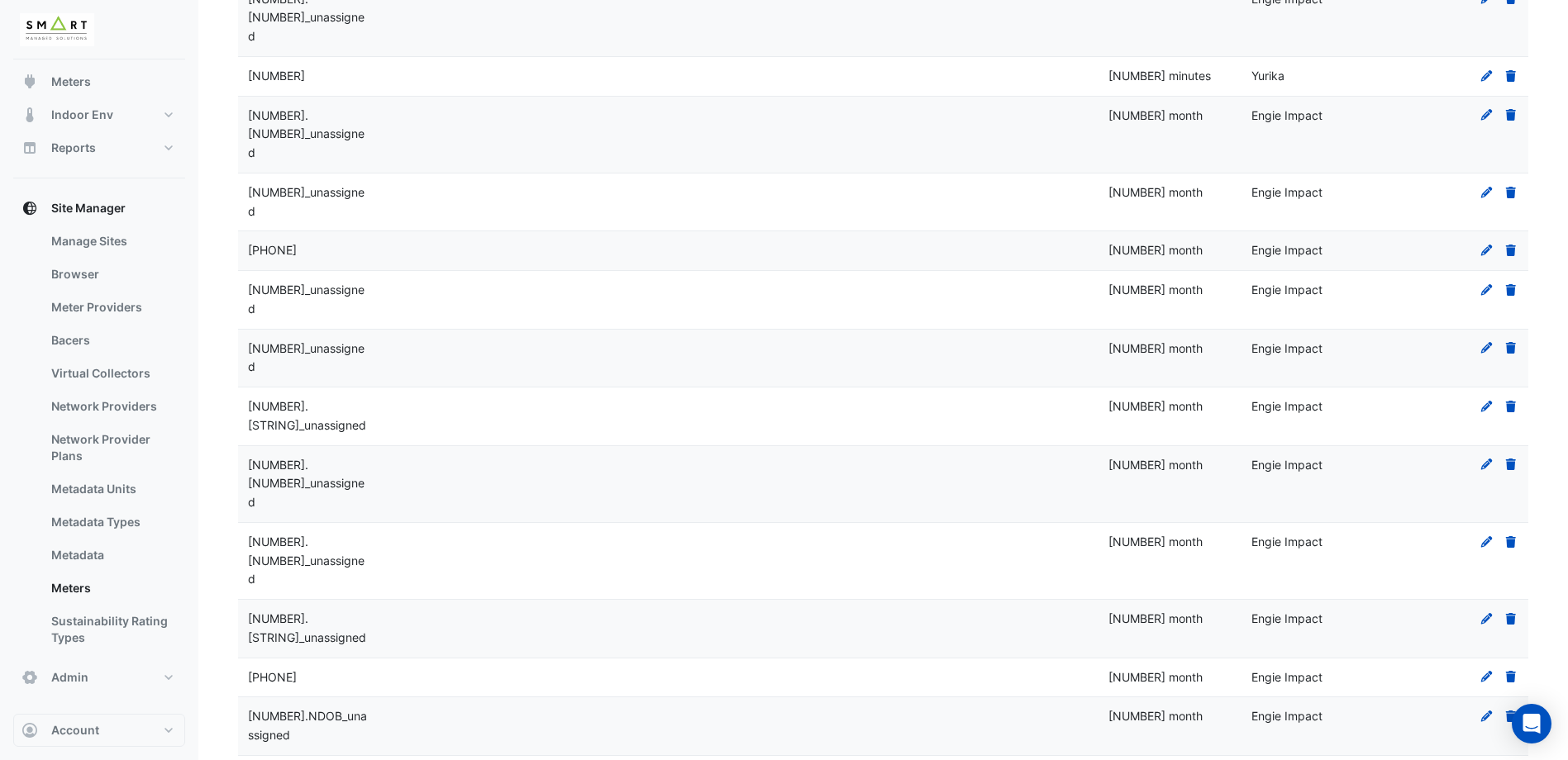 click on "2" 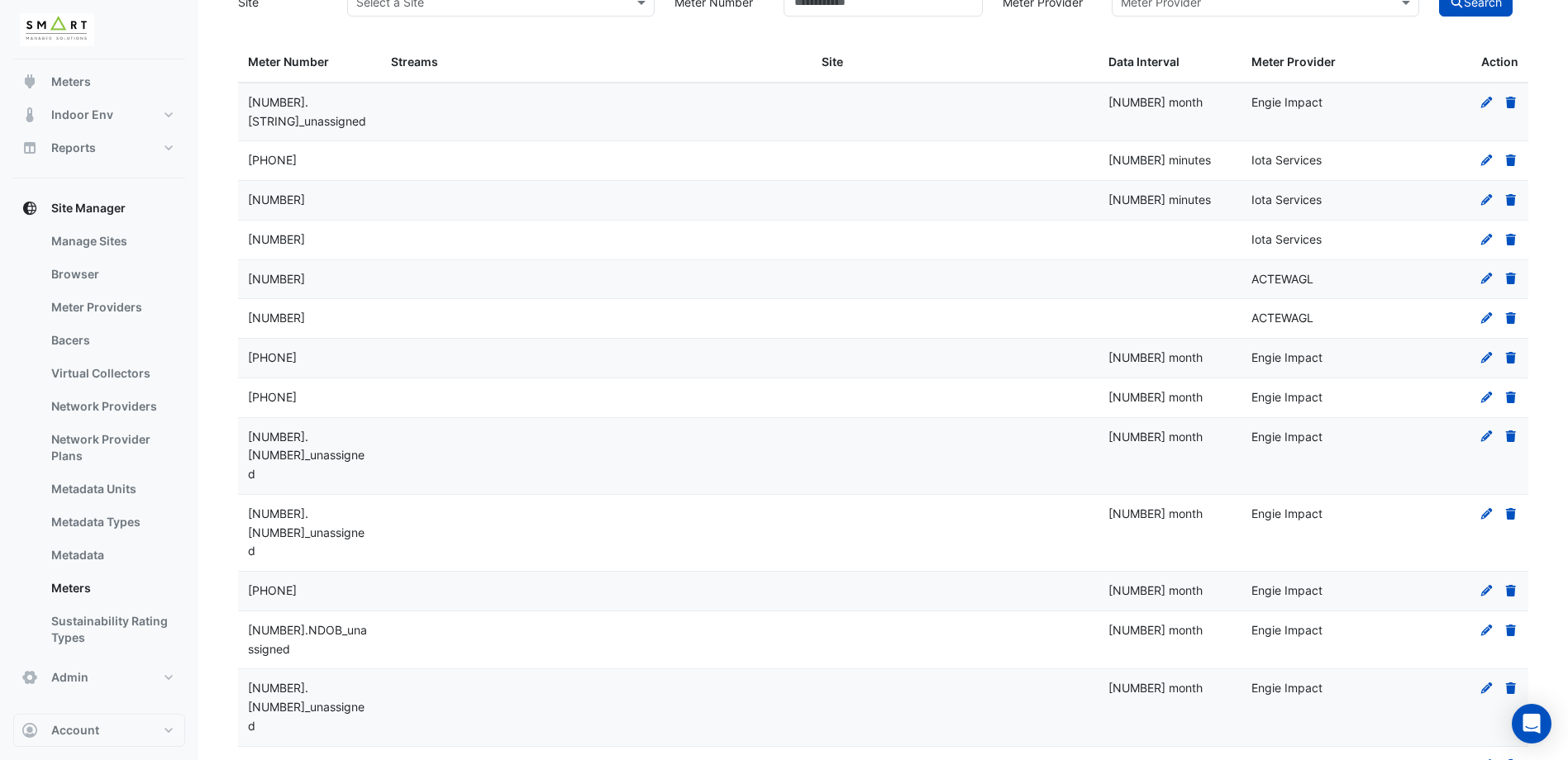 scroll, scrollTop: 0, scrollLeft: 0, axis: both 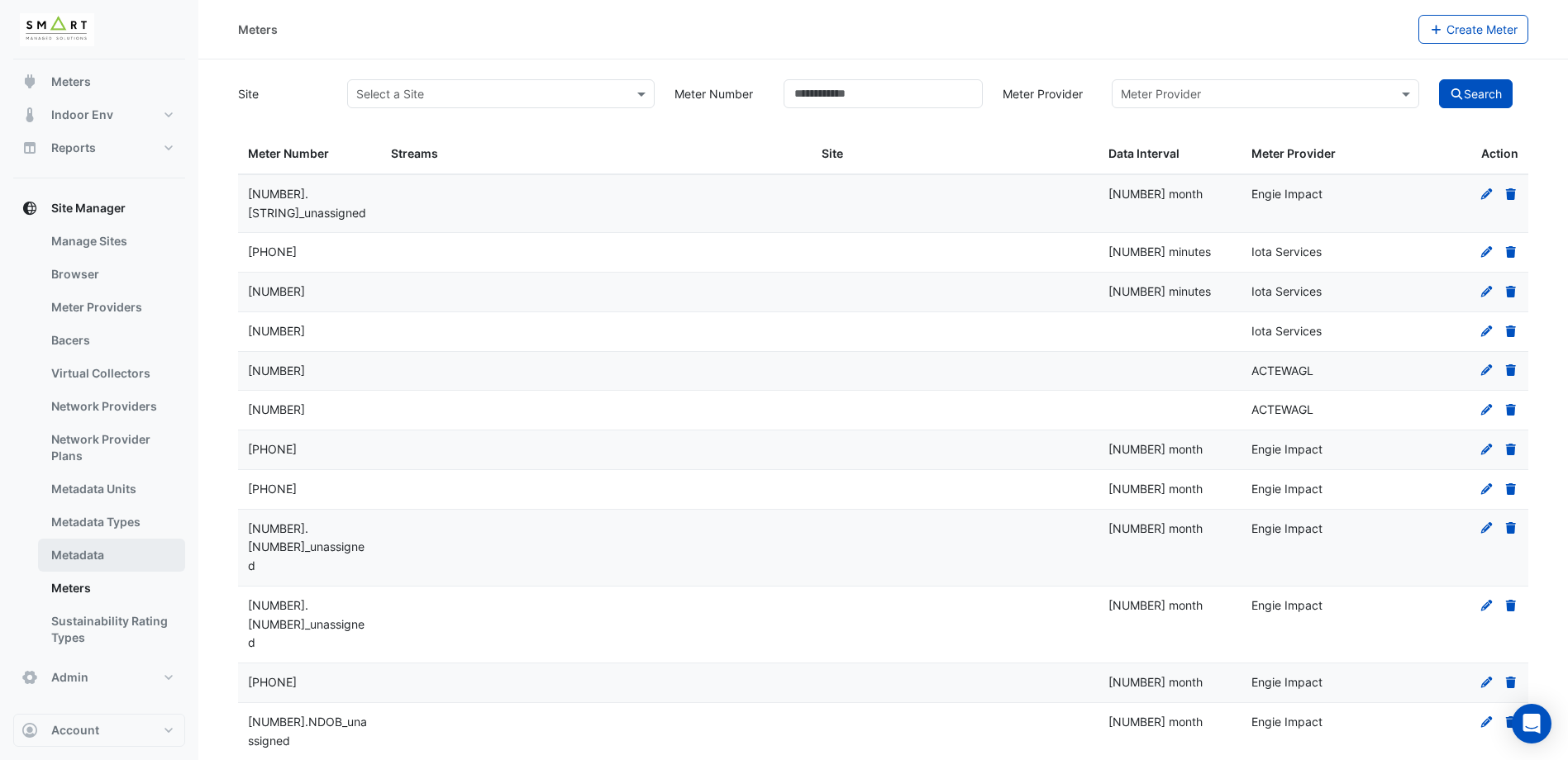 click on "Metadata" at bounding box center (112, 555) 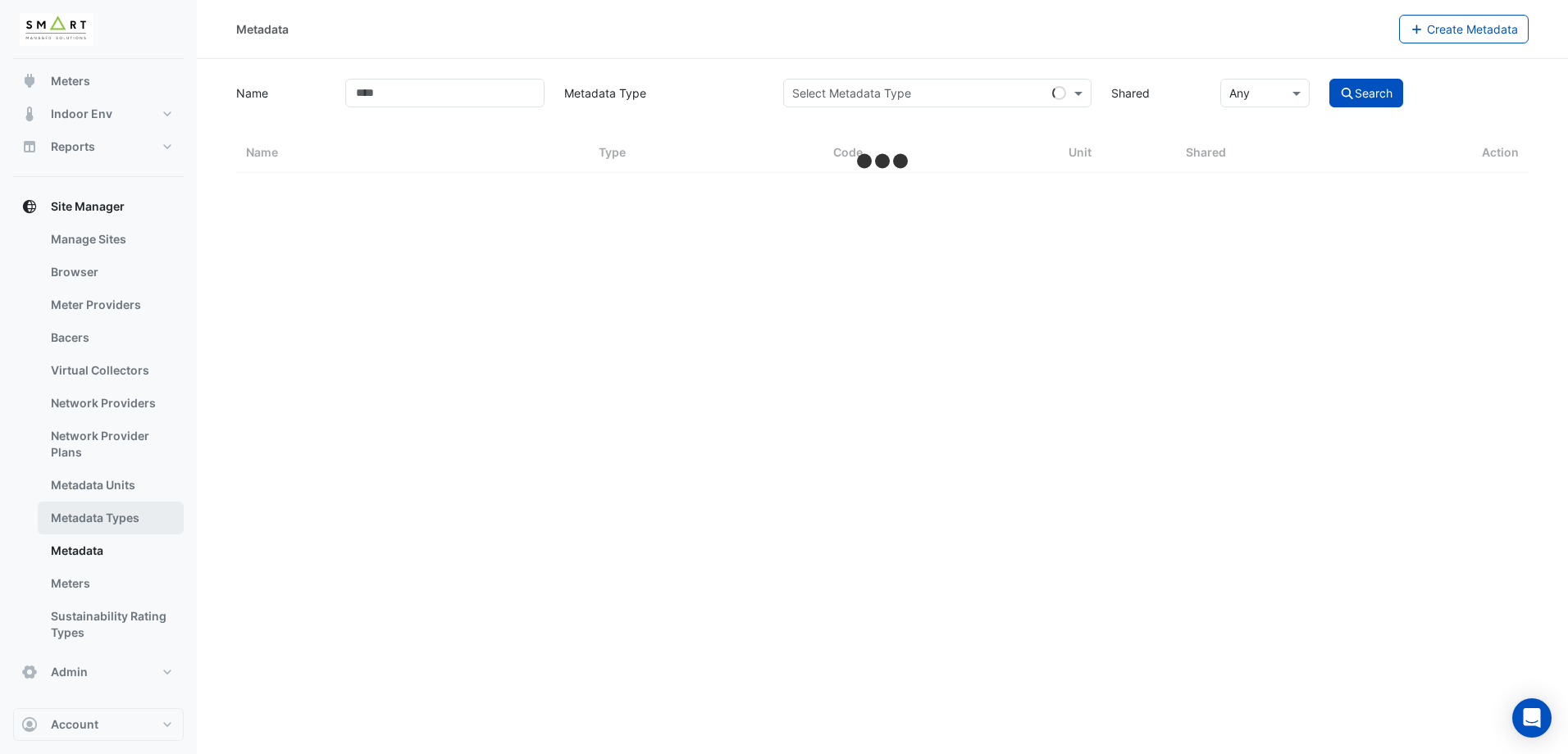 select on "***" 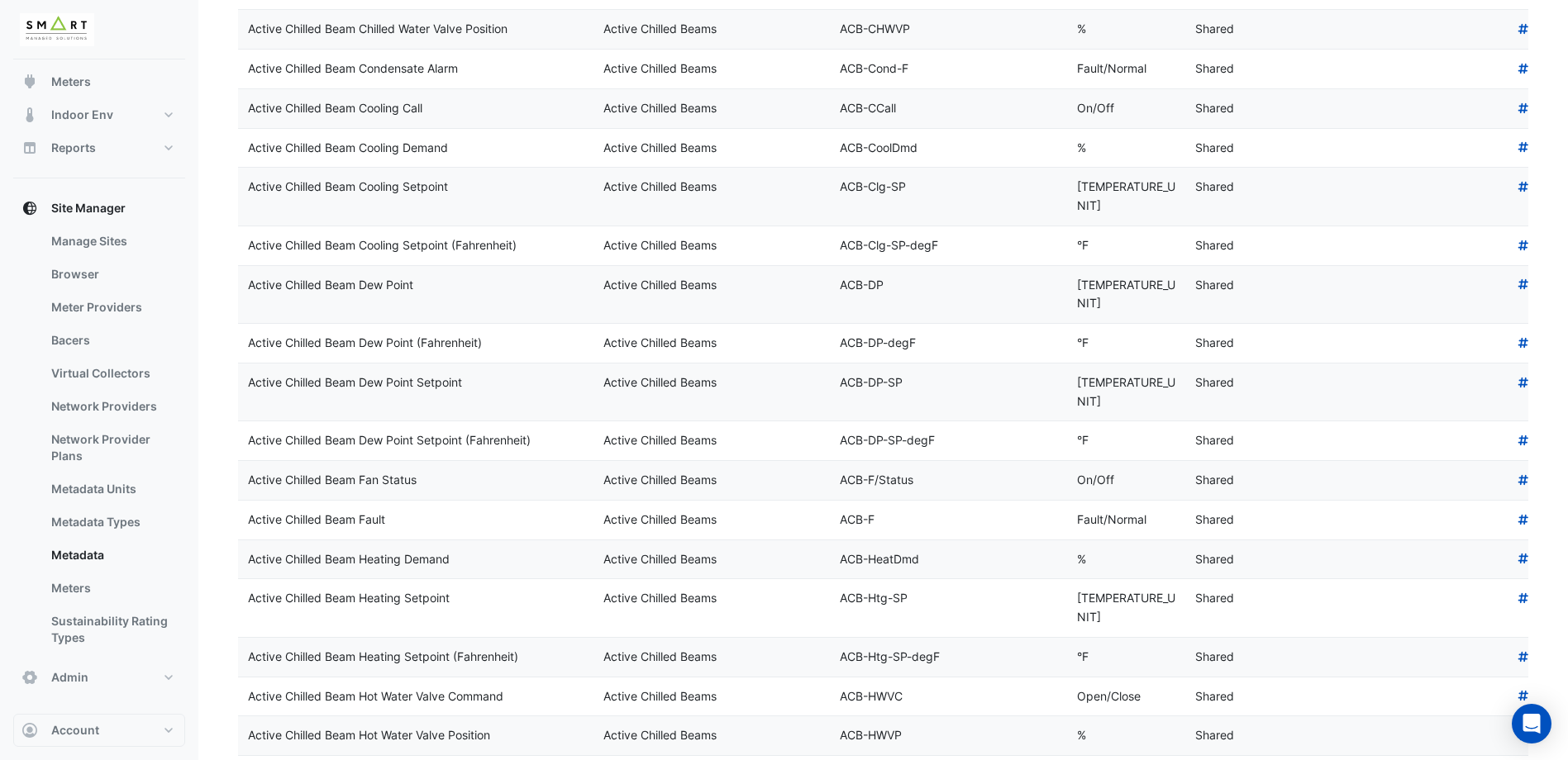 scroll, scrollTop: 578, scrollLeft: 0, axis: vertical 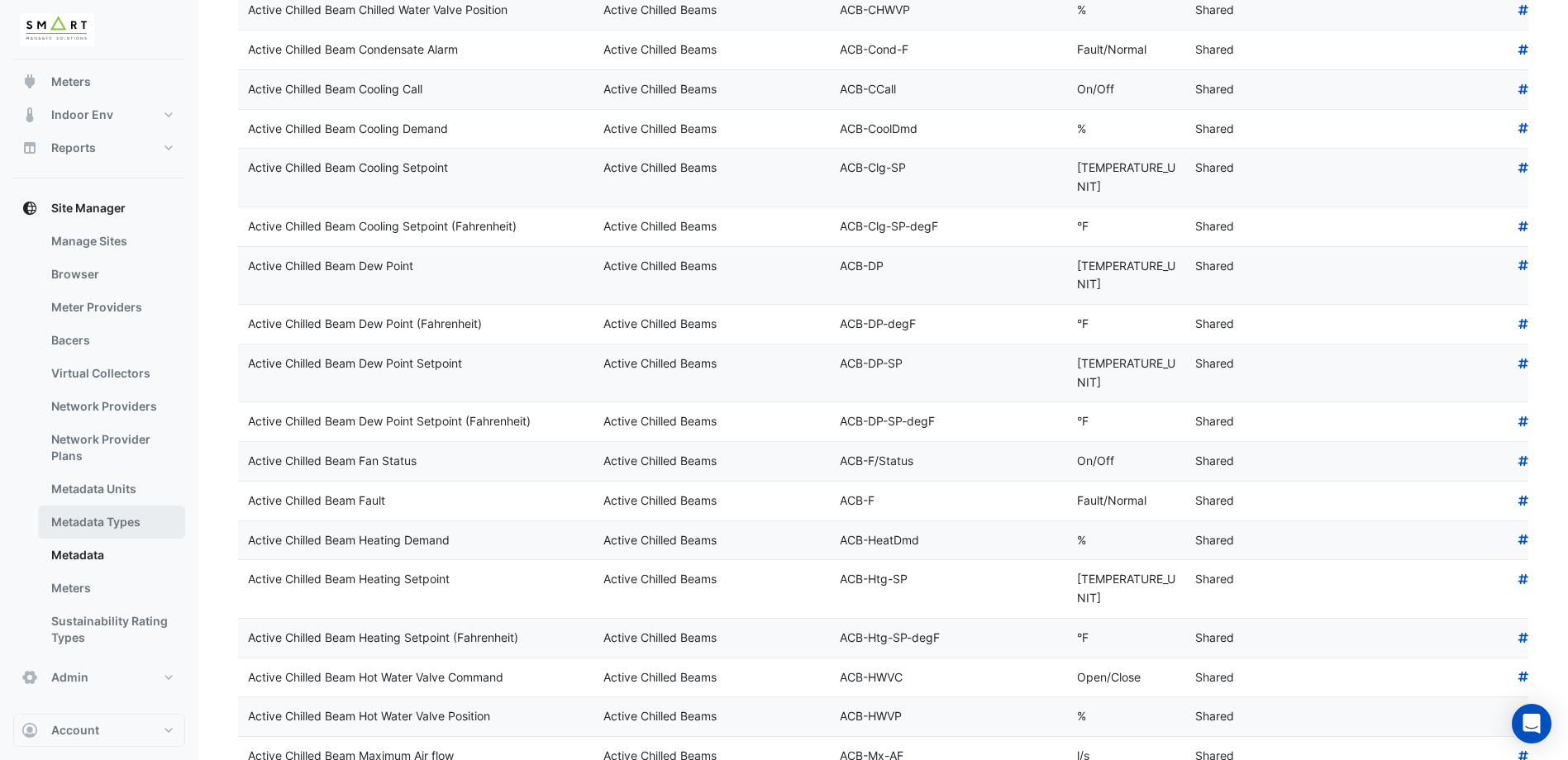 click on "Metadata Types" at bounding box center (112, 522) 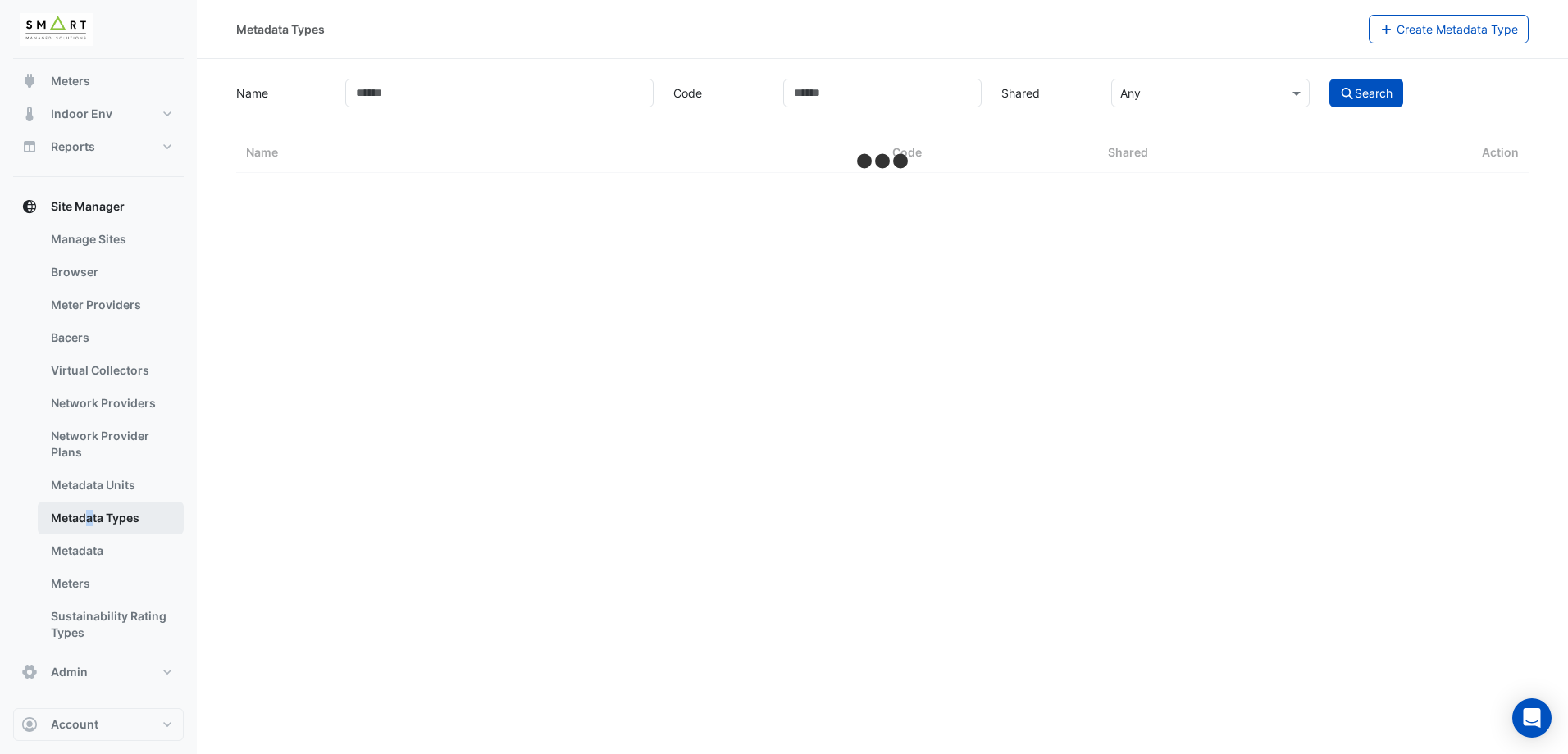 select on "***" 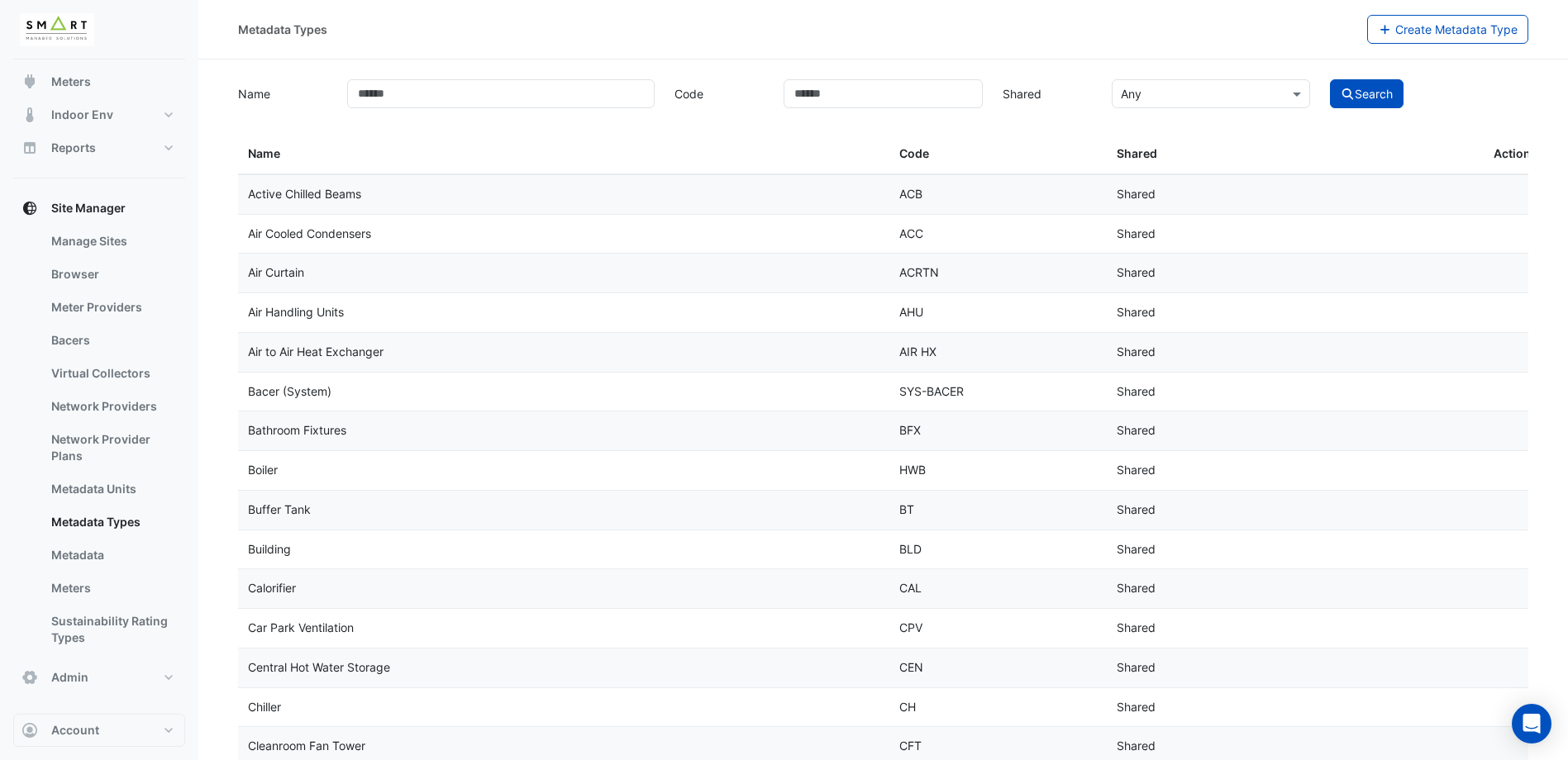 click on "Air to Air Heat Exchanger" 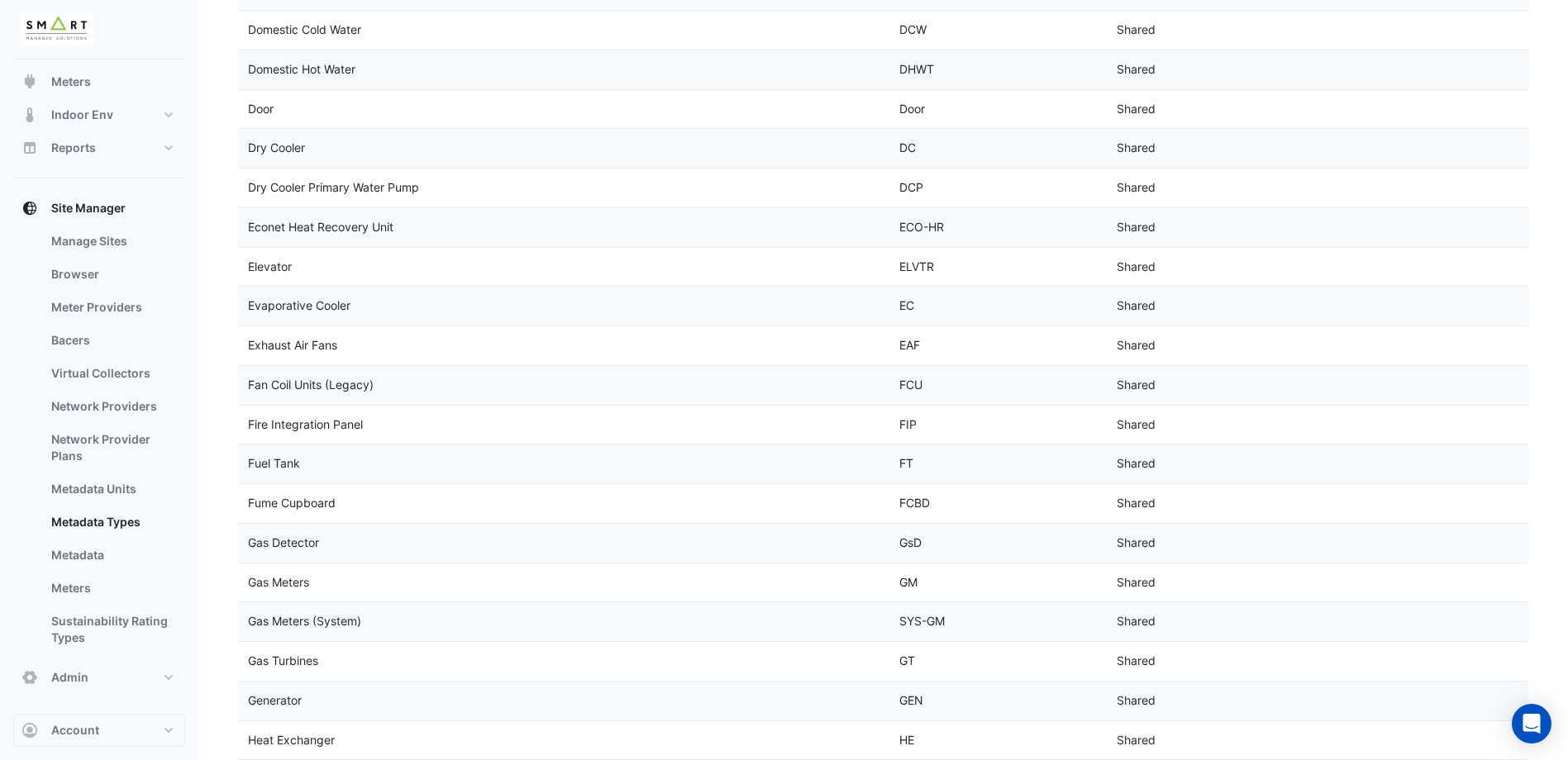 scroll, scrollTop: 1074, scrollLeft: 0, axis: vertical 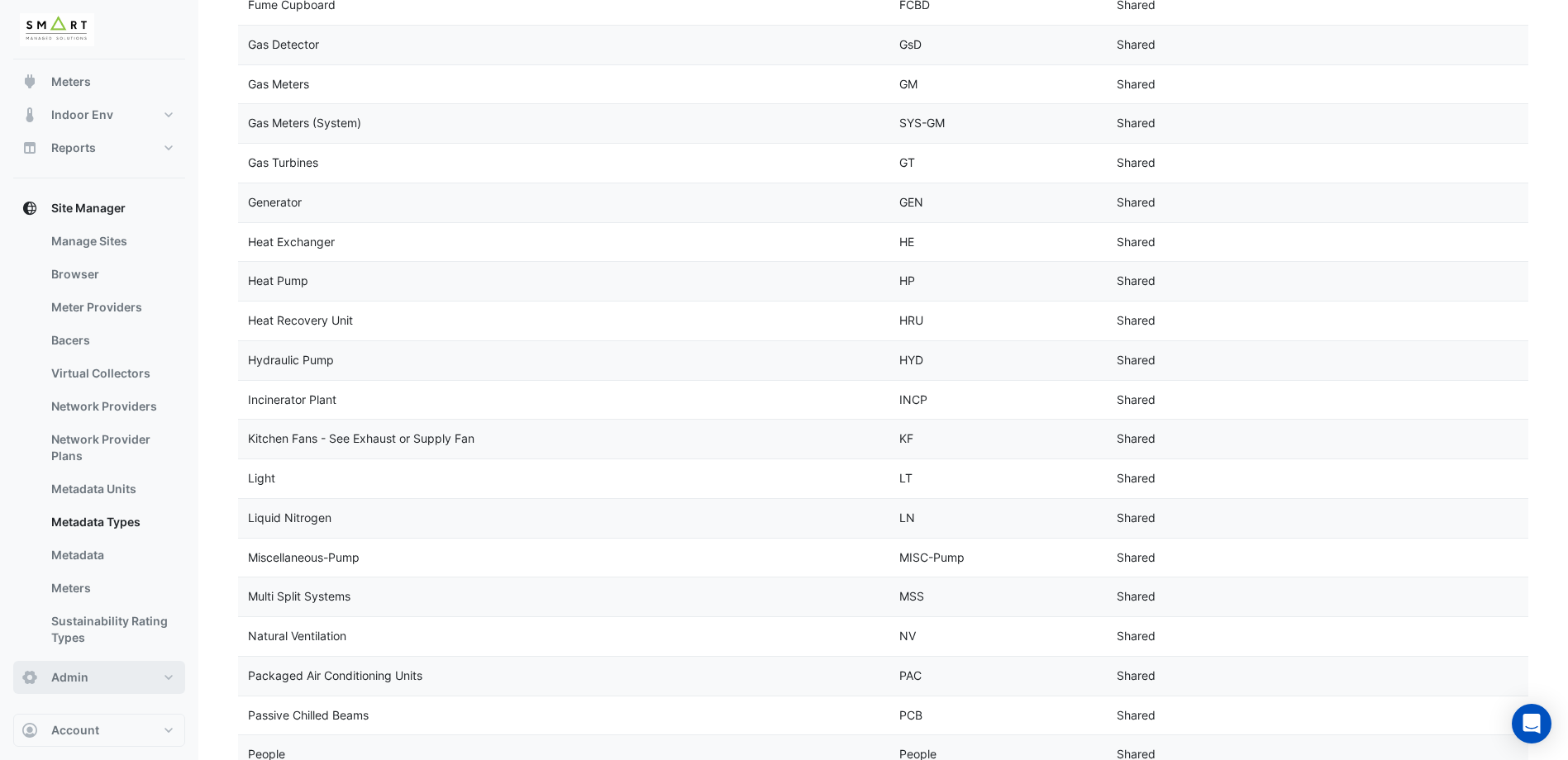click on "Admin" at bounding box center [99, 677] 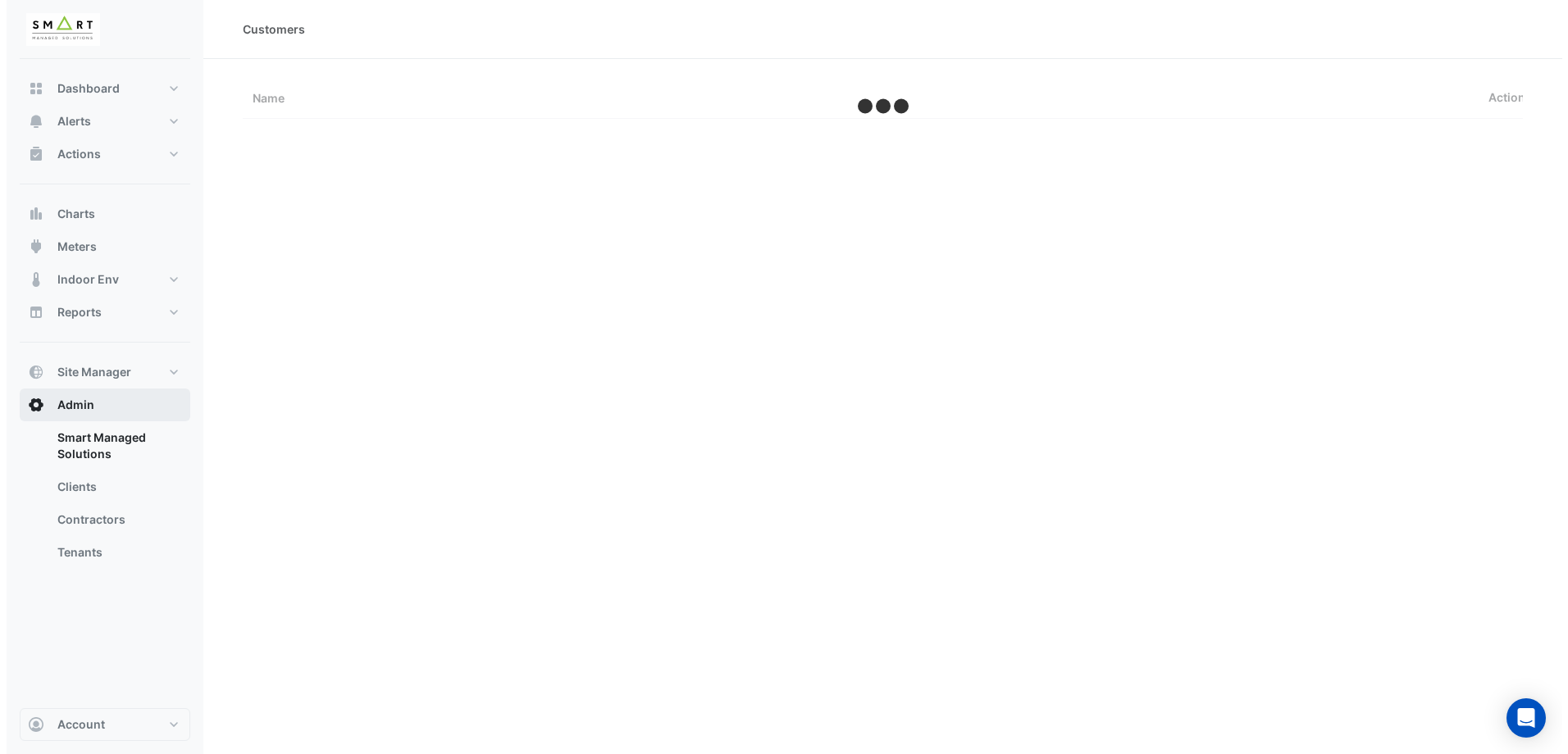 scroll, scrollTop: 0, scrollLeft: 0, axis: both 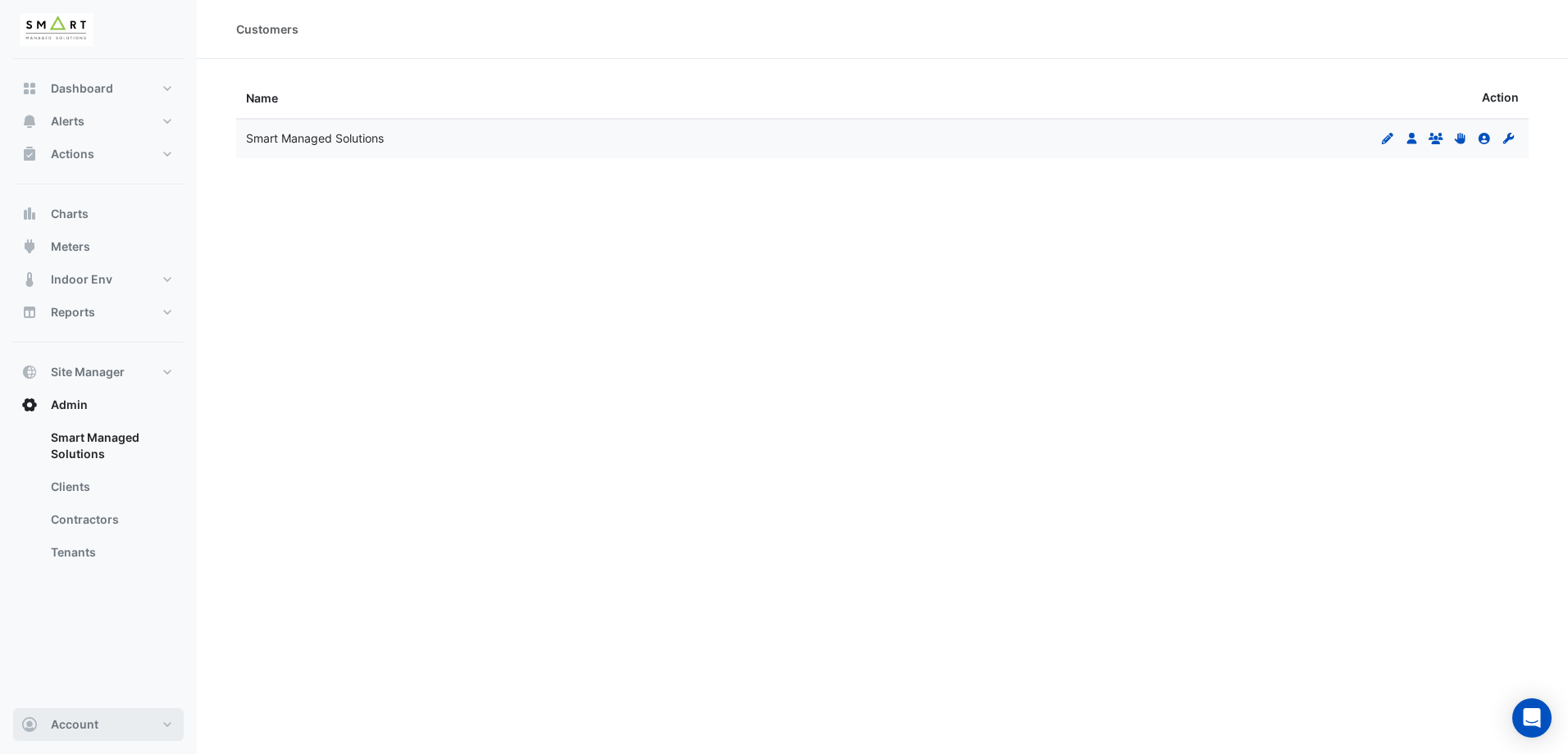 click on "Account" at bounding box center [98, 724] 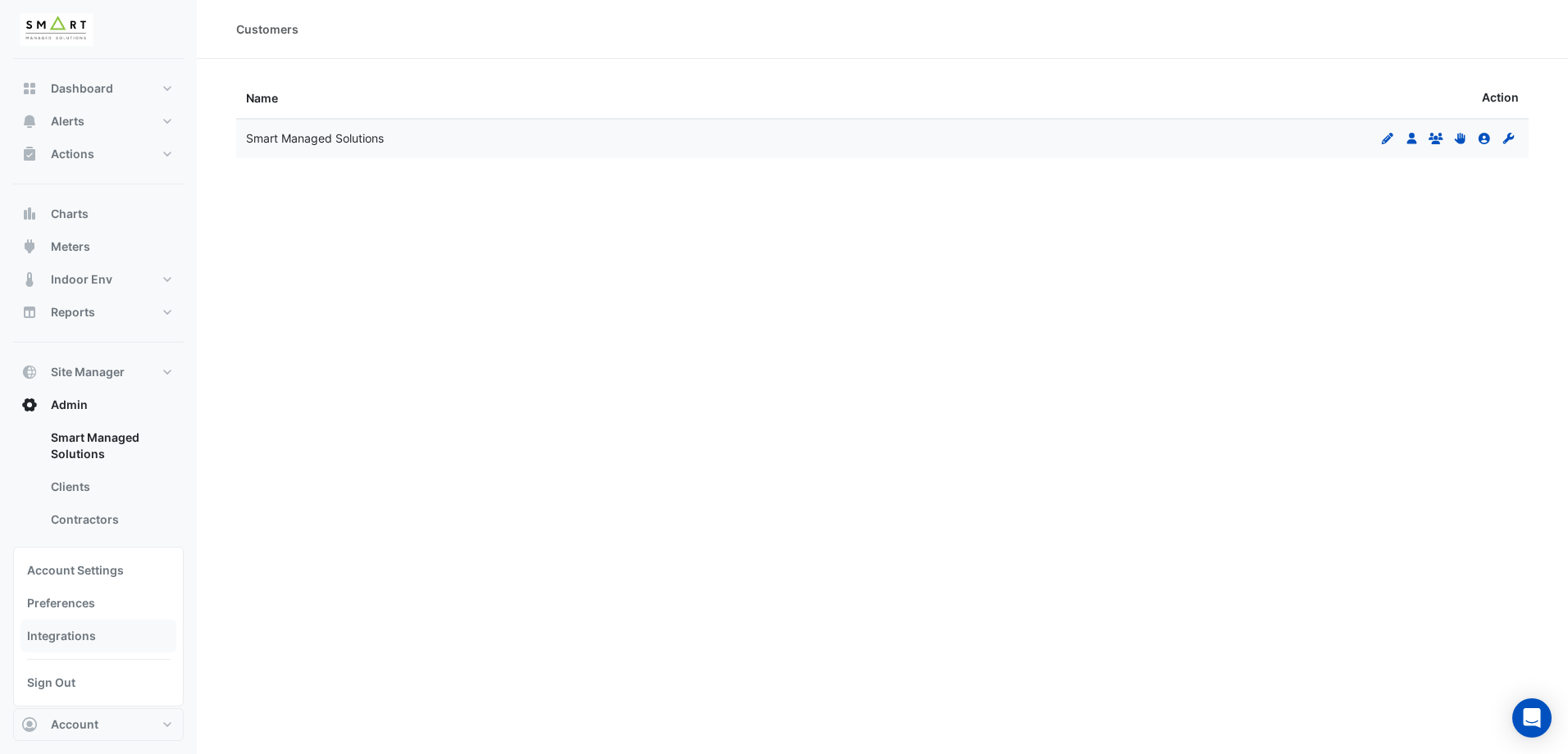 click on "Integrations" at bounding box center [98, 636] 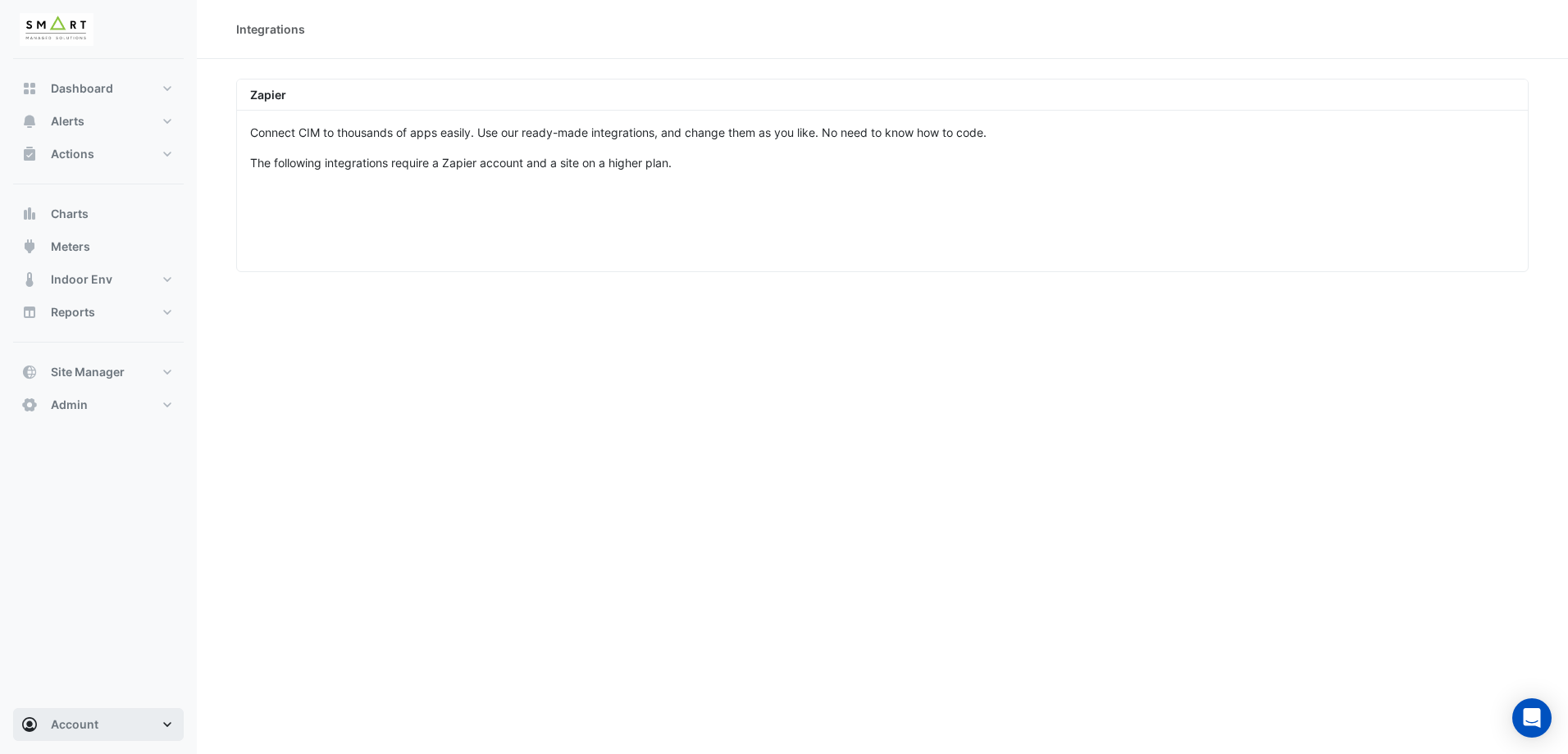 click on "Account" at bounding box center [98, 724] 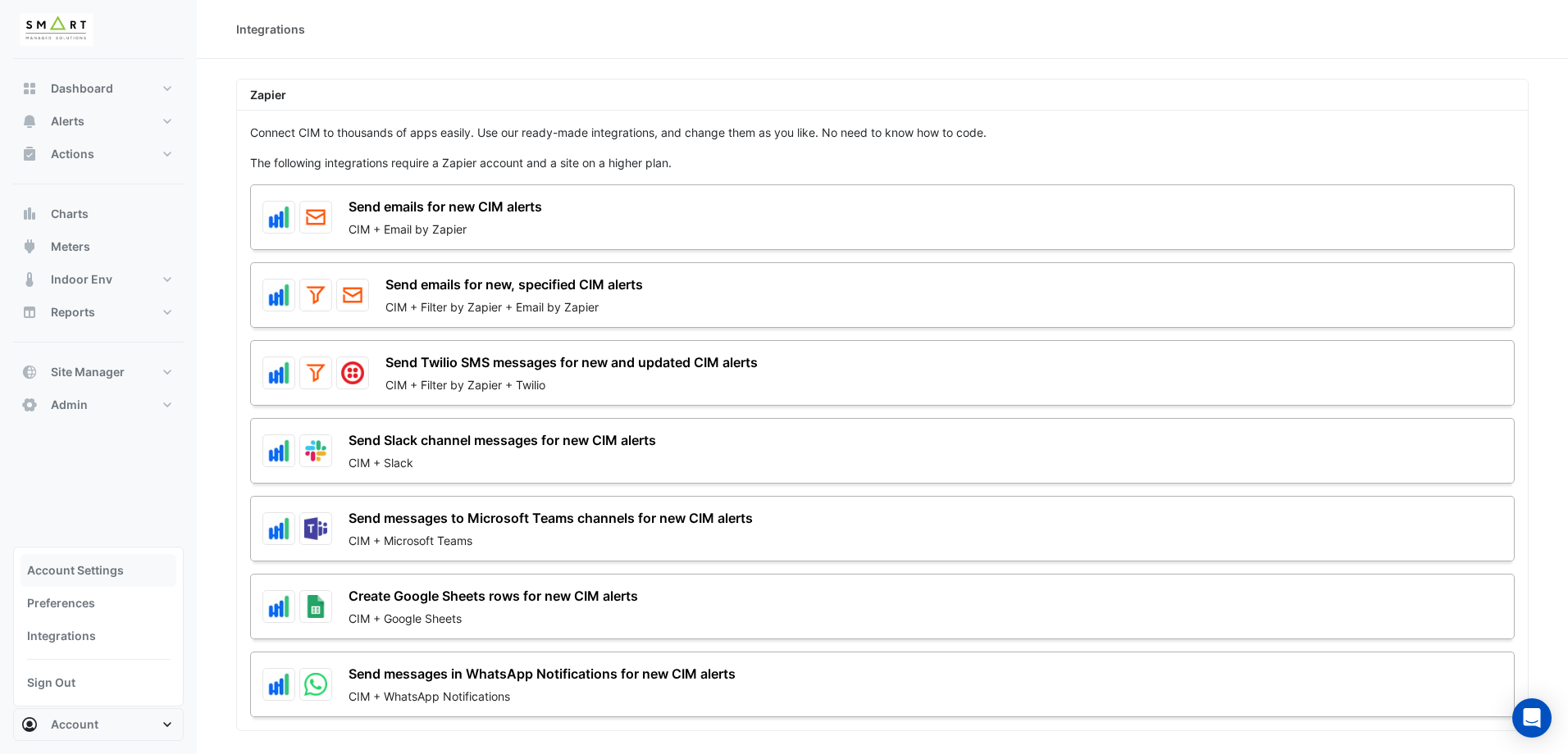 click on "Account Settings" at bounding box center [98, 570] 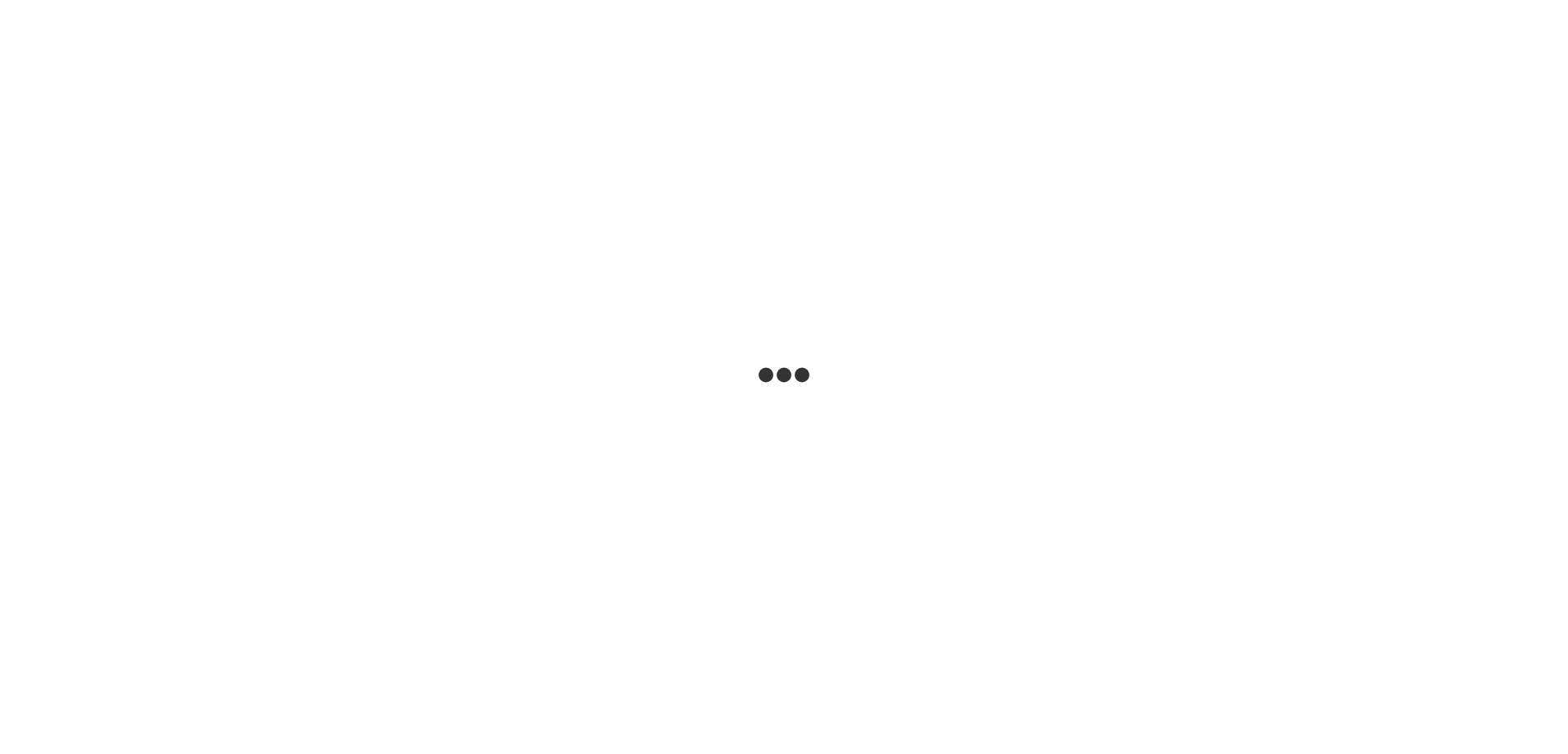 scroll, scrollTop: 0, scrollLeft: 0, axis: both 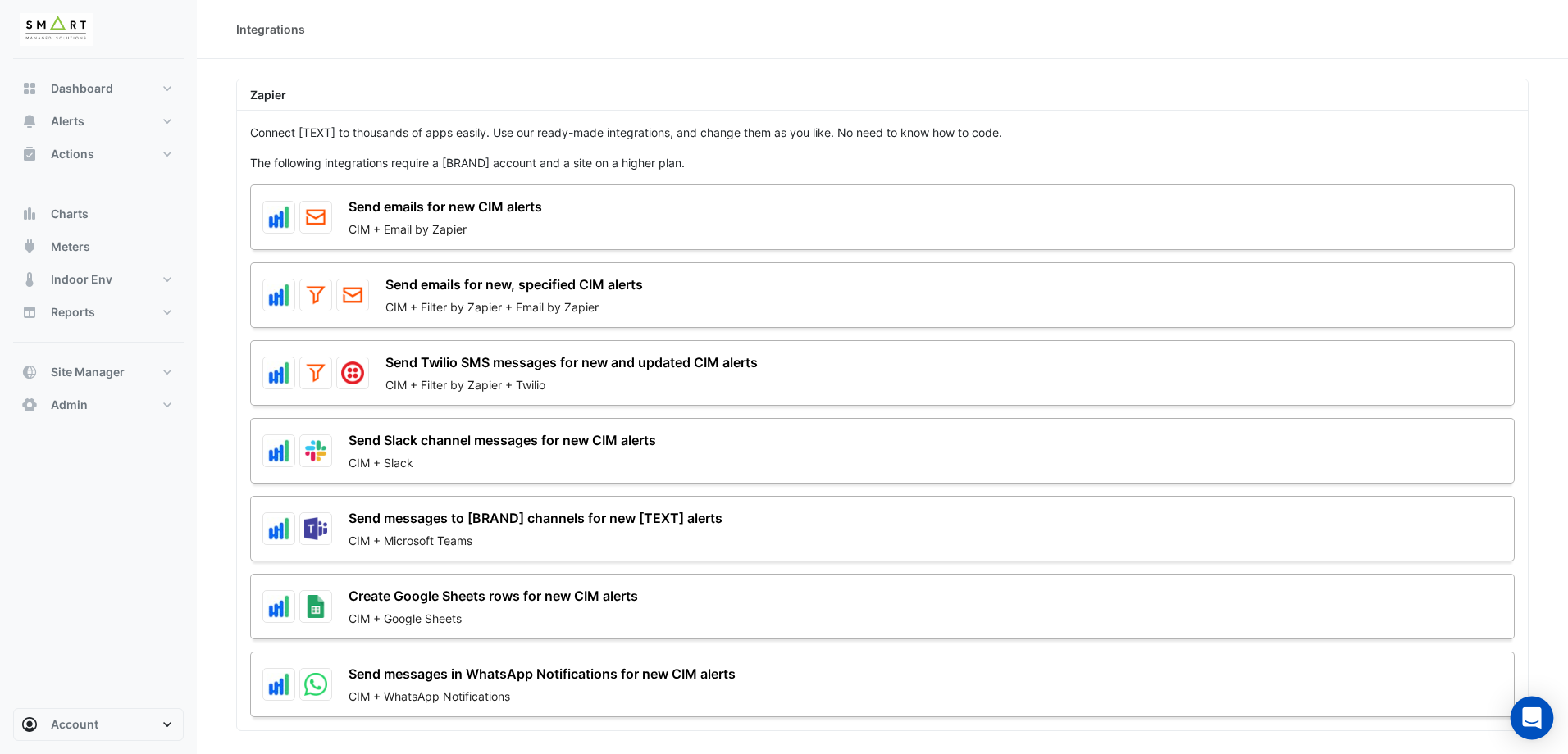 click 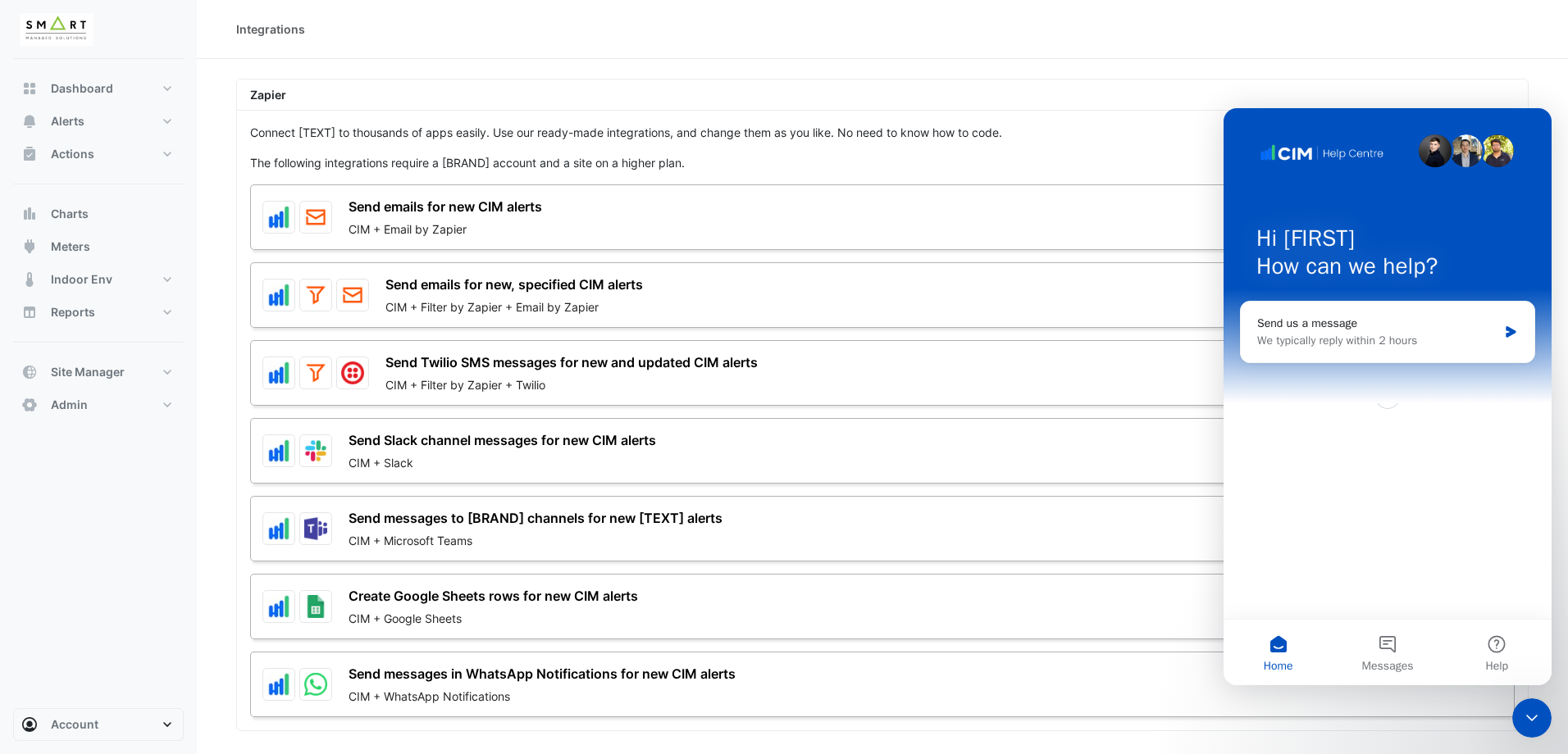 scroll, scrollTop: 0, scrollLeft: 0, axis: both 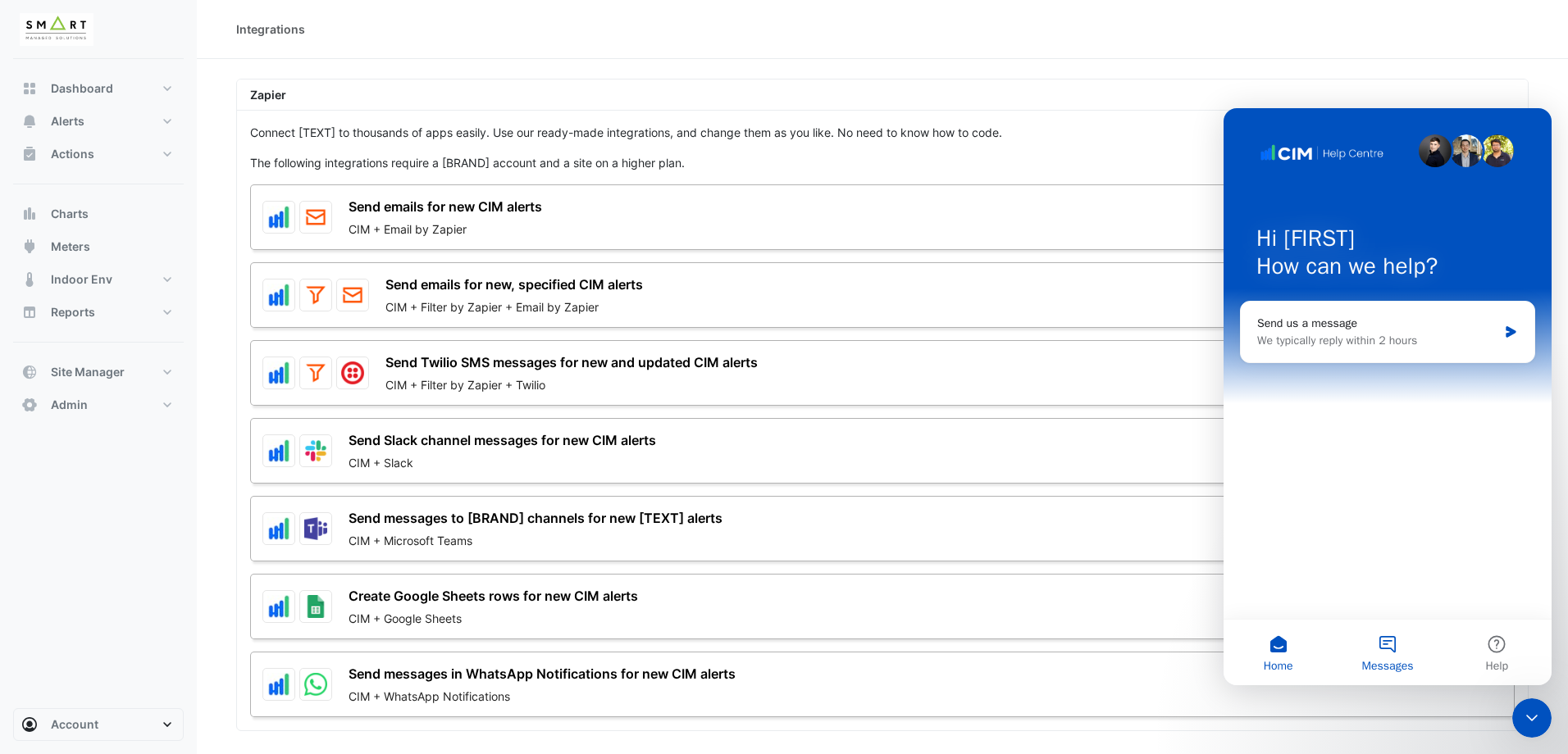 click on "Messages" at bounding box center (1388, 666) 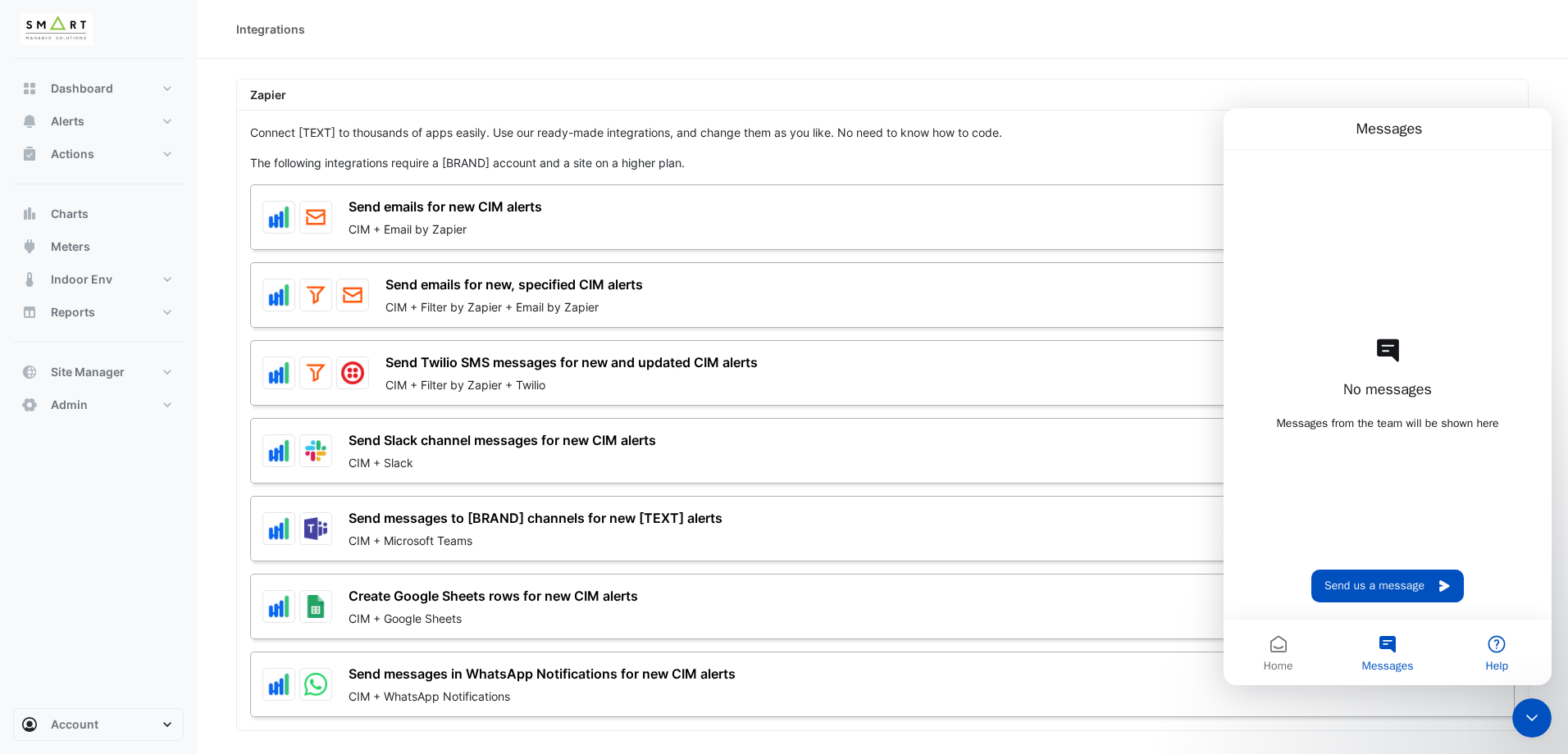 click on "Help" at bounding box center (1497, 652) 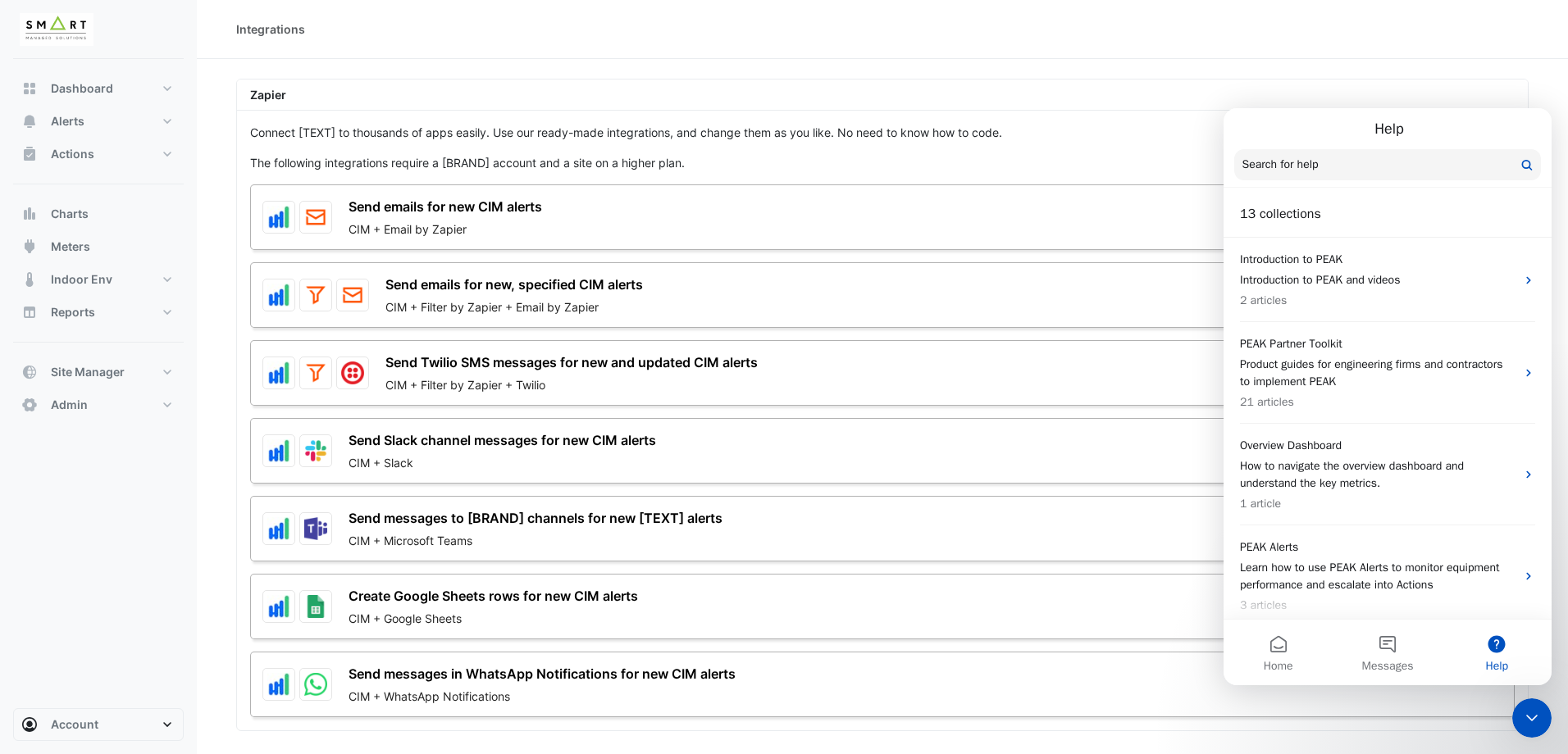 click at bounding box center [1388, 165] 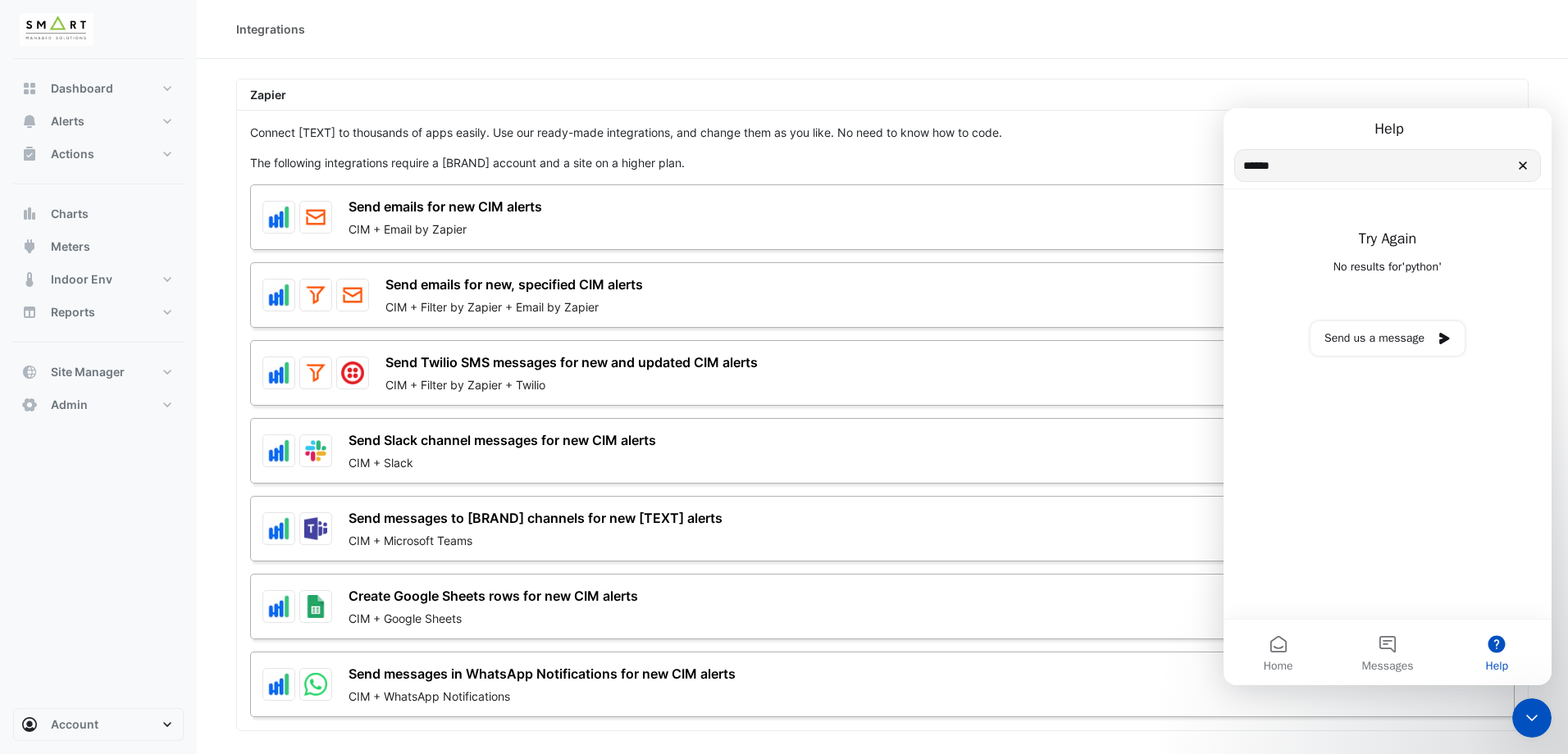 drag, startPoint x: 1333, startPoint y: 180, endPoint x: 1124, endPoint y: 176, distance: 209.03827 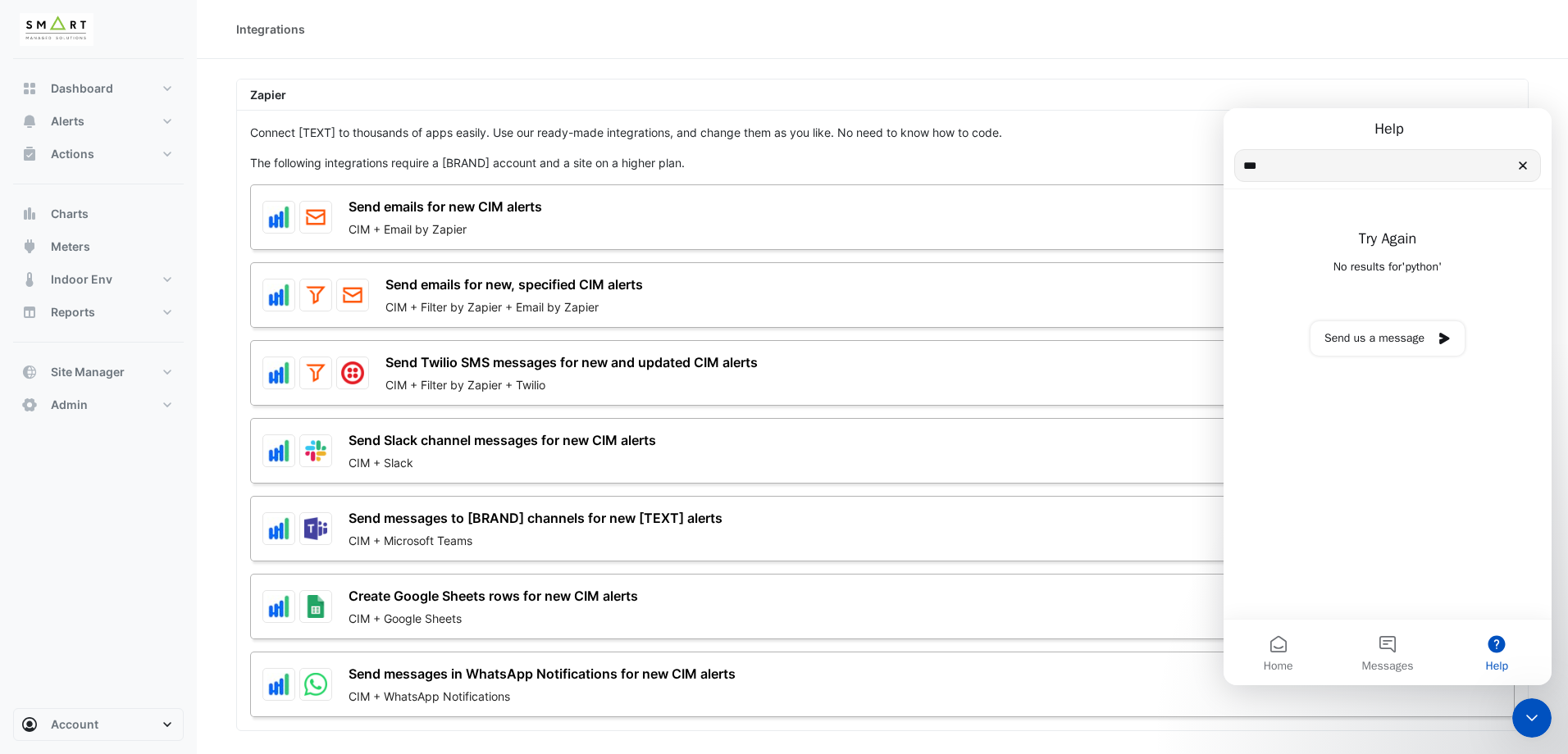 type on "***" 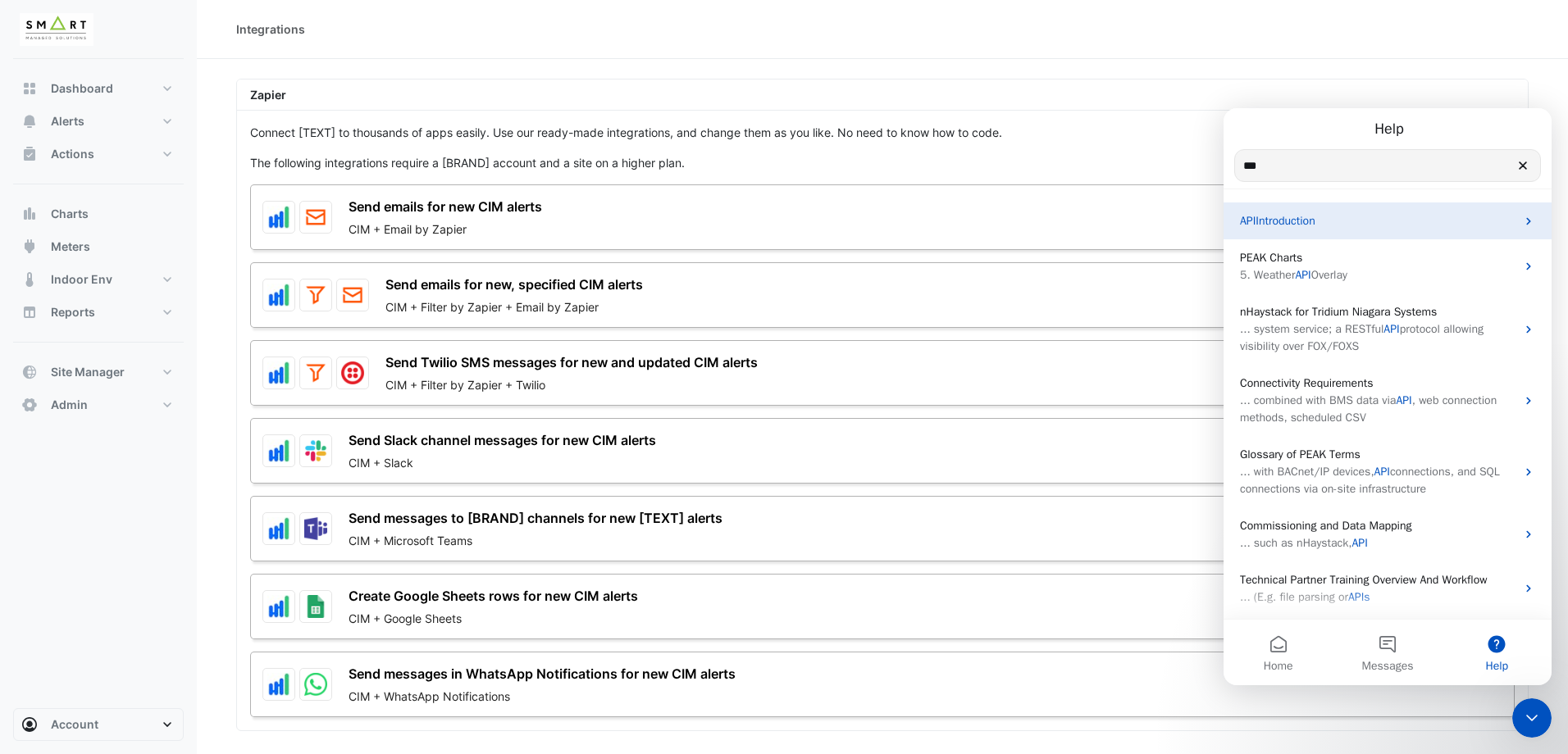 click on "Introduction" at bounding box center [1285, 220] 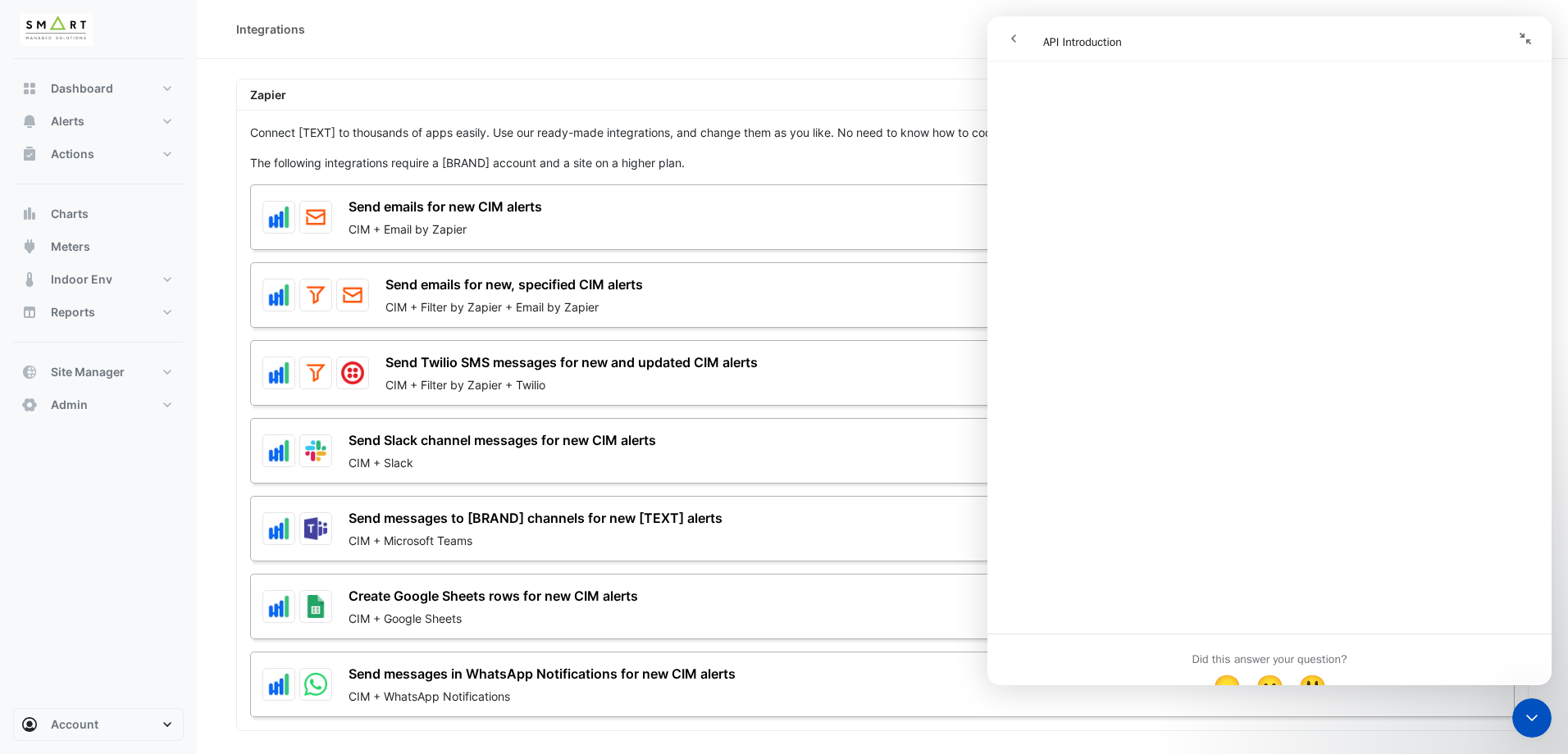 scroll, scrollTop: 1216, scrollLeft: 0, axis: vertical 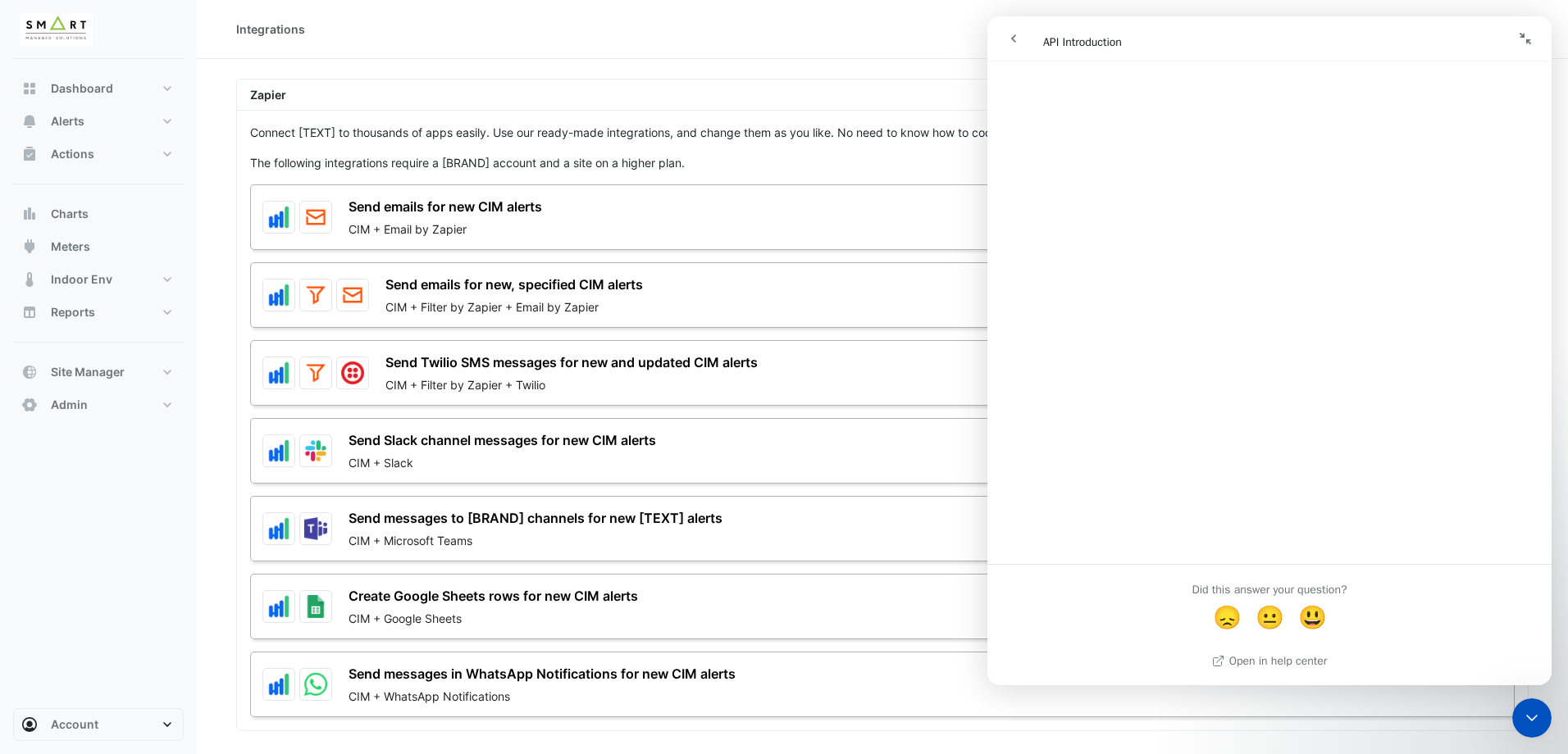 click on "Dashboard
Portfolio
Ratings
Performance
Alerts
Site
Rules
Templates
Actions
Site
Manager" at bounding box center (98, 384) 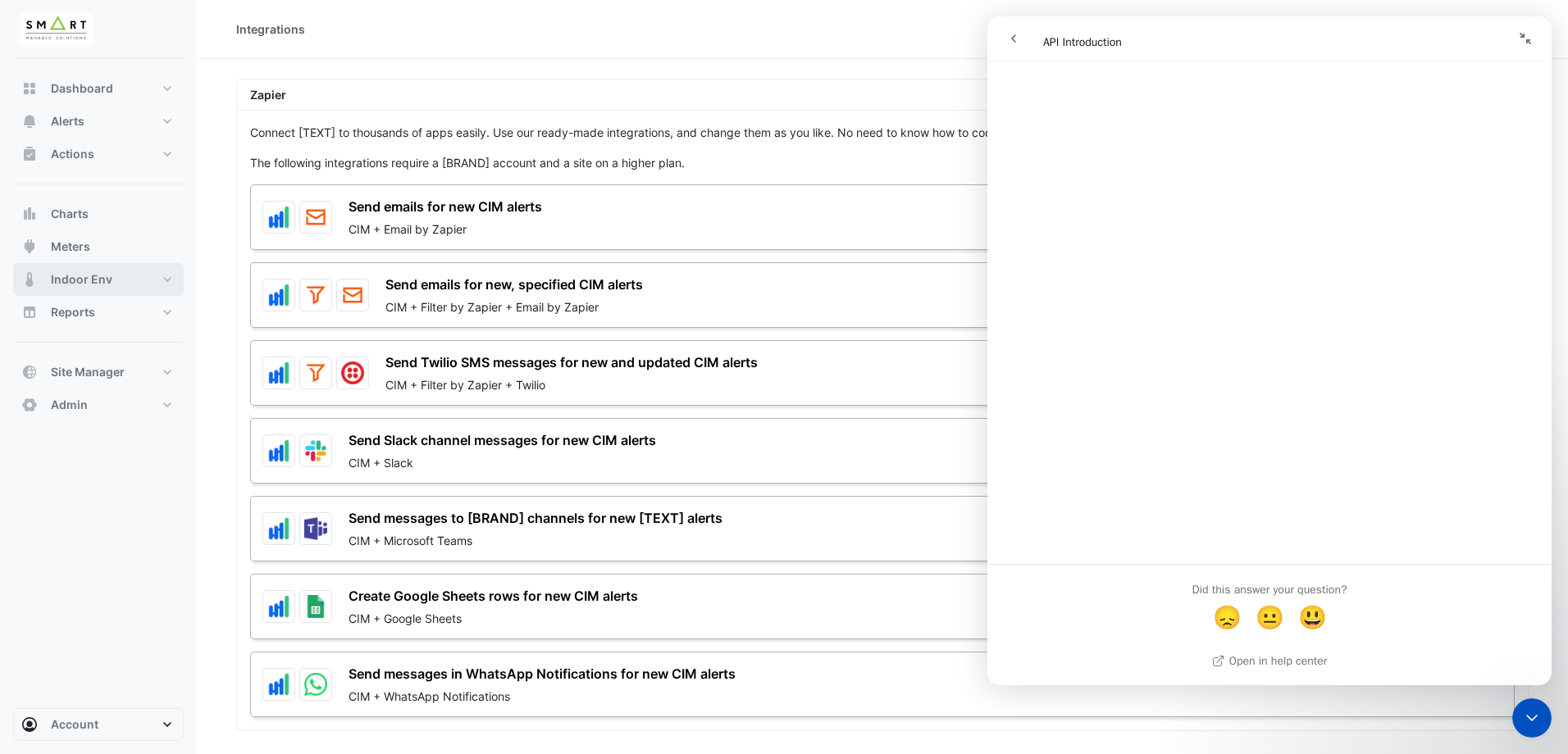 click on "Indoor Env" at bounding box center [98, 279] 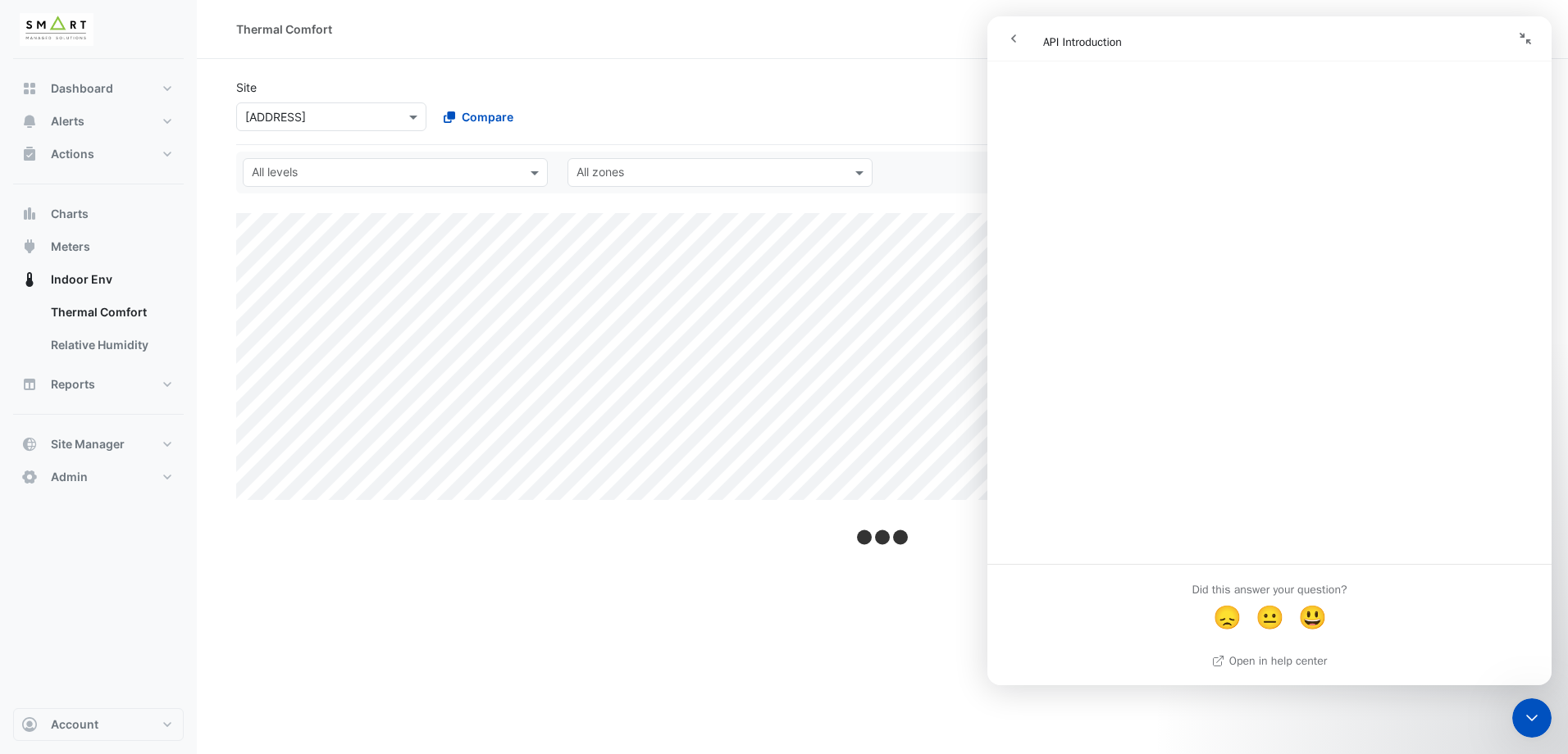 click 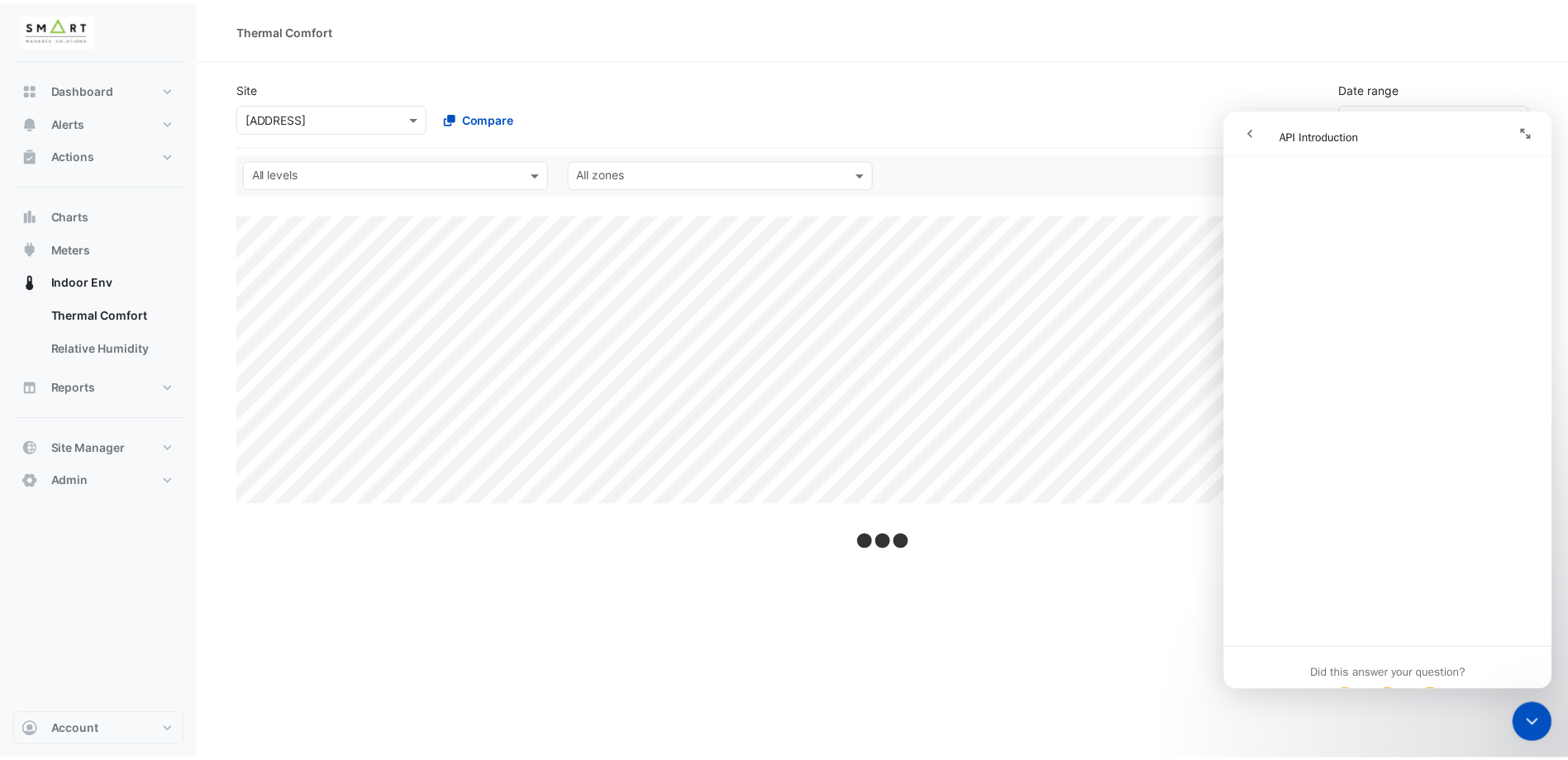 scroll, scrollTop: 1222, scrollLeft: 0, axis: vertical 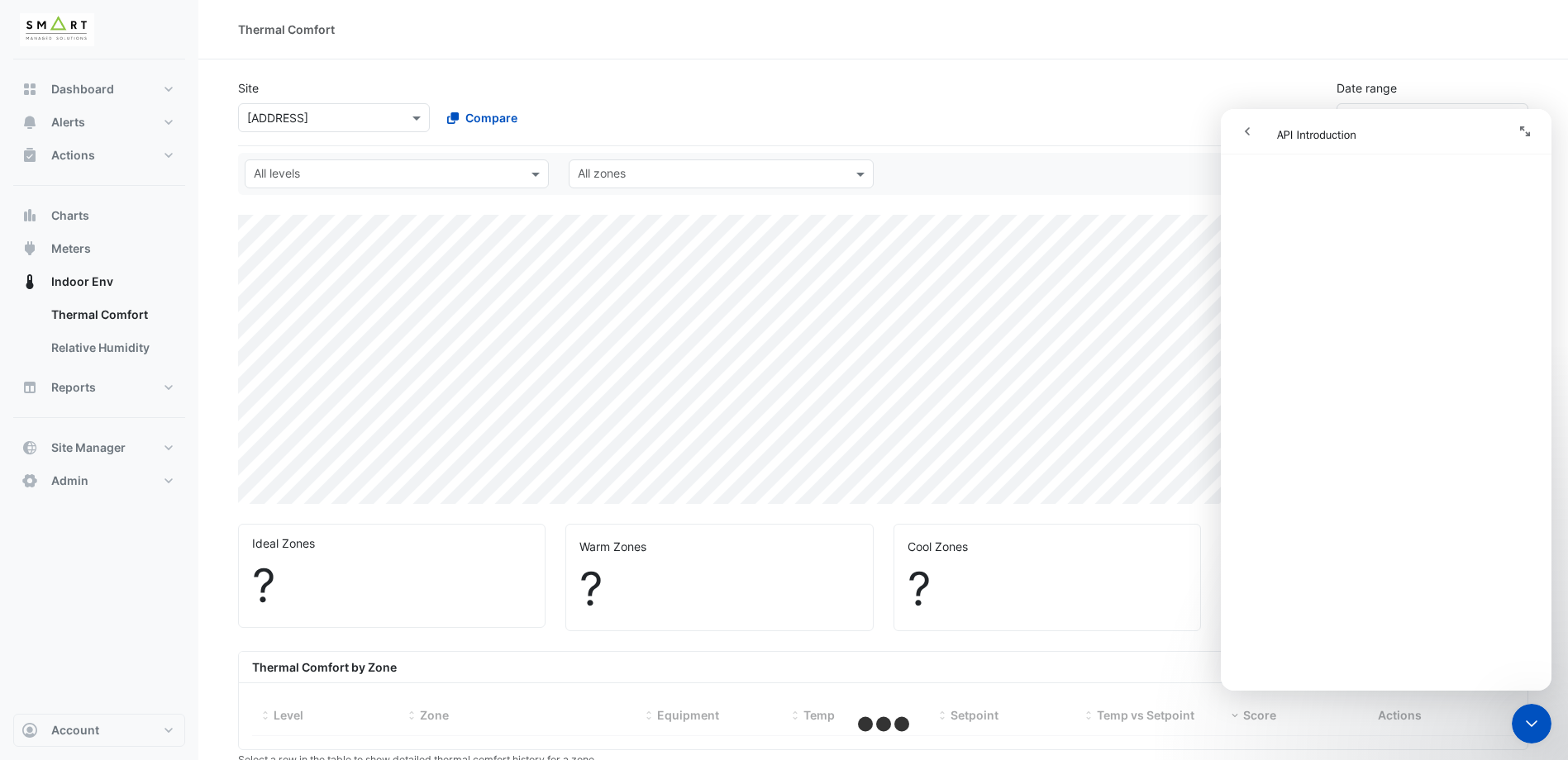 select on "***" 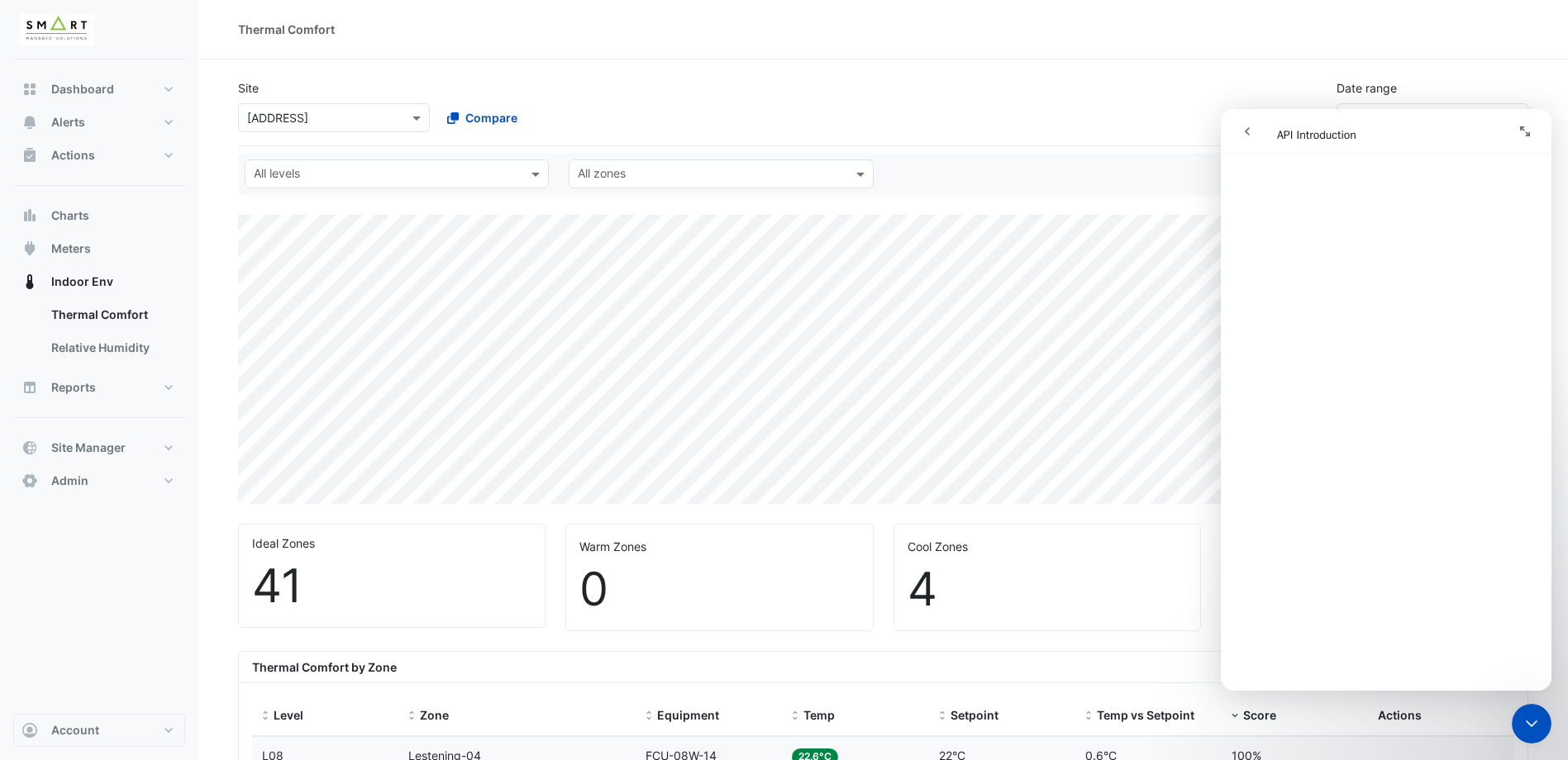 click 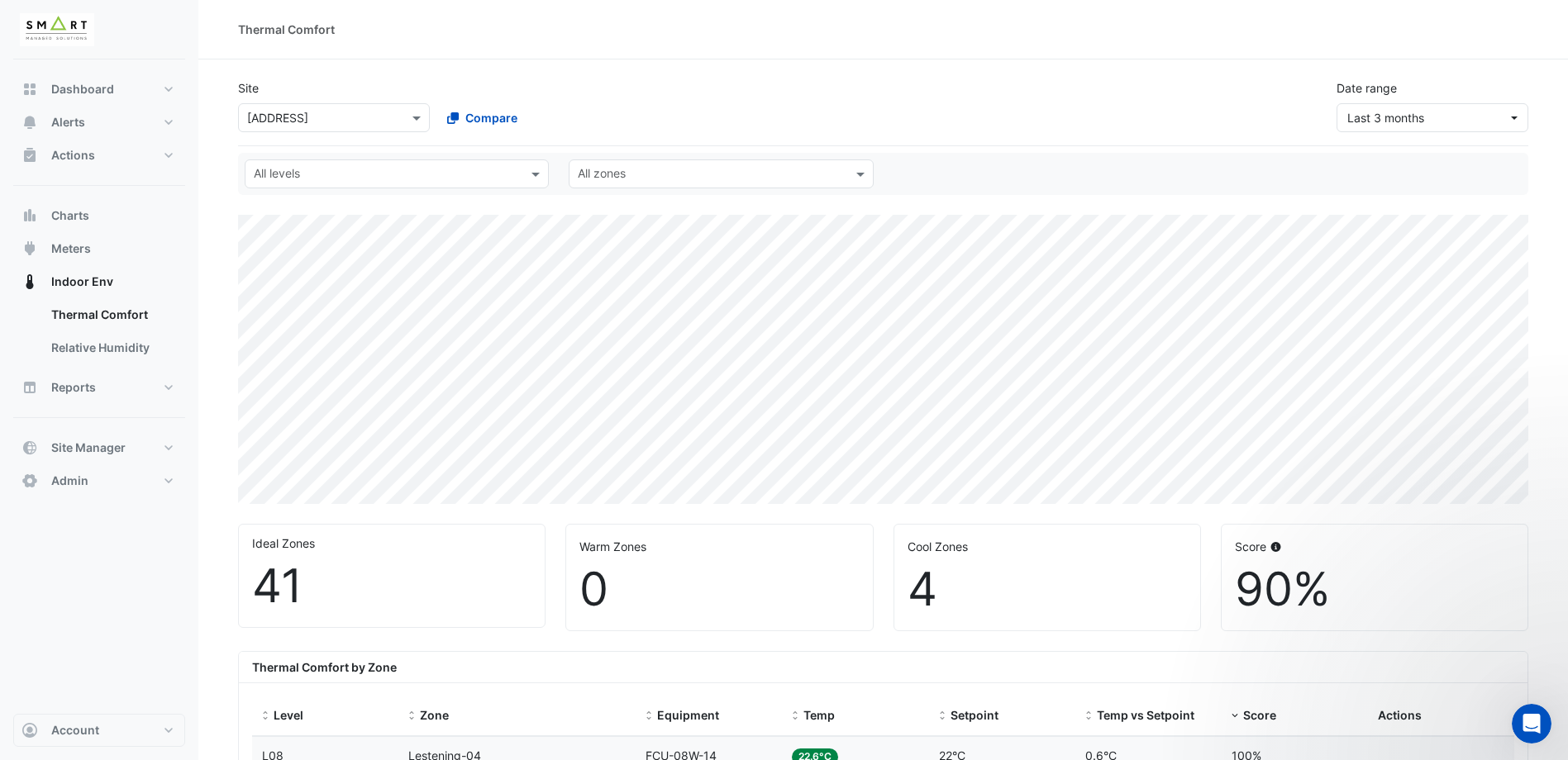 scroll, scrollTop: 0, scrollLeft: 0, axis: both 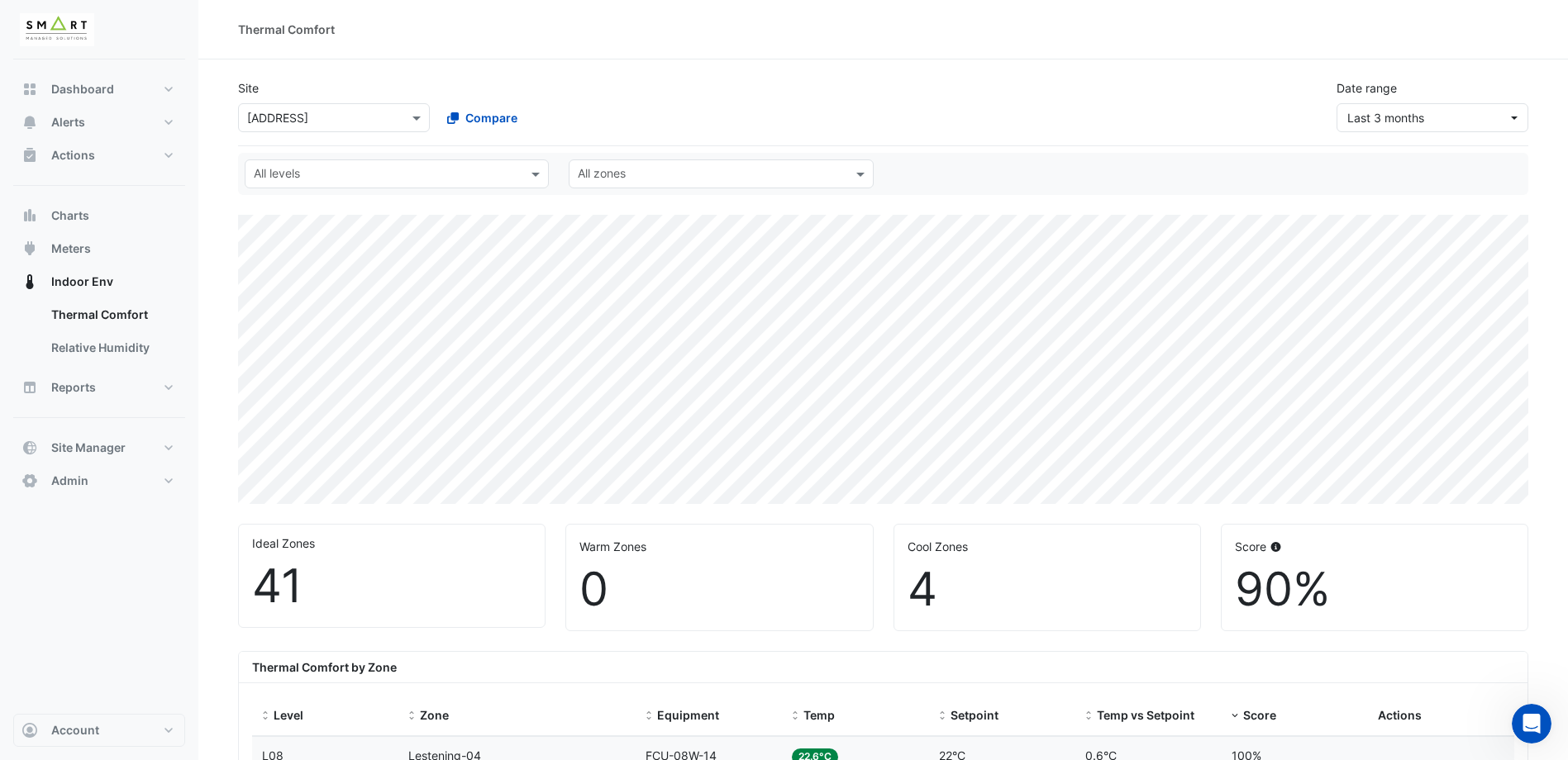 click on "Select a Site × 12 Hammersmith Grove" at bounding box center (334, 117) 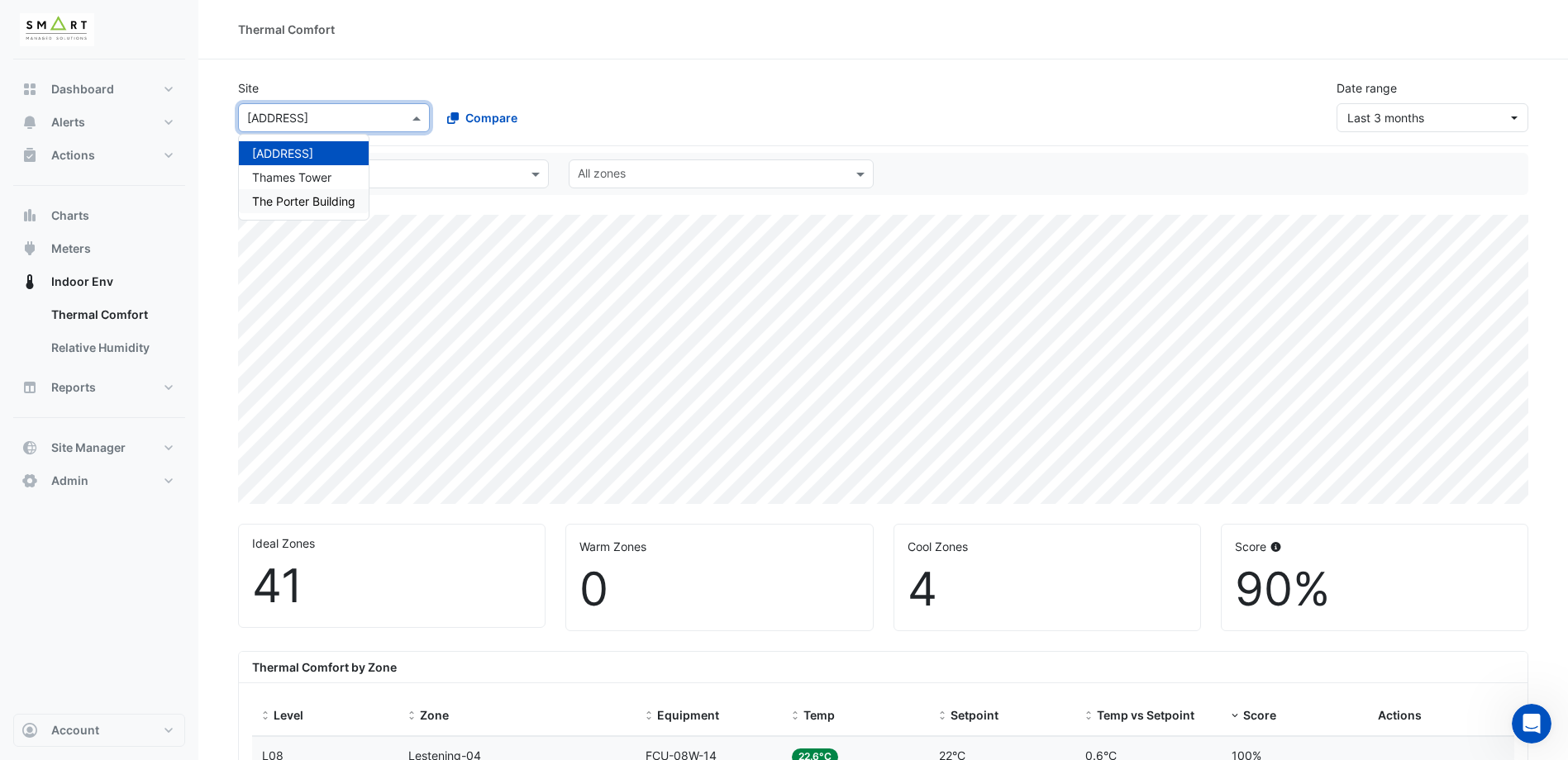 click on "The Porter Building" at bounding box center (303, 201) 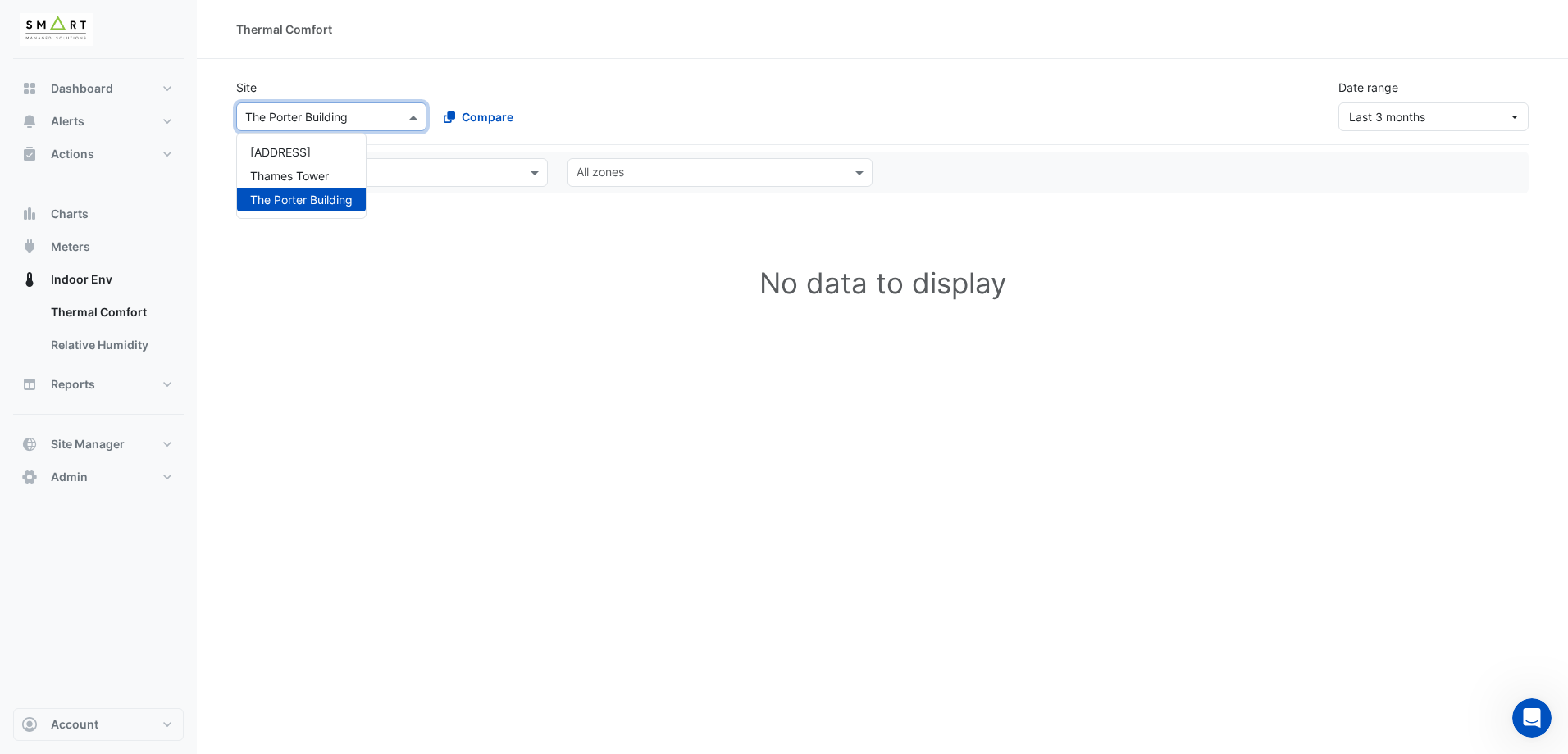 click at bounding box center (315, 117) 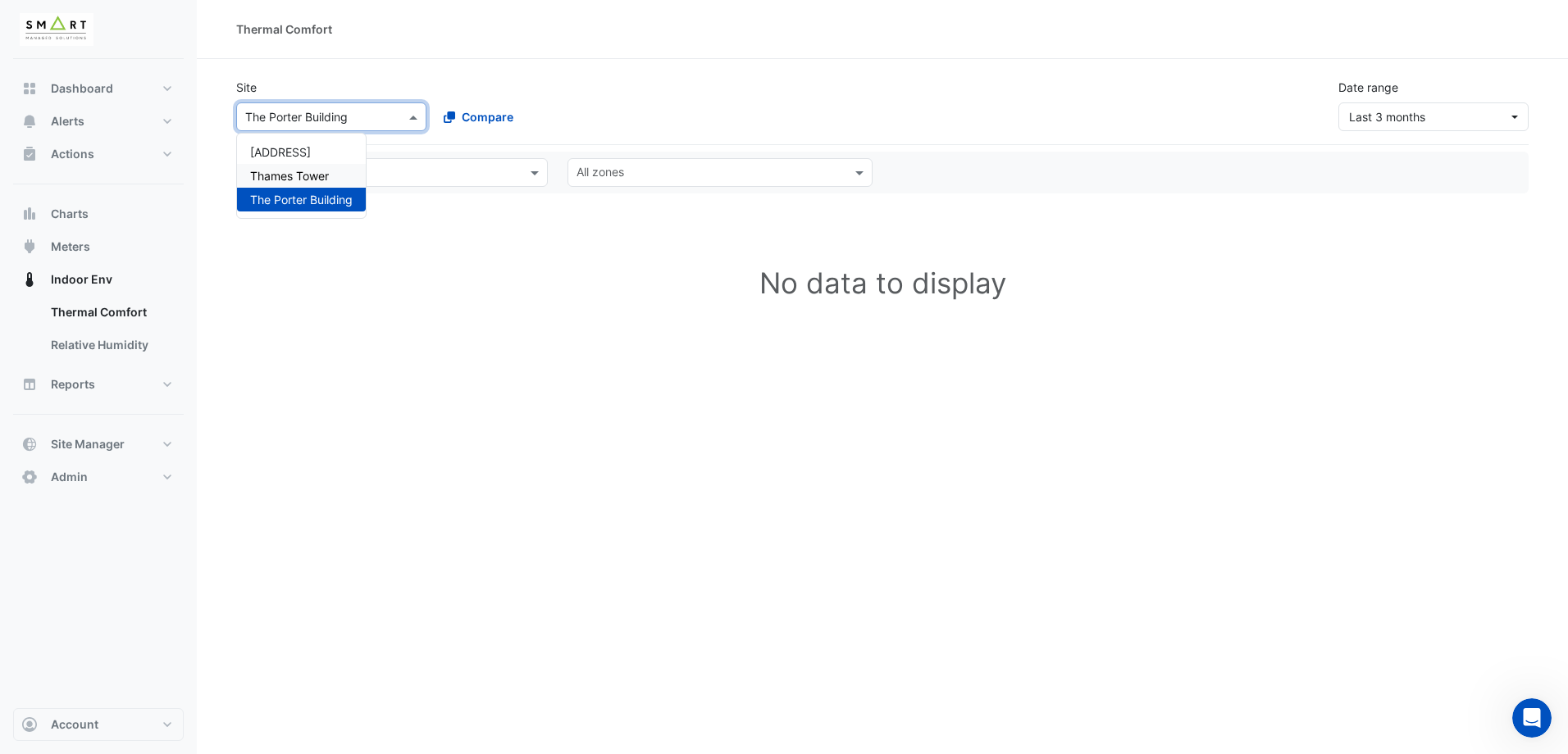 click on "Thames Tower" at bounding box center [301, 175] 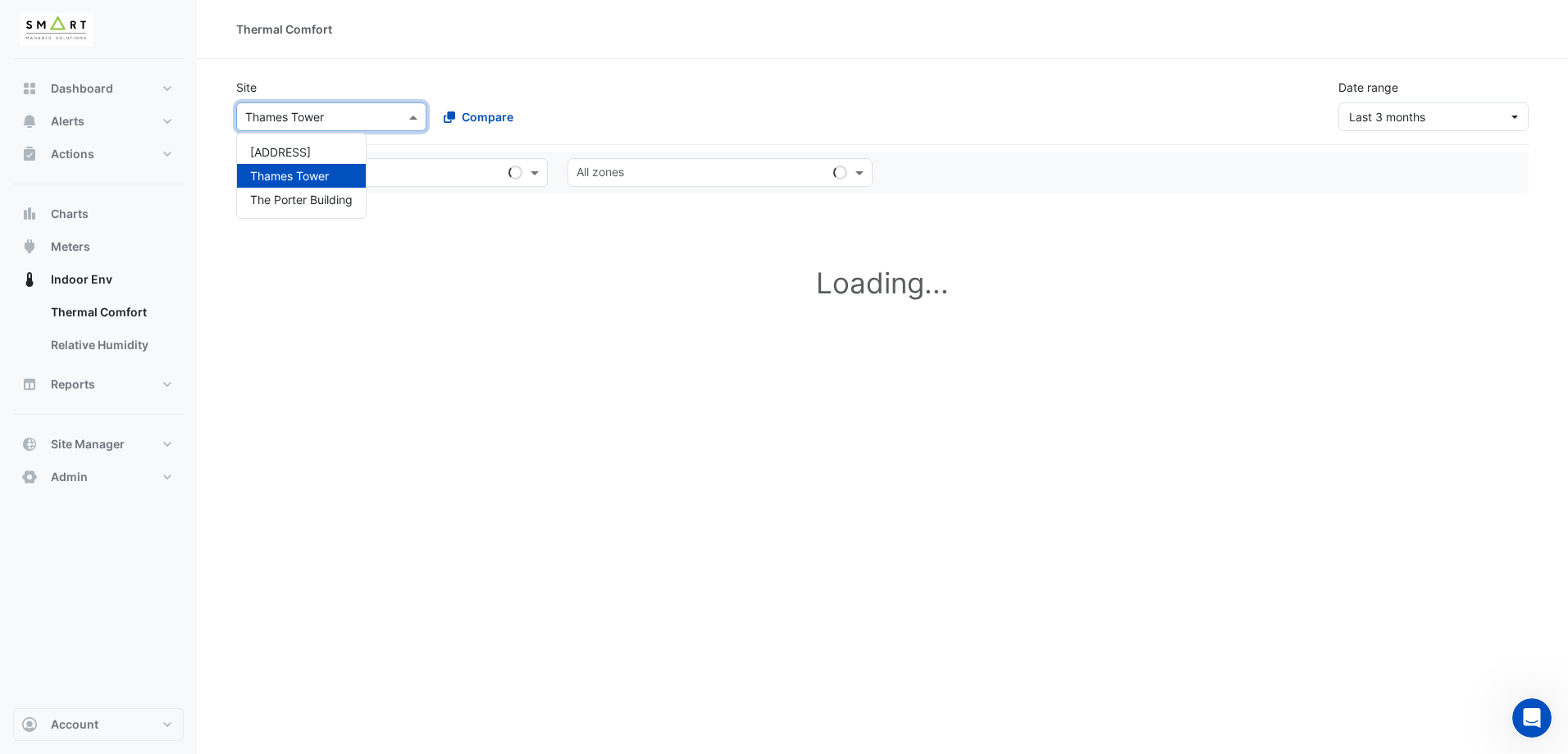 click at bounding box center (315, 117) 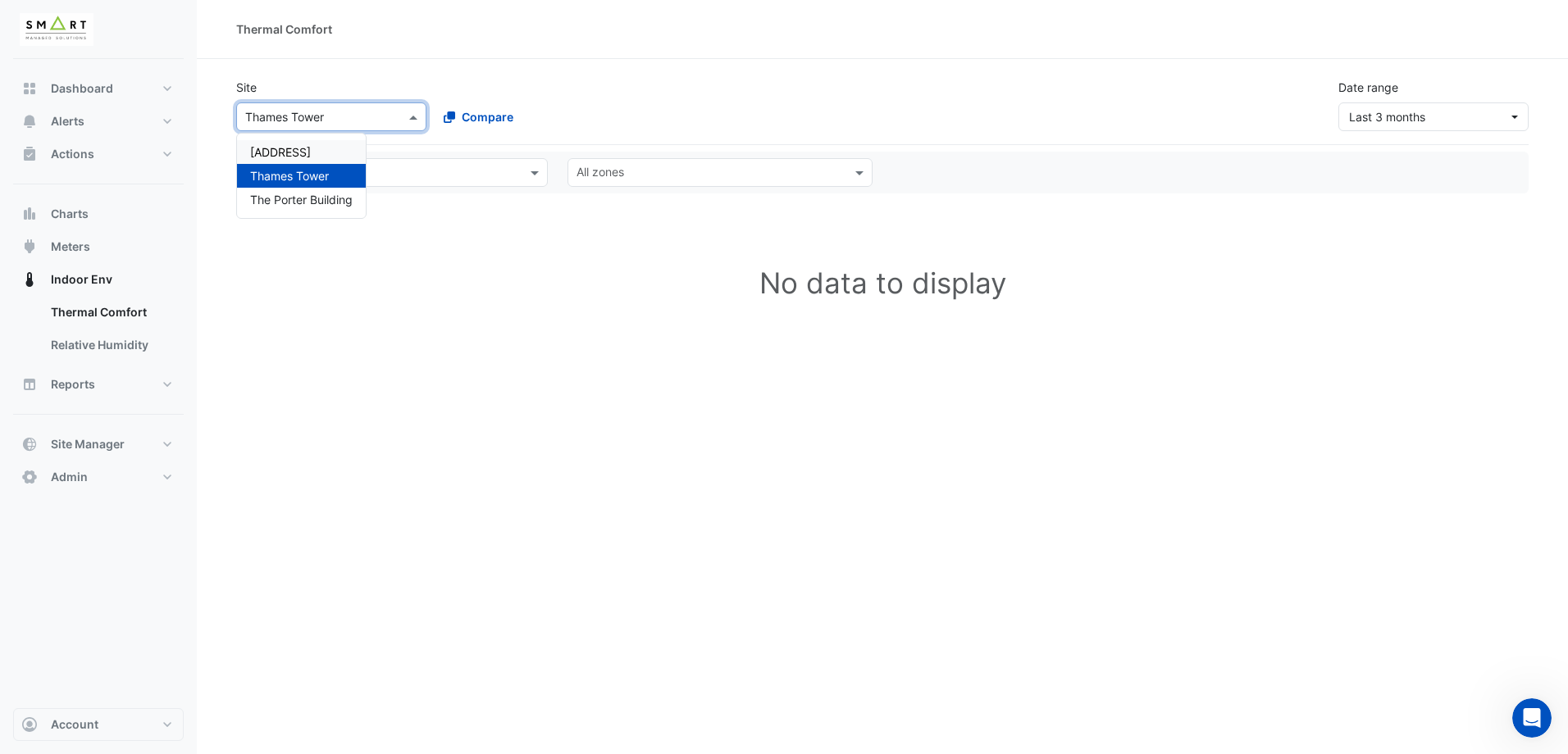 click on "[NUMBER] [STREET]" at bounding box center (280, 152) 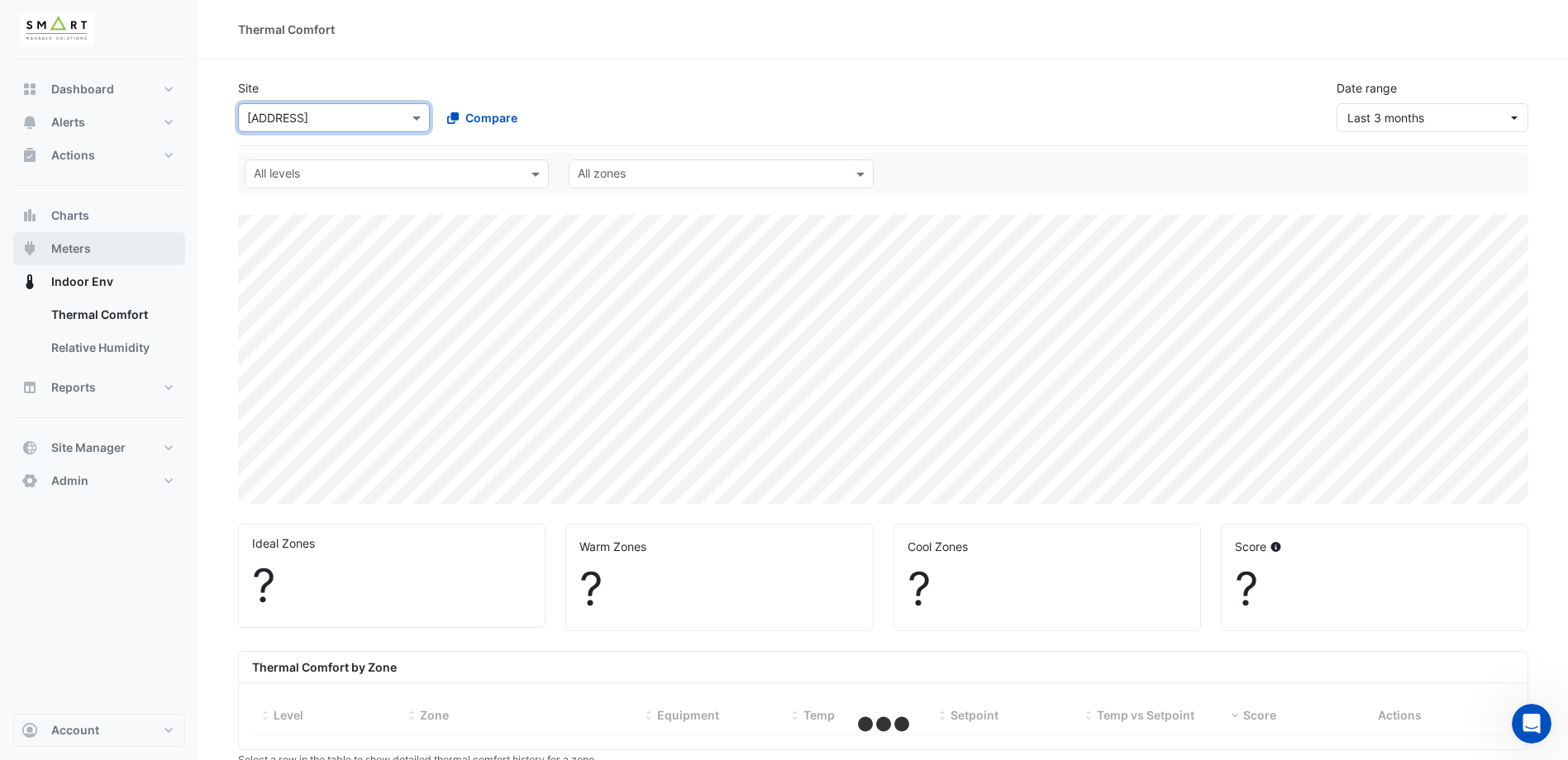 select on "***" 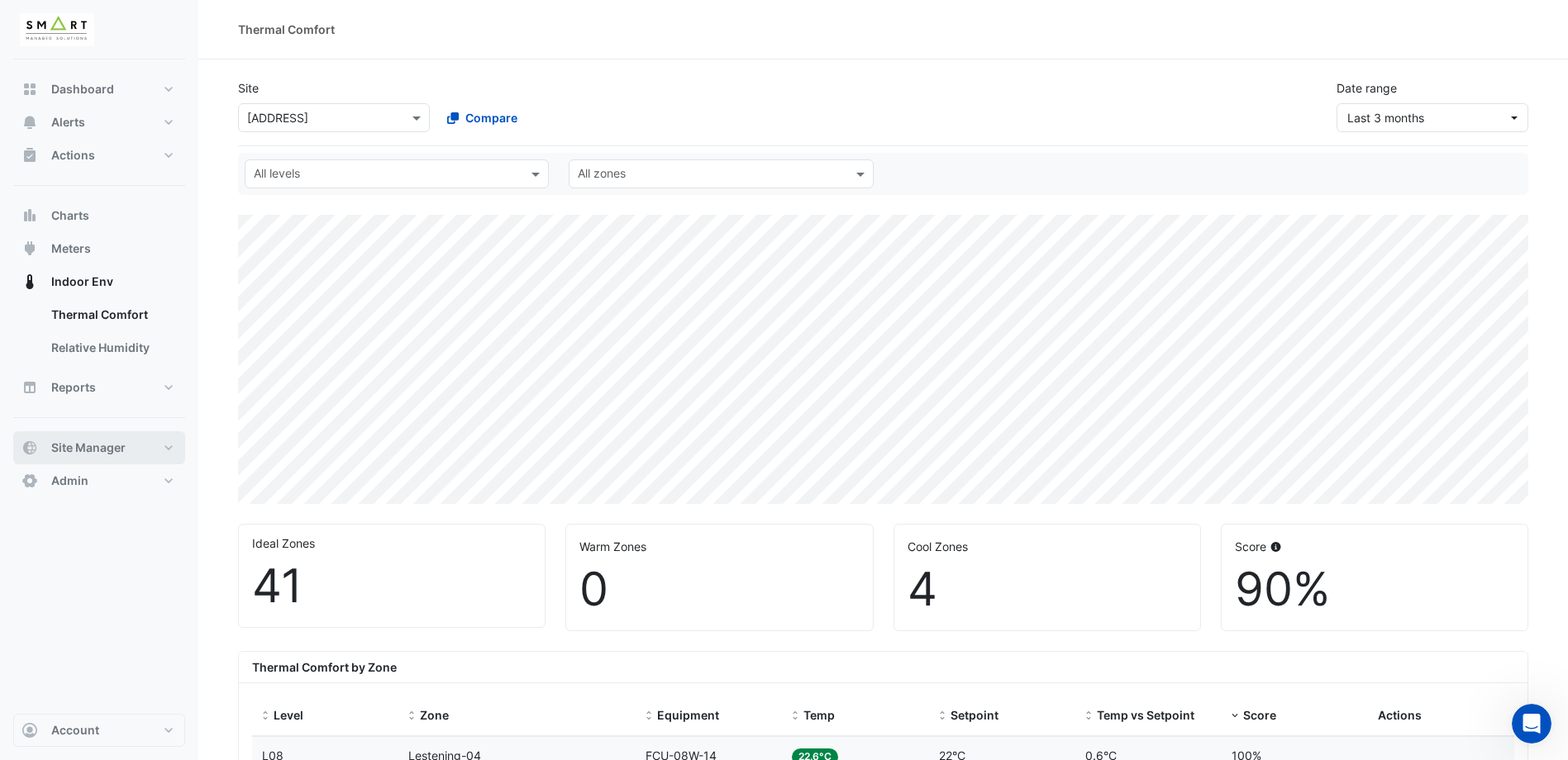 click on "Site Manager" at bounding box center (88, 448) 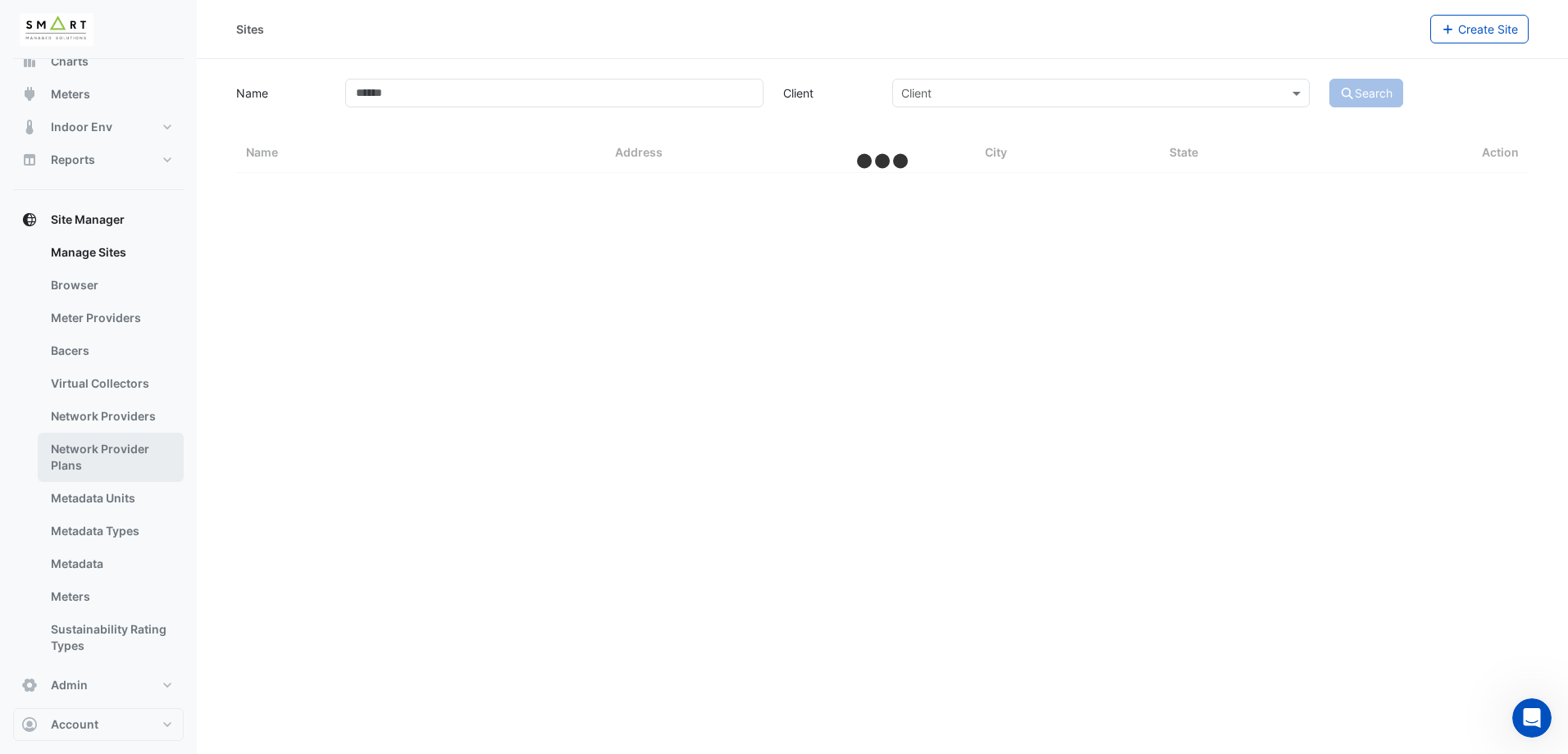 scroll, scrollTop: 166, scrollLeft: 0, axis: vertical 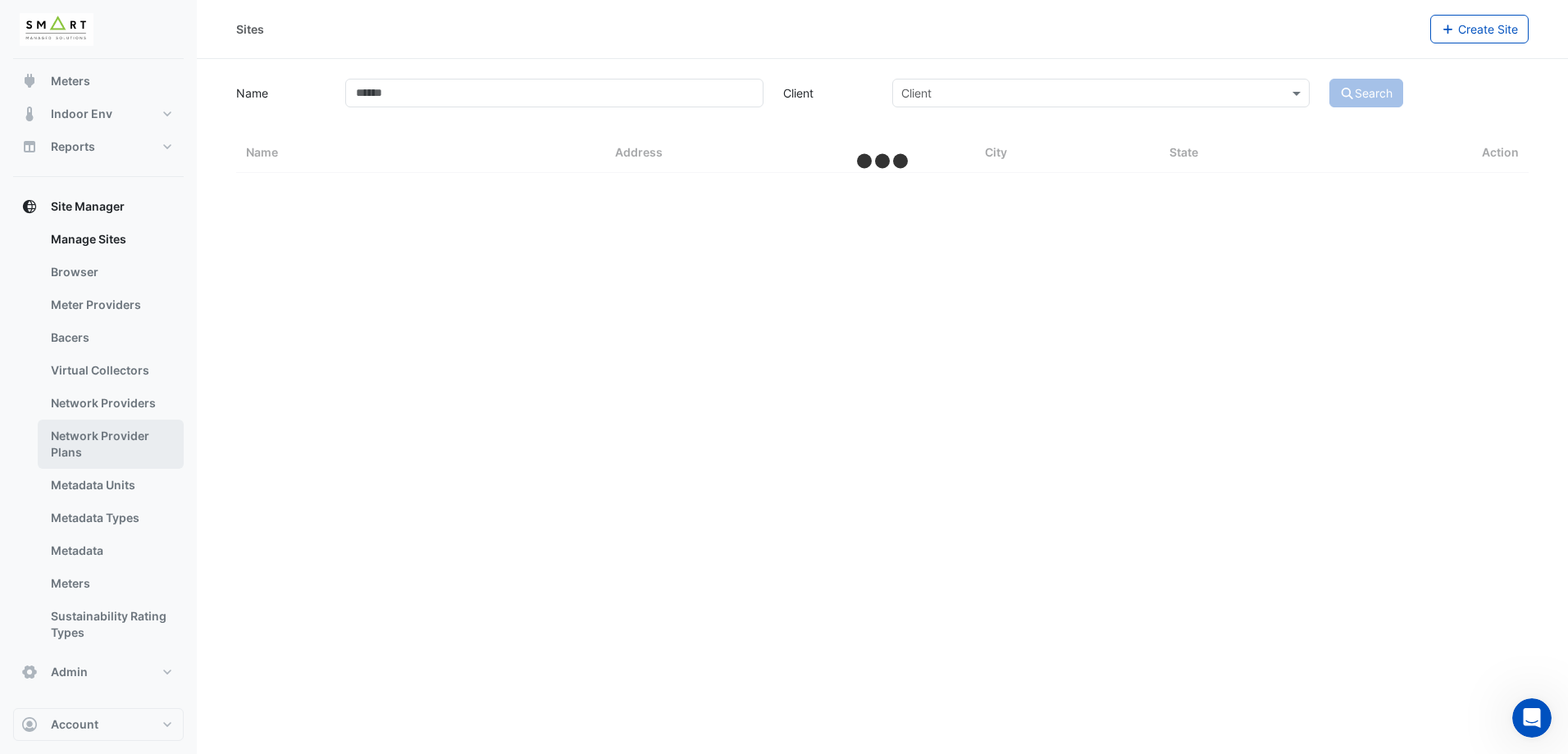select on "***" 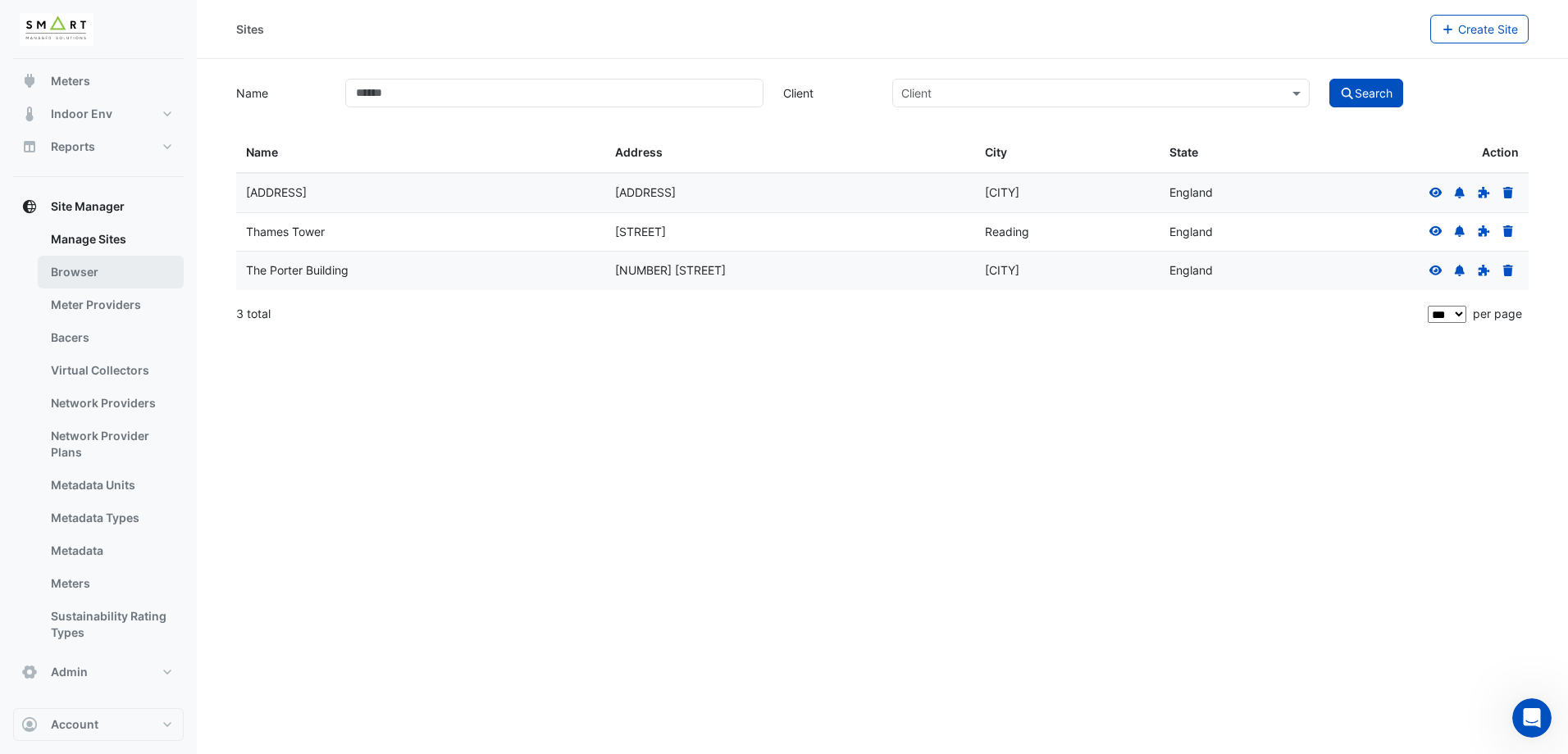 click on "Browser" at bounding box center [111, 272] 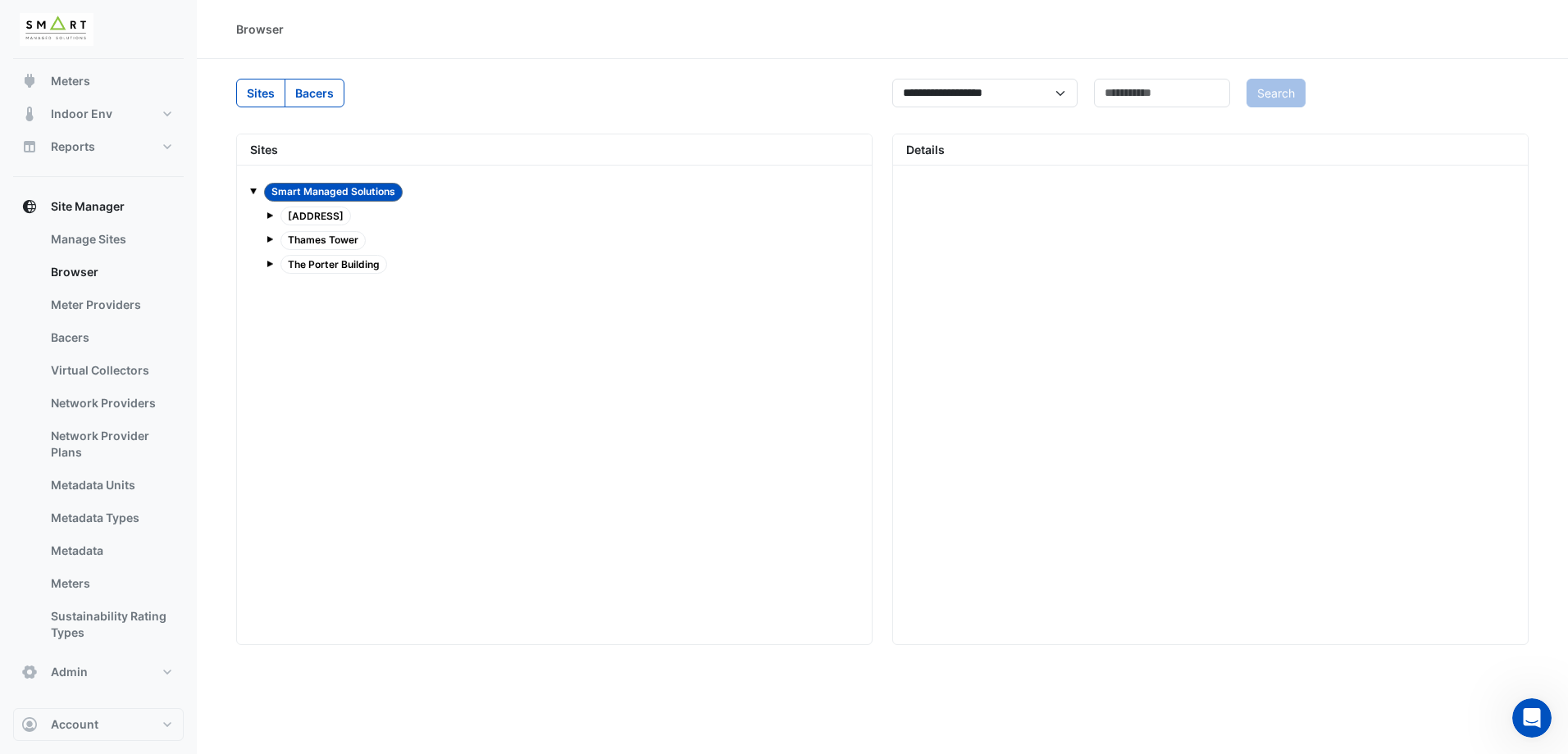 click on "Bacers" 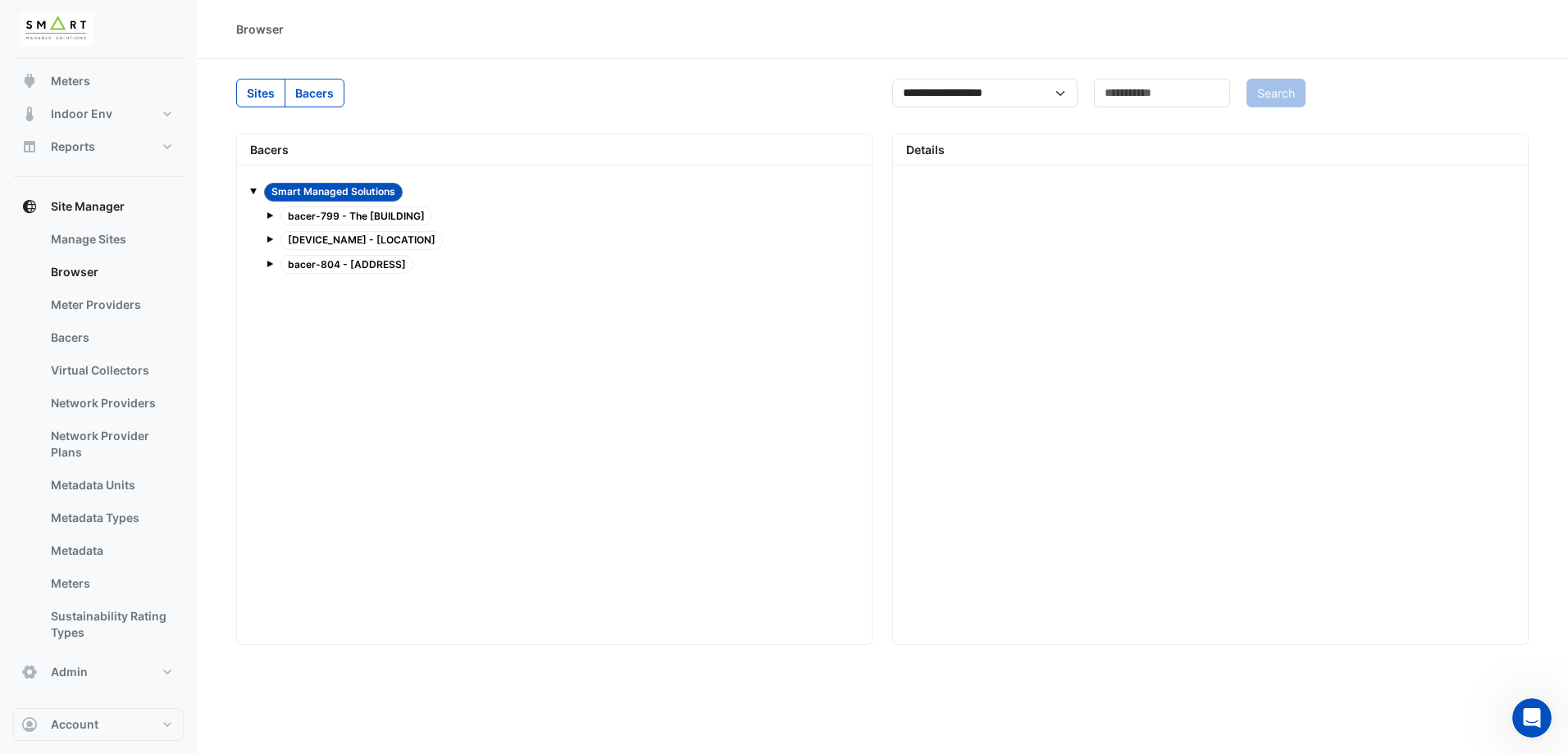 click on "Sites" 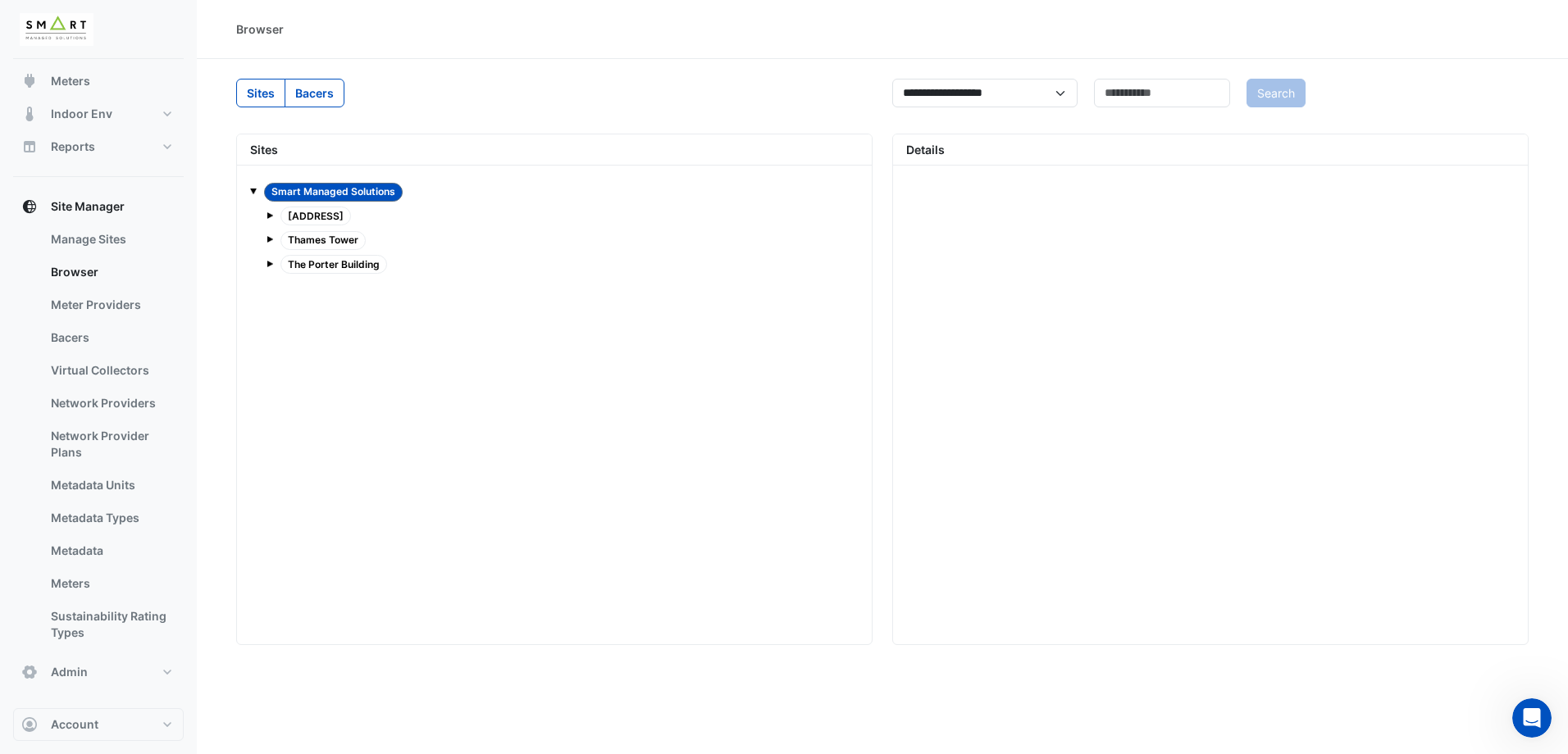 click 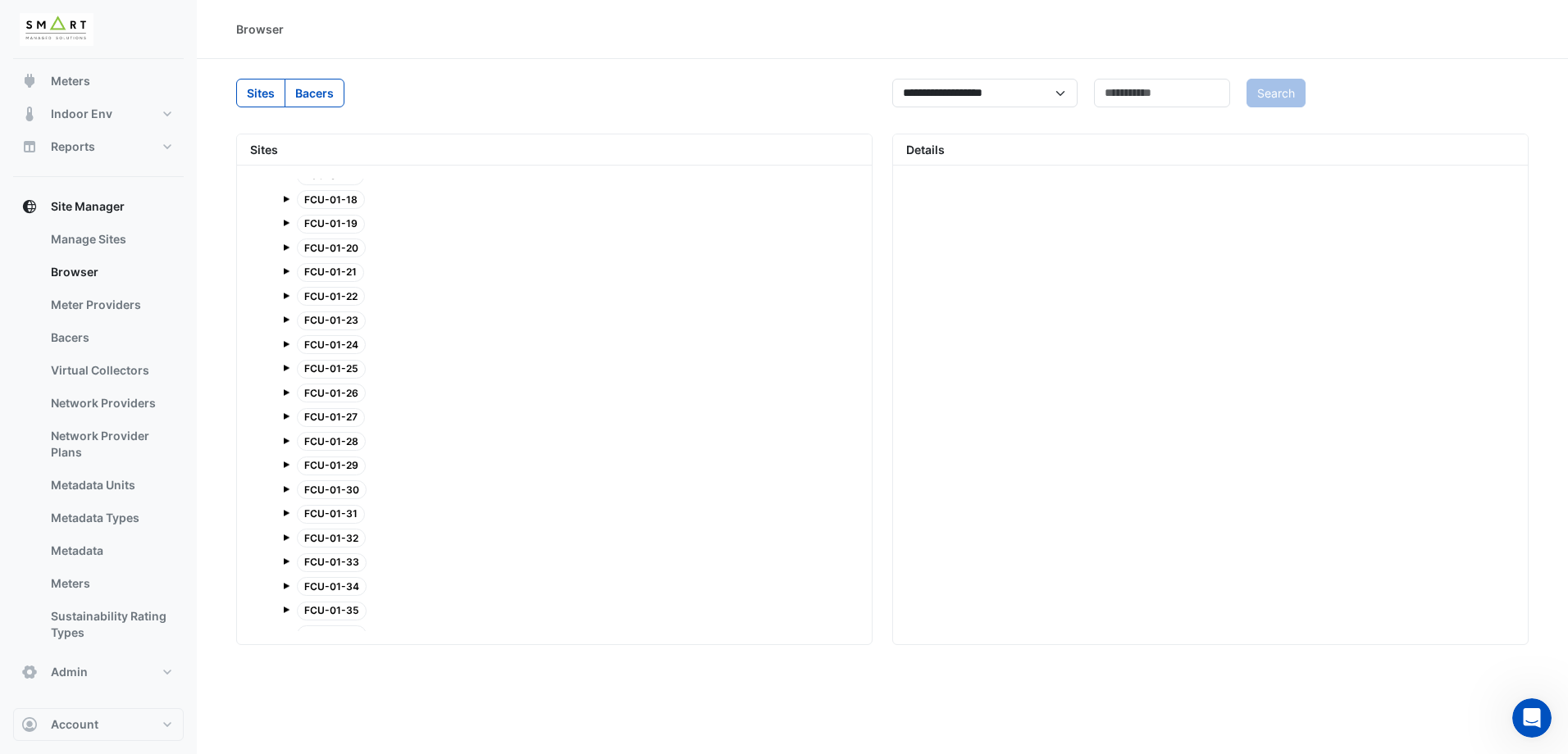 scroll, scrollTop: 2950, scrollLeft: 0, axis: vertical 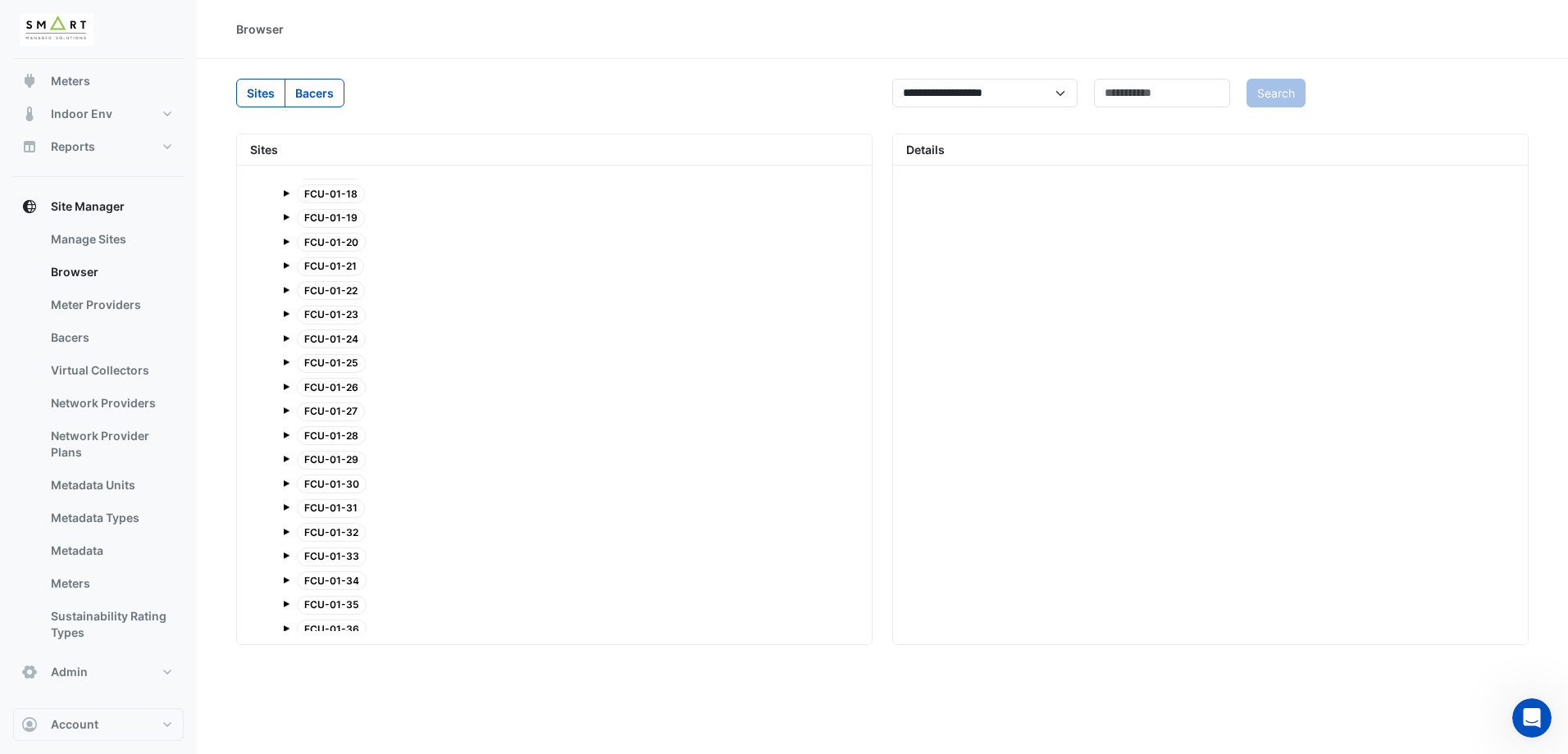 click 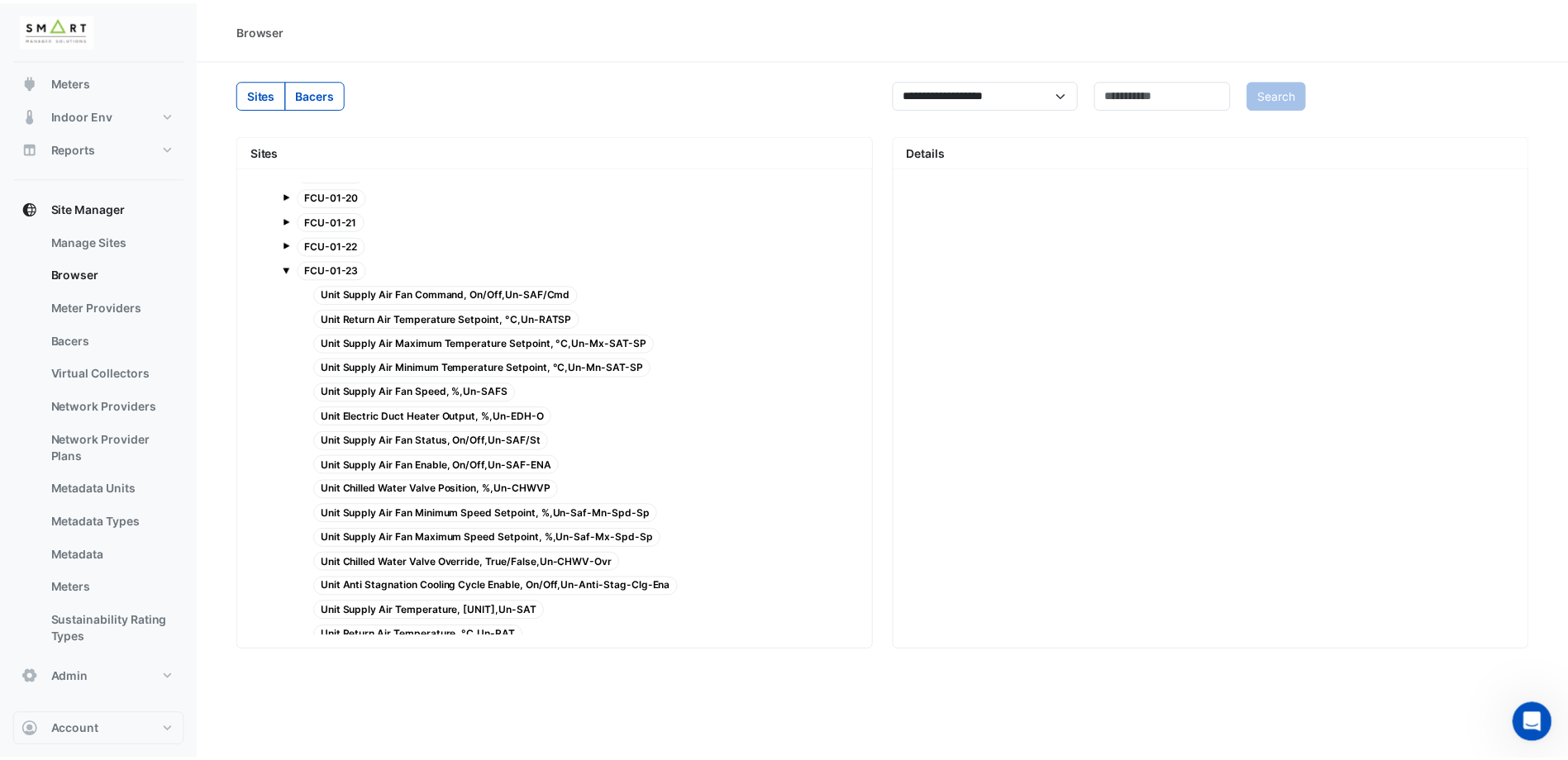 scroll, scrollTop: 3057, scrollLeft: 0, axis: vertical 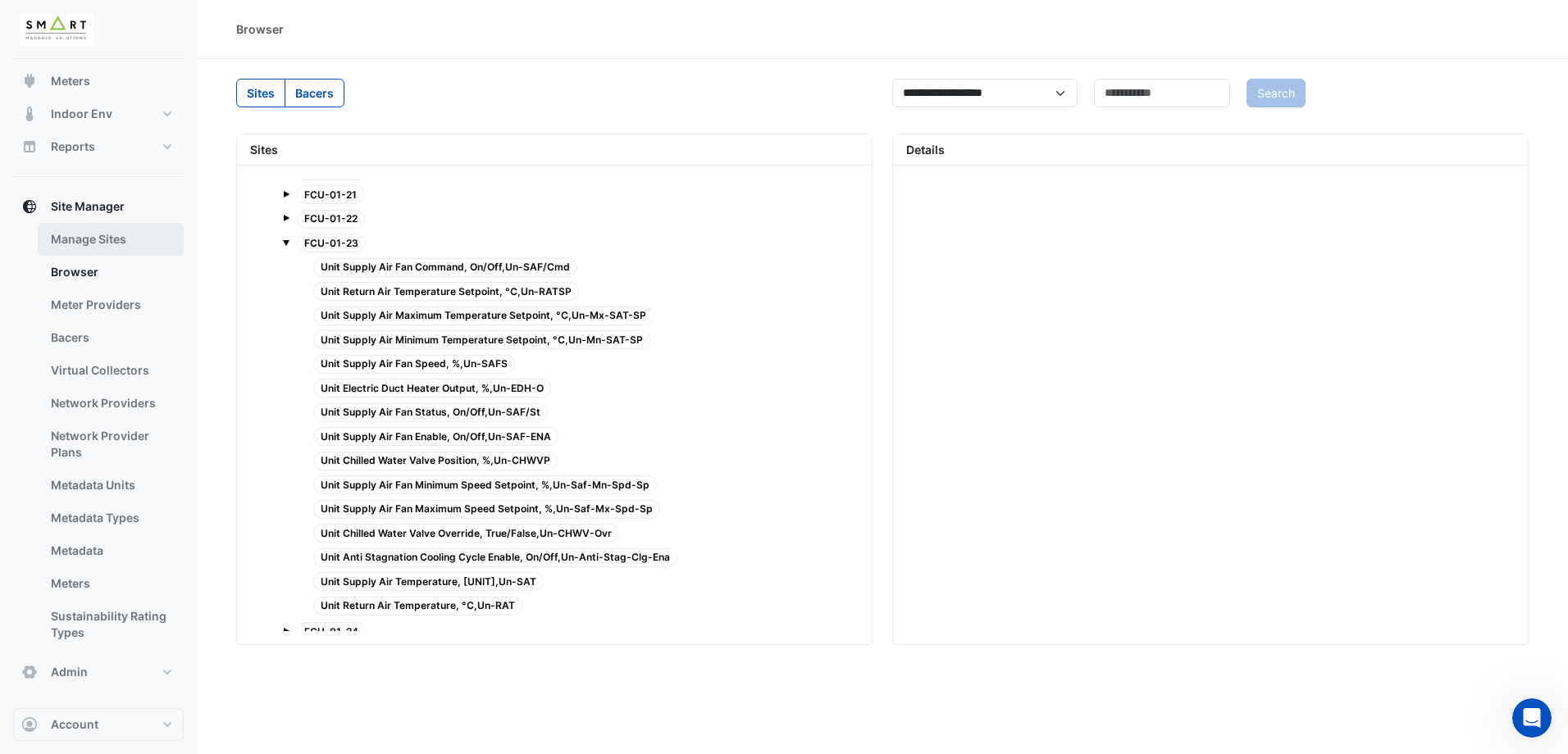 click on "Manage Sites" at bounding box center [111, 239] 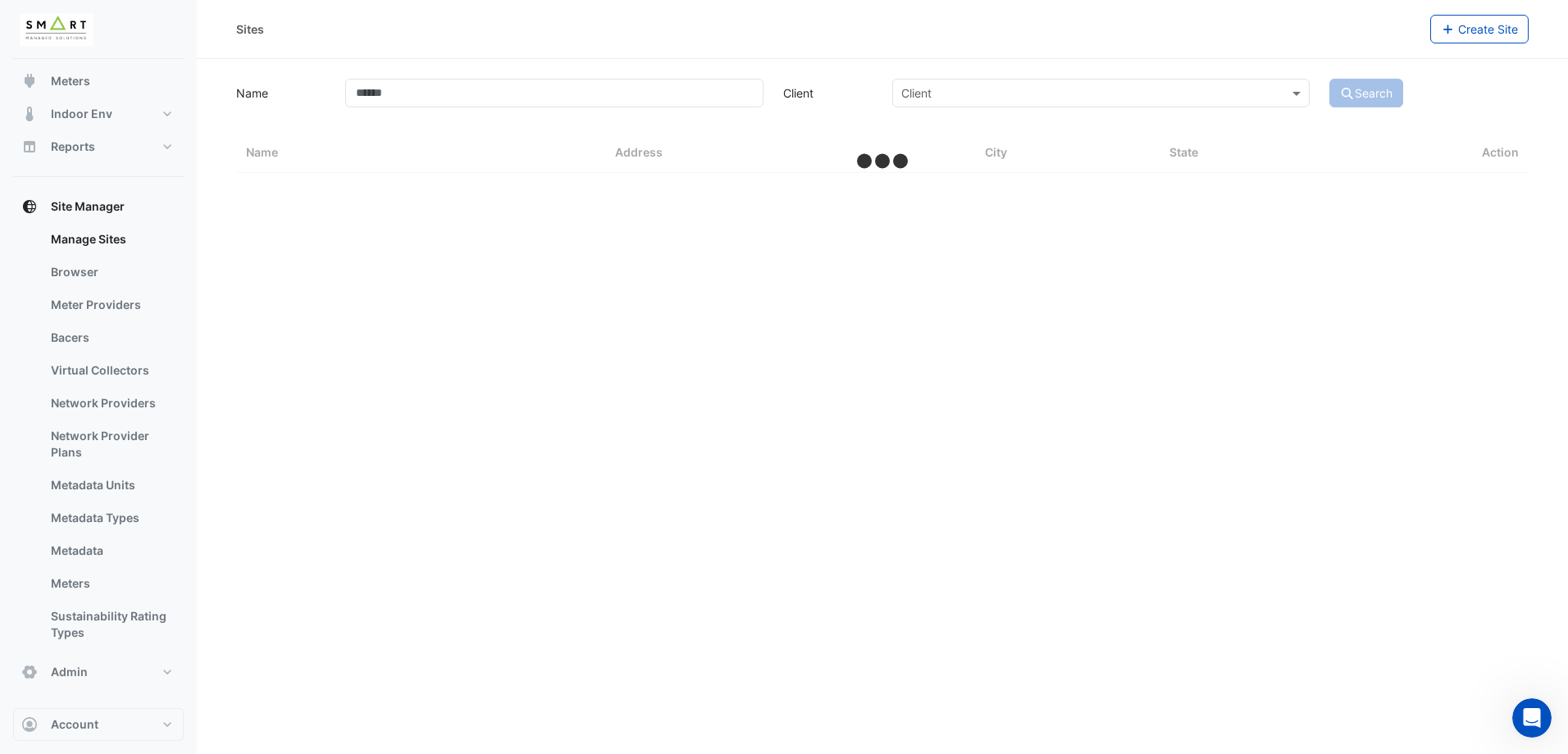 select on "***" 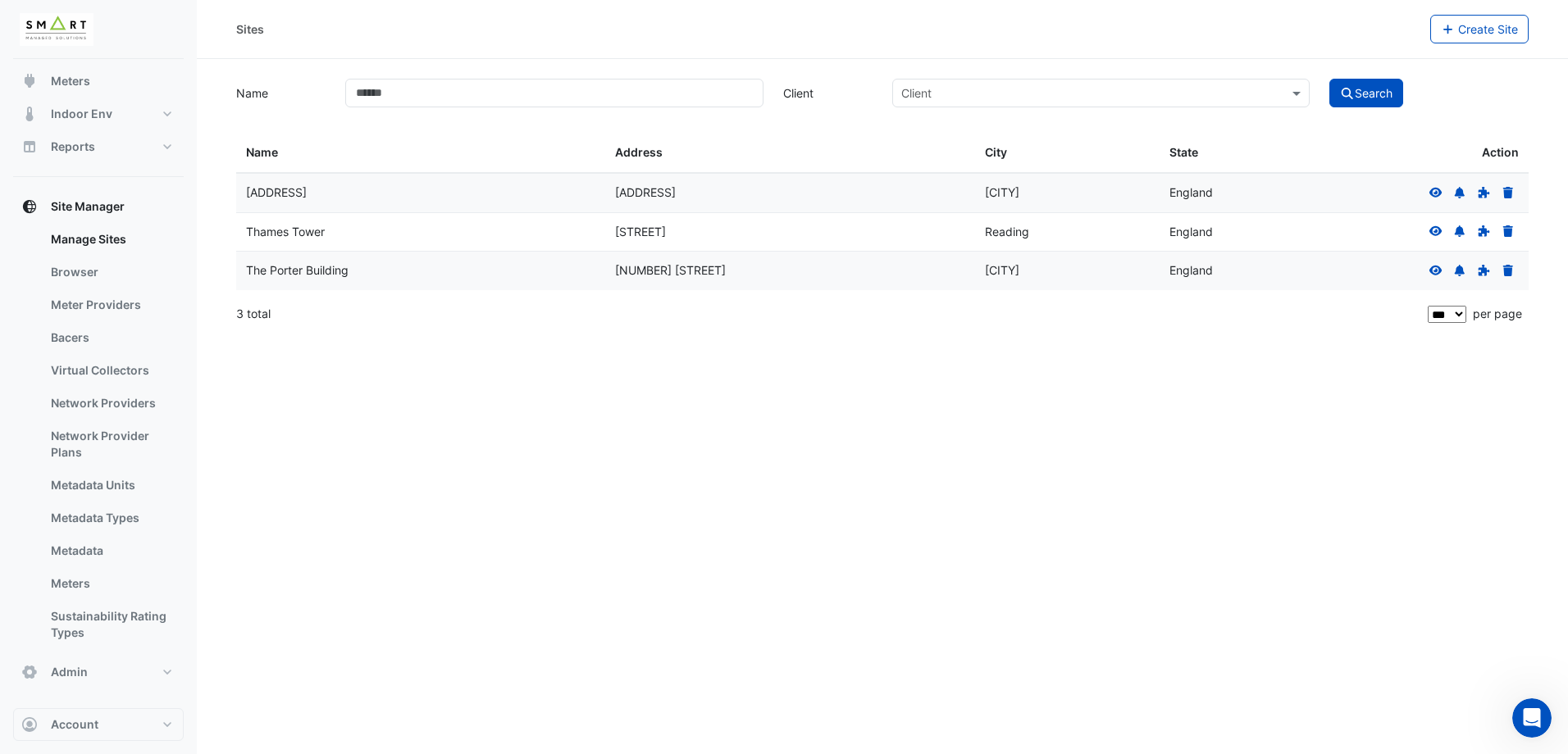 click 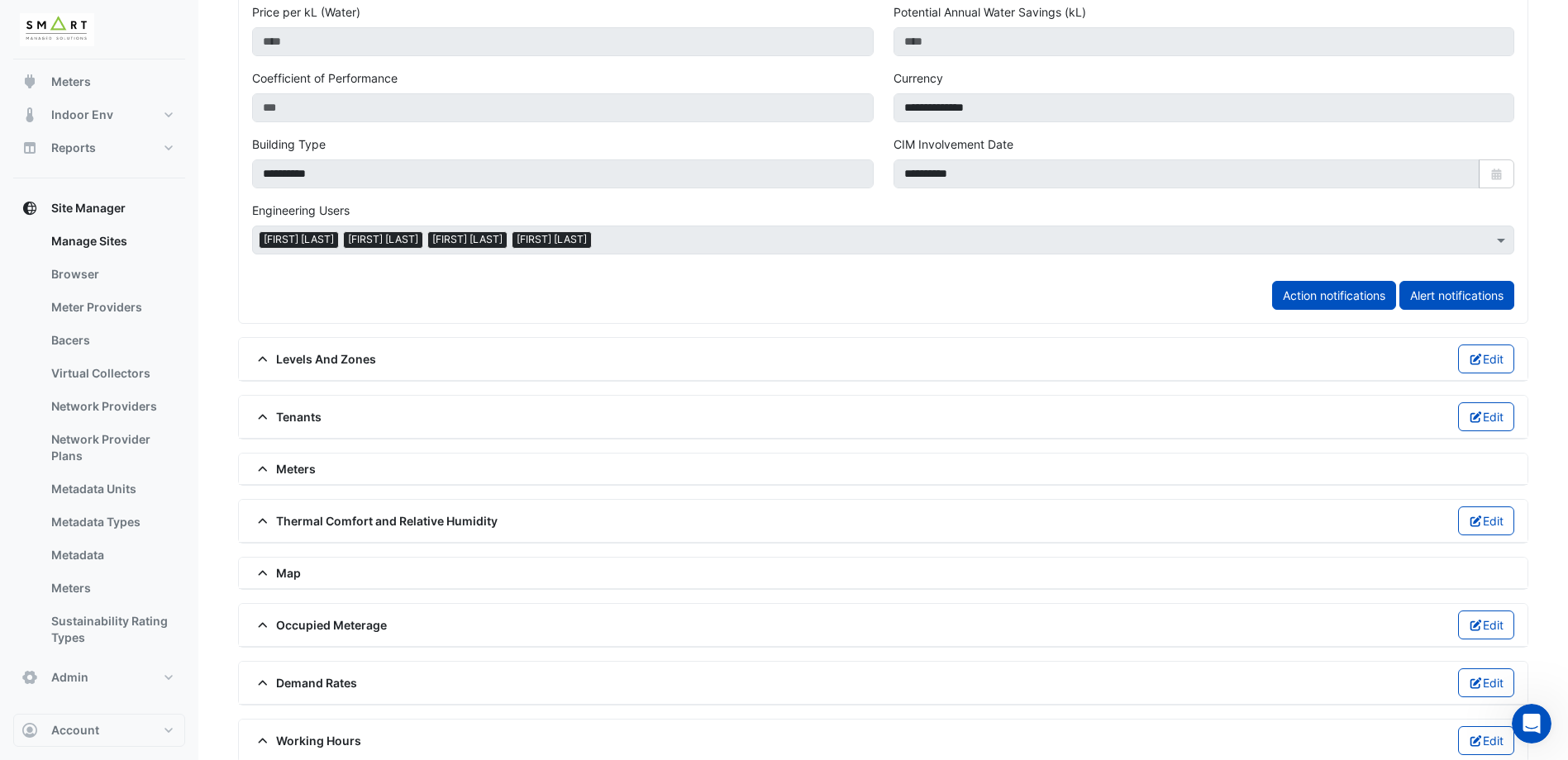 scroll, scrollTop: 612, scrollLeft: 0, axis: vertical 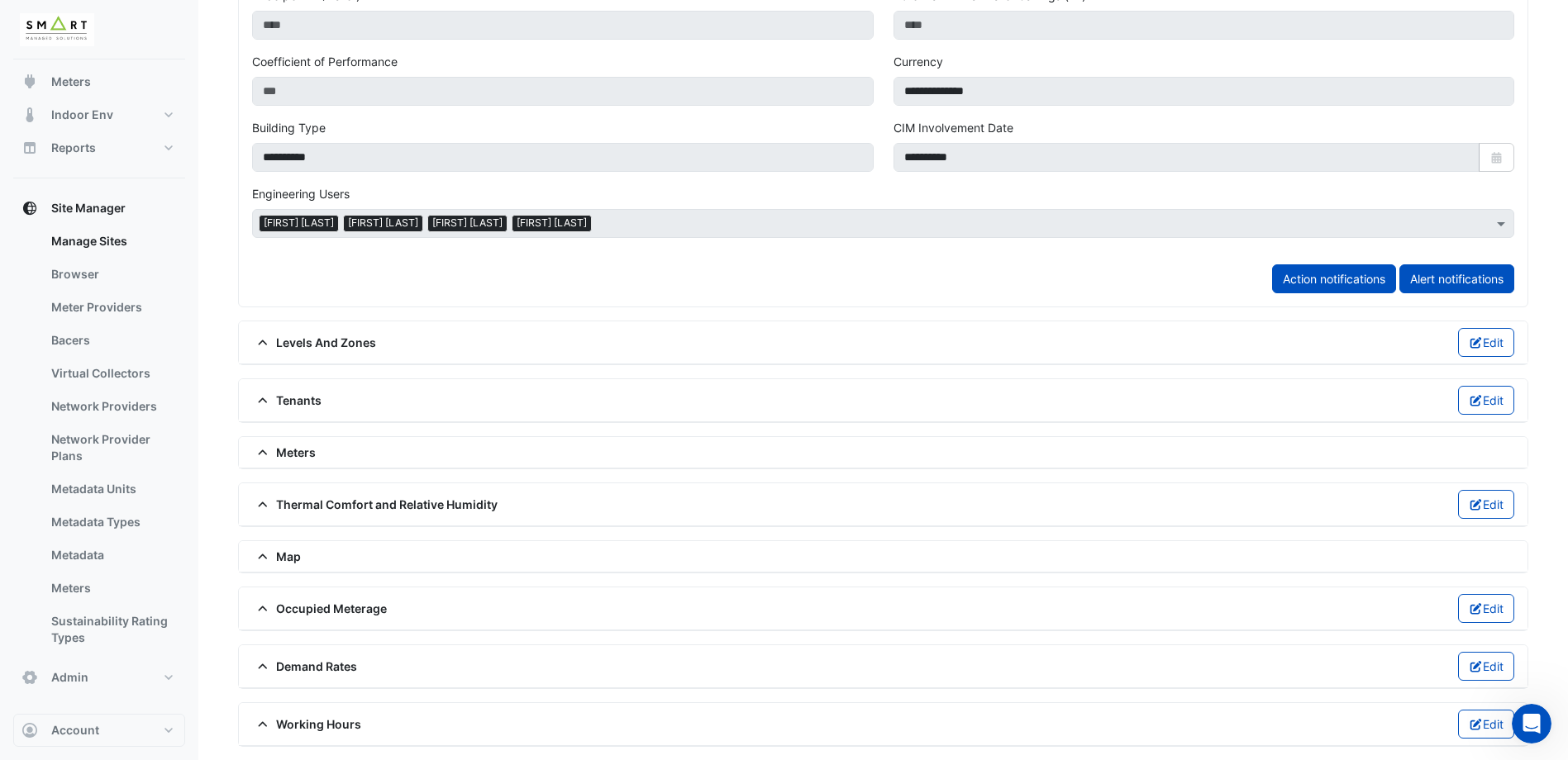 click 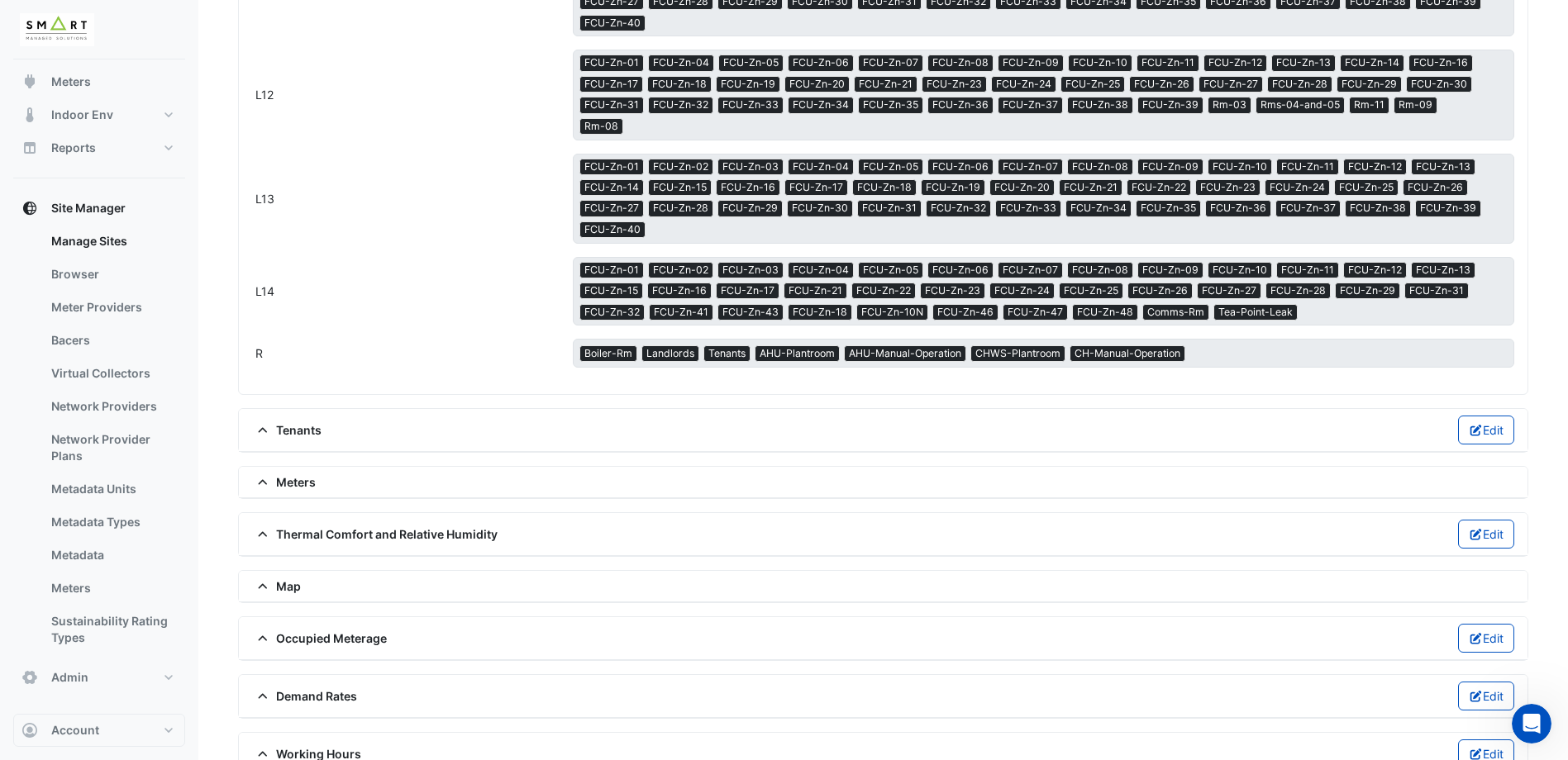 scroll, scrollTop: 2193, scrollLeft: 0, axis: vertical 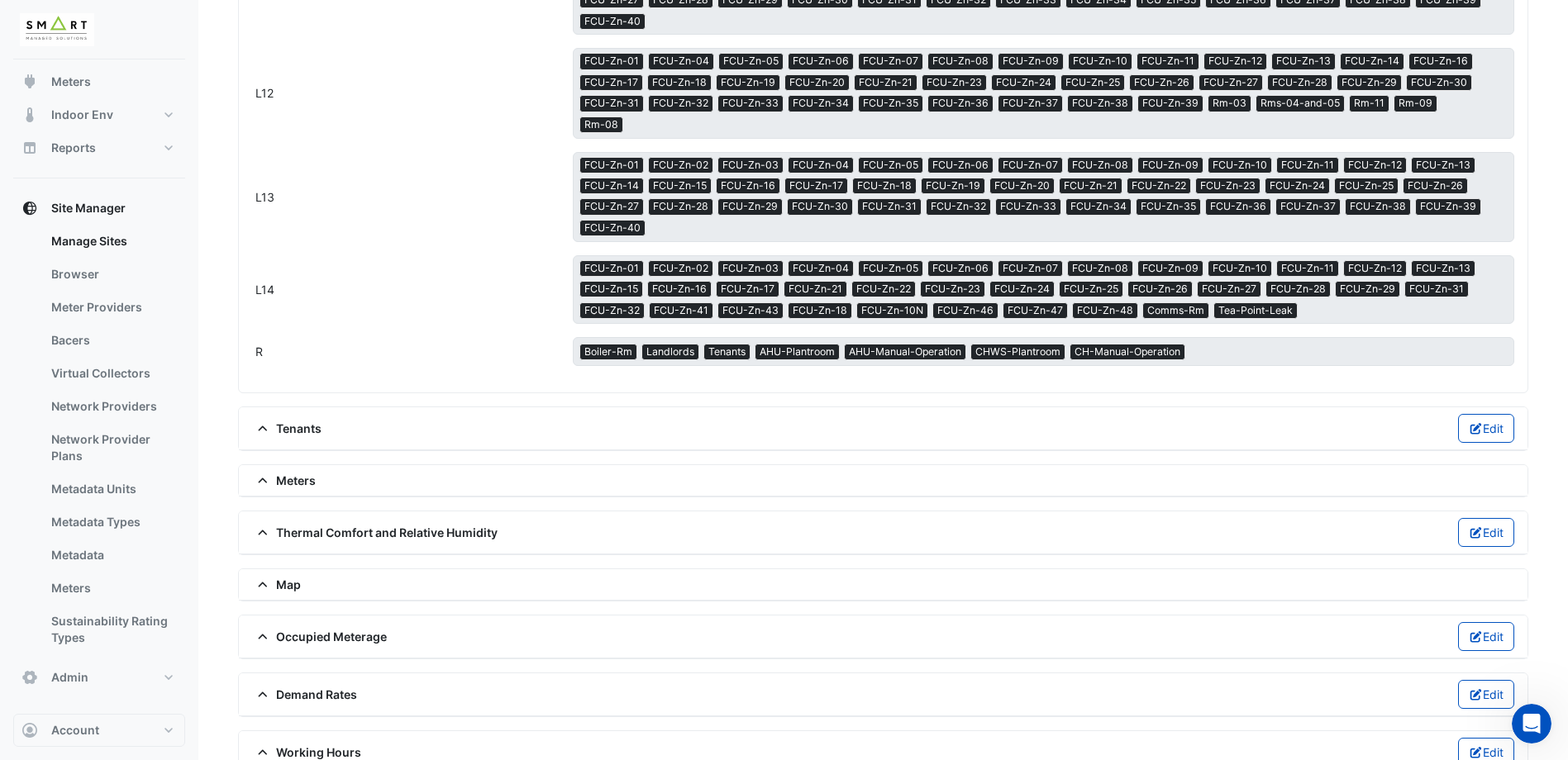 click 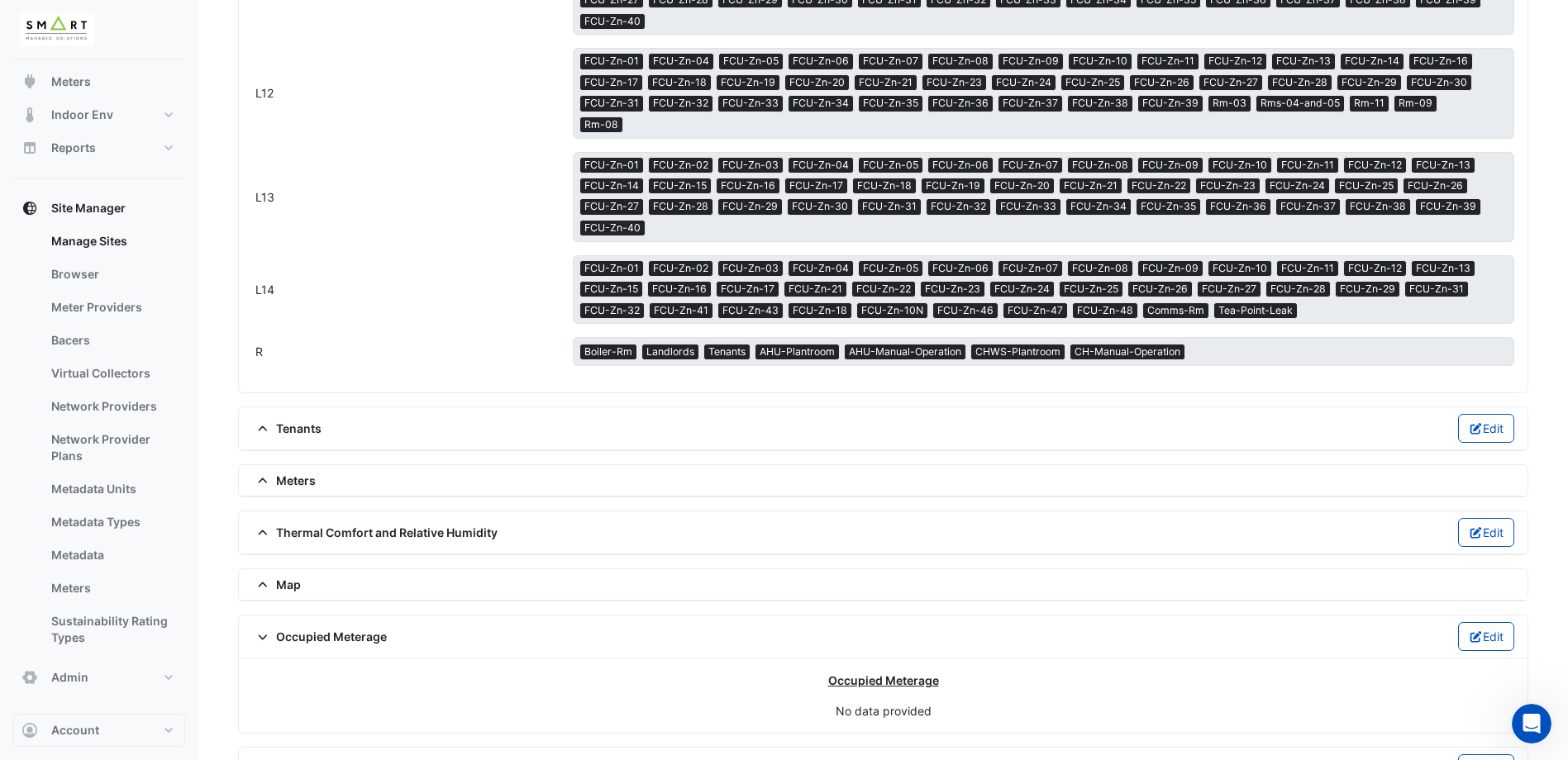 click on "Meters" 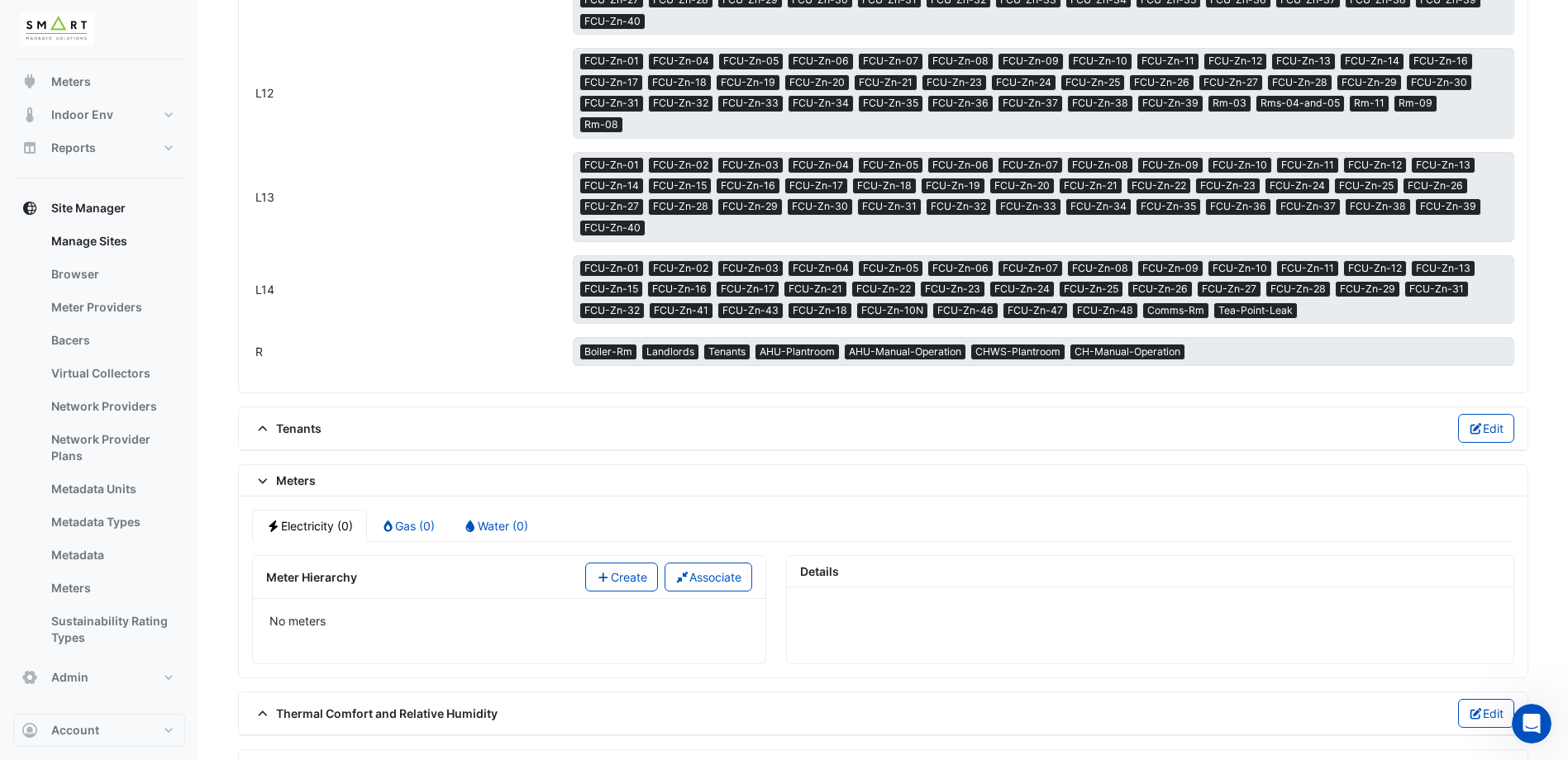 click 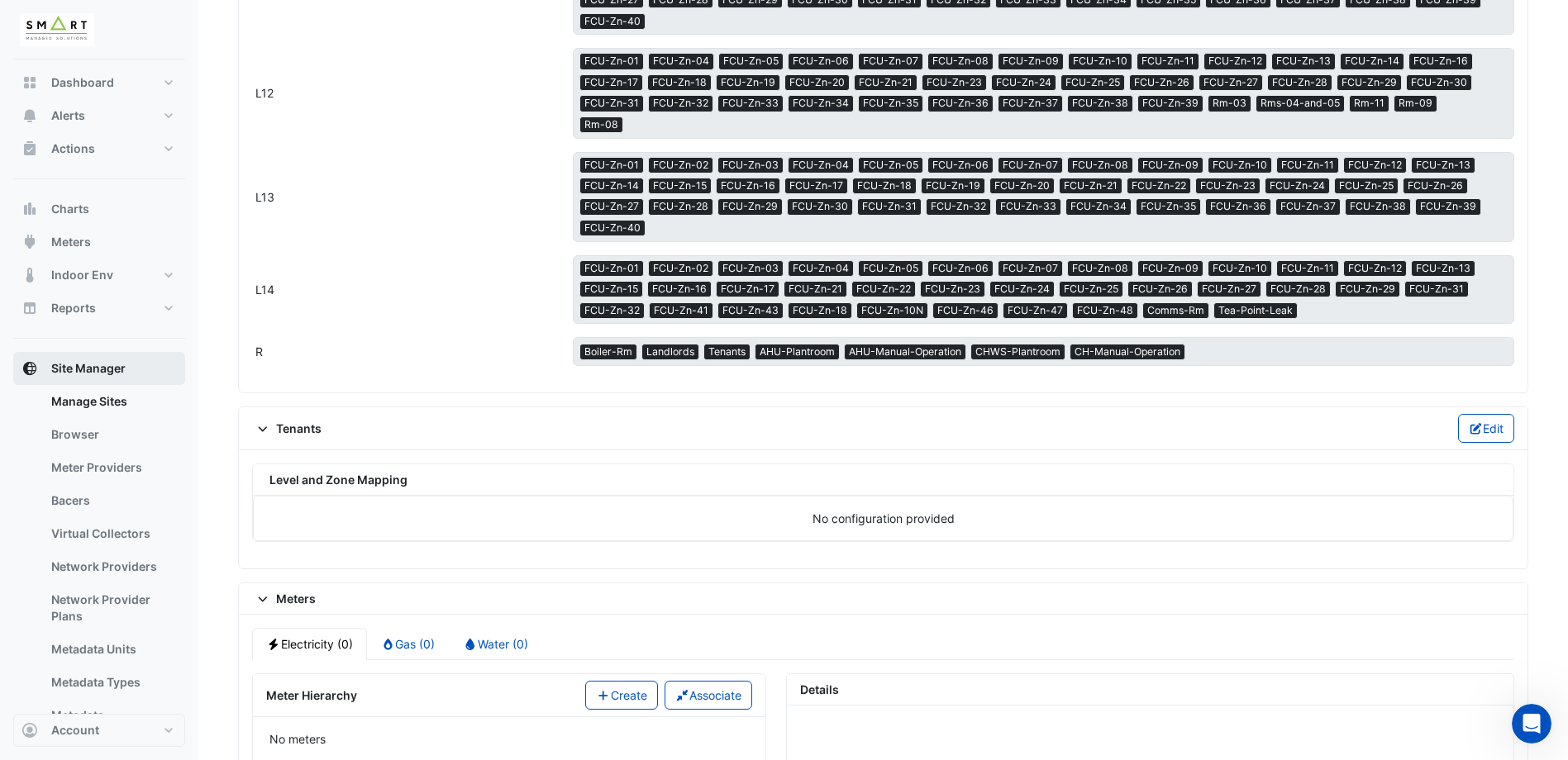scroll, scrollTop: 0, scrollLeft: 0, axis: both 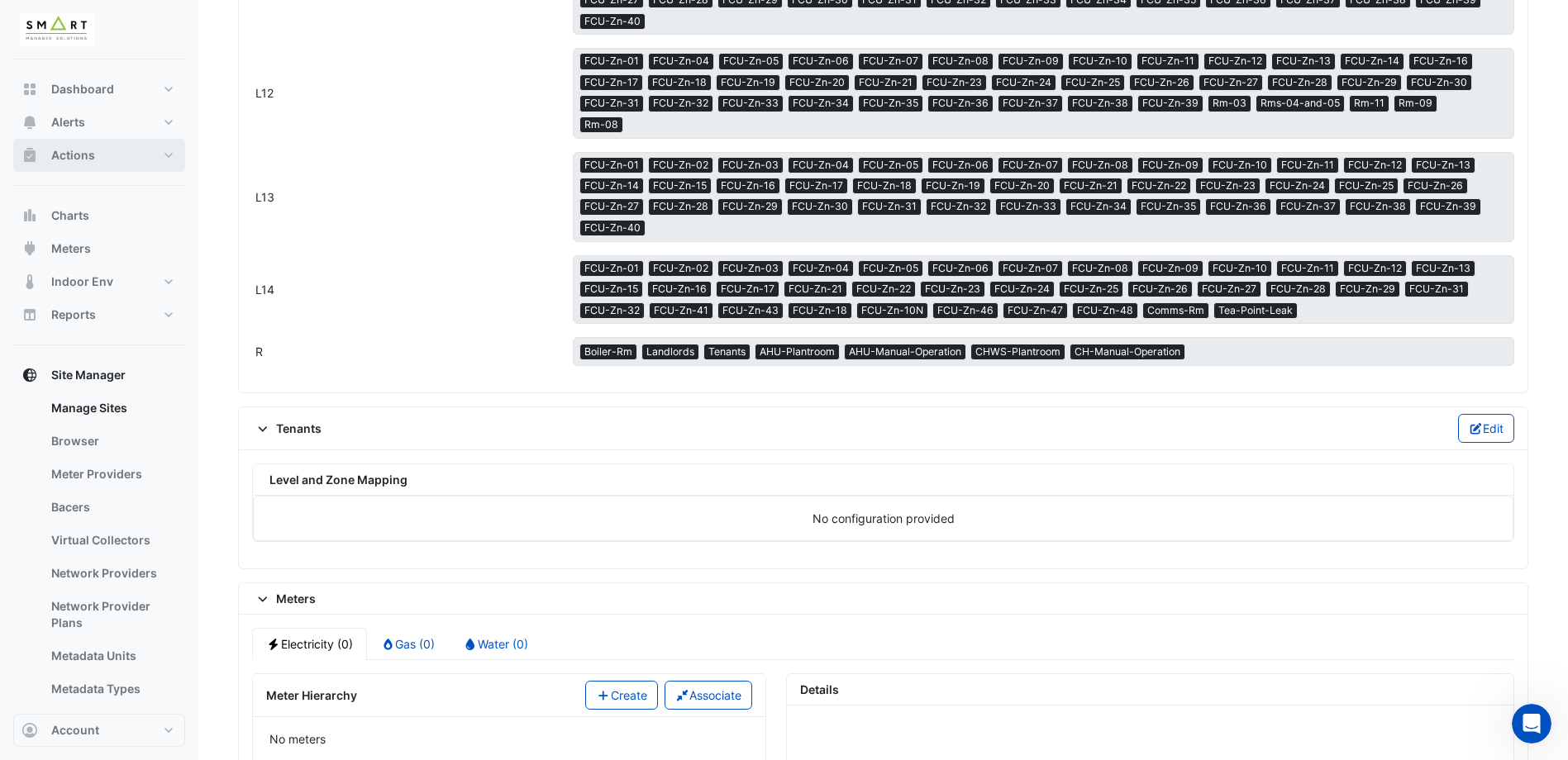 click on "Actions" at bounding box center [99, 155] 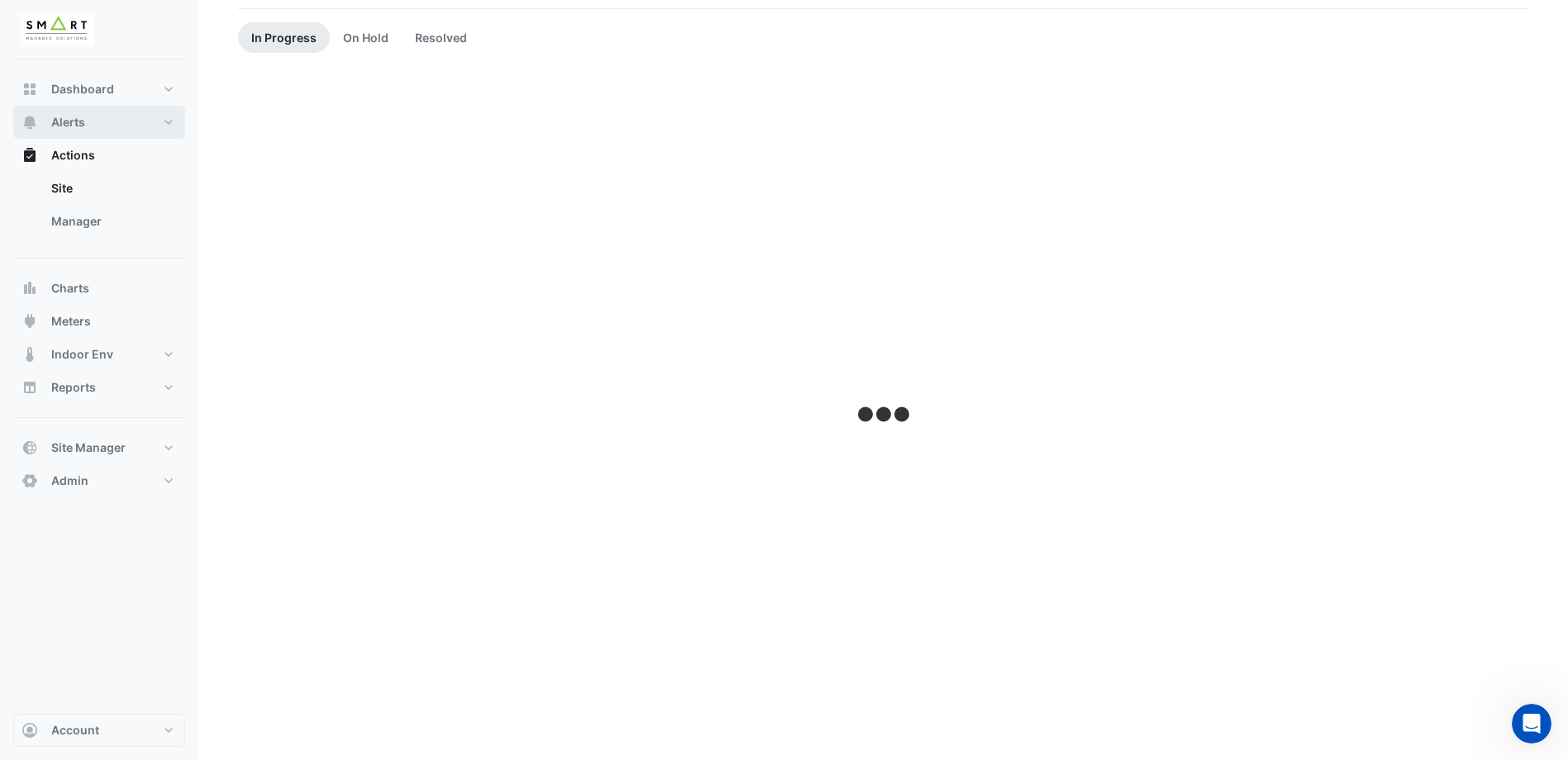 click on "Alerts" at bounding box center [99, 122] 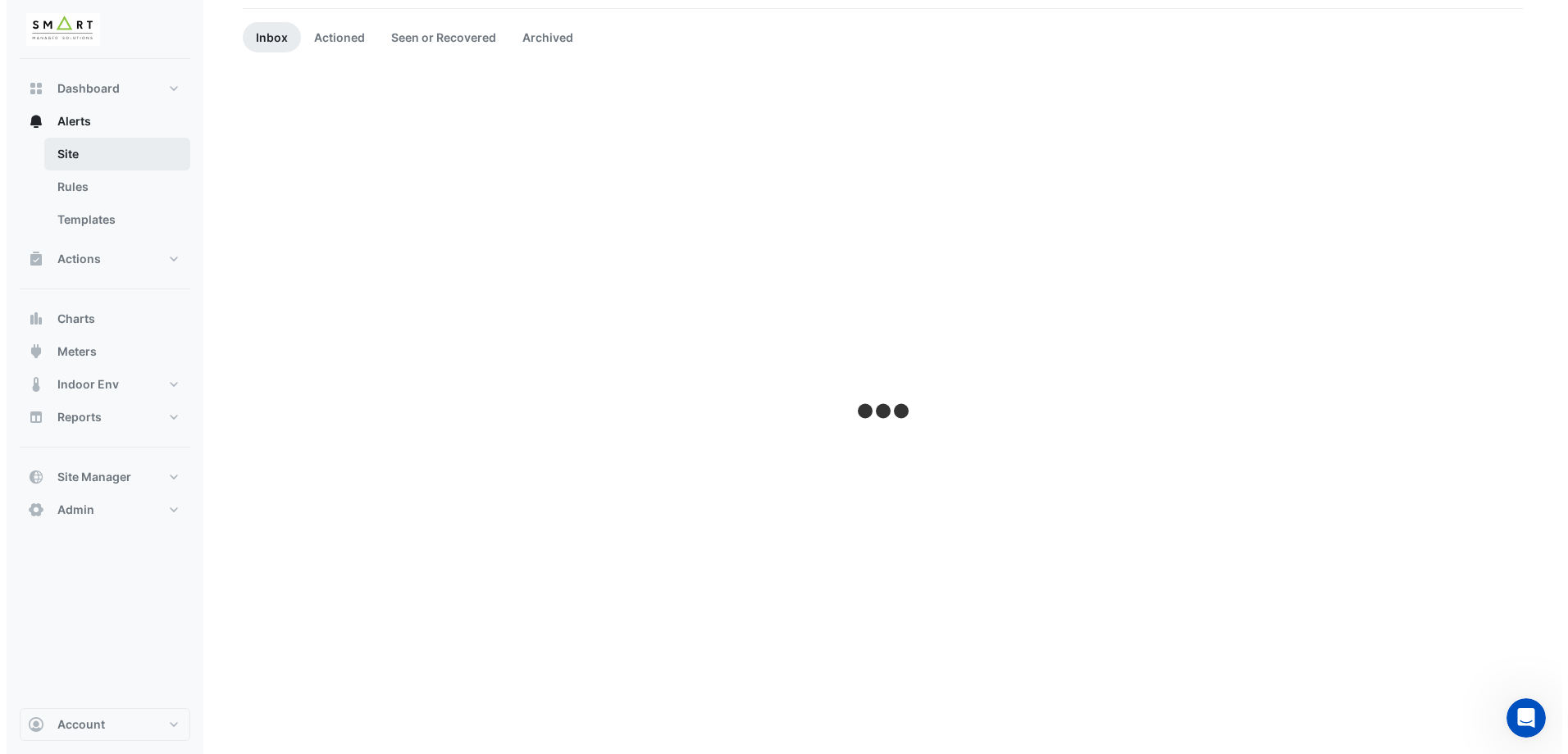 scroll, scrollTop: 0, scrollLeft: 0, axis: both 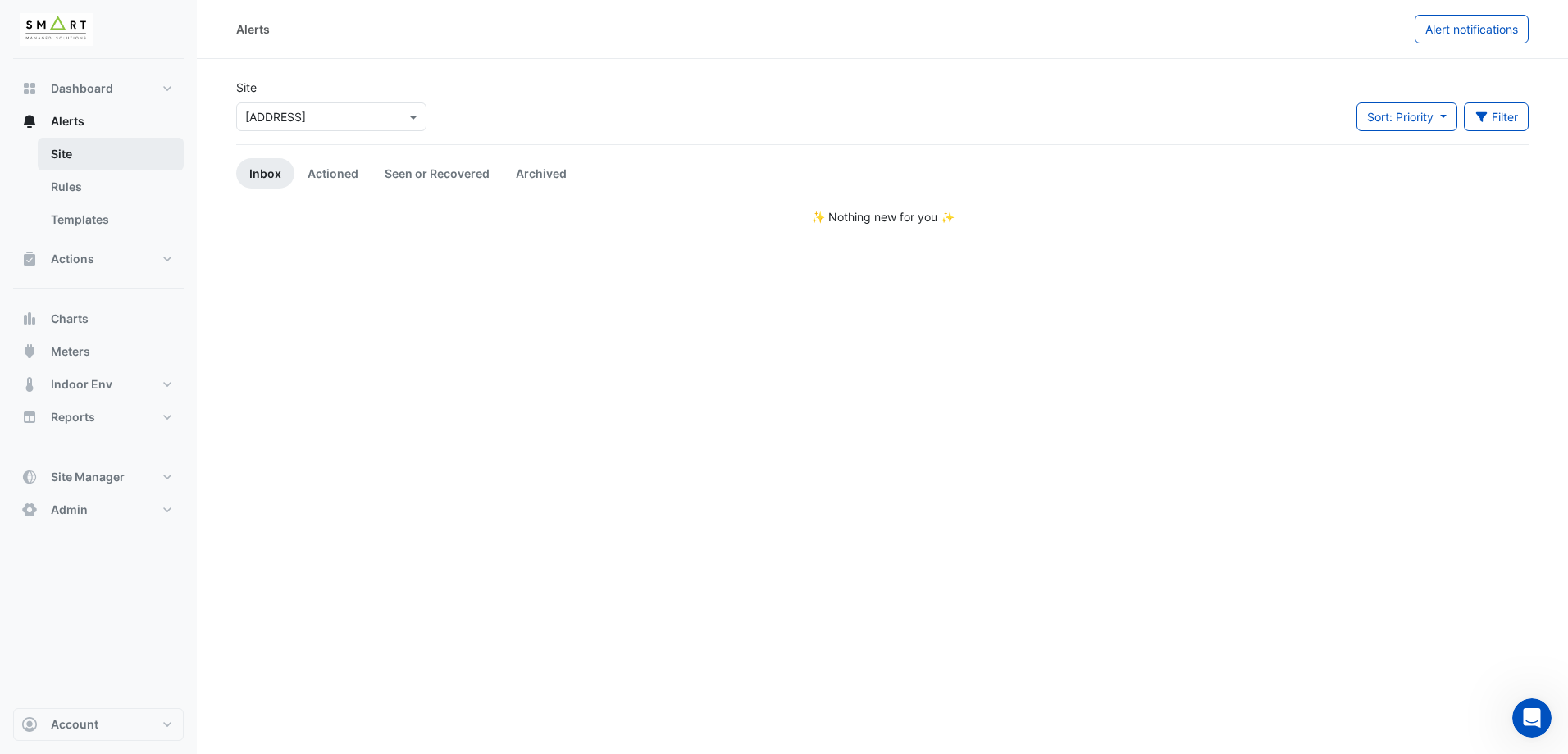 click on "Site" at bounding box center (111, 154) 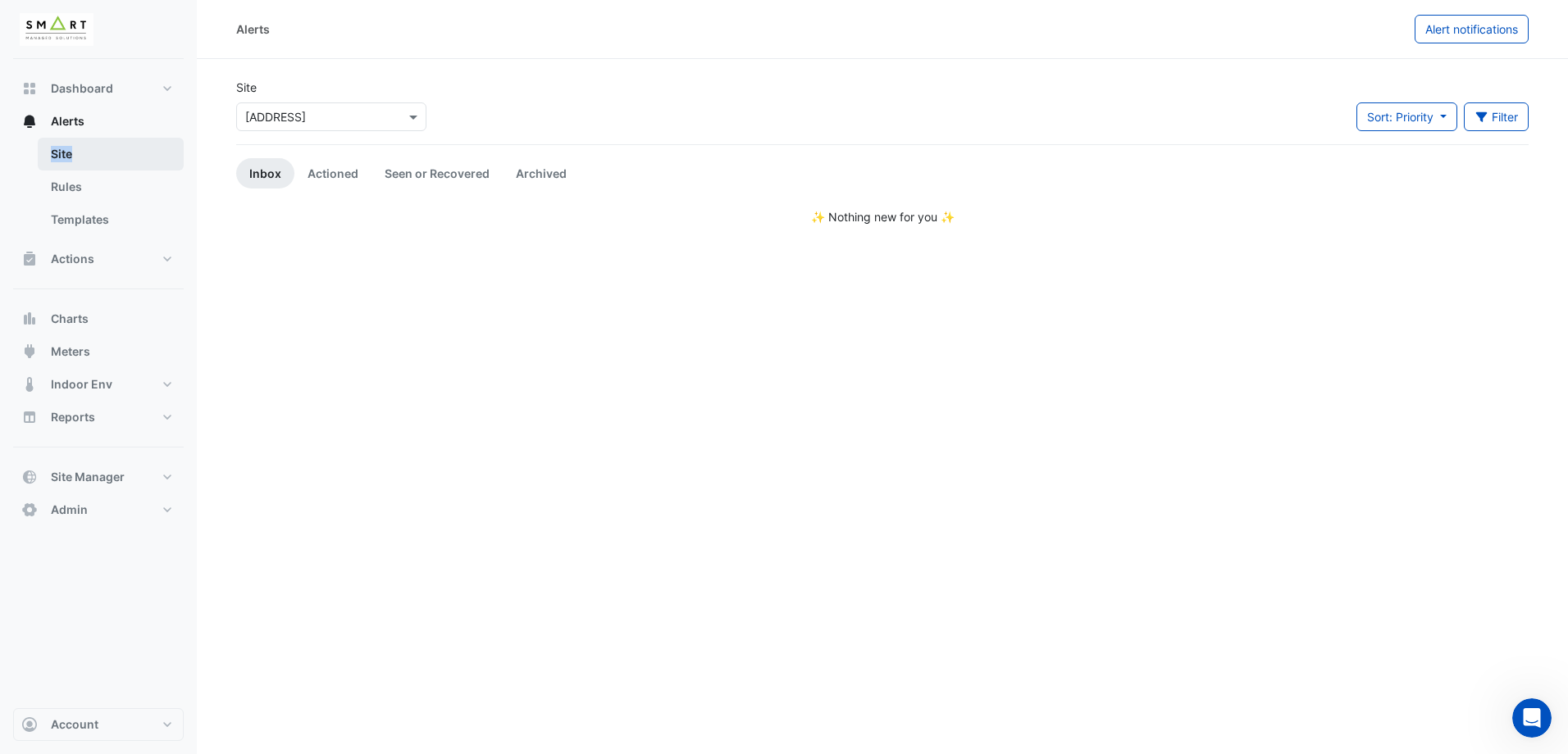 click on "Site" at bounding box center [111, 154] 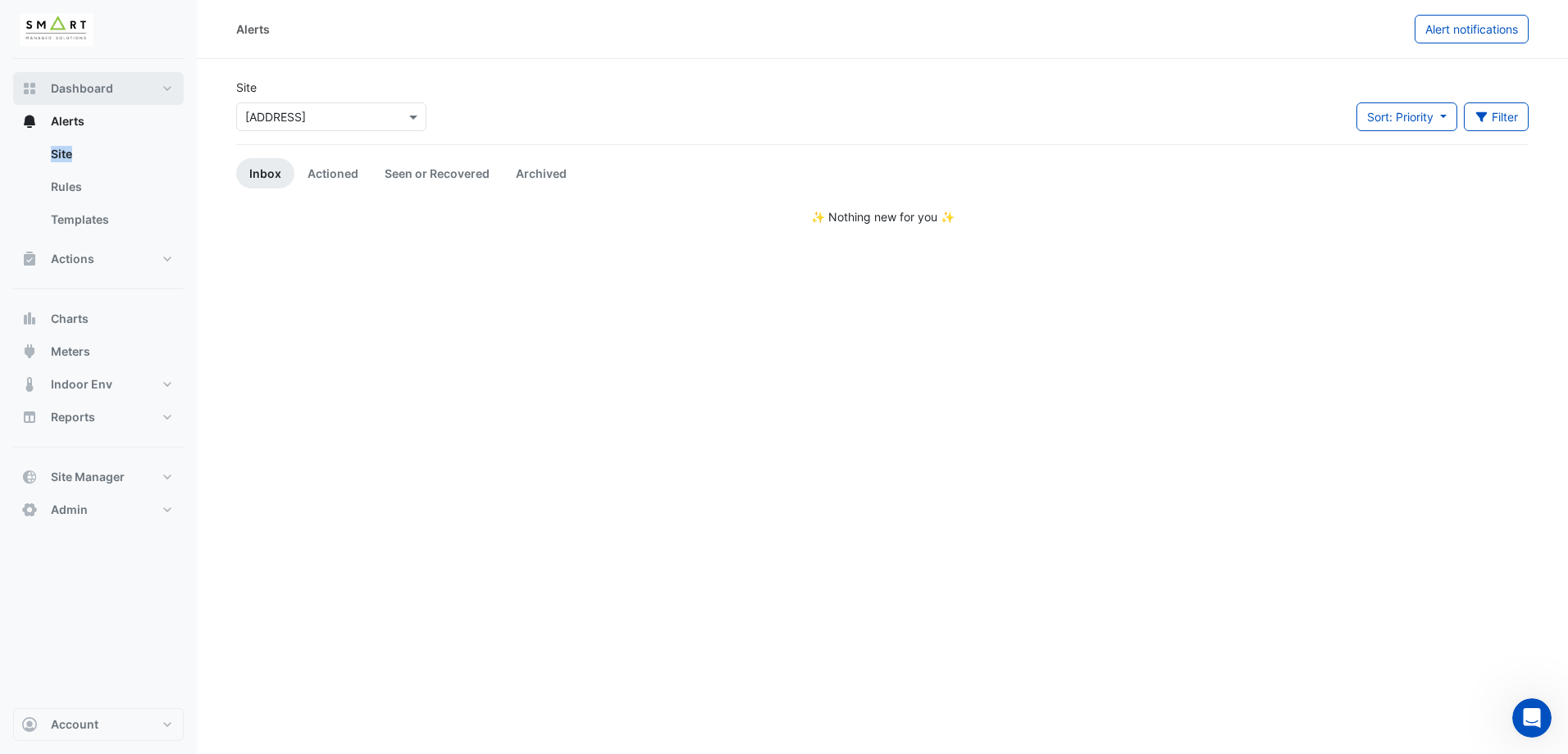 click on "Dashboard" at bounding box center (98, 89) 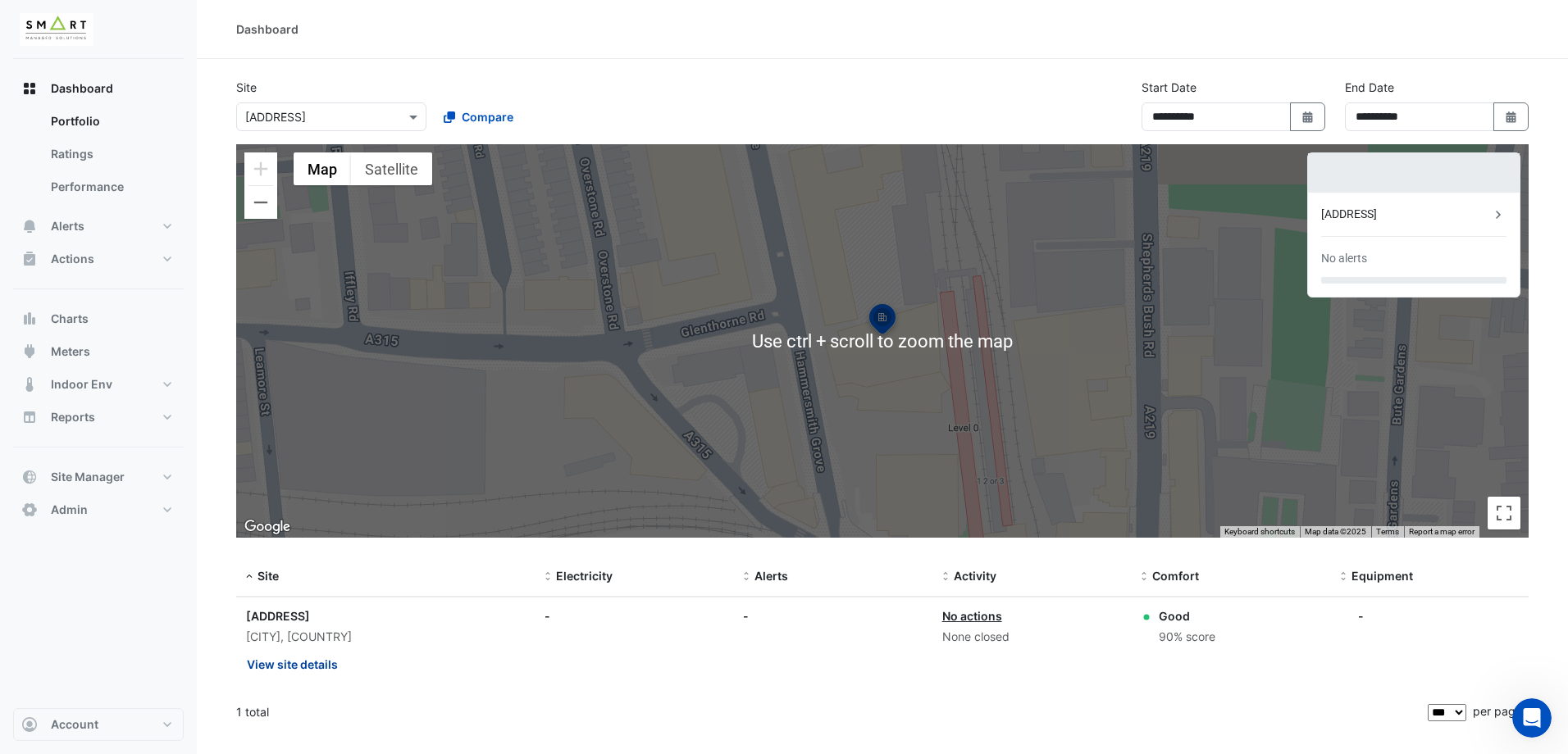 click on "View site details" 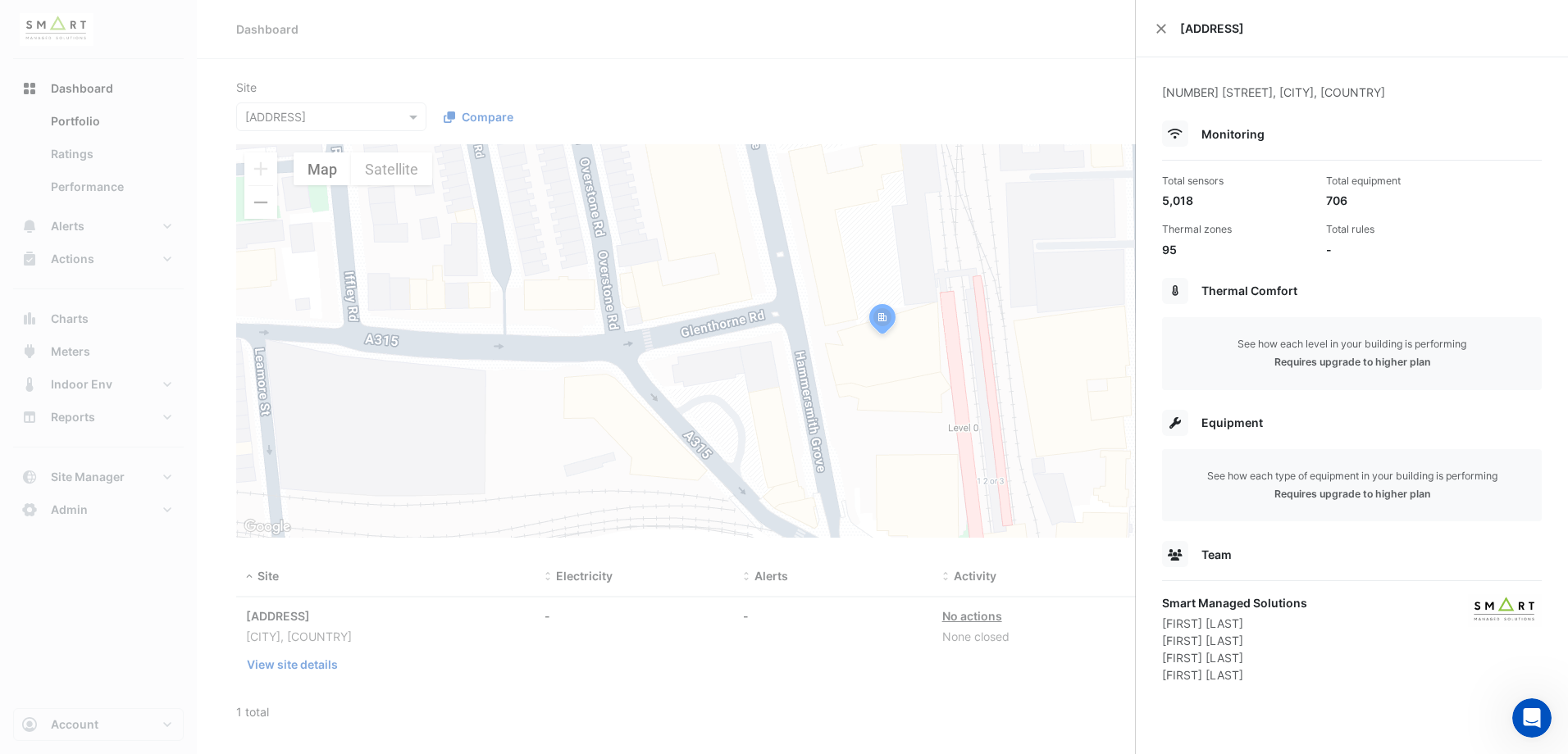 click 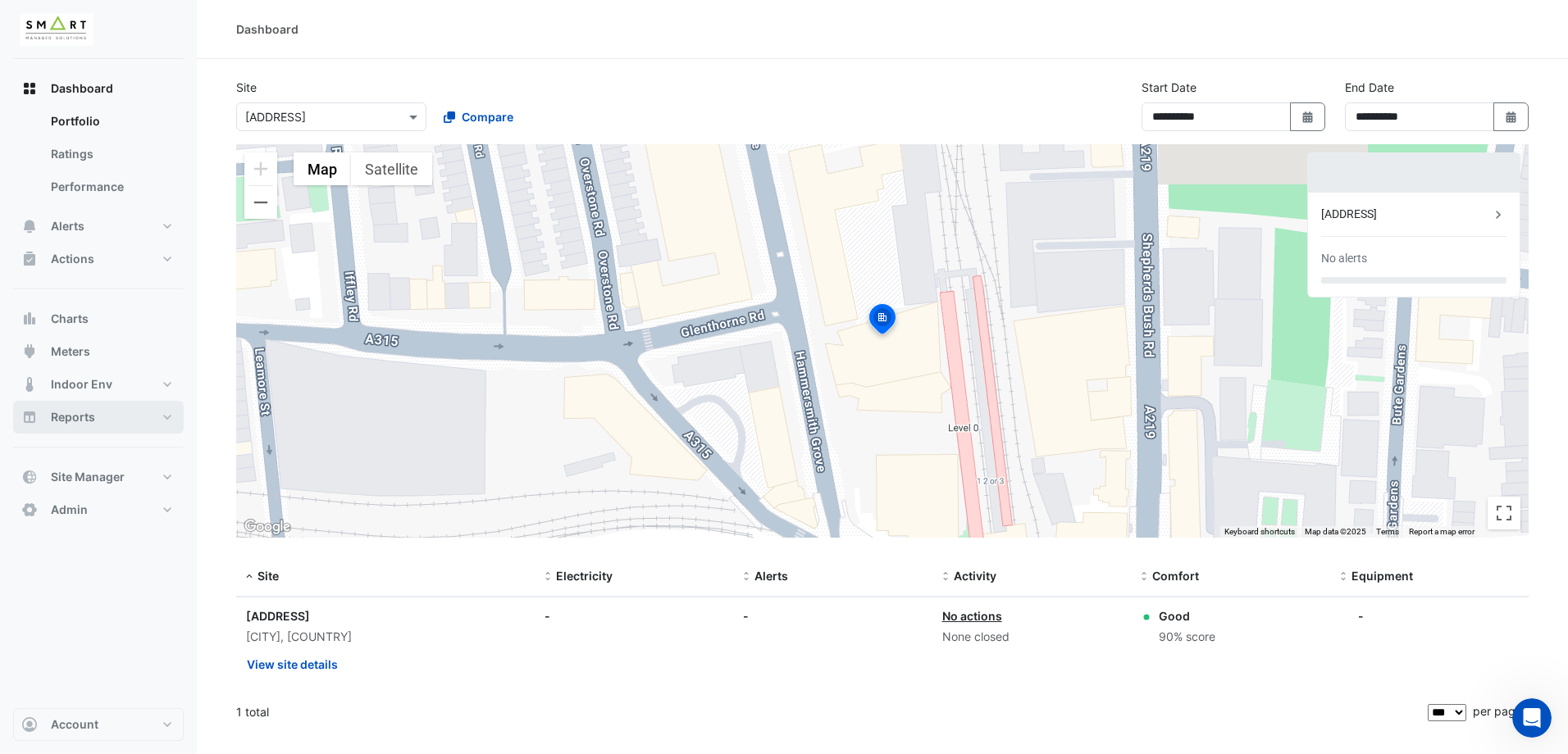 click on "Reports" at bounding box center [98, 417] 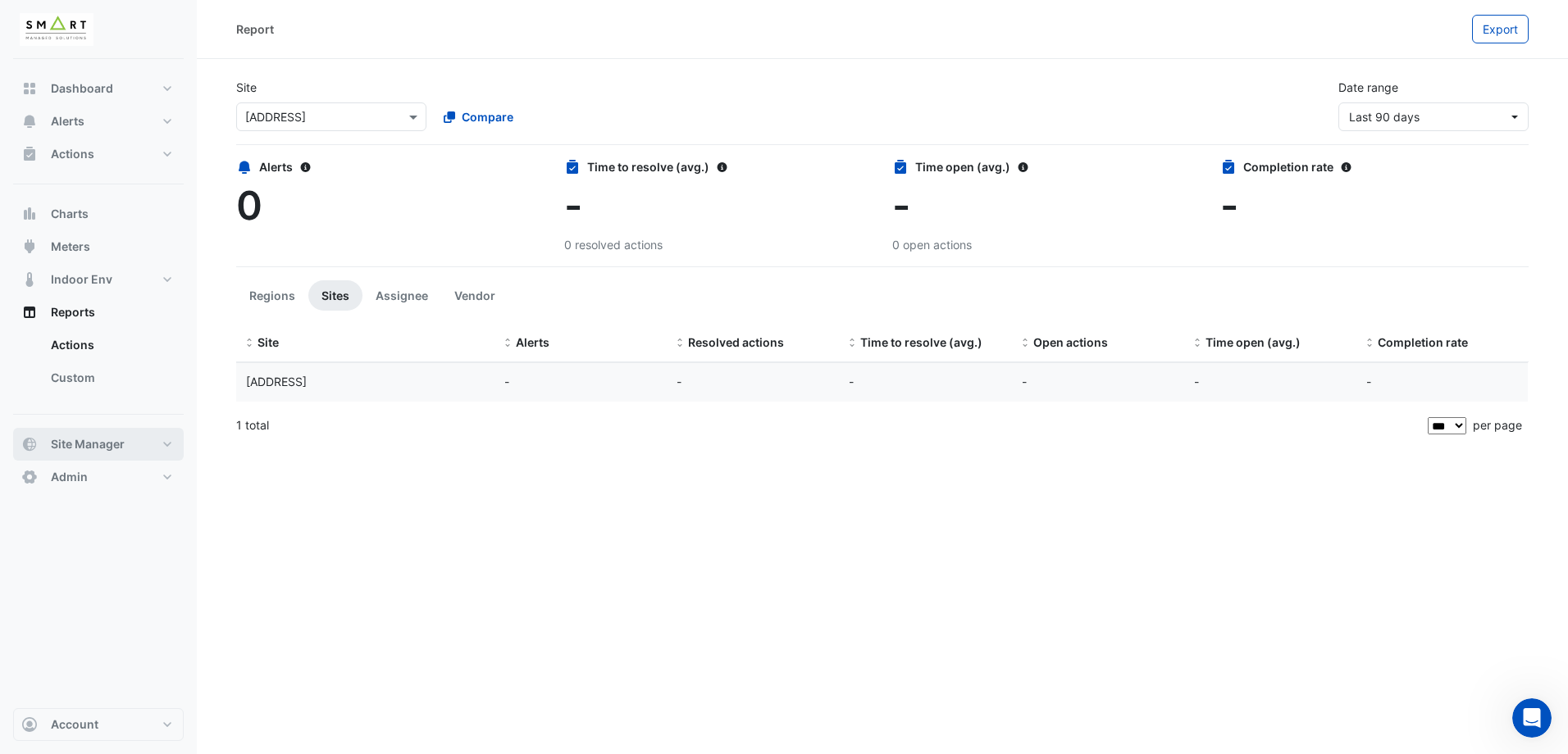 click on "Site Manager" at bounding box center [98, 444] 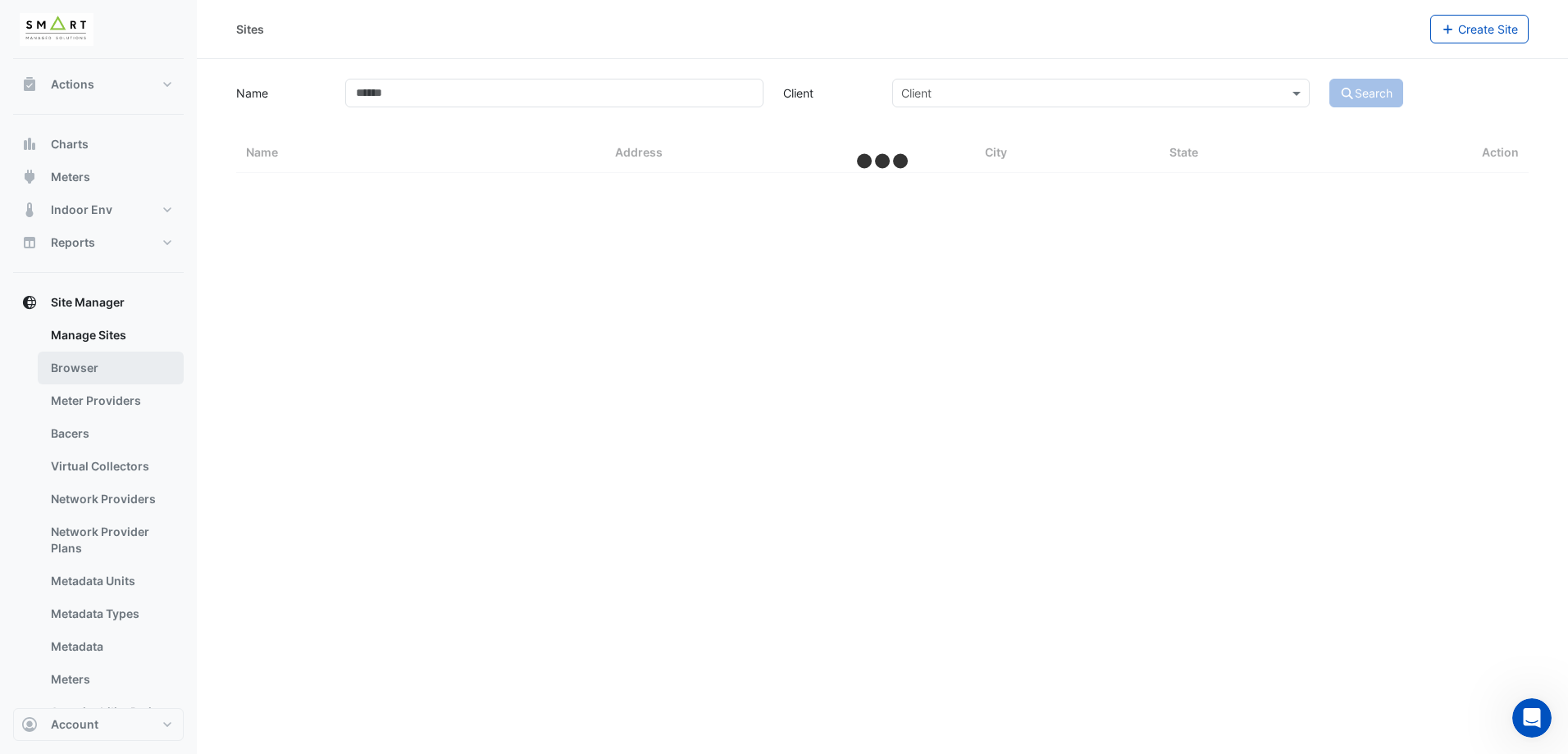 select on "***" 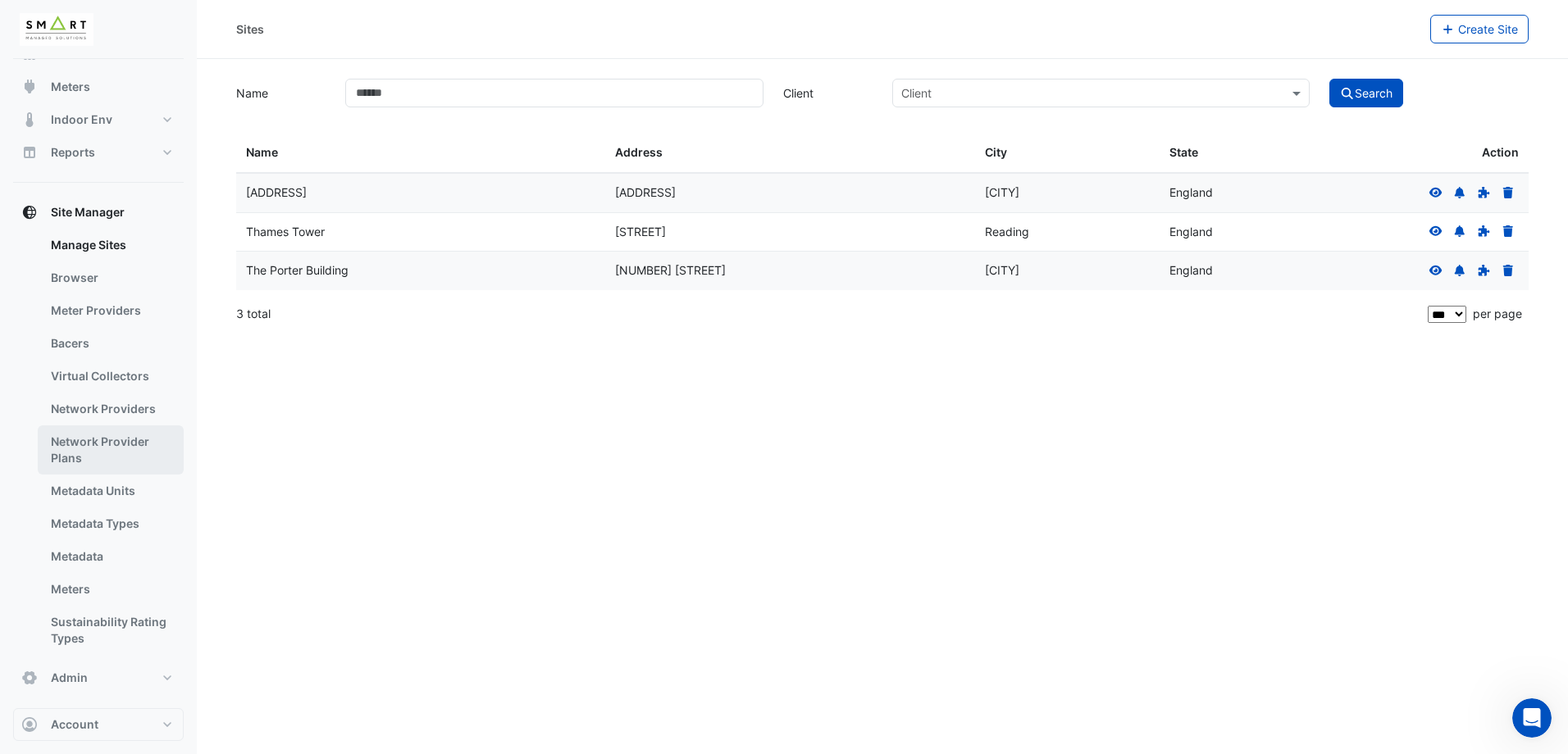 scroll, scrollTop: 166, scrollLeft: 0, axis: vertical 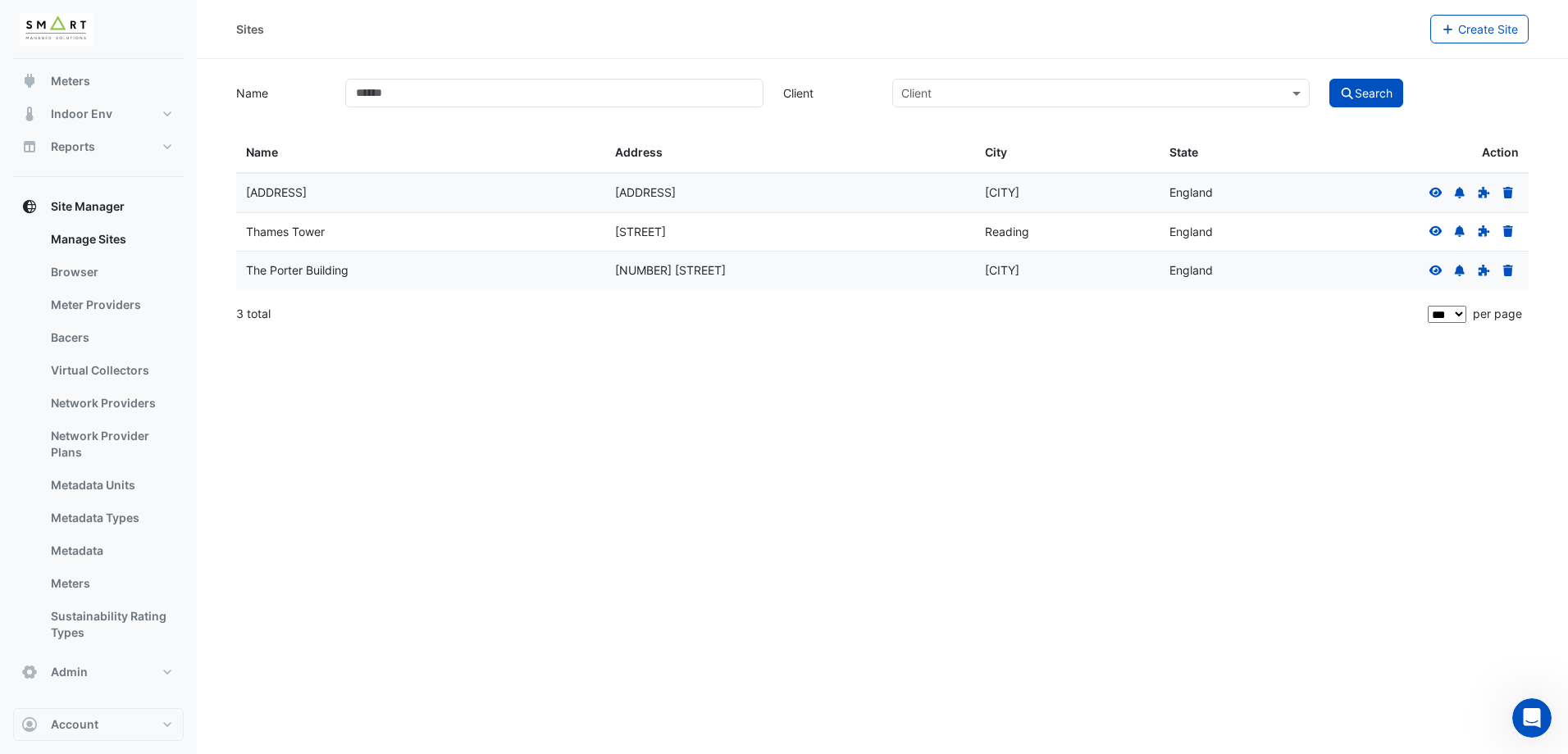 click on "[NUMBER] [STREET]" 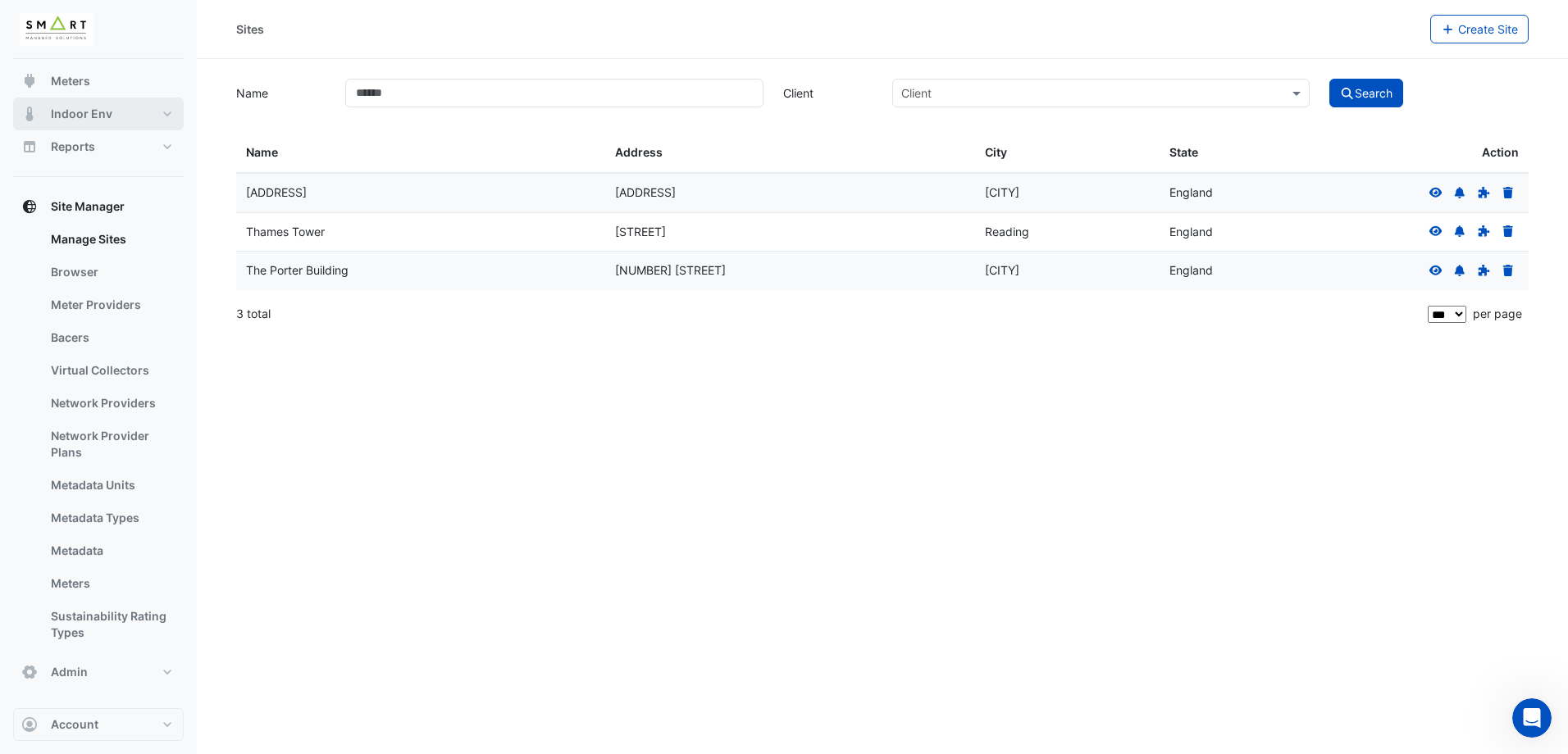 click on "Indoor Env" at bounding box center (81, 114) 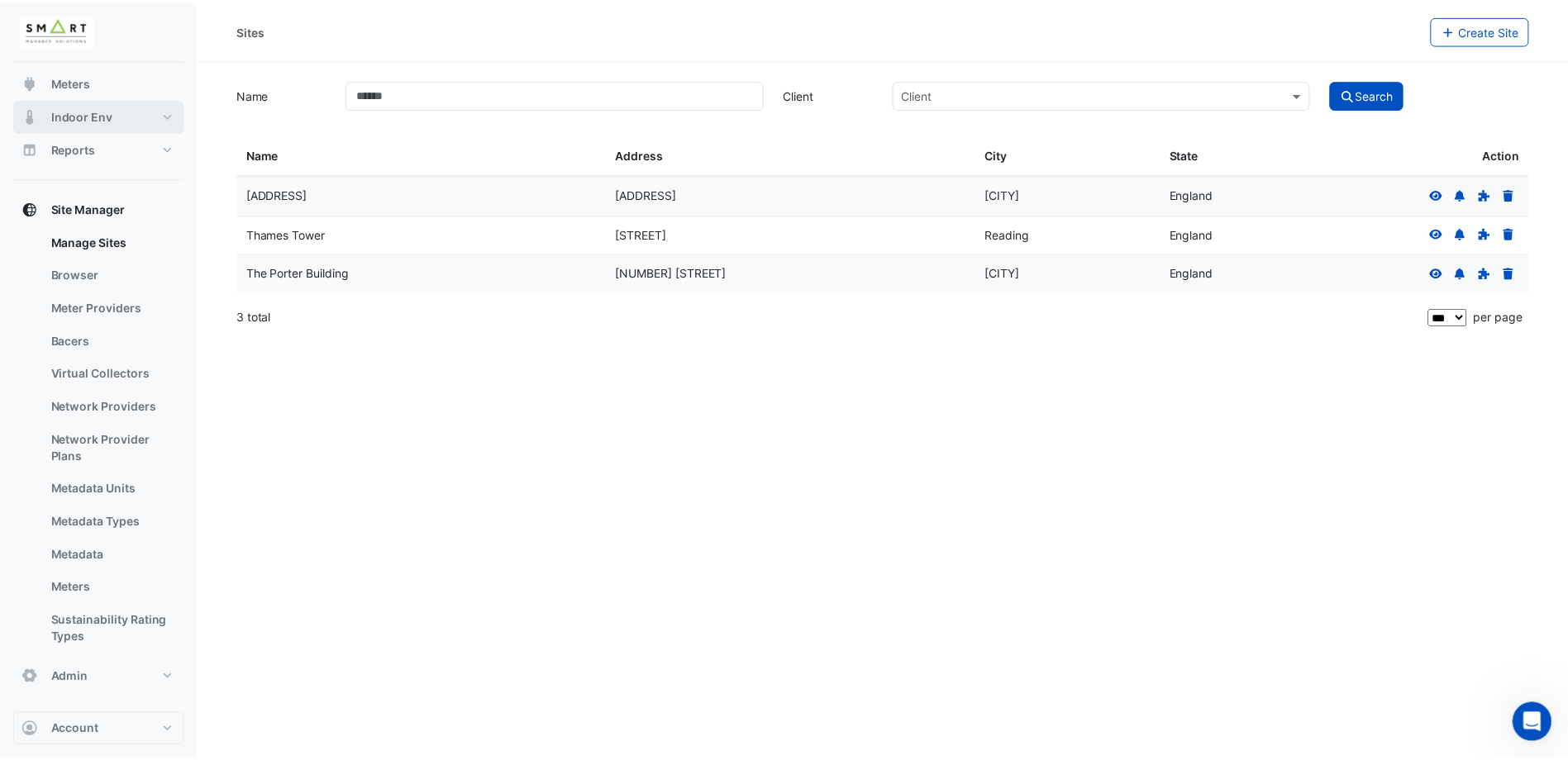 scroll, scrollTop: 0, scrollLeft: 0, axis: both 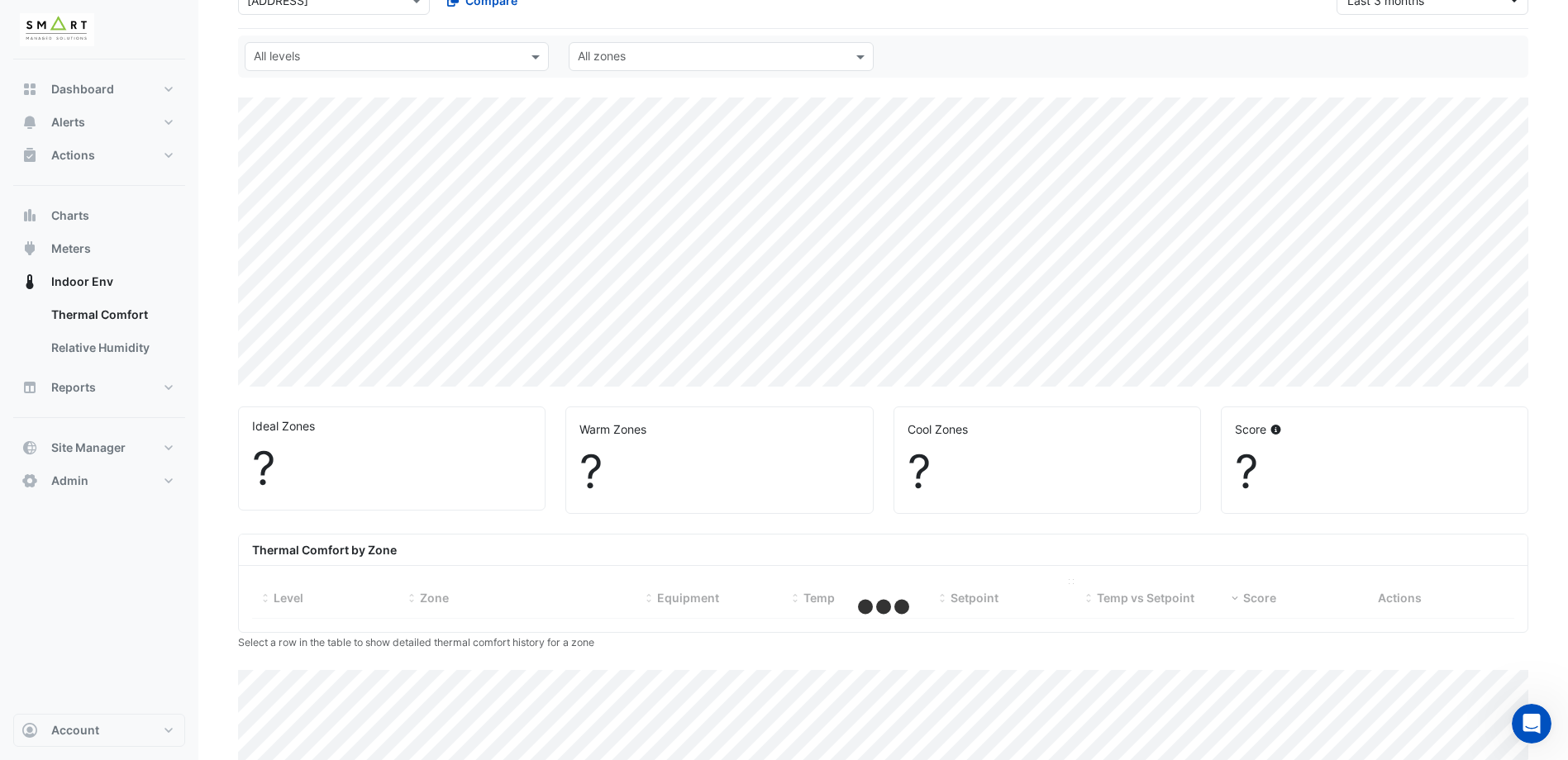 select on "***" 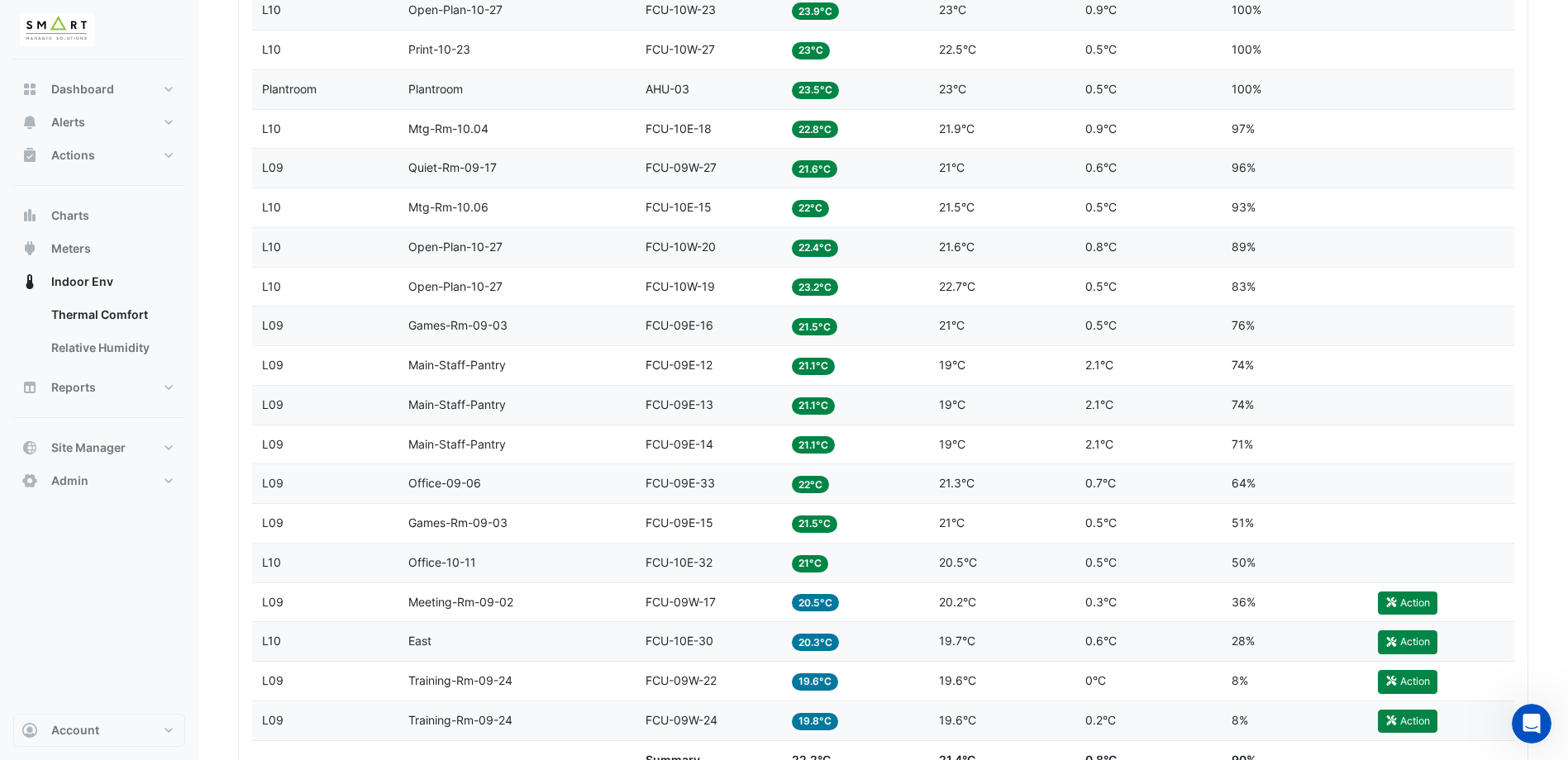 scroll, scrollTop: 2196, scrollLeft: 0, axis: vertical 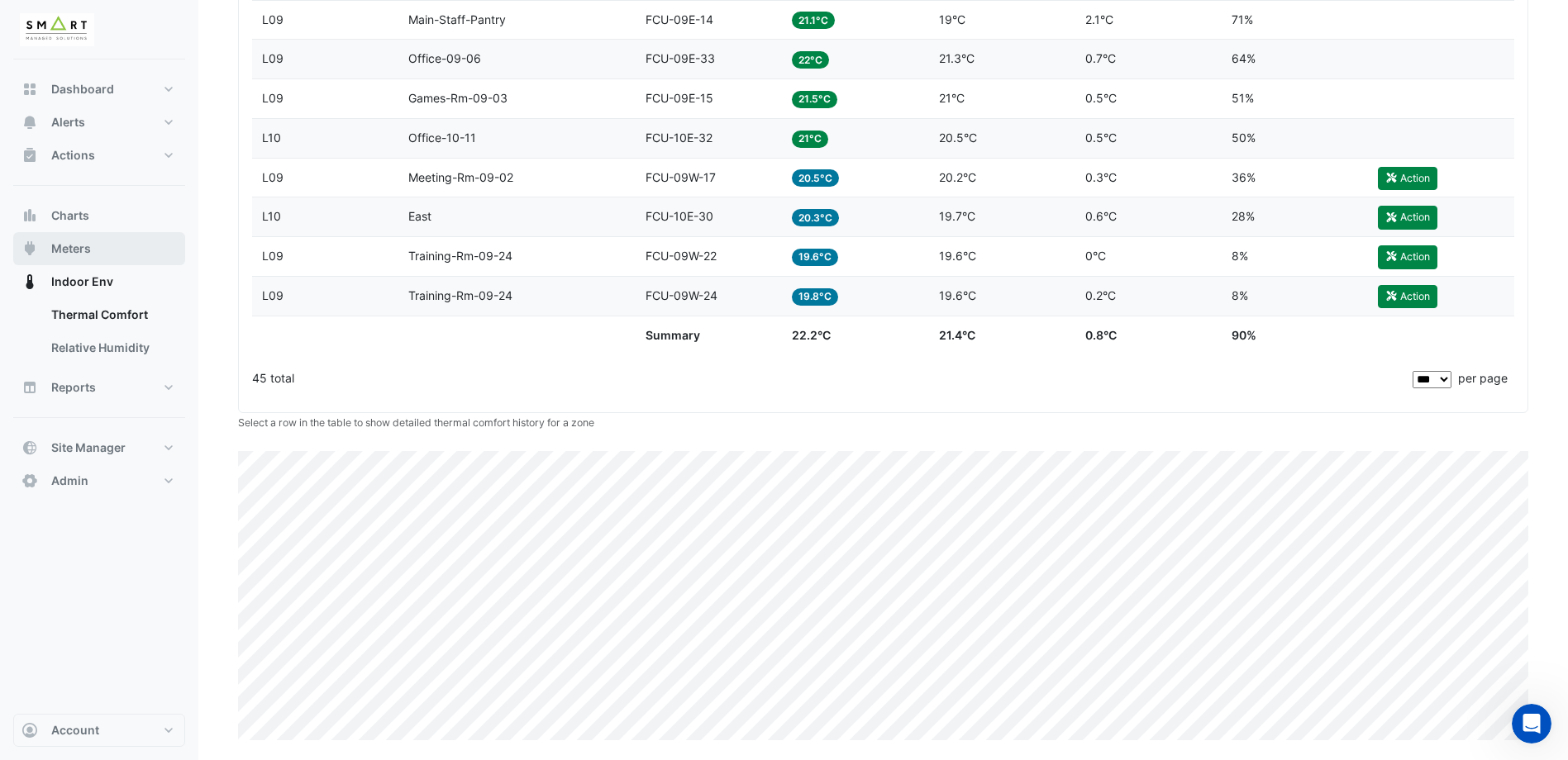 click on "Meters" at bounding box center (71, 249) 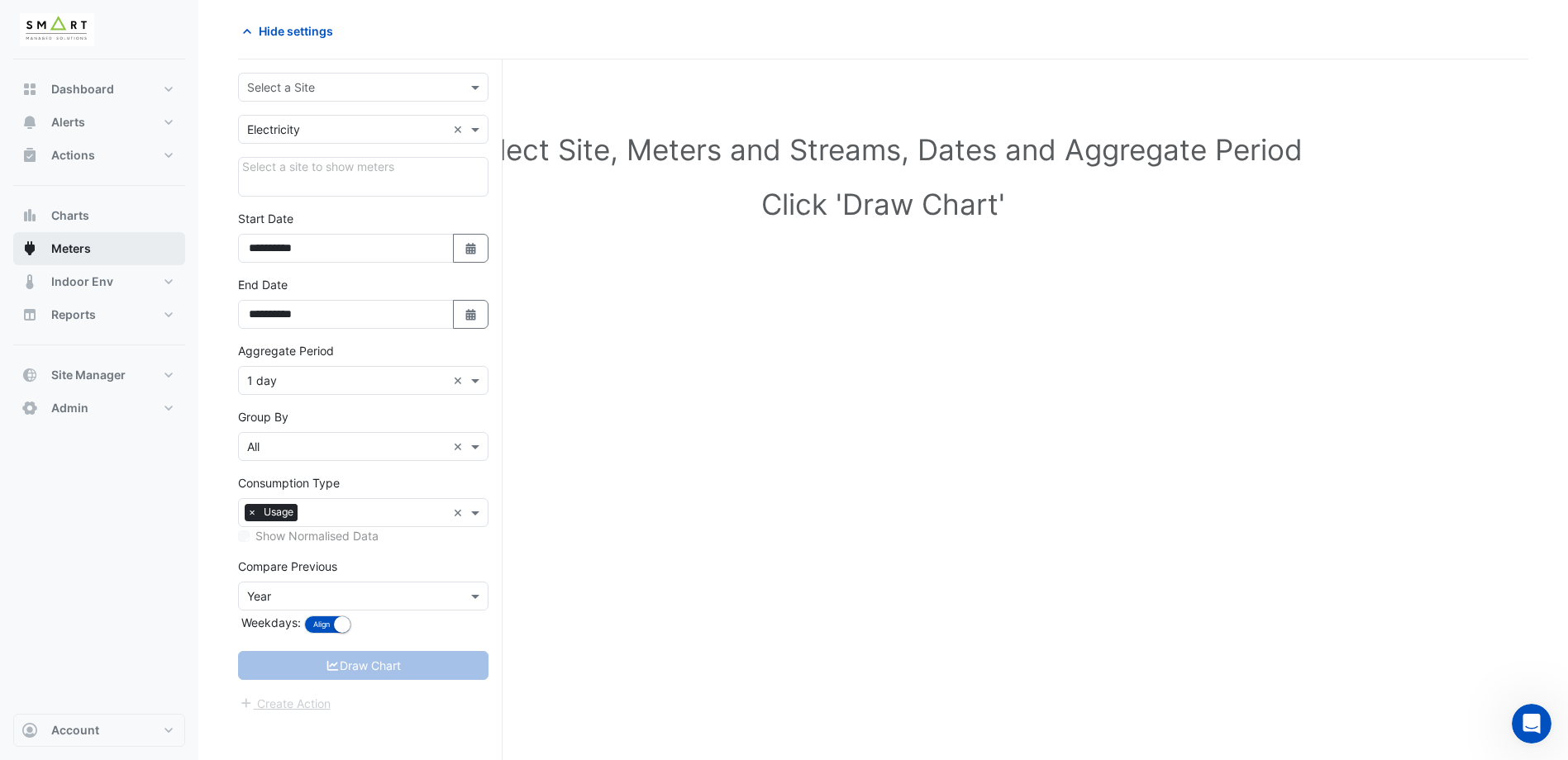 scroll, scrollTop: 63, scrollLeft: 0, axis: vertical 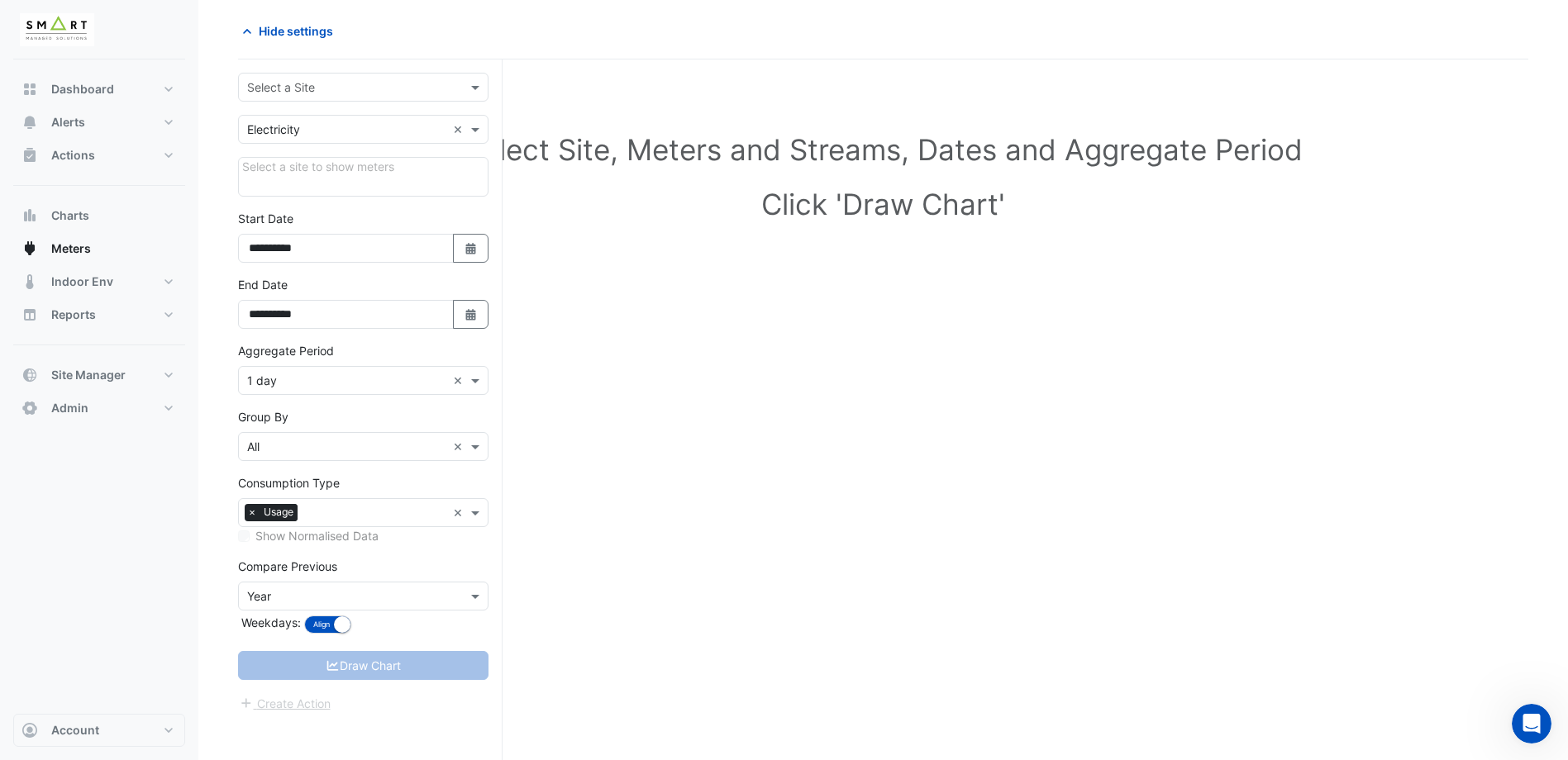 click at bounding box center [363, 87] 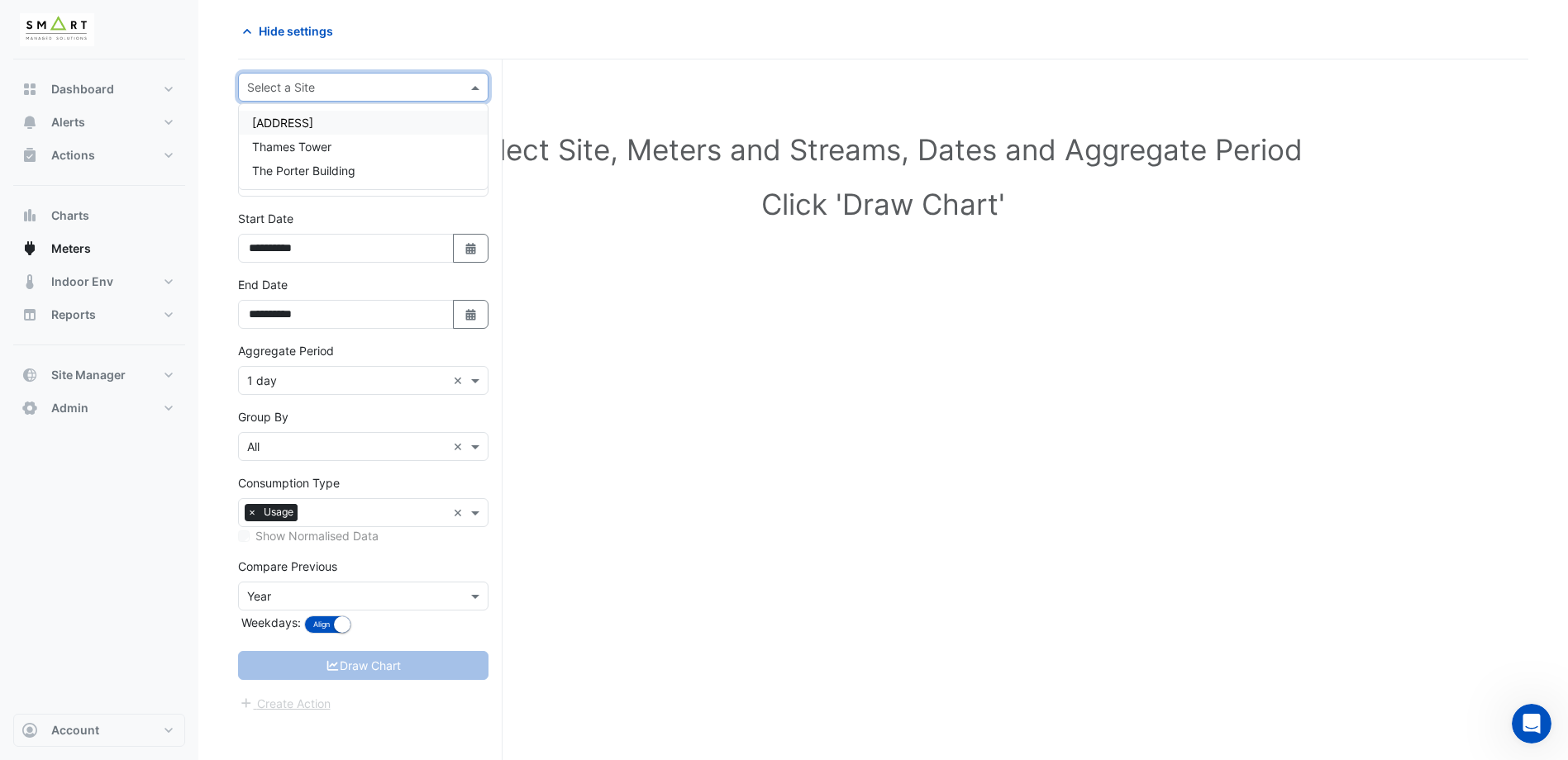 click on "[NUMBER] [STREET]" at bounding box center (363, 122) 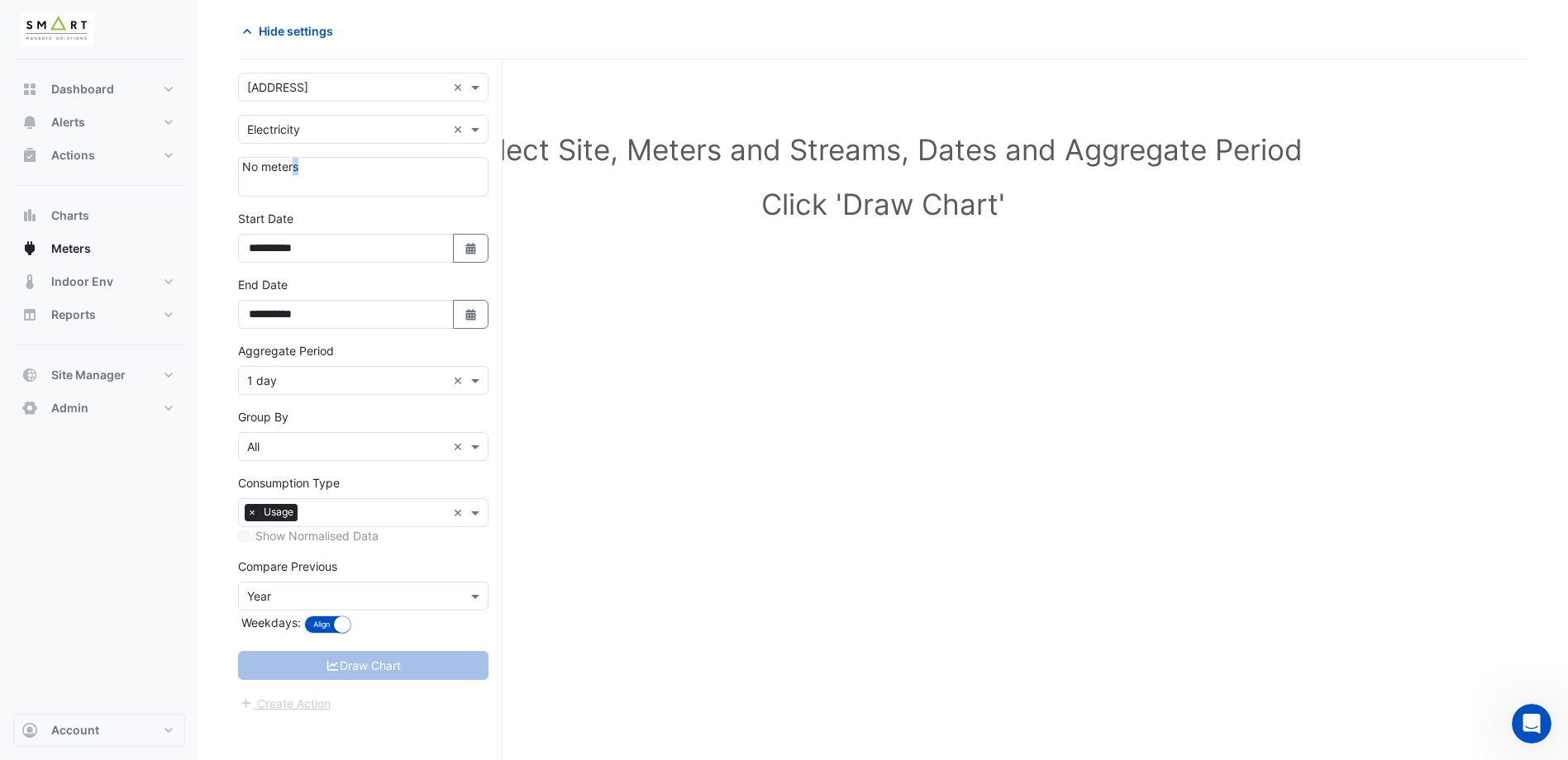 click on "No meters" at bounding box center [363, 177] 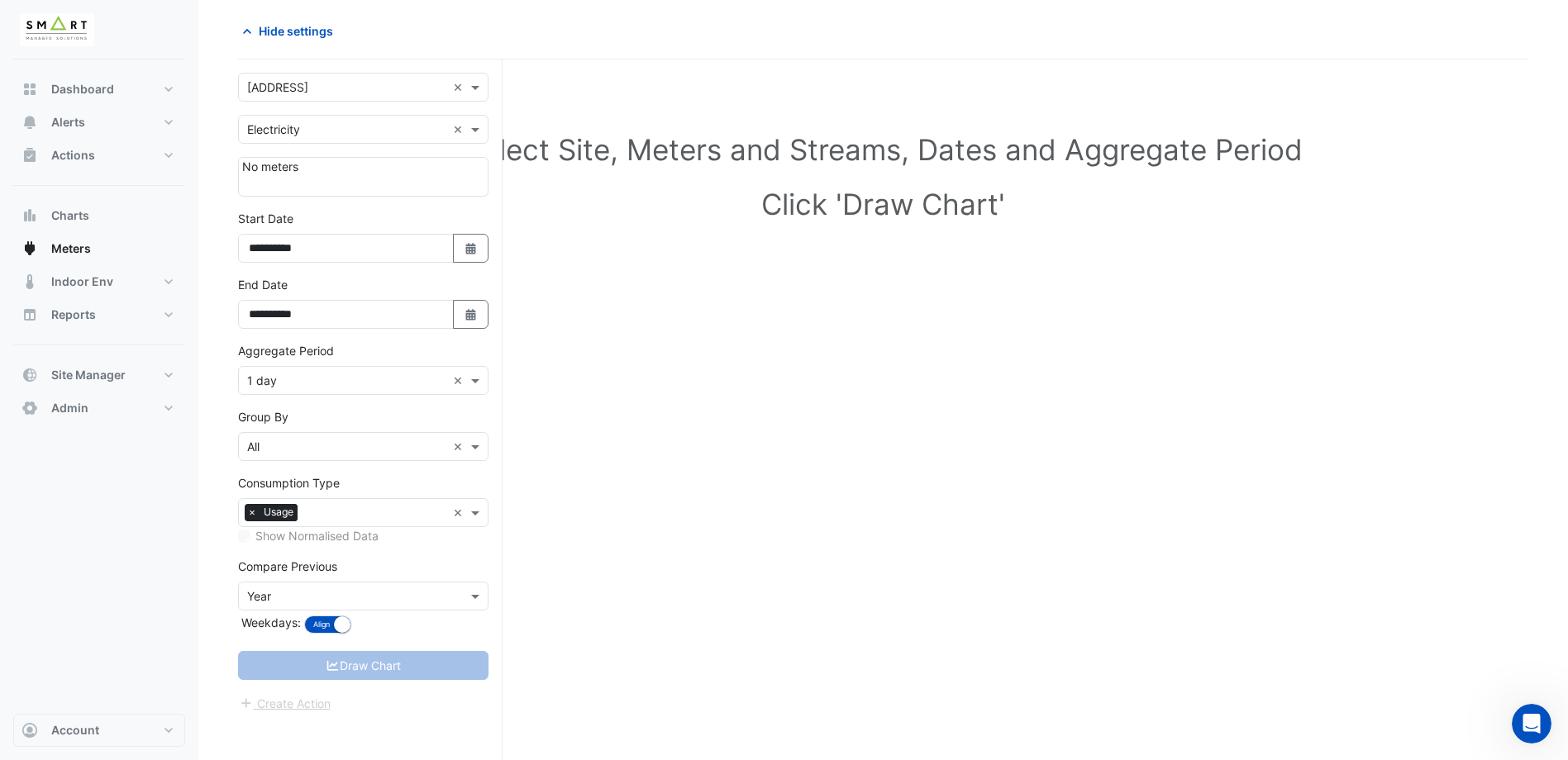 click at bounding box center (346, 130) 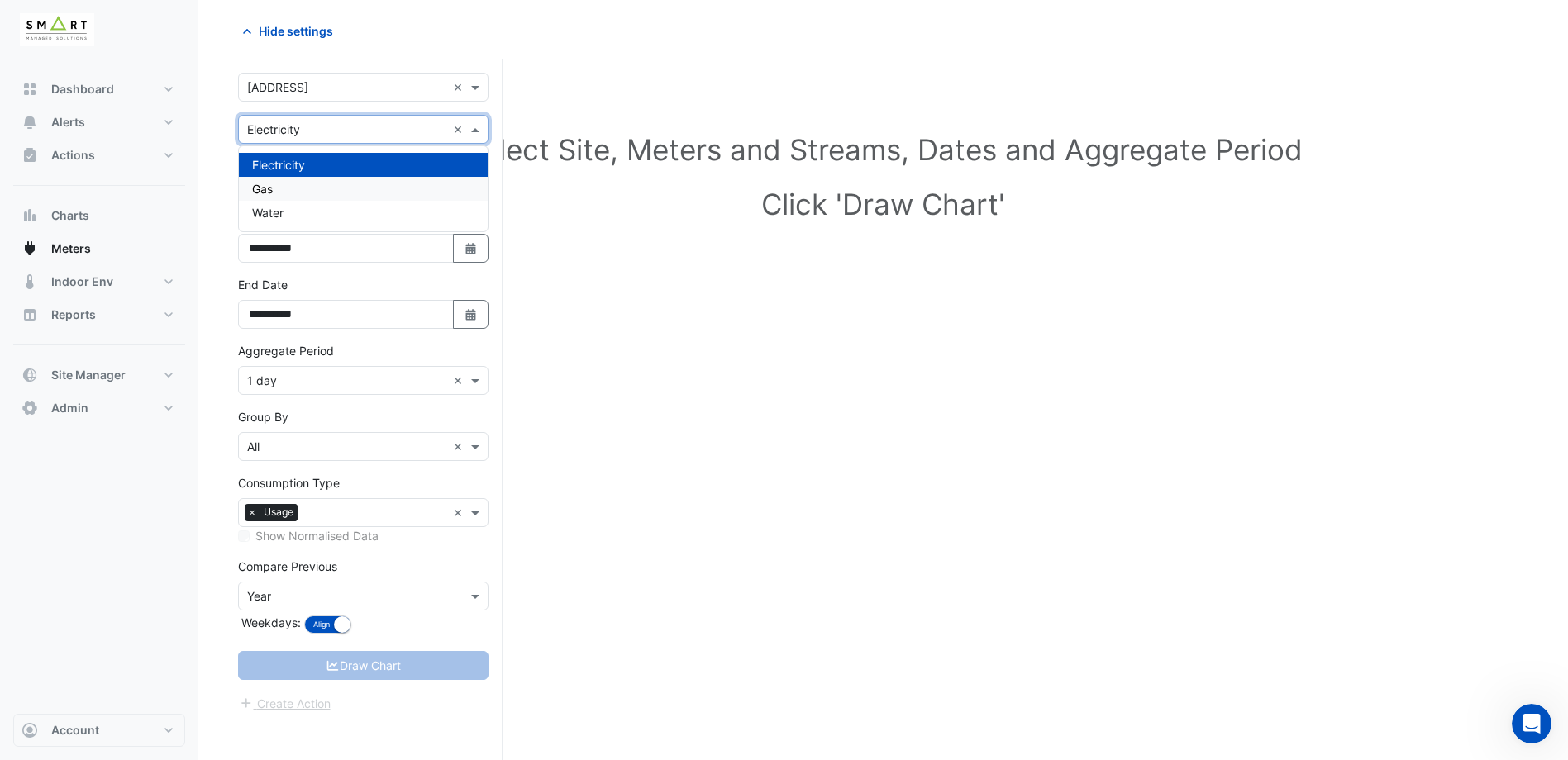 click on "Gas" at bounding box center (363, 188) 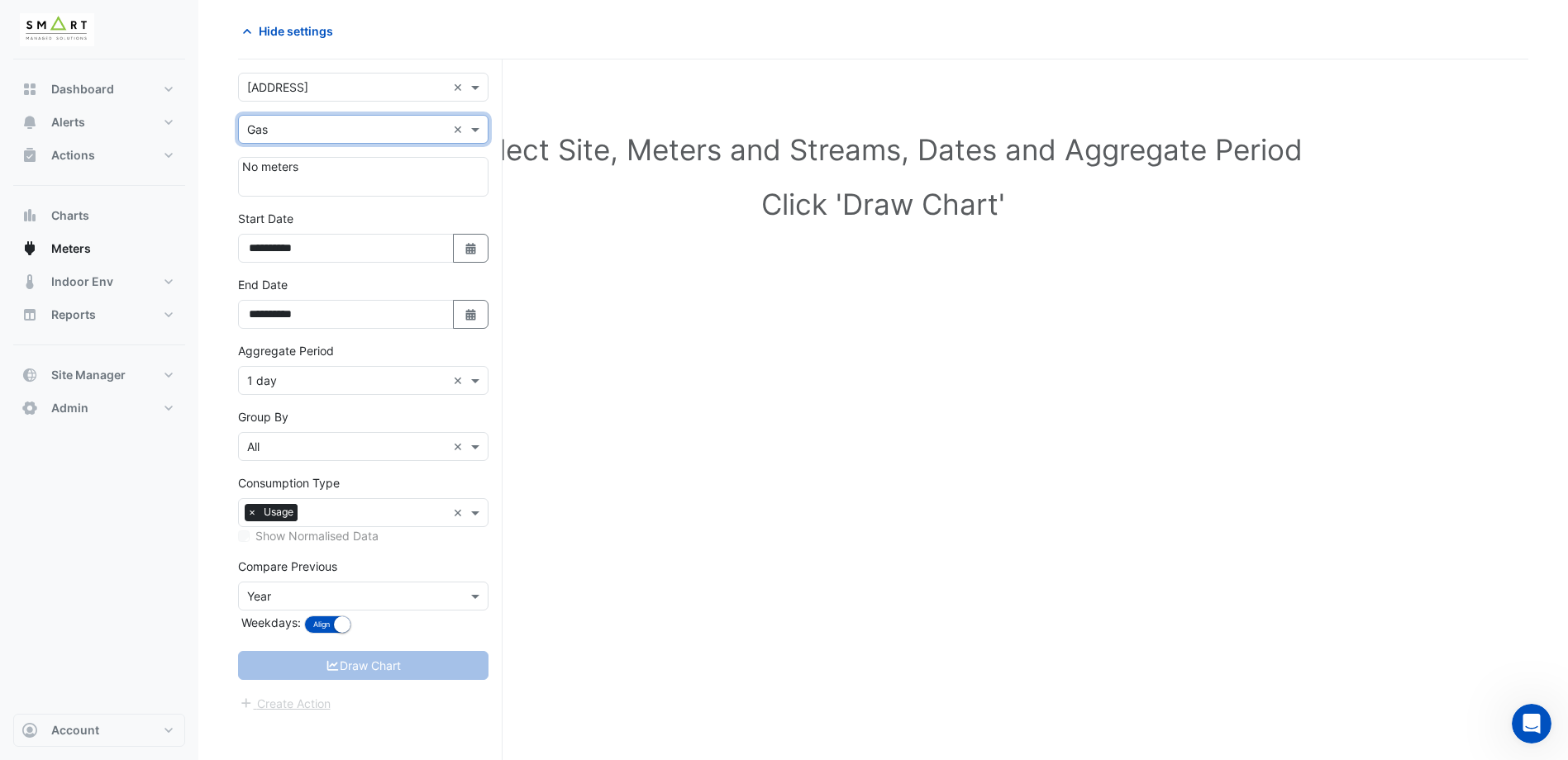 click on "No meters" at bounding box center (363, 177) 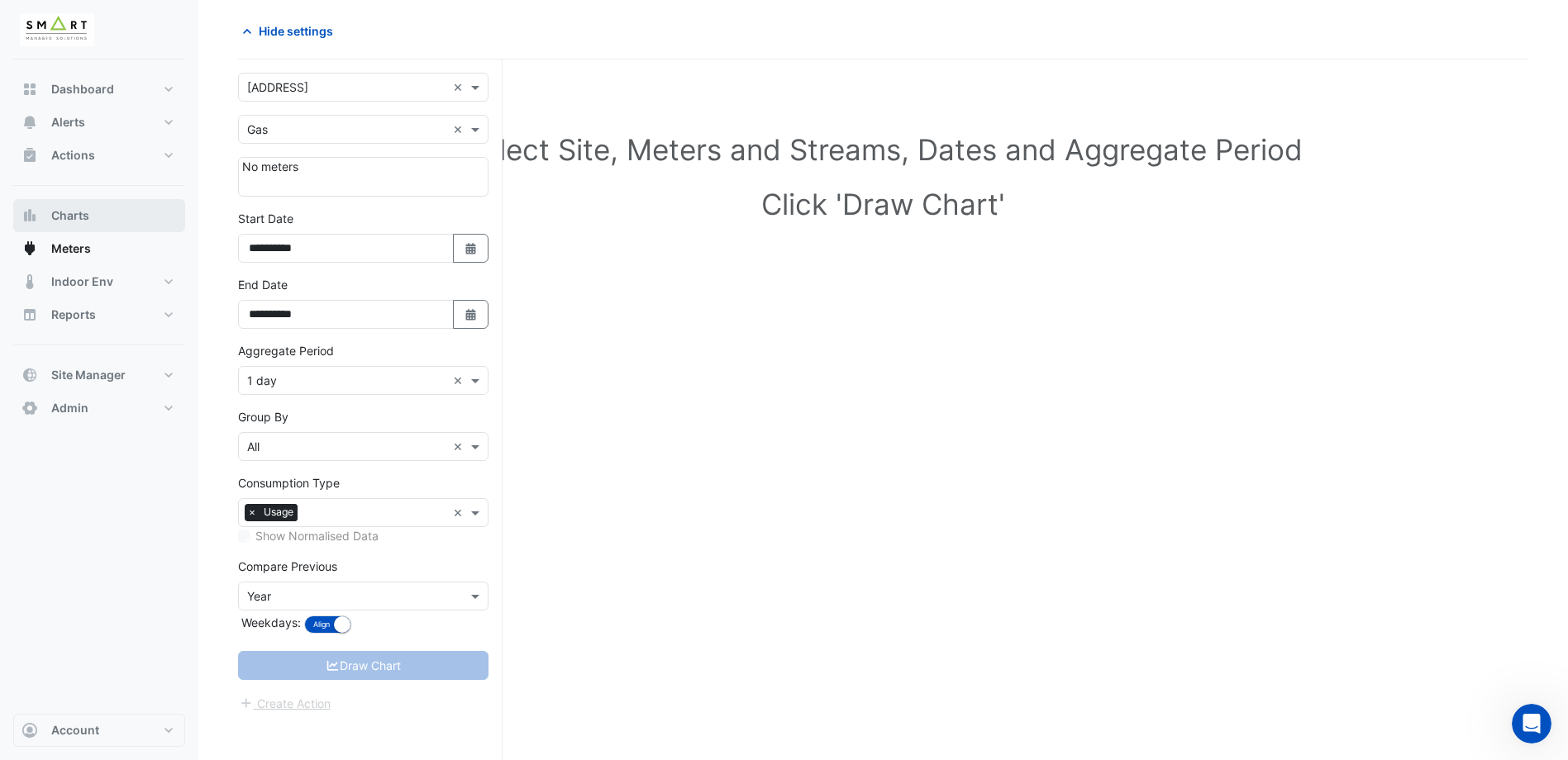 click on "Charts" at bounding box center [70, 216] 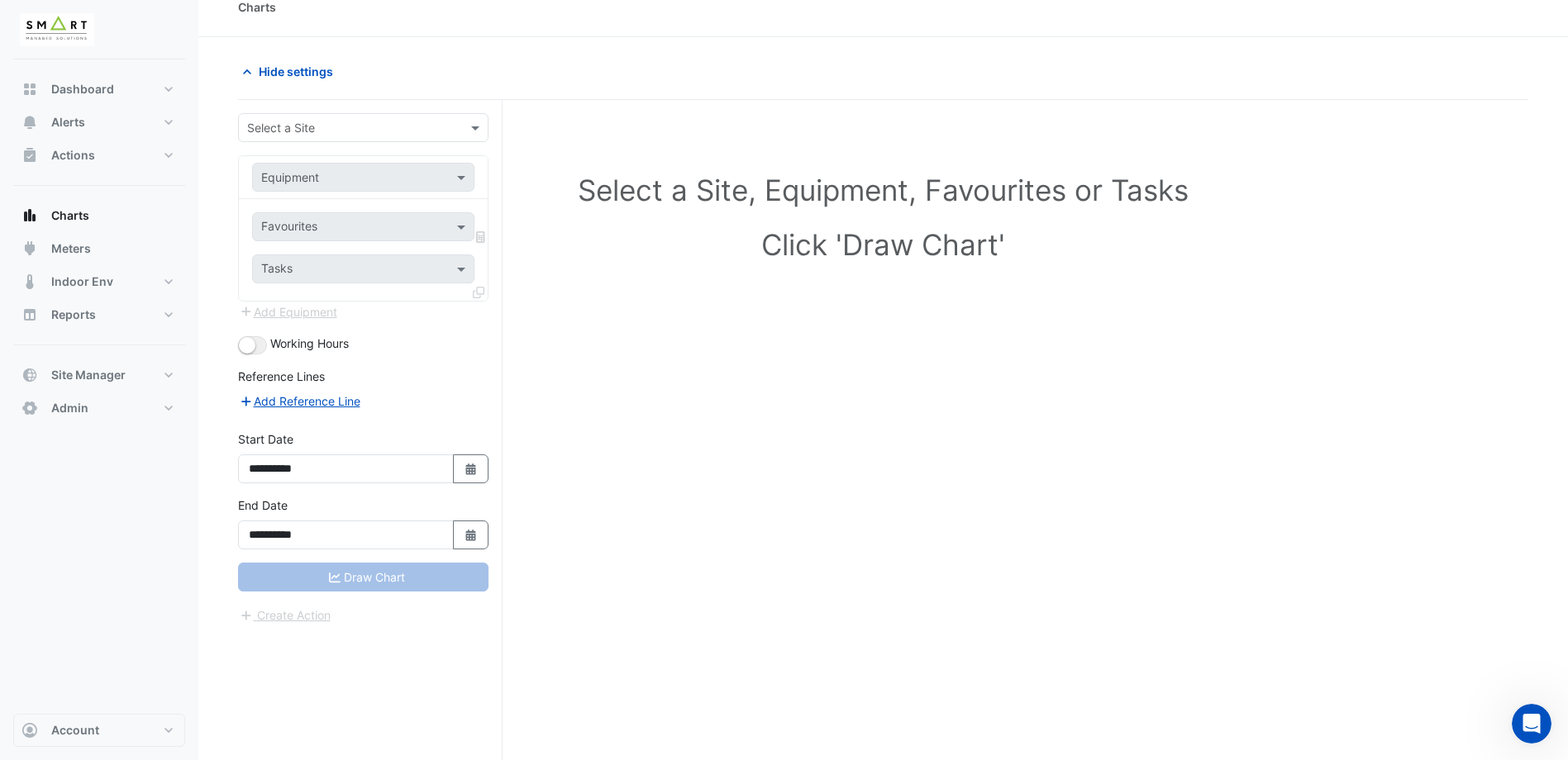 scroll, scrollTop: 0, scrollLeft: 0, axis: both 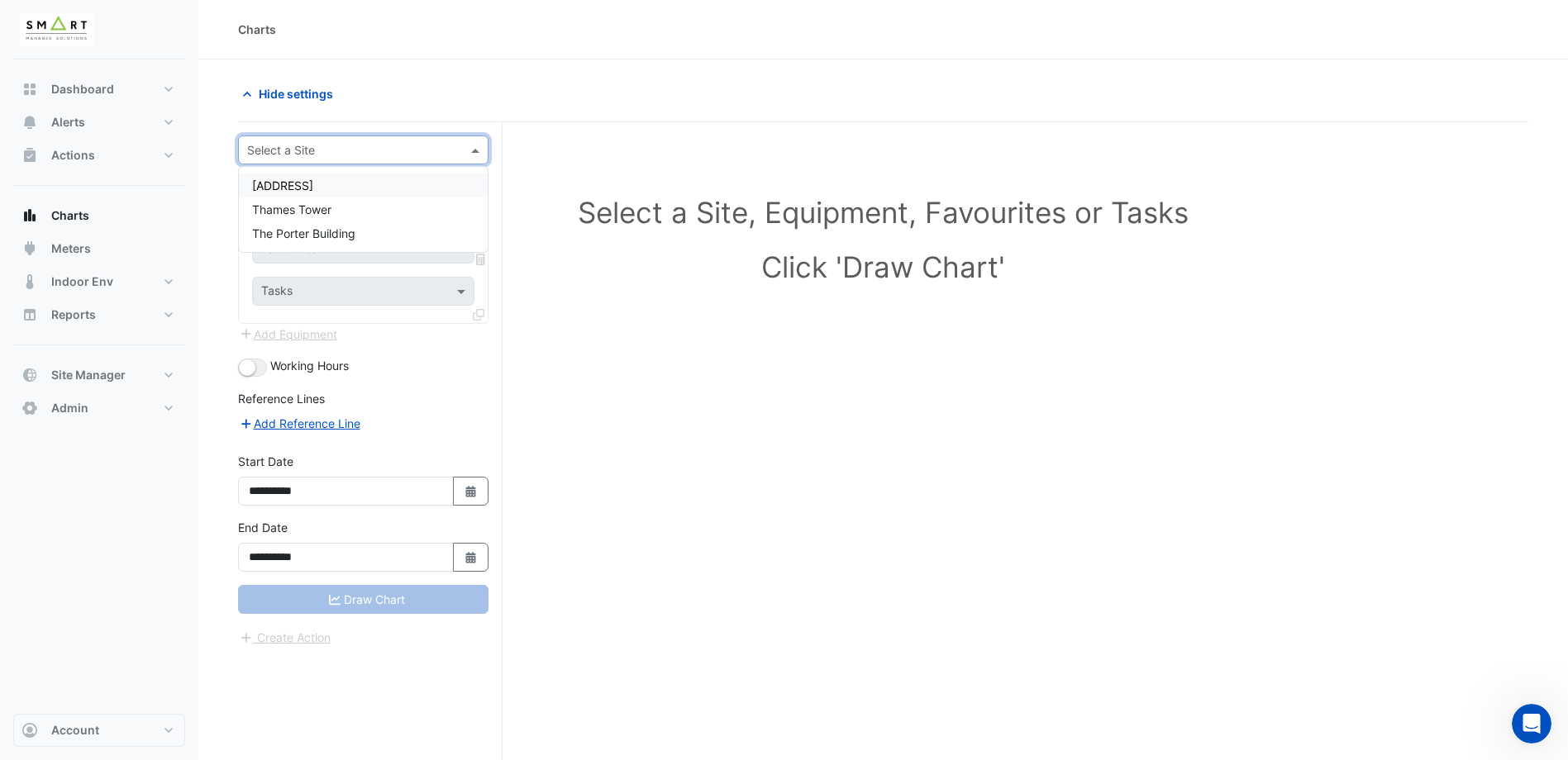 click at bounding box center (346, 150) 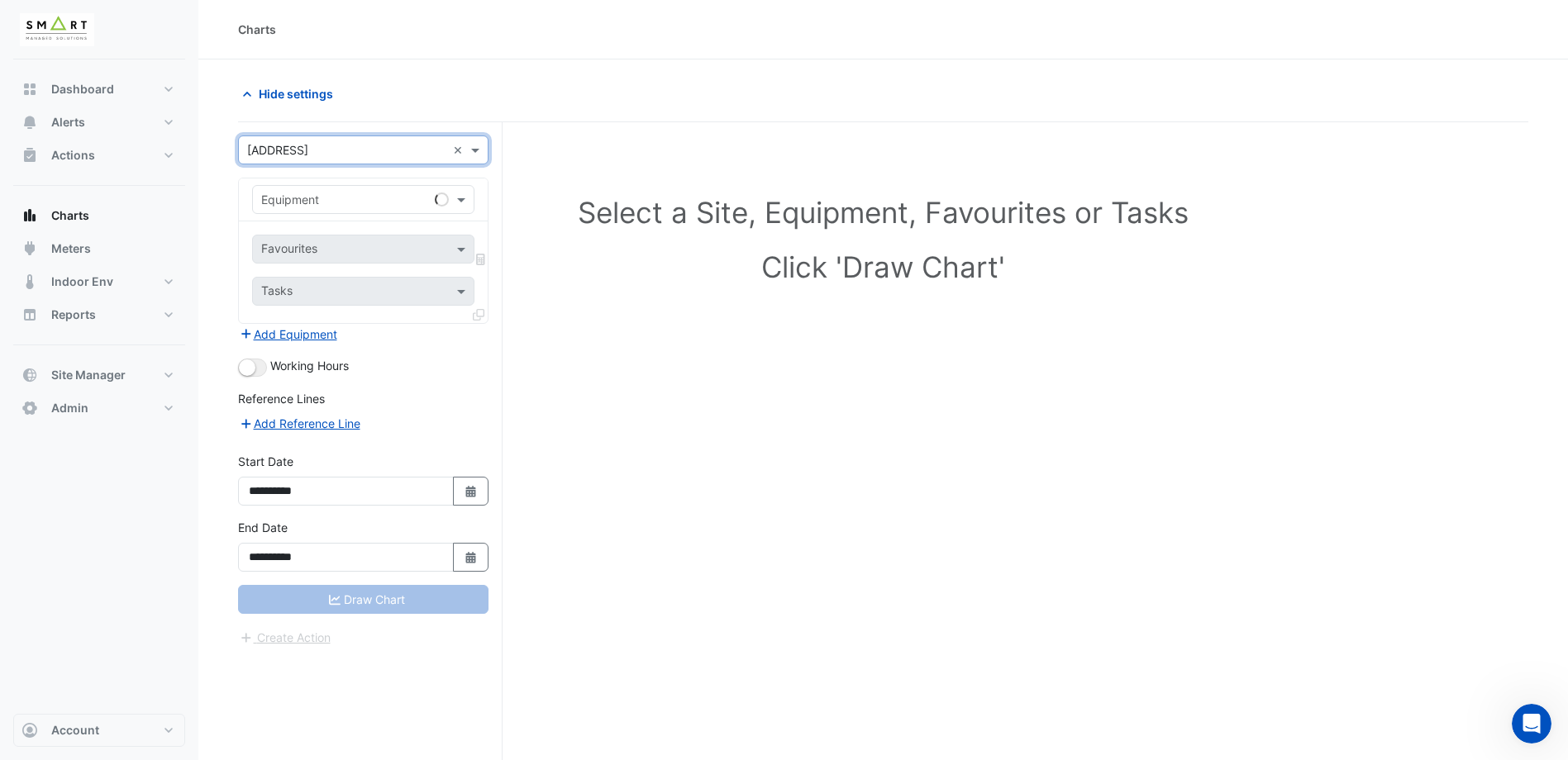 click at bounding box center (363, 150) 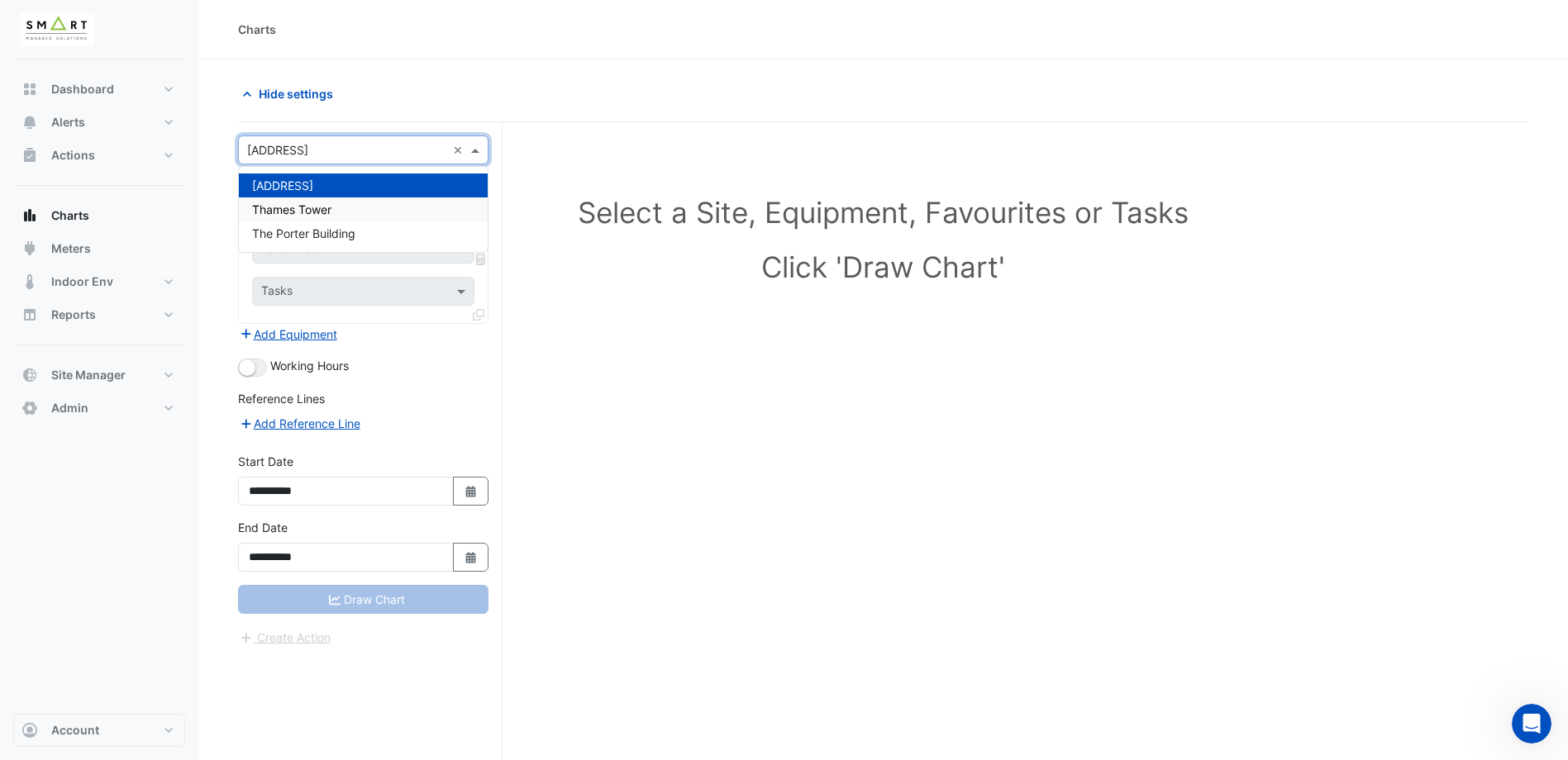 click on "Thames Tower" at bounding box center (363, 209) 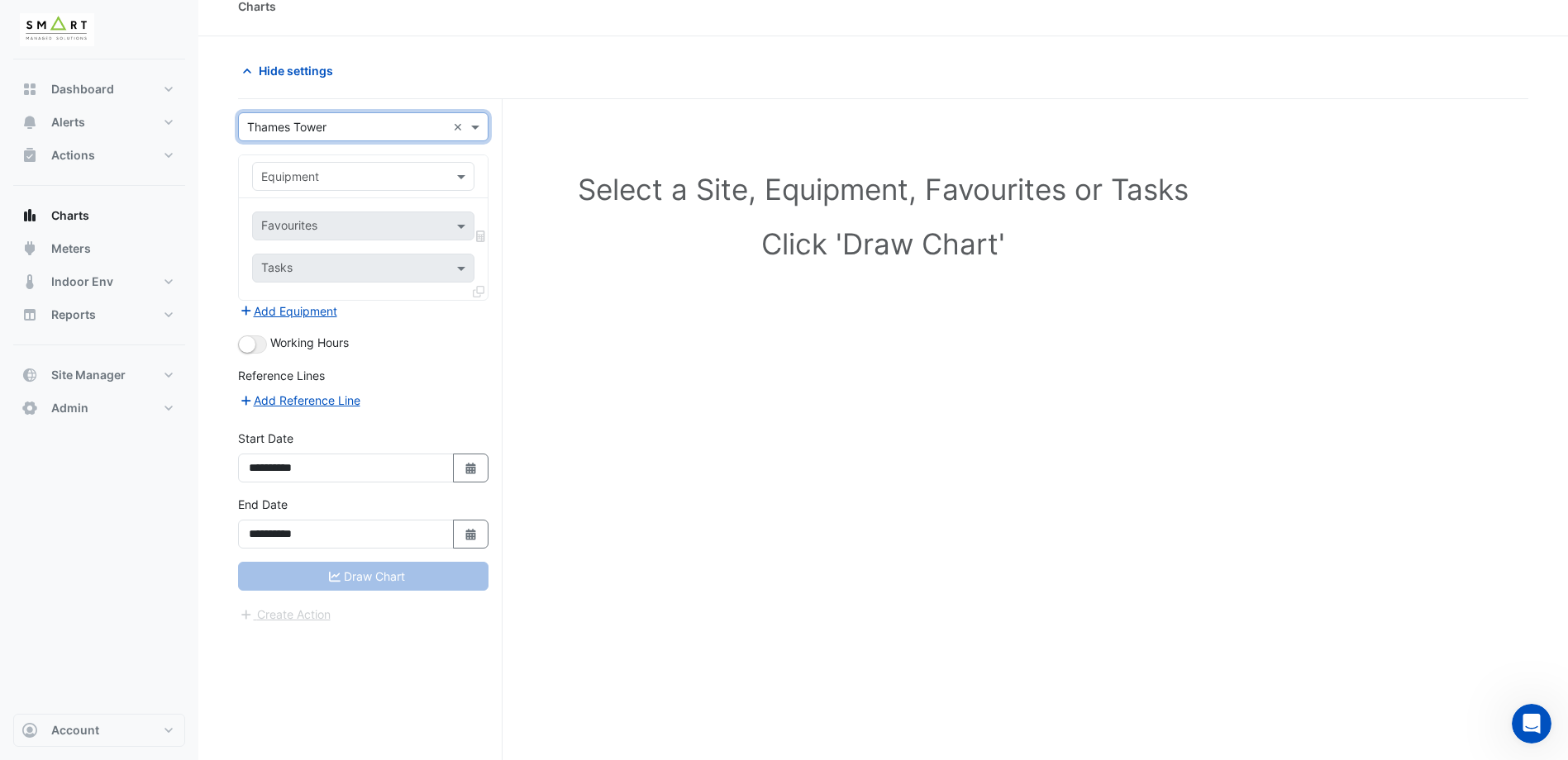 scroll, scrollTop: 63, scrollLeft: 0, axis: vertical 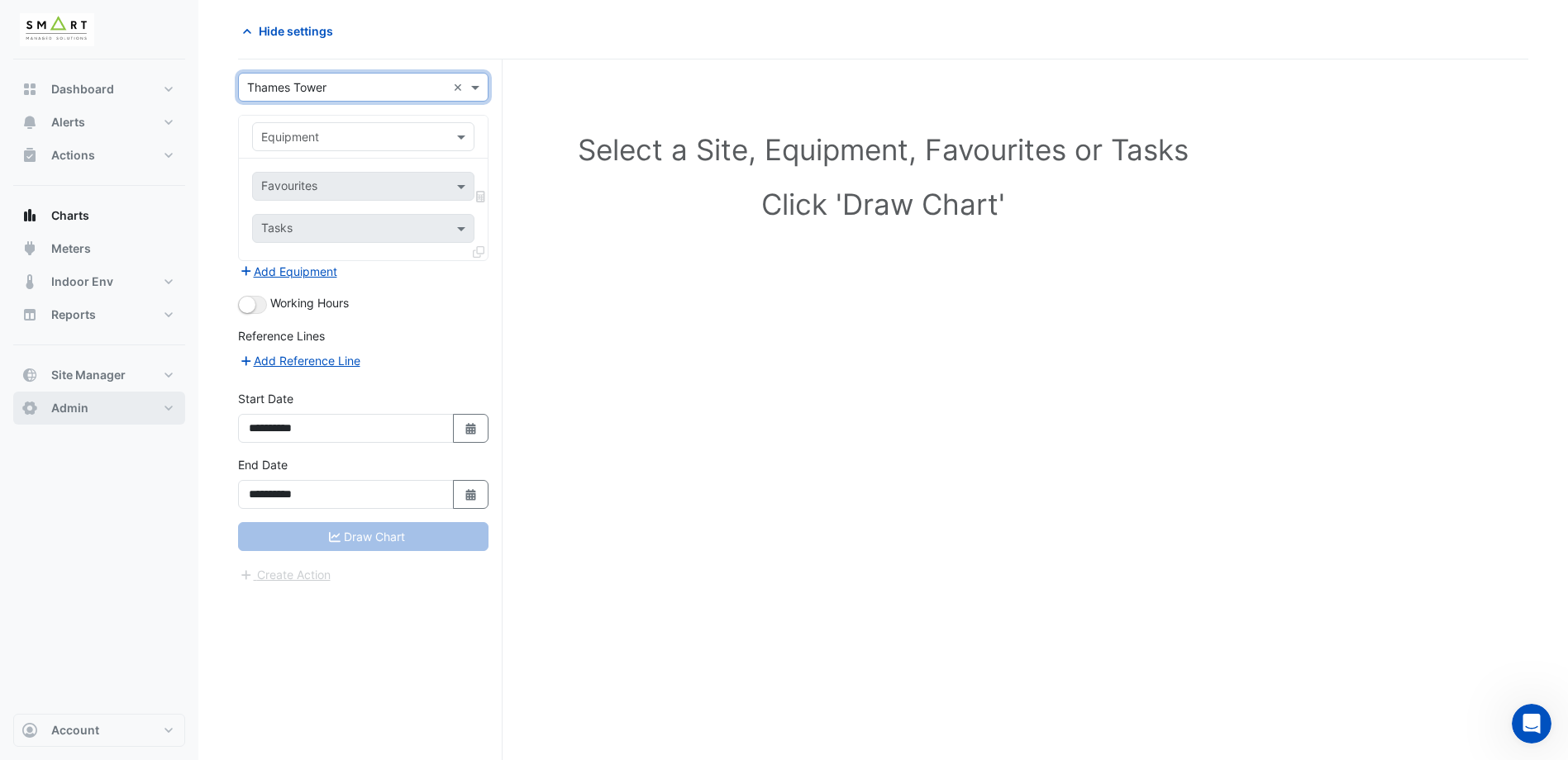 click on "Admin" at bounding box center [99, 408] 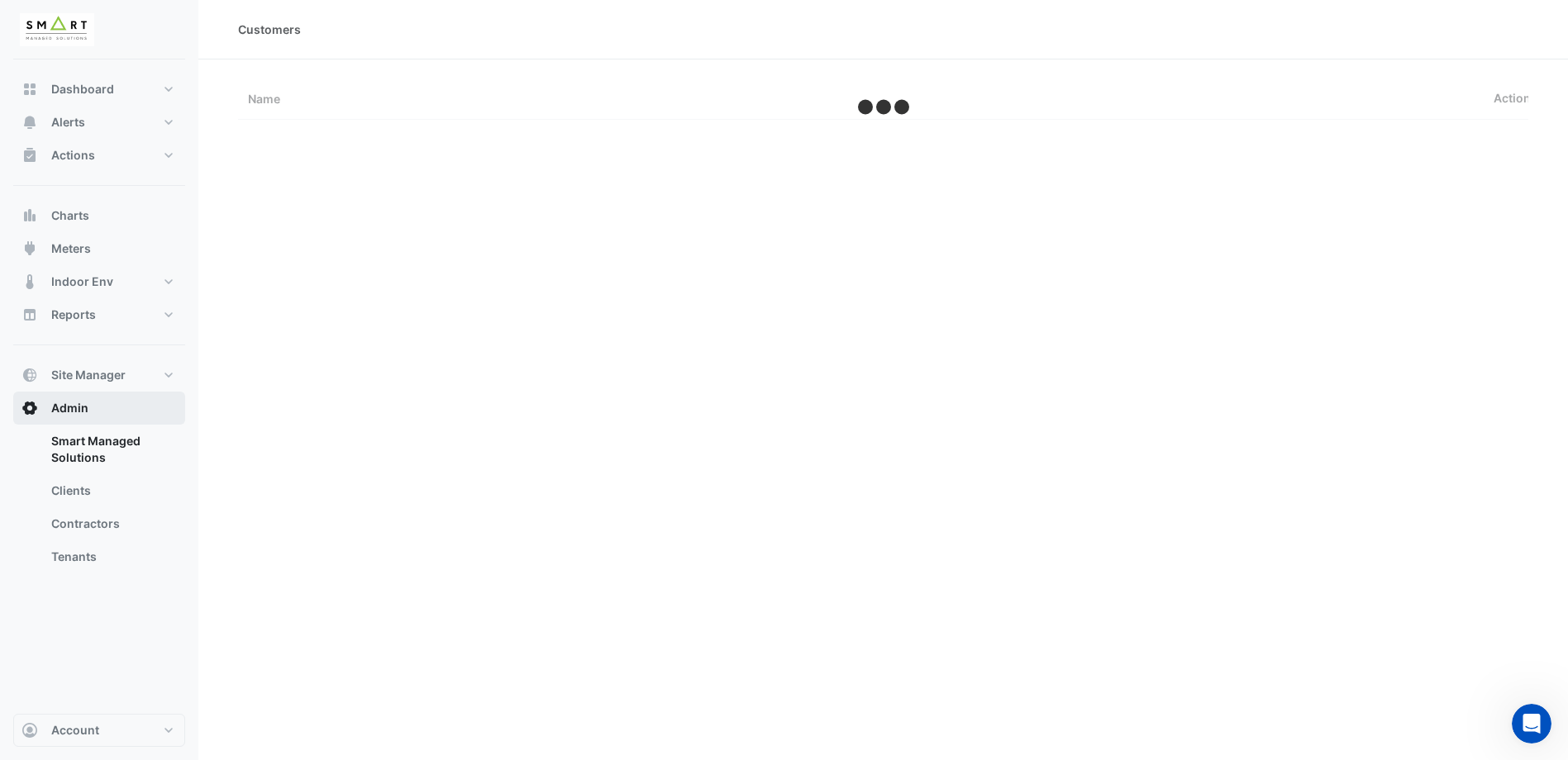 scroll, scrollTop: 0, scrollLeft: 0, axis: both 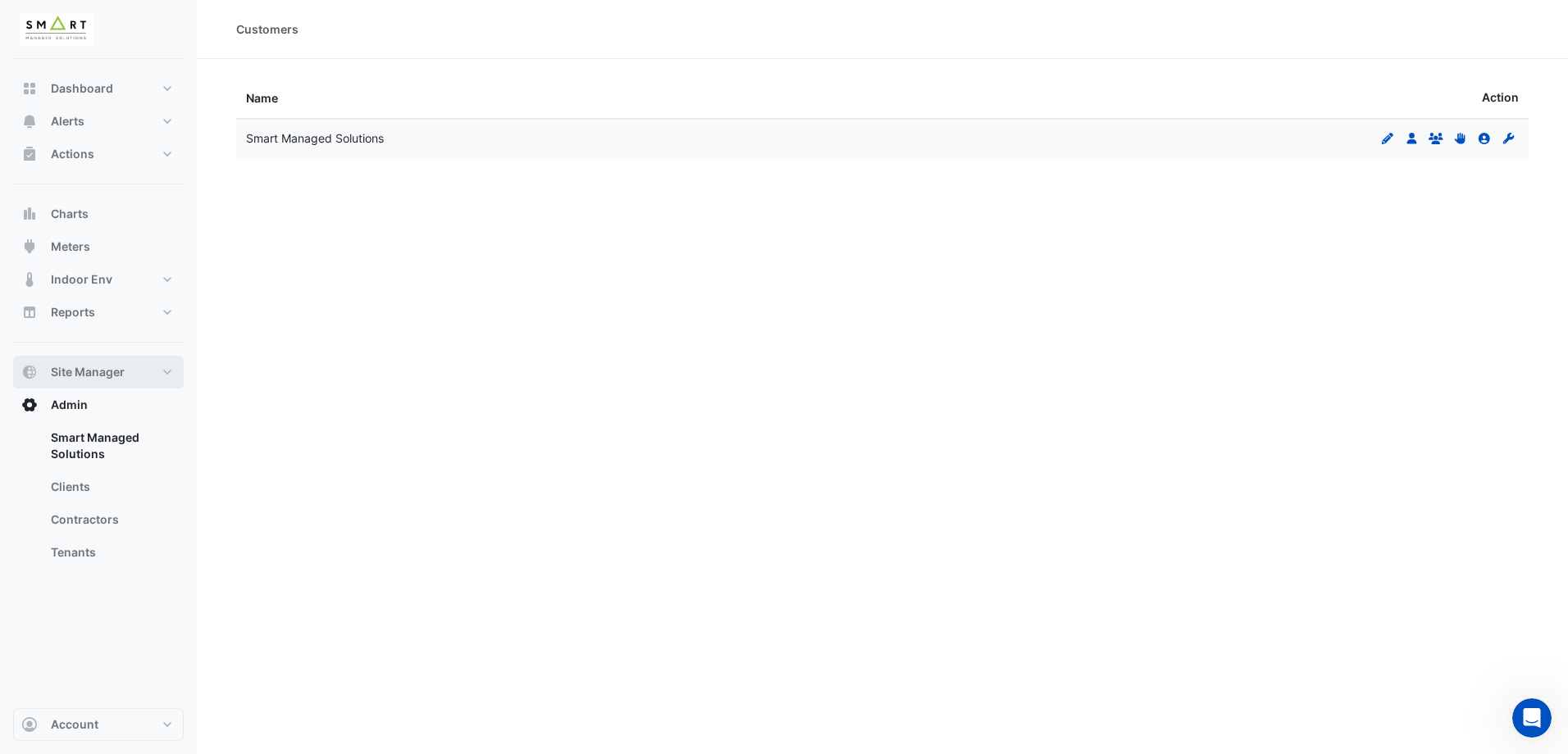 click on "Site Manager" at bounding box center [98, 372] 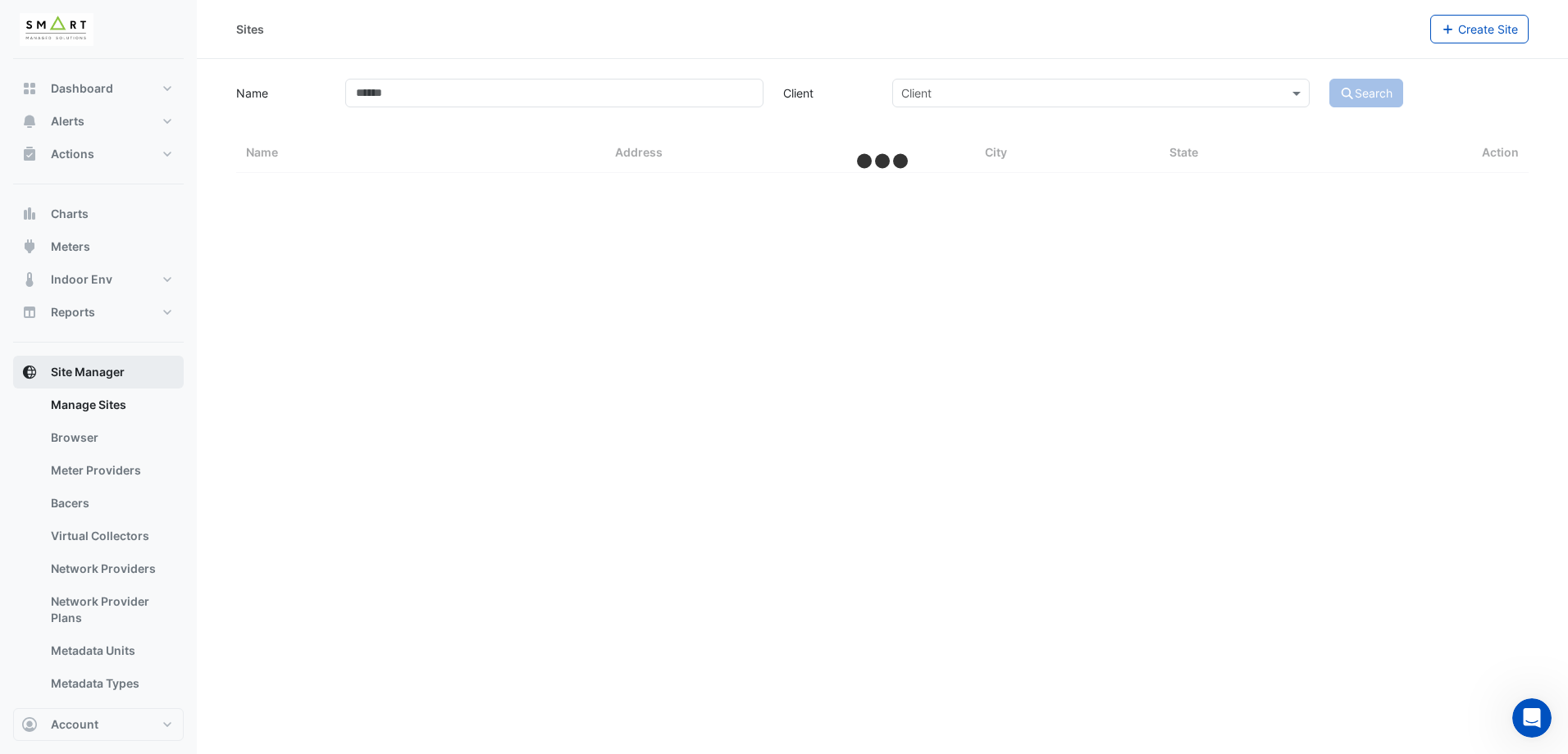 select on "***" 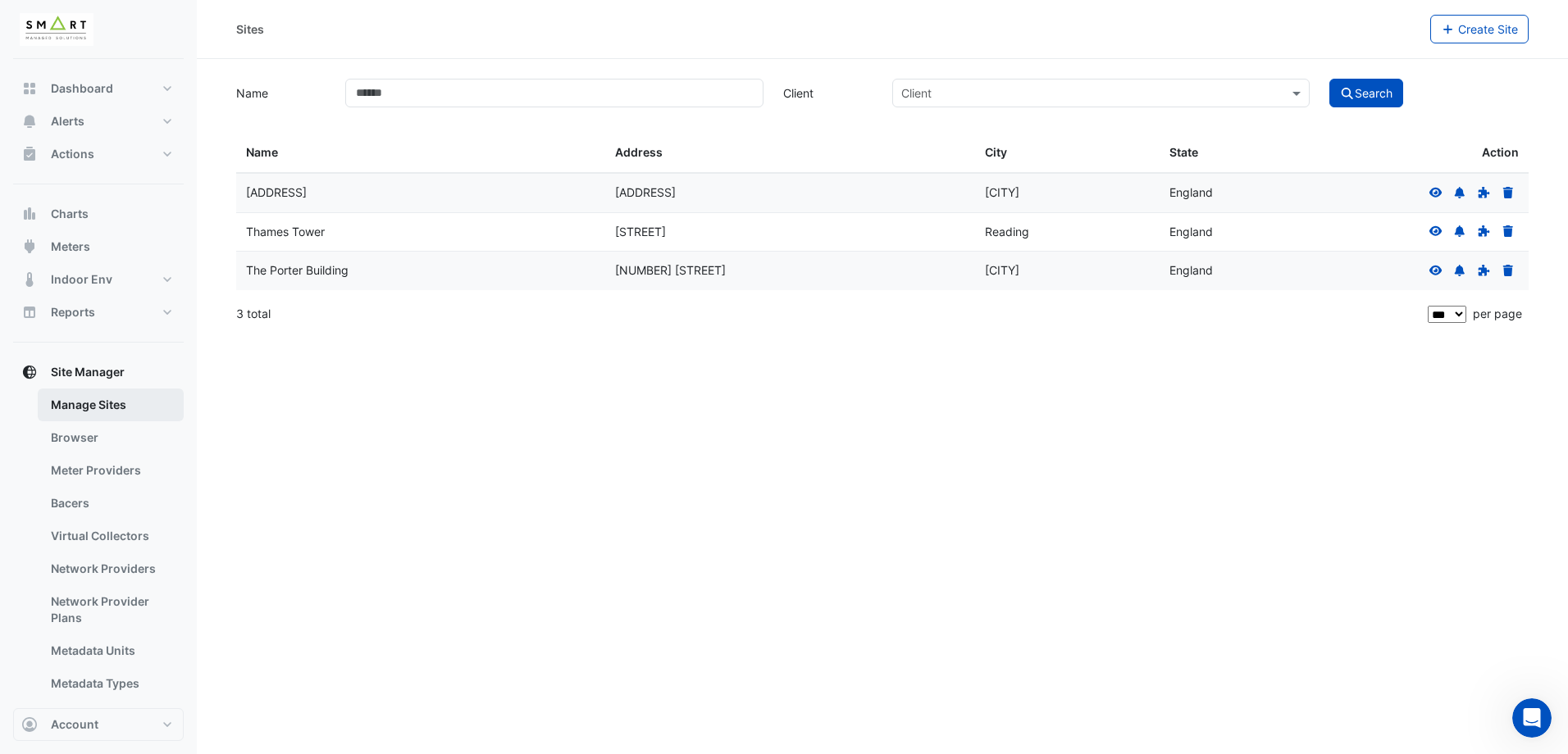 click on "Manage Sites" at bounding box center (111, 405) 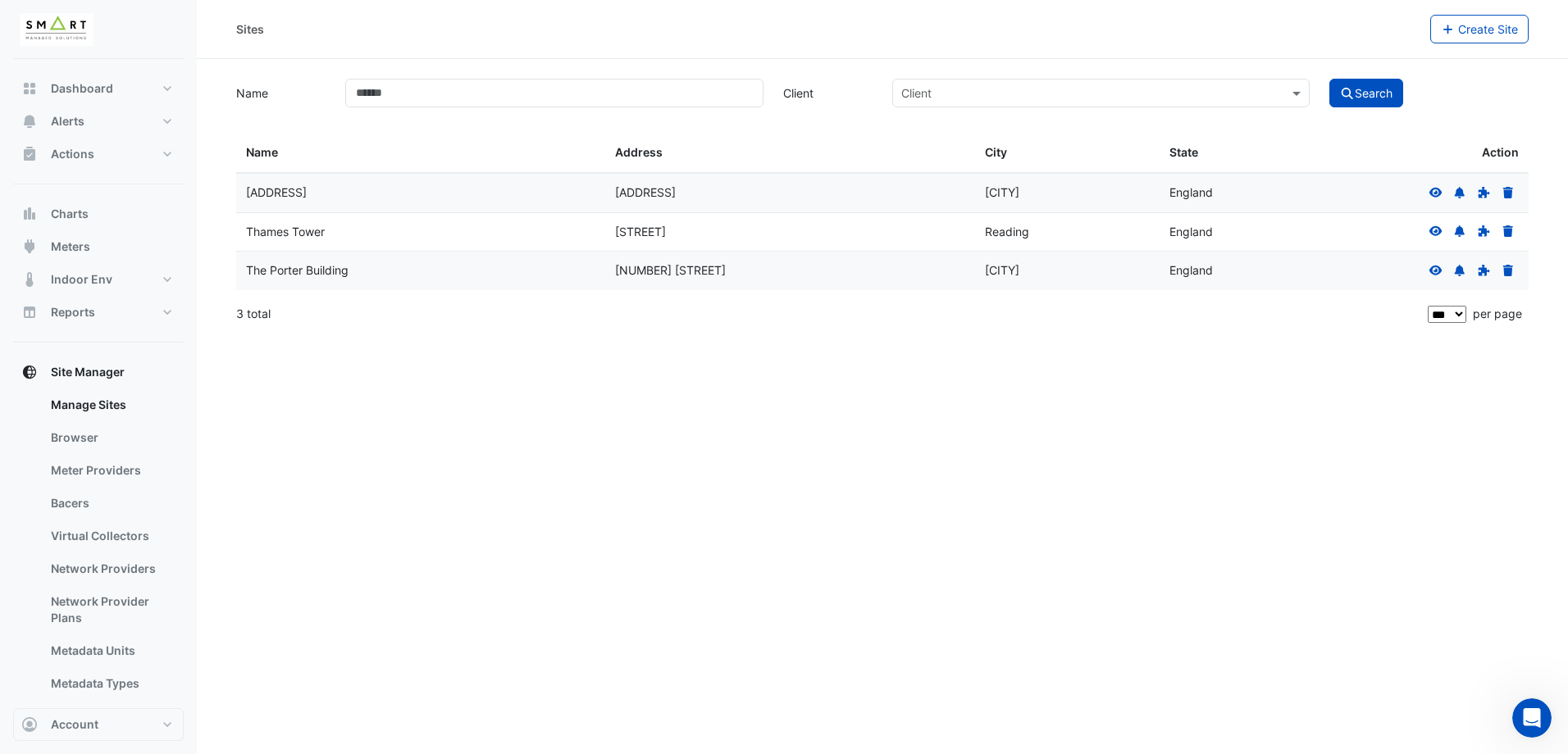 click 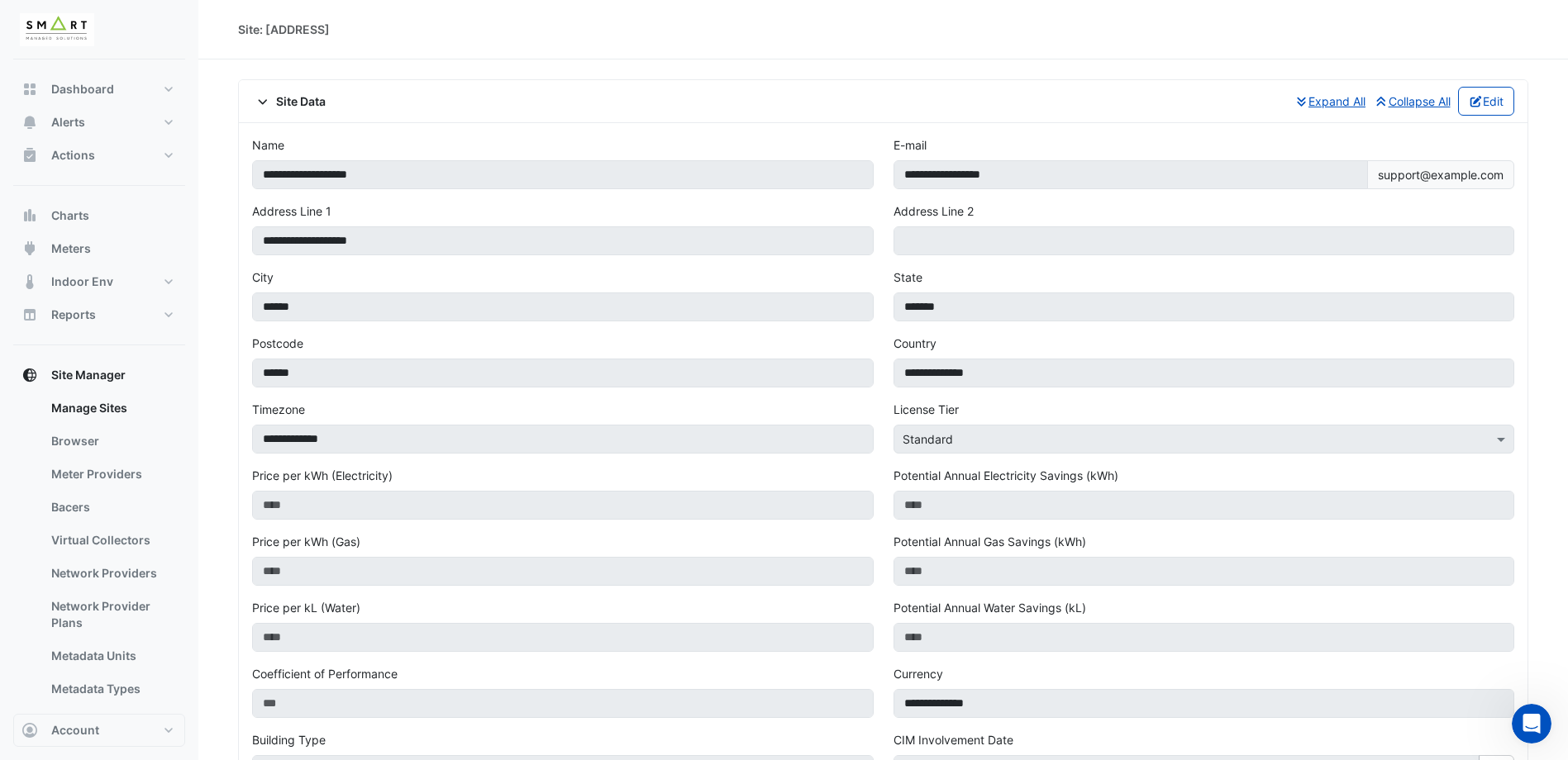drag, startPoint x: 1468, startPoint y: 176, endPoint x: 1456, endPoint y: 182, distance: 13.416408 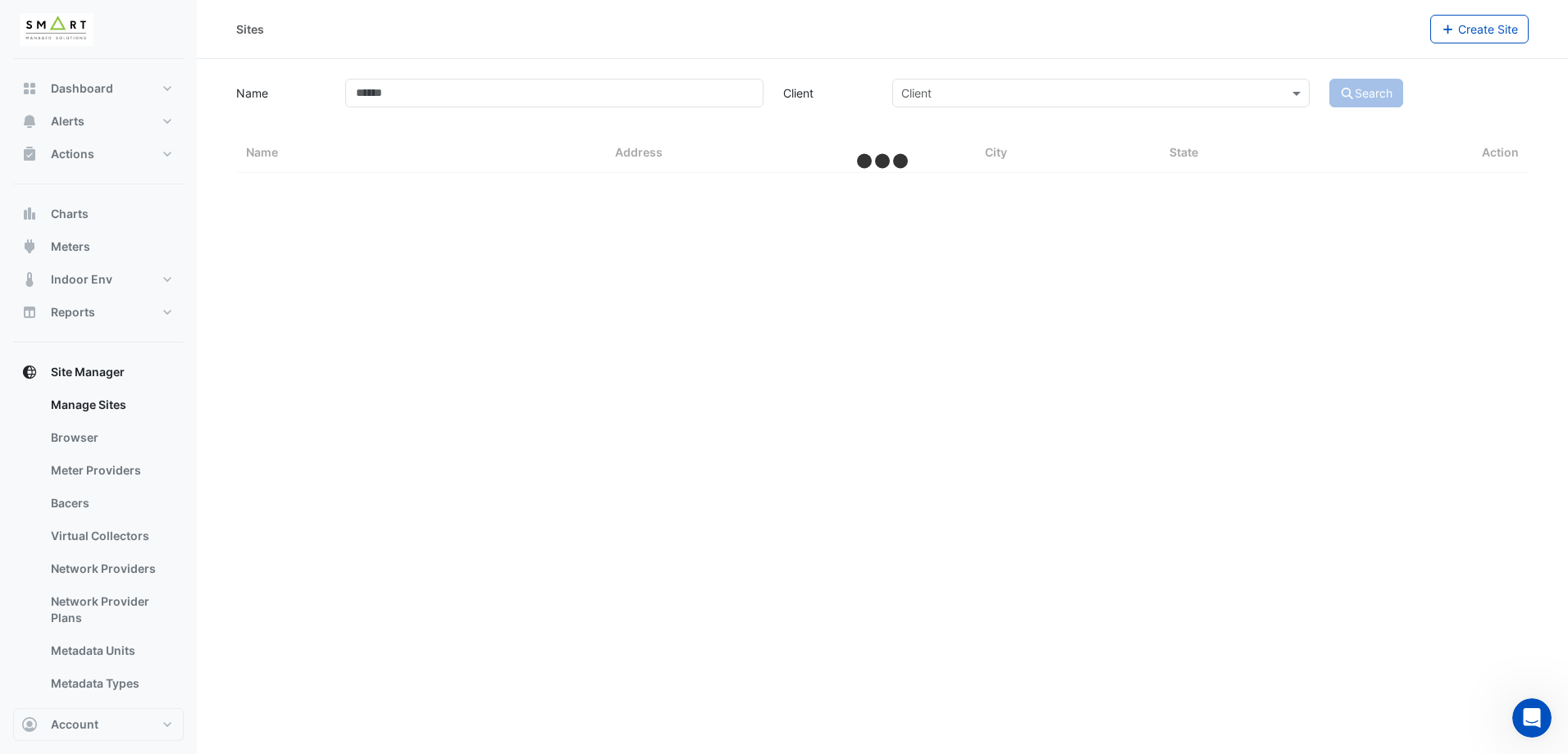 select on "***" 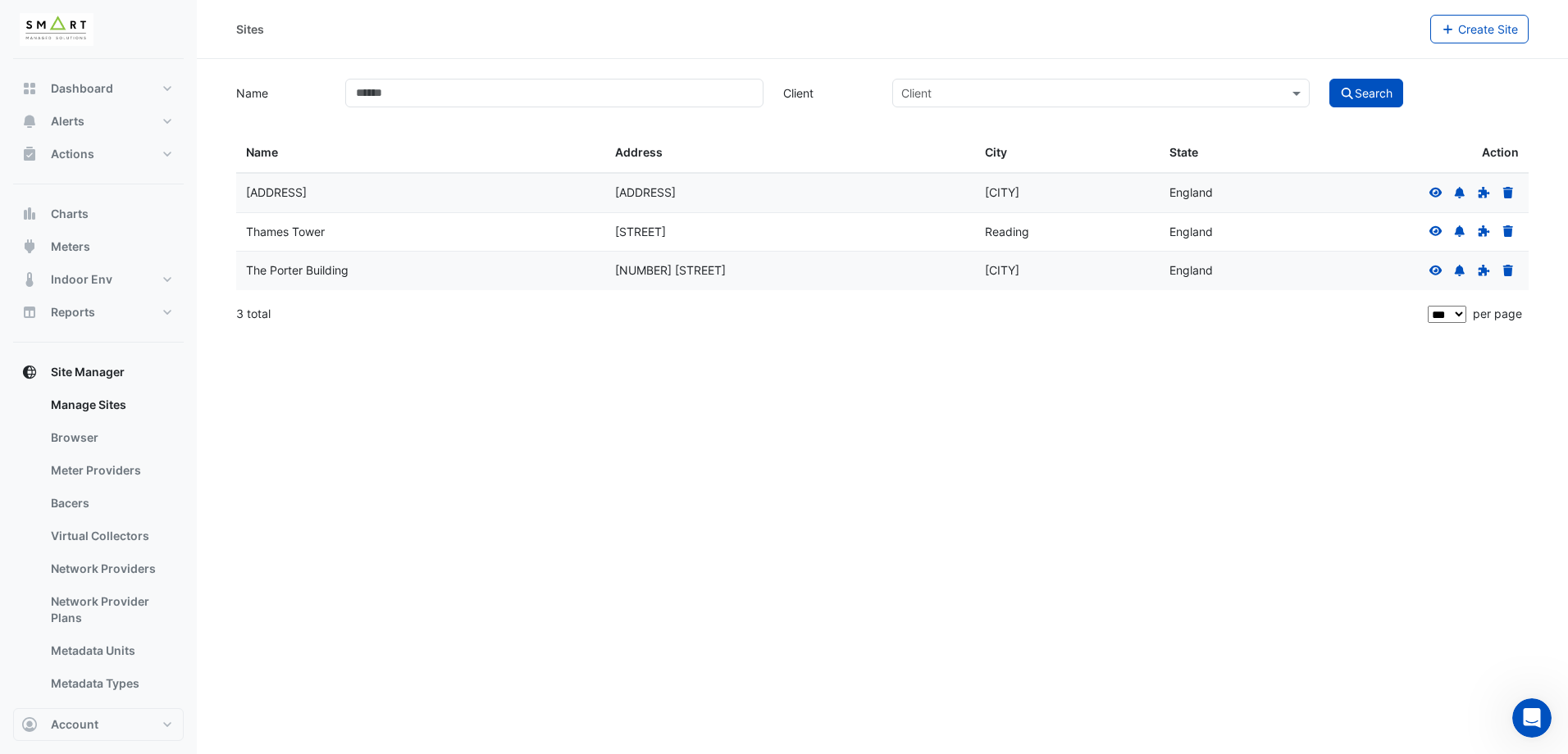 click 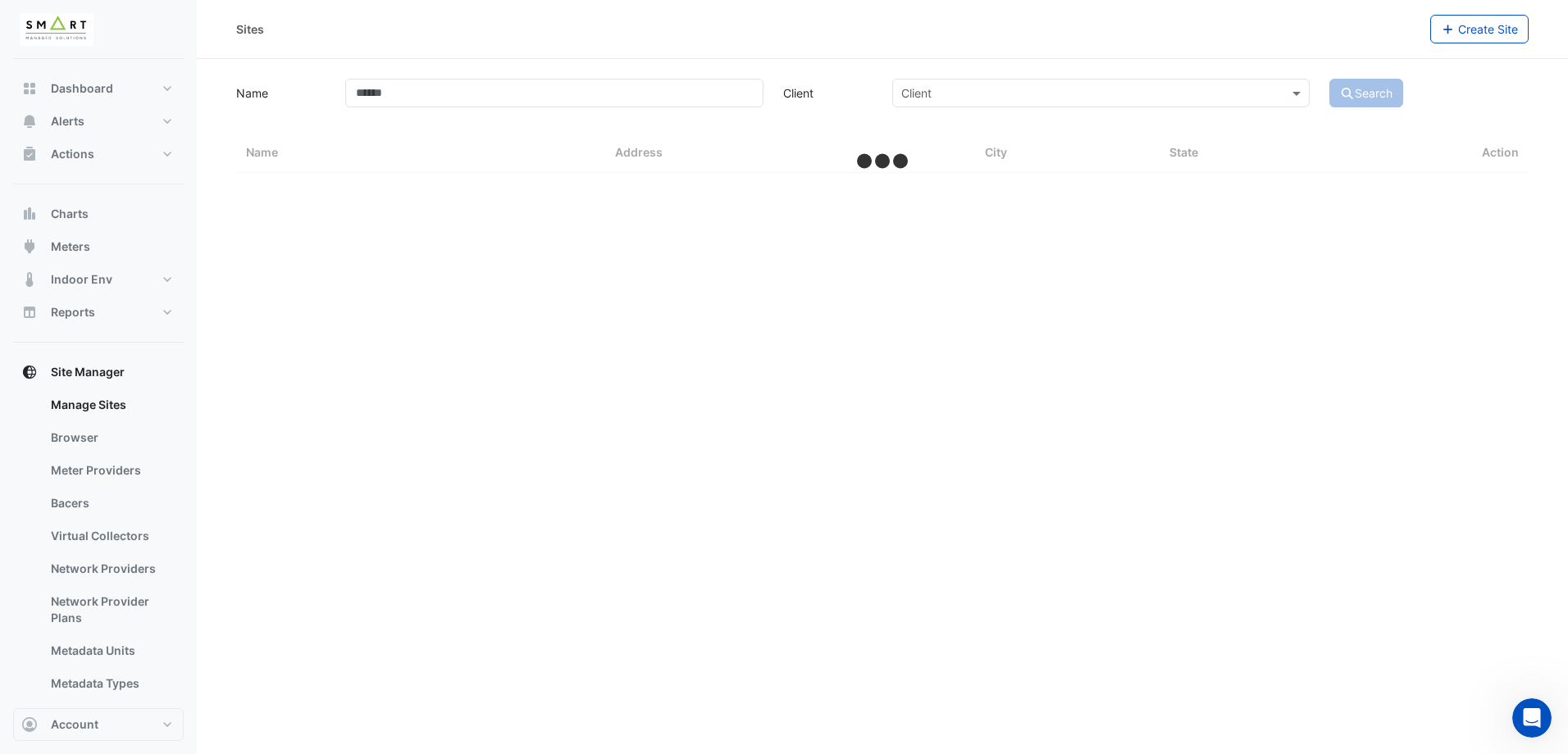 select on "***" 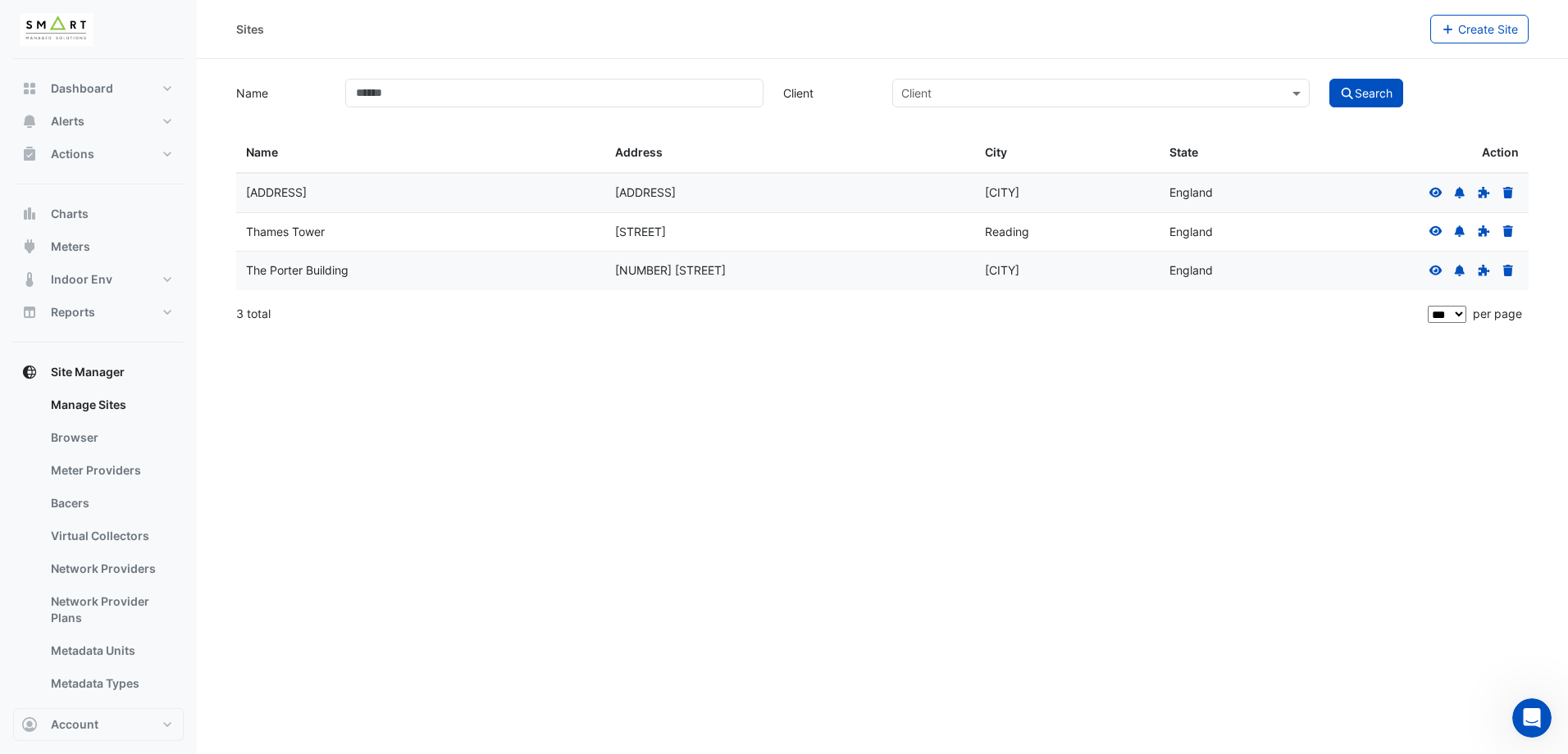 click 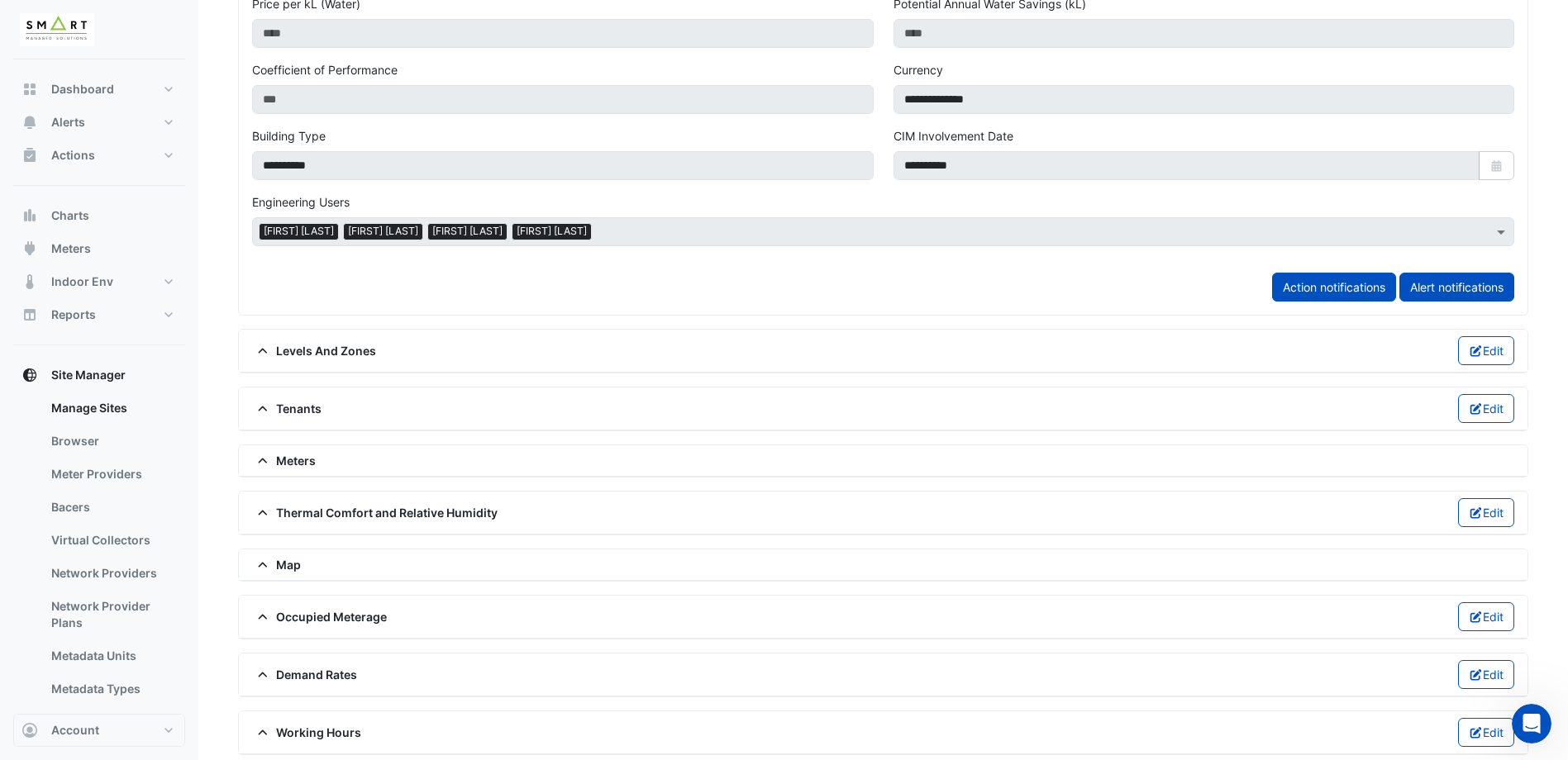 scroll, scrollTop: 612, scrollLeft: 0, axis: vertical 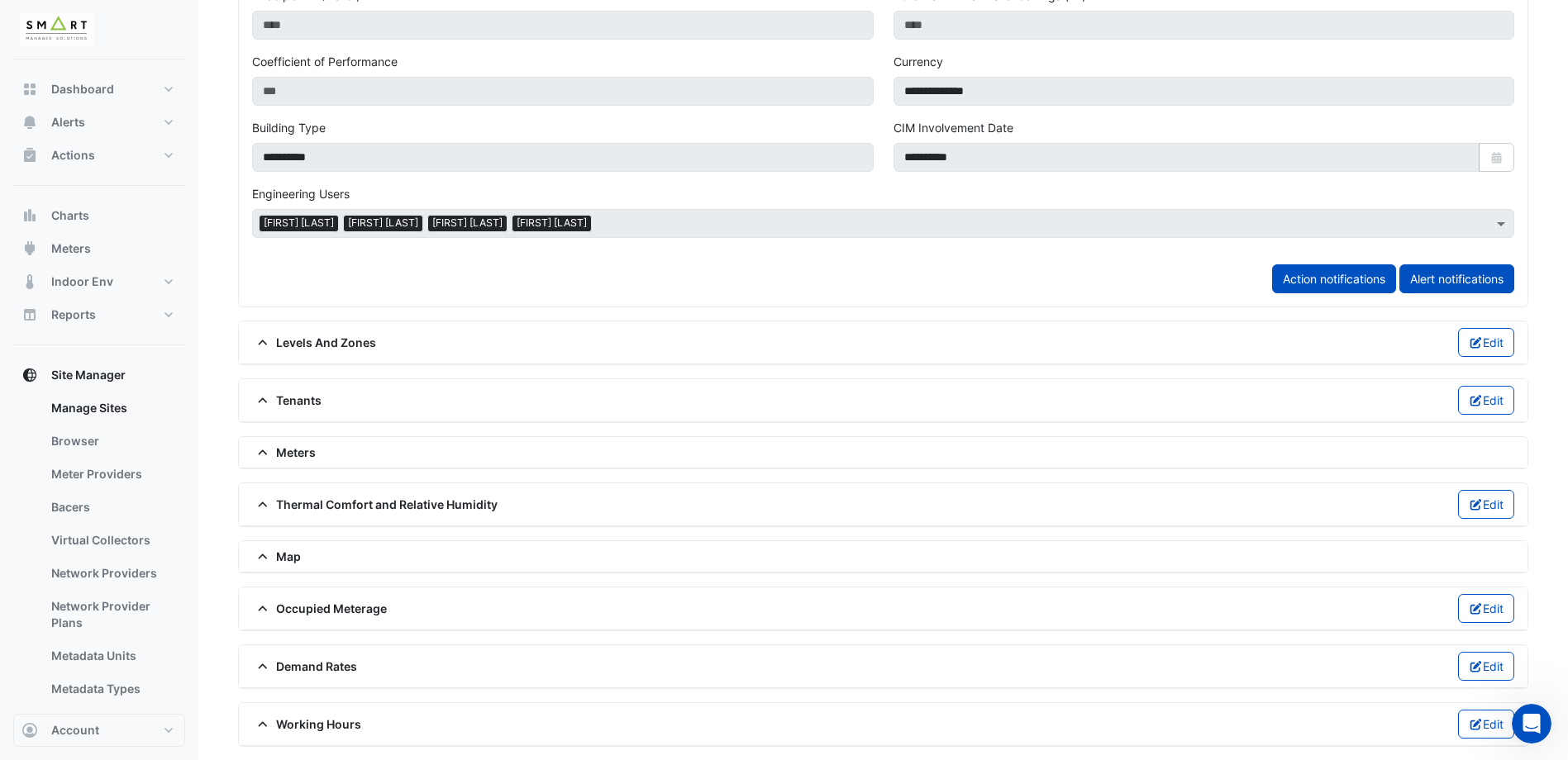 click on "**********" 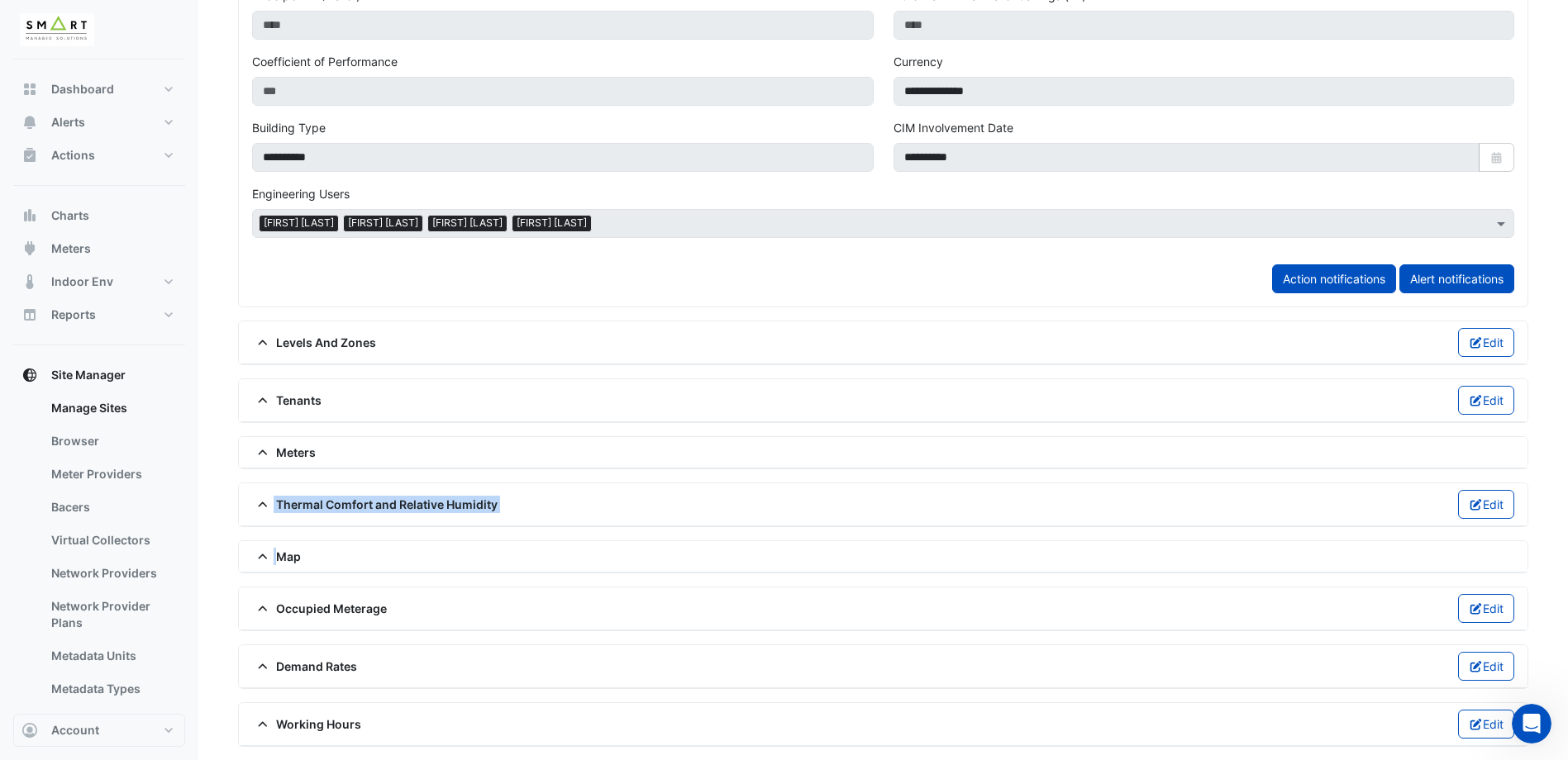 drag, startPoint x: 279, startPoint y: 541, endPoint x: 265, endPoint y: 556, distance: 20.518285 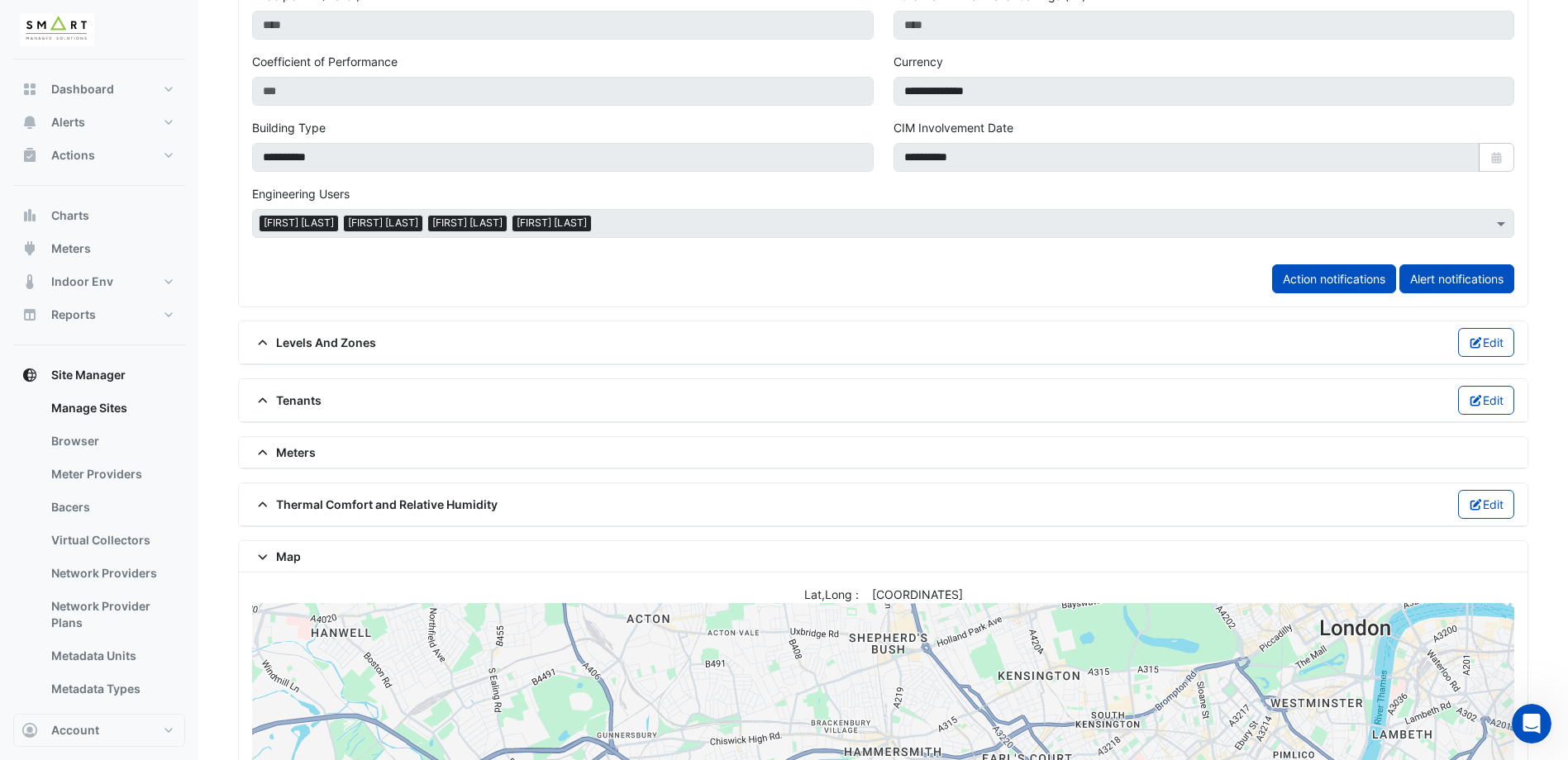click 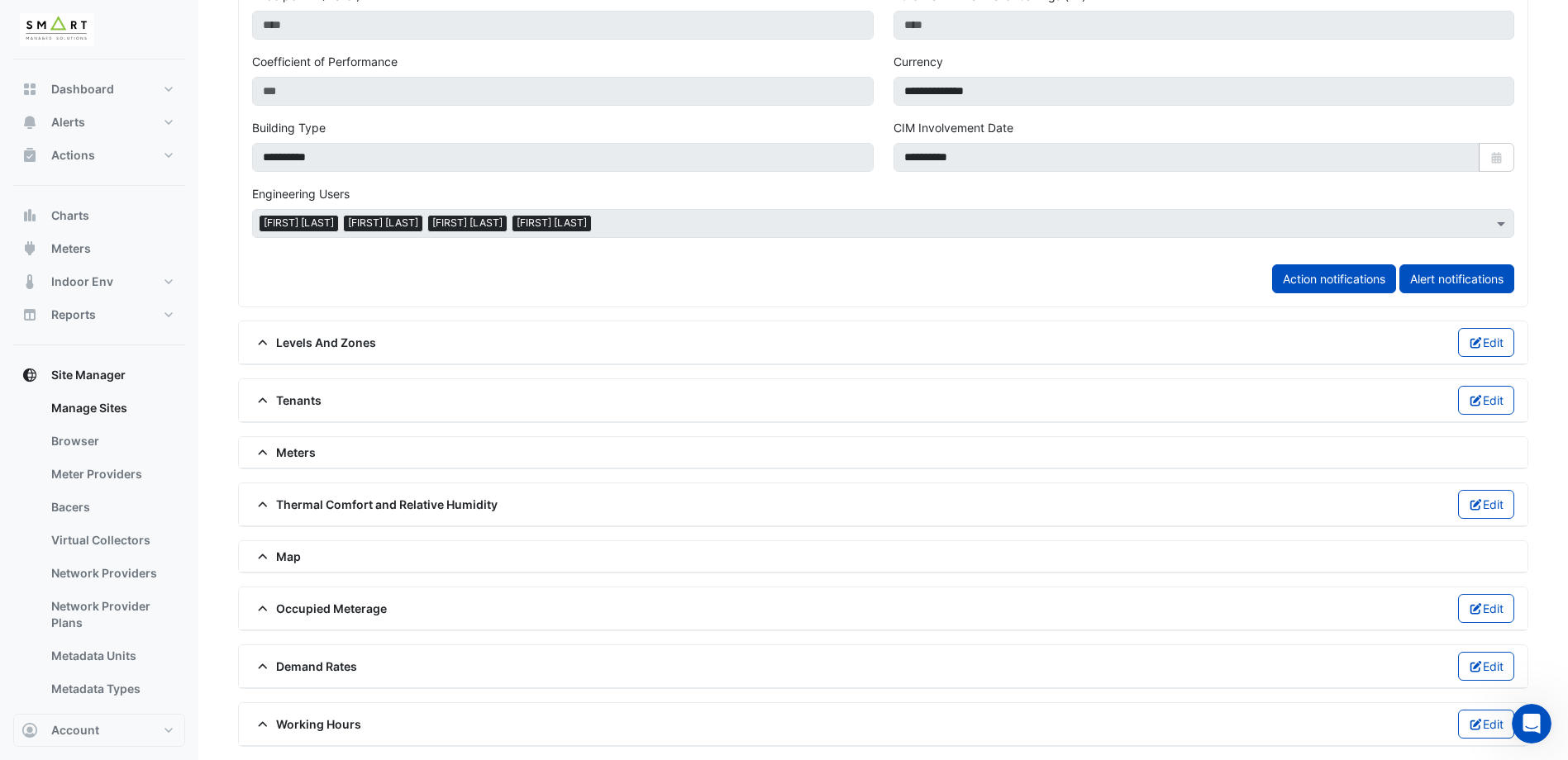 click 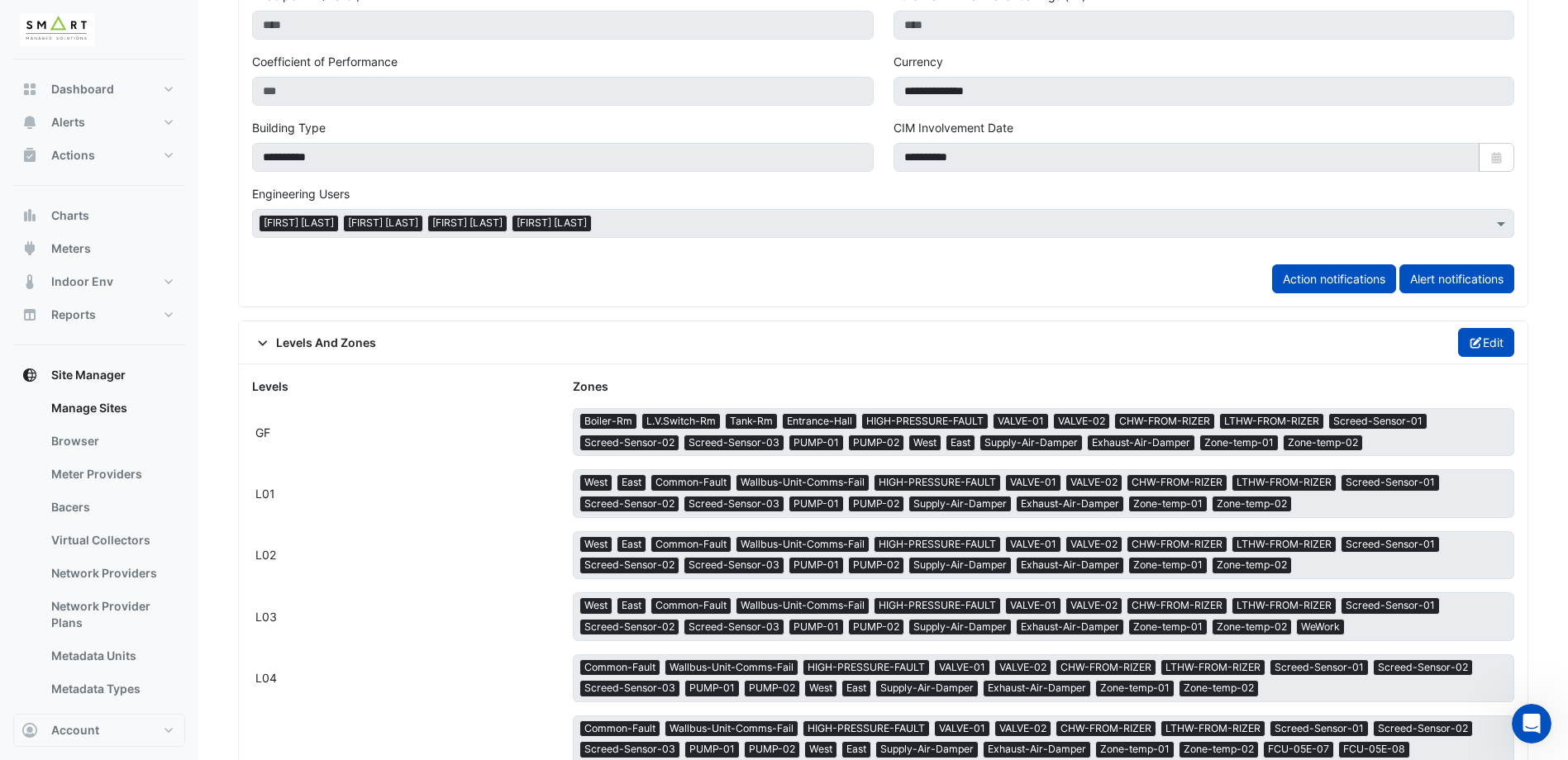 click on "Edit" 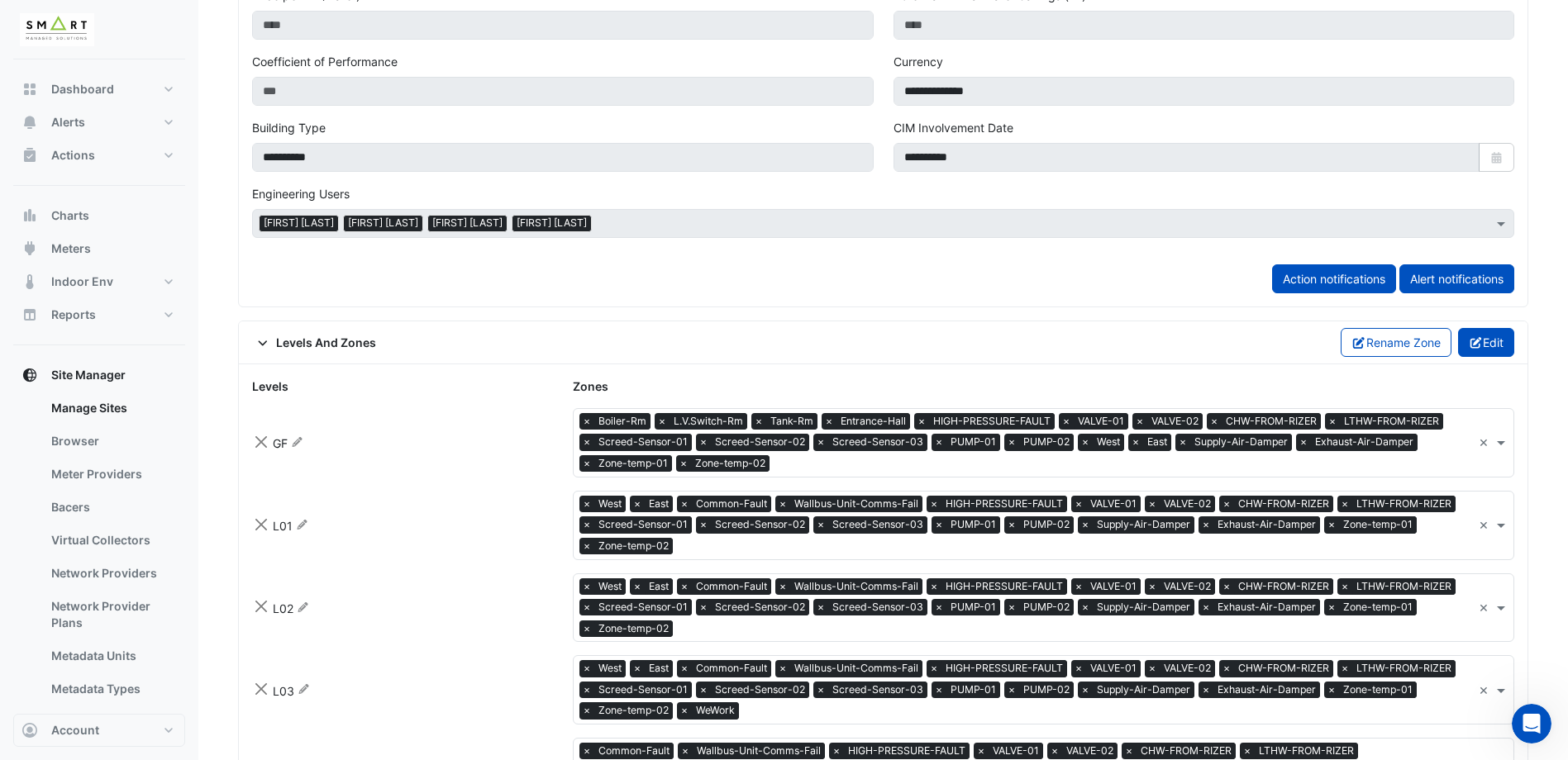 click on "Edit" 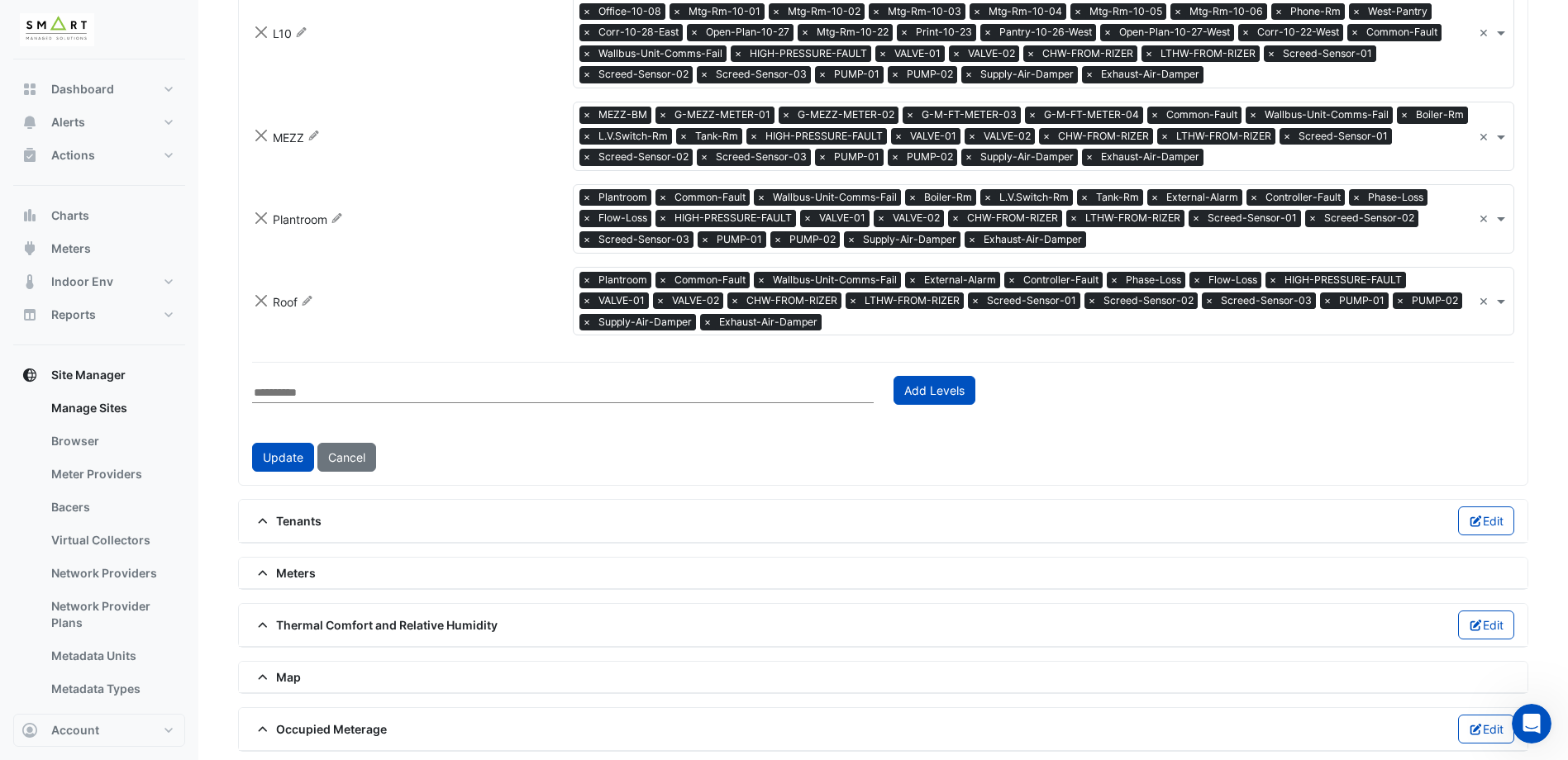 scroll, scrollTop: 2357, scrollLeft: 0, axis: vertical 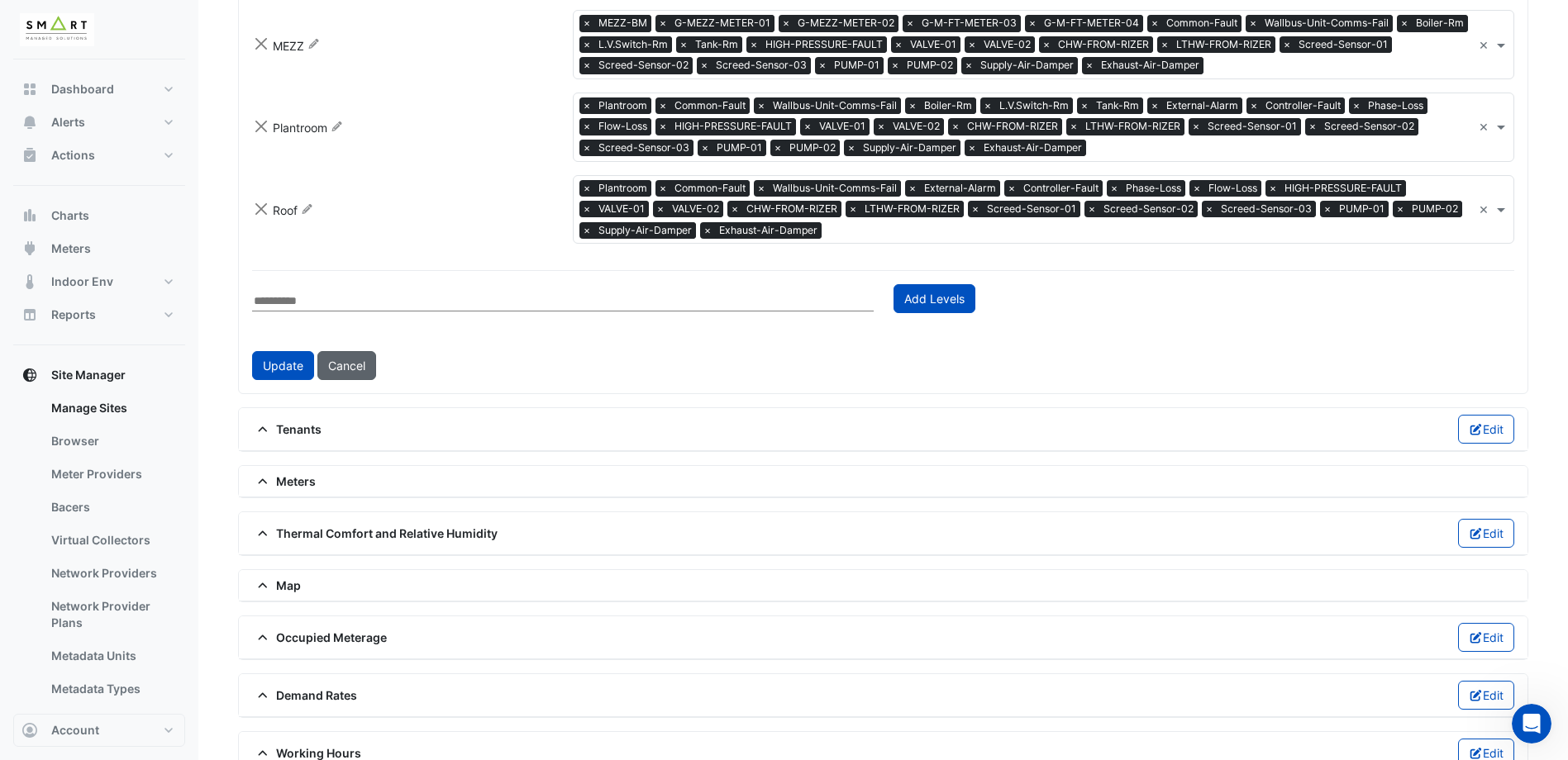 click on "Cancel" 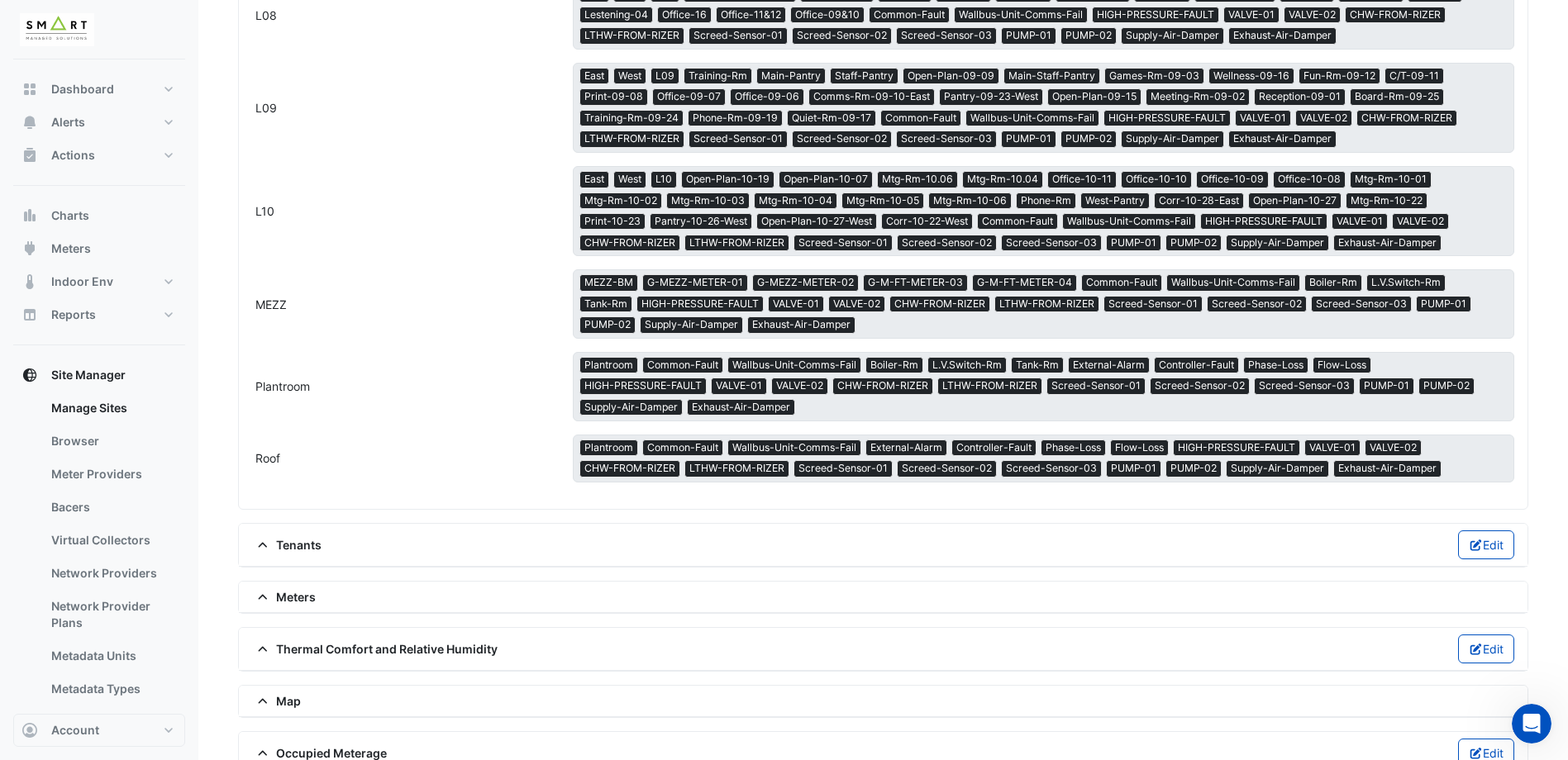 scroll, scrollTop: 1962, scrollLeft: 0, axis: vertical 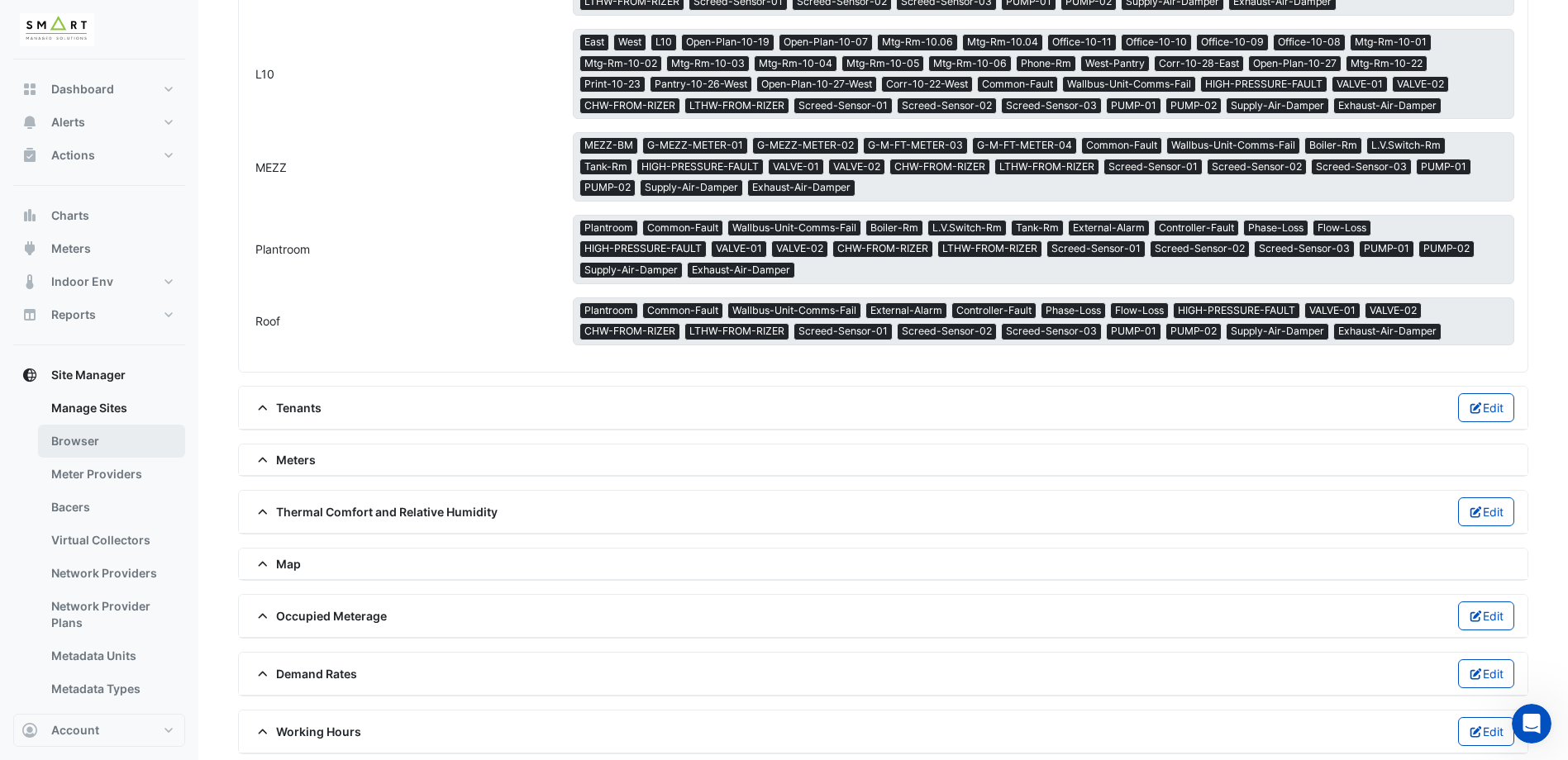 click on "Browser" at bounding box center [112, 441] 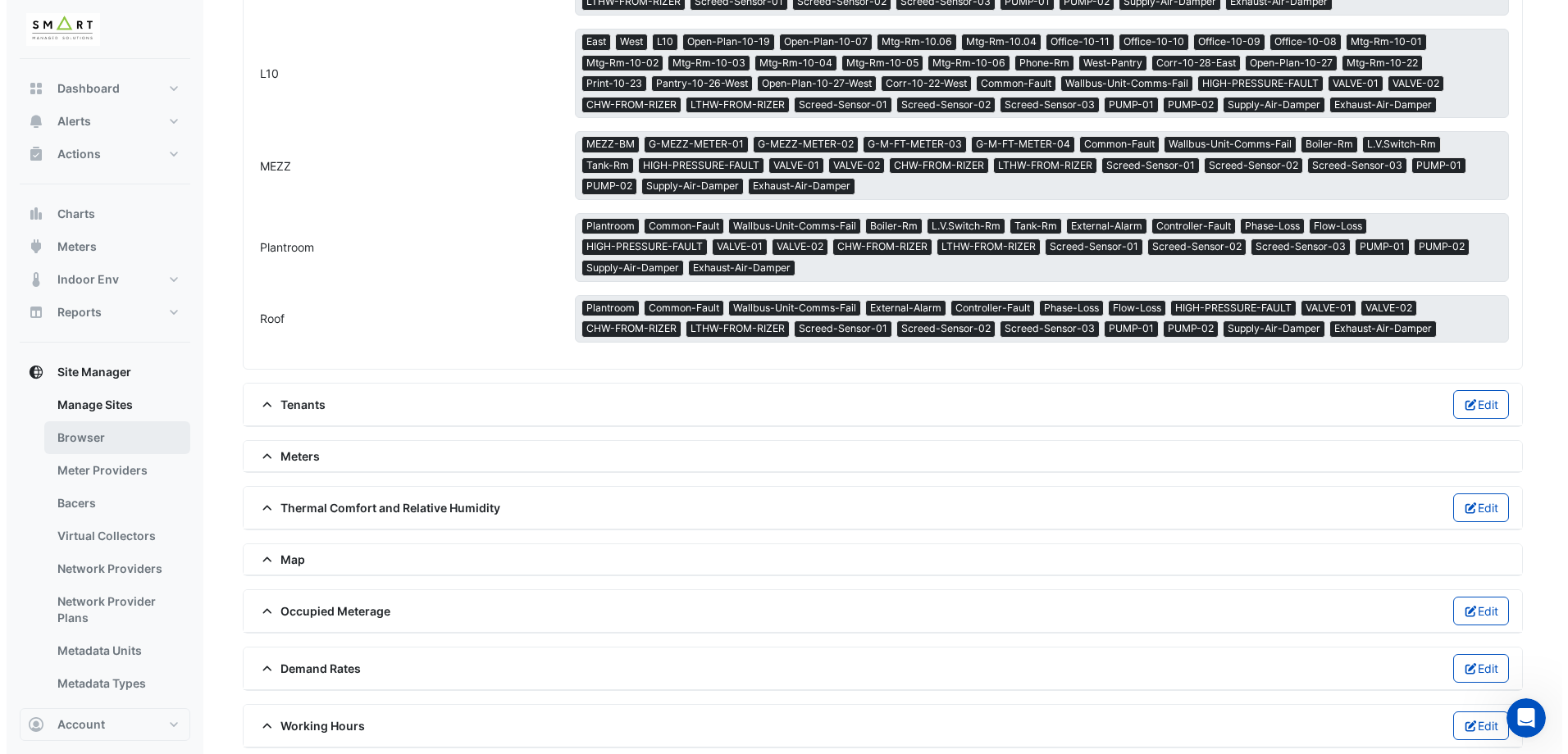 scroll, scrollTop: 0, scrollLeft: 0, axis: both 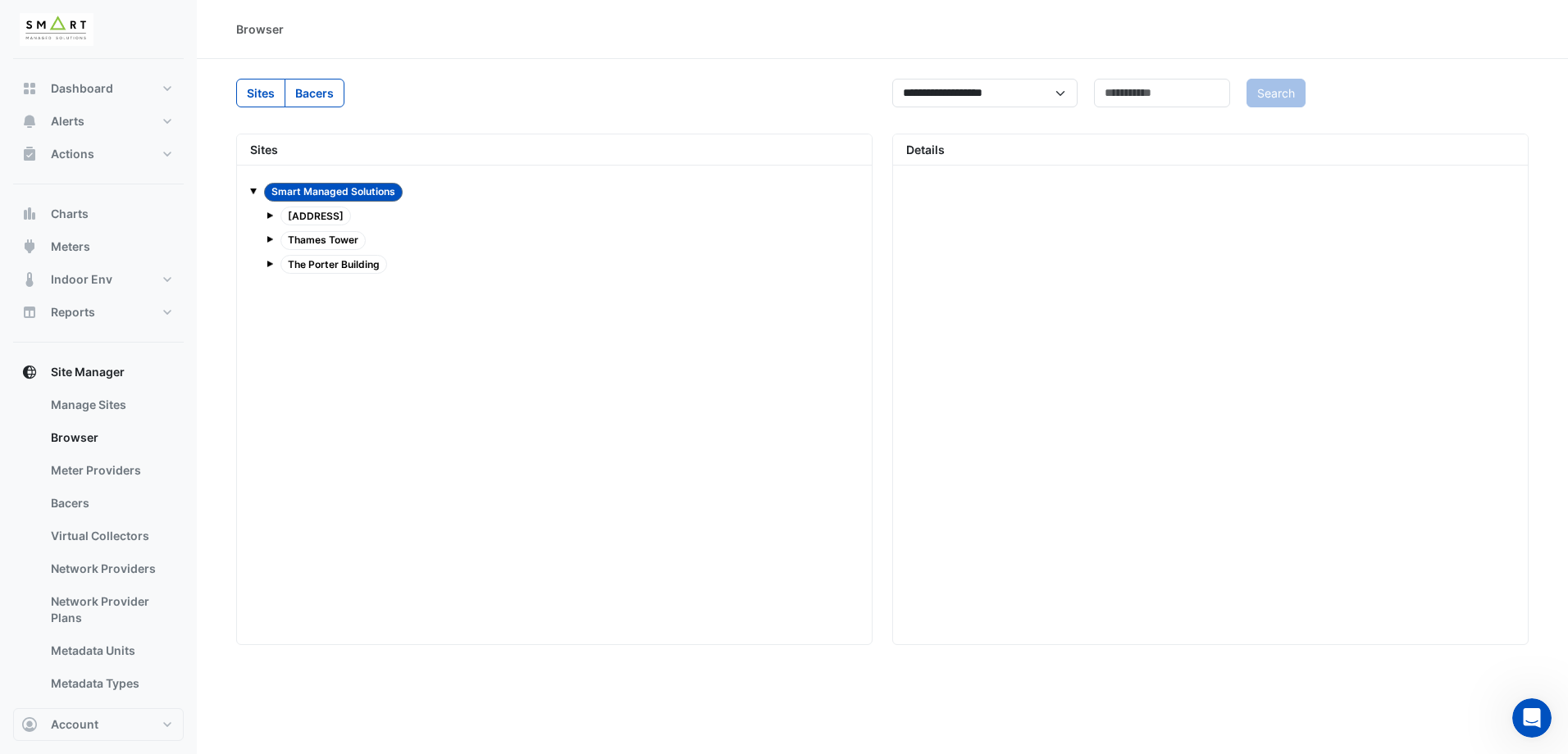 click 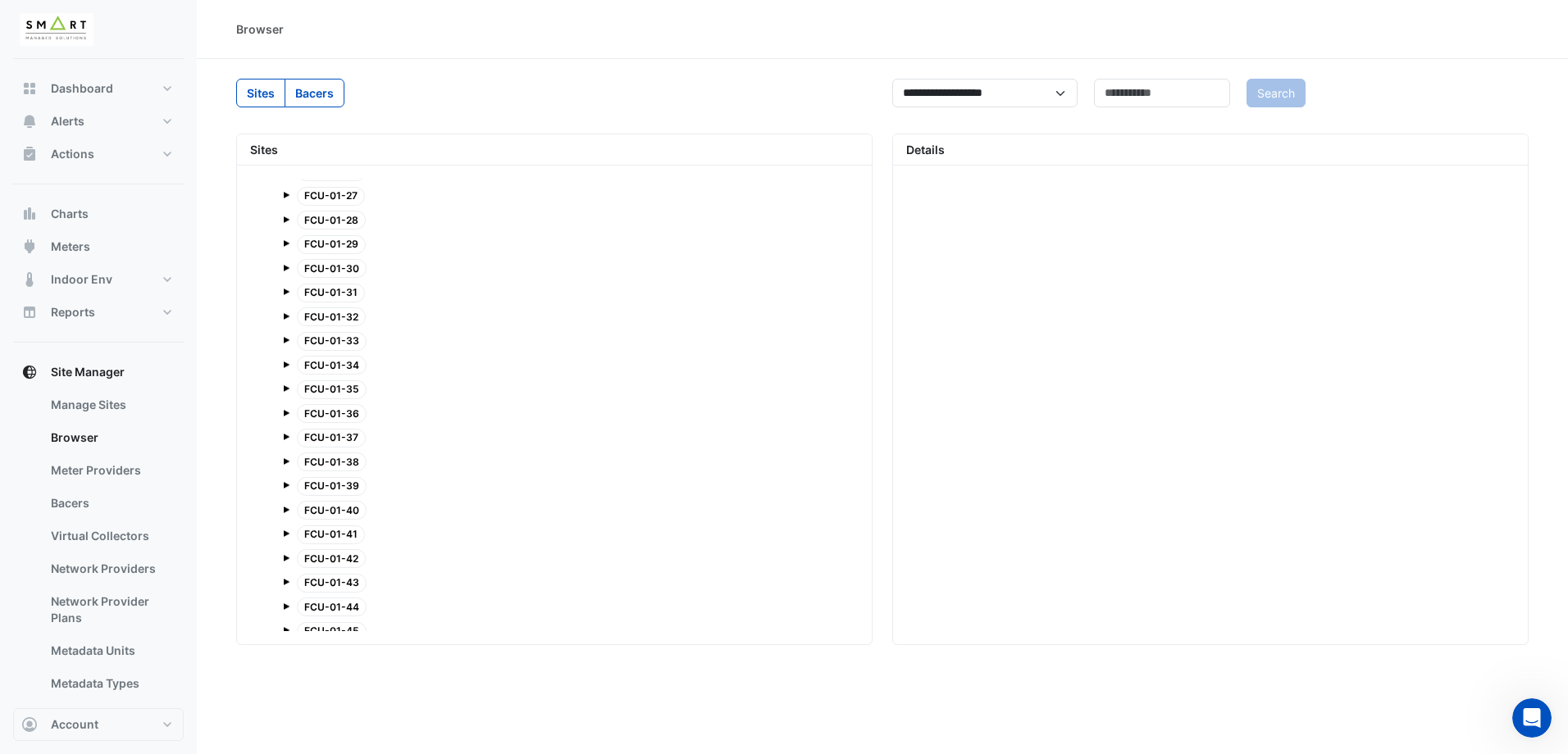 scroll, scrollTop: 3278, scrollLeft: 0, axis: vertical 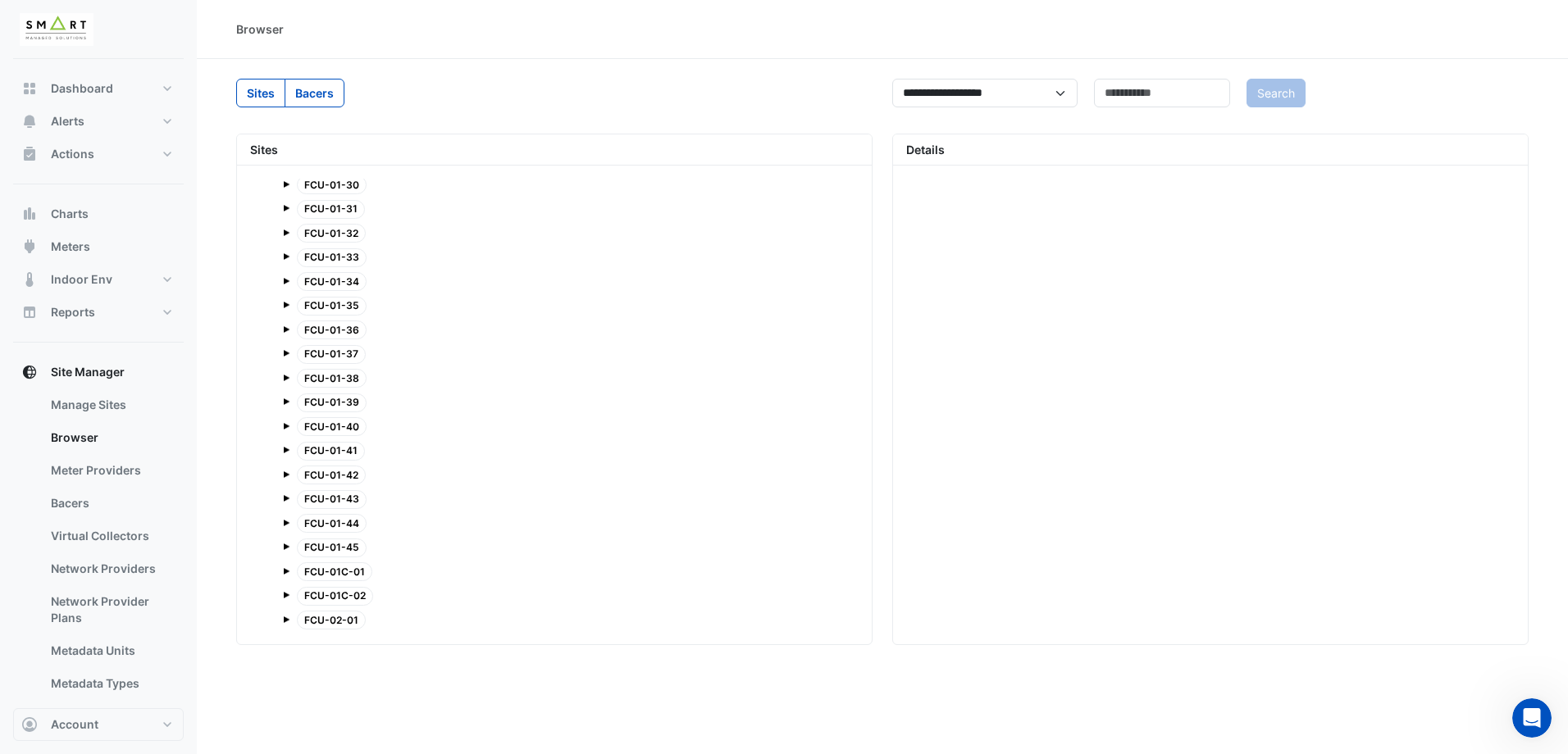 click 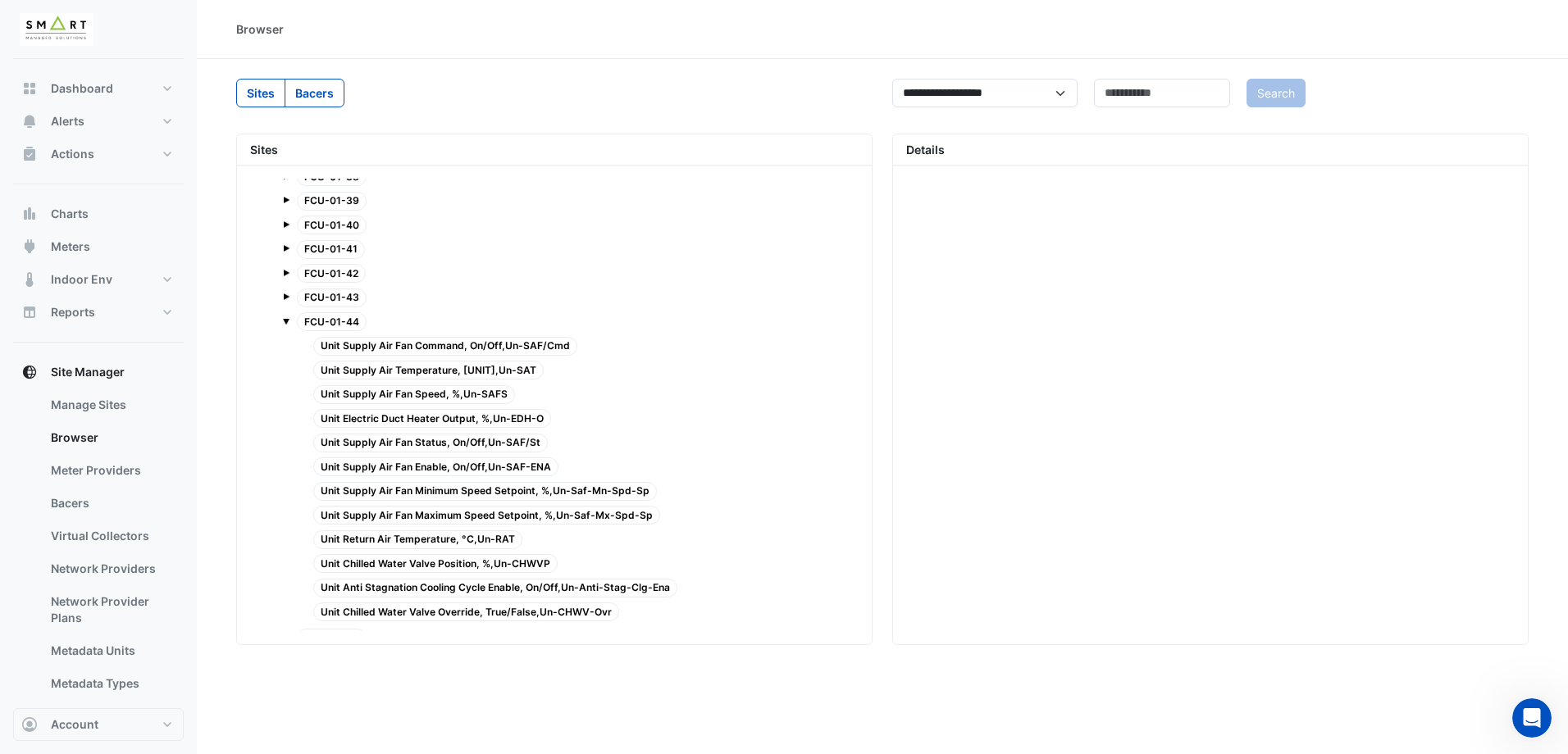 scroll, scrollTop: 3524, scrollLeft: 0, axis: vertical 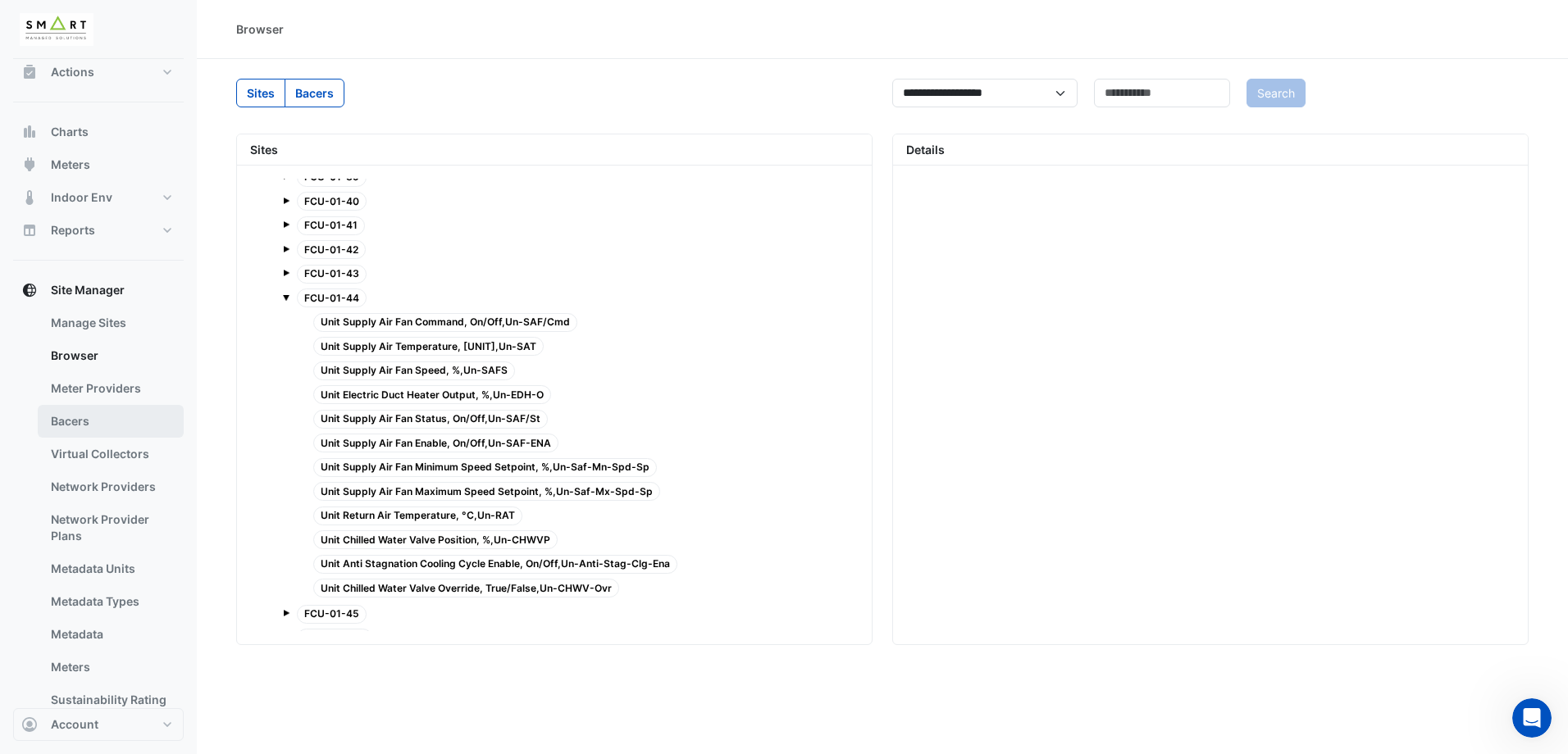 click on "Bacers" at bounding box center (111, 421) 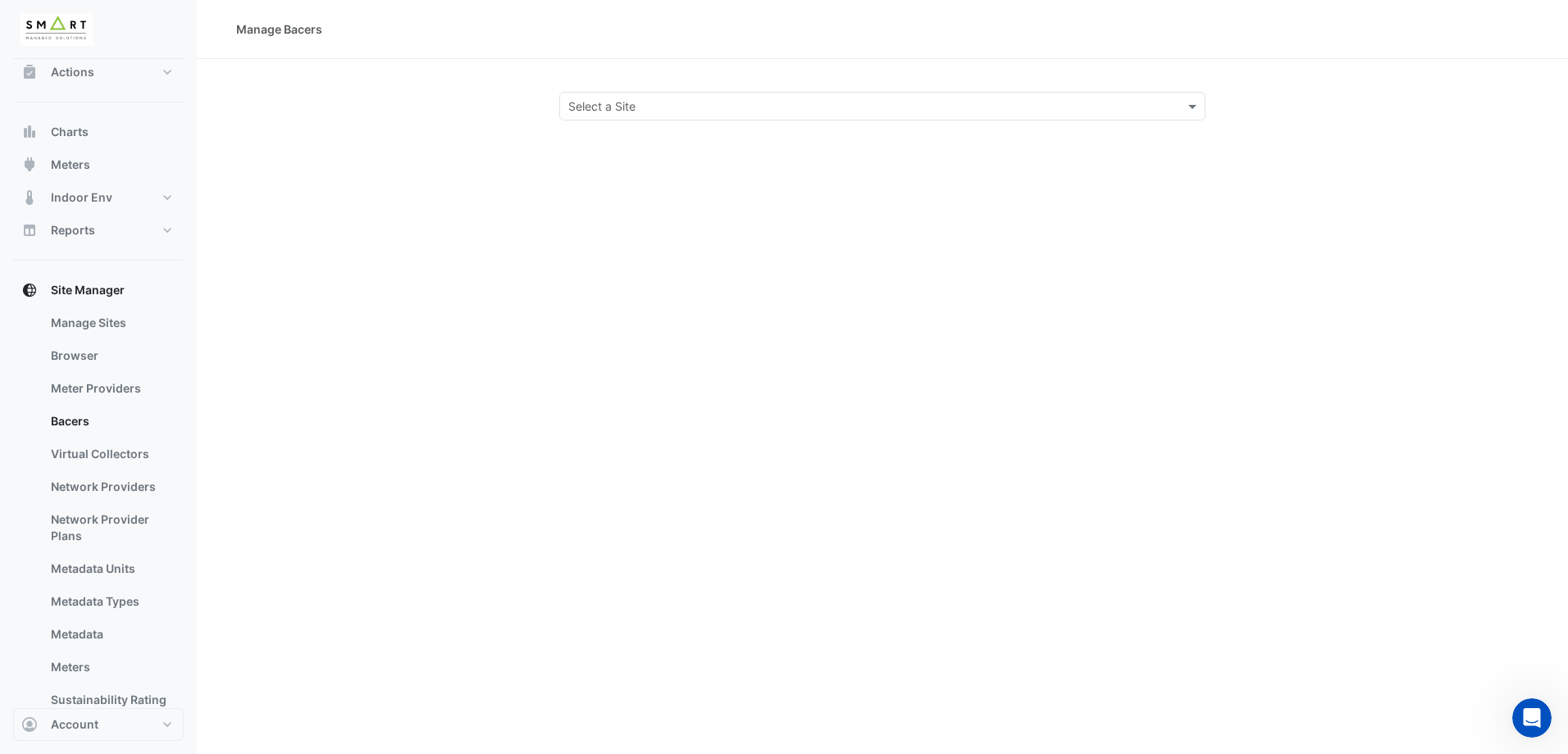 click on "Manage Bacers
Select a Site" 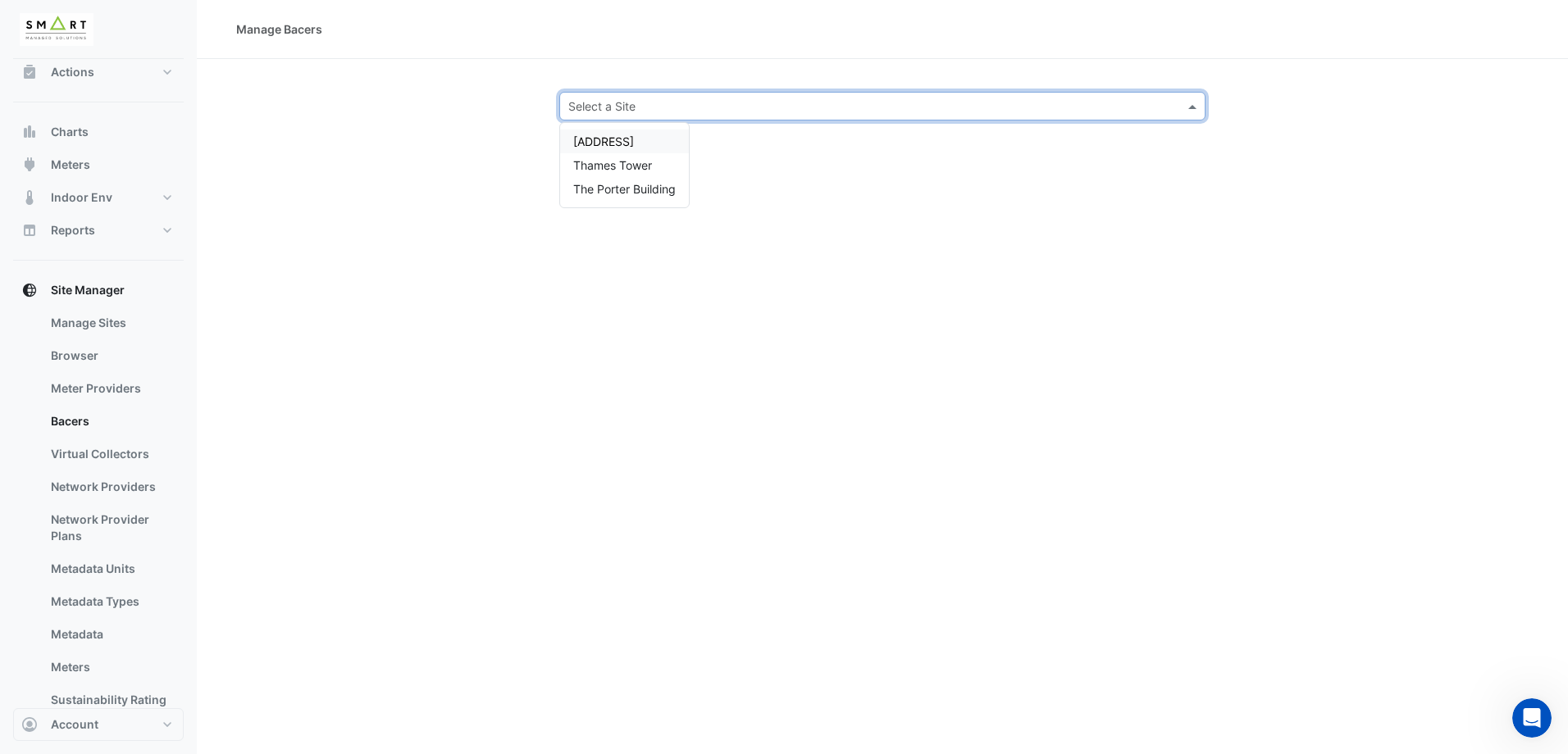click 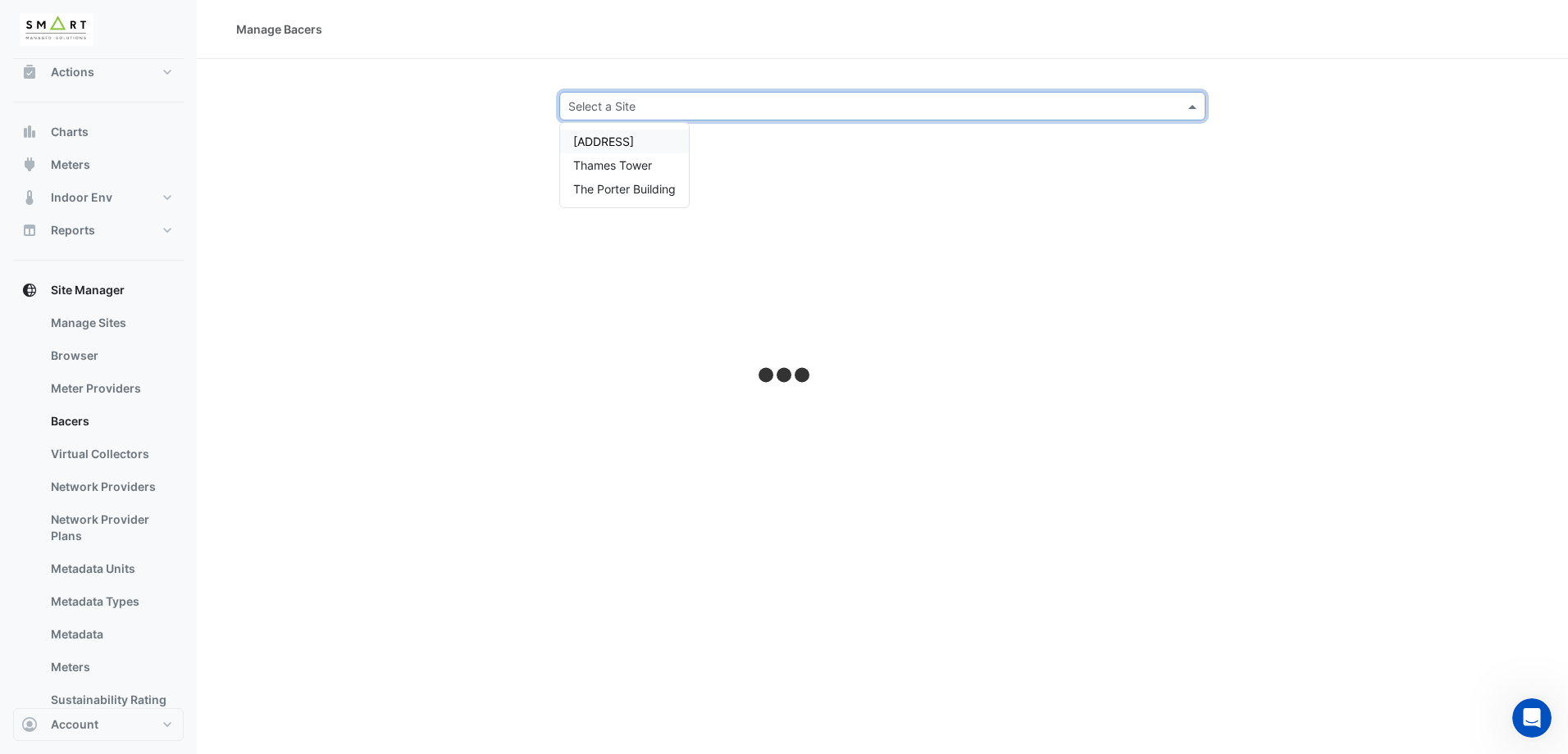 click 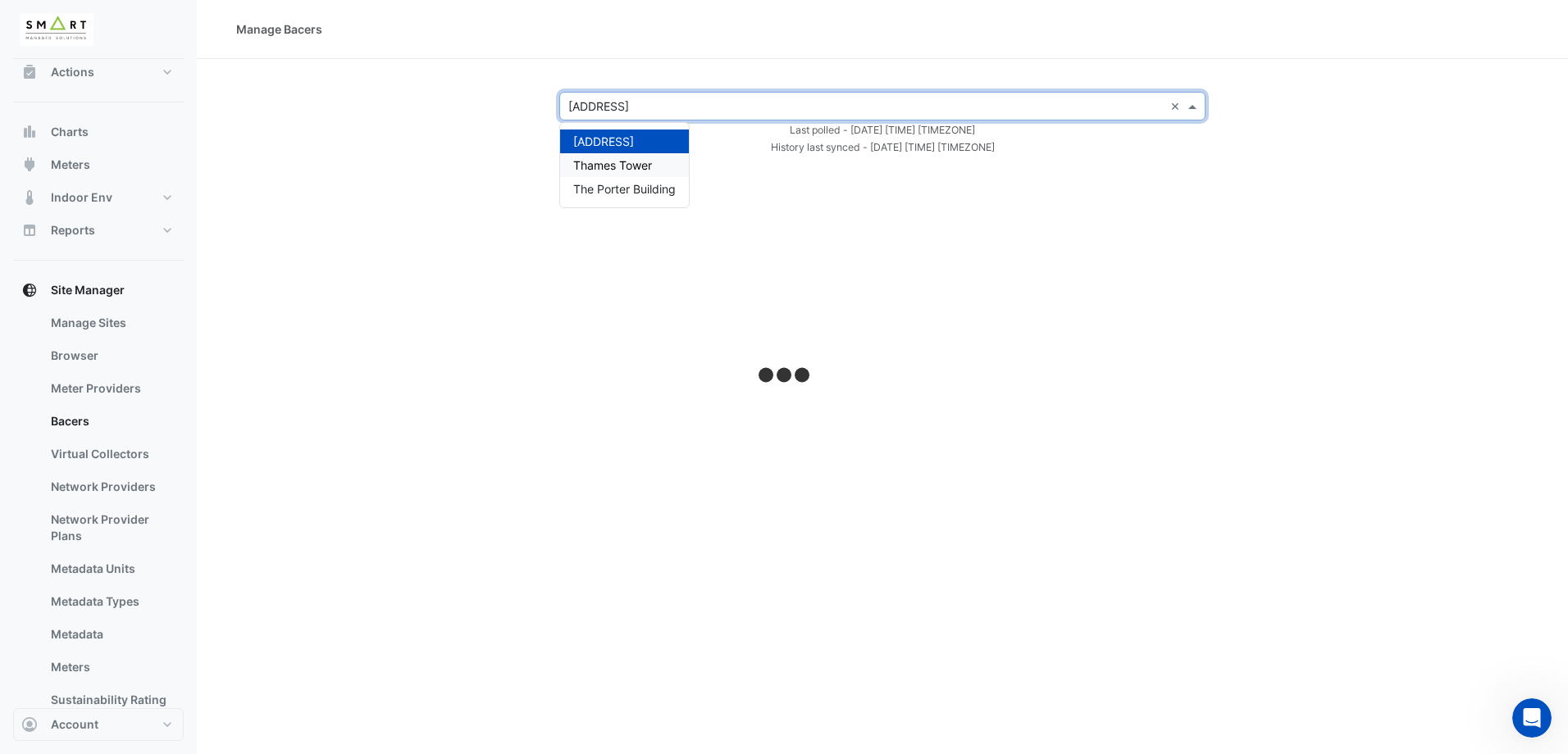 click on "Thames Tower" at bounding box center [624, 165] 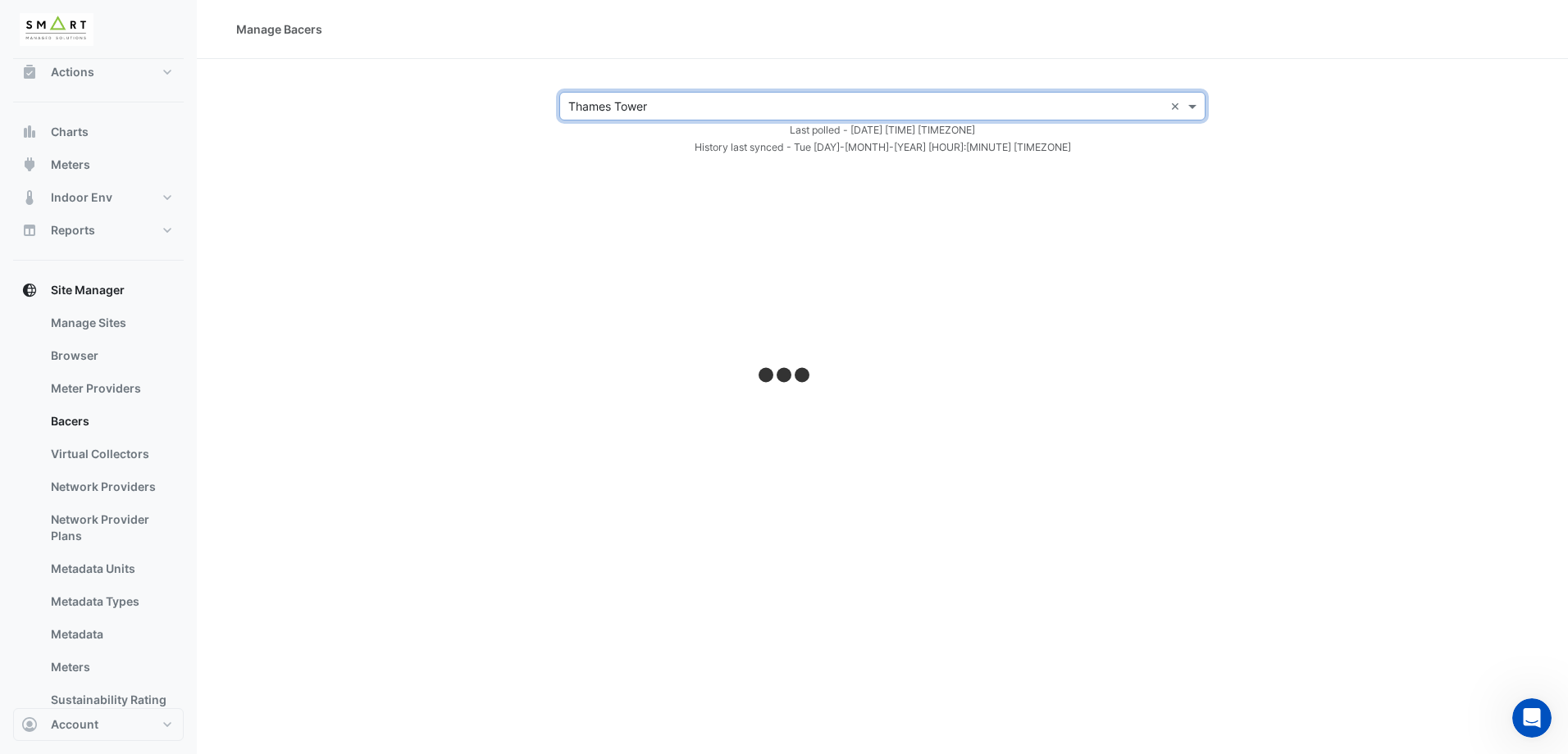 select on "***" 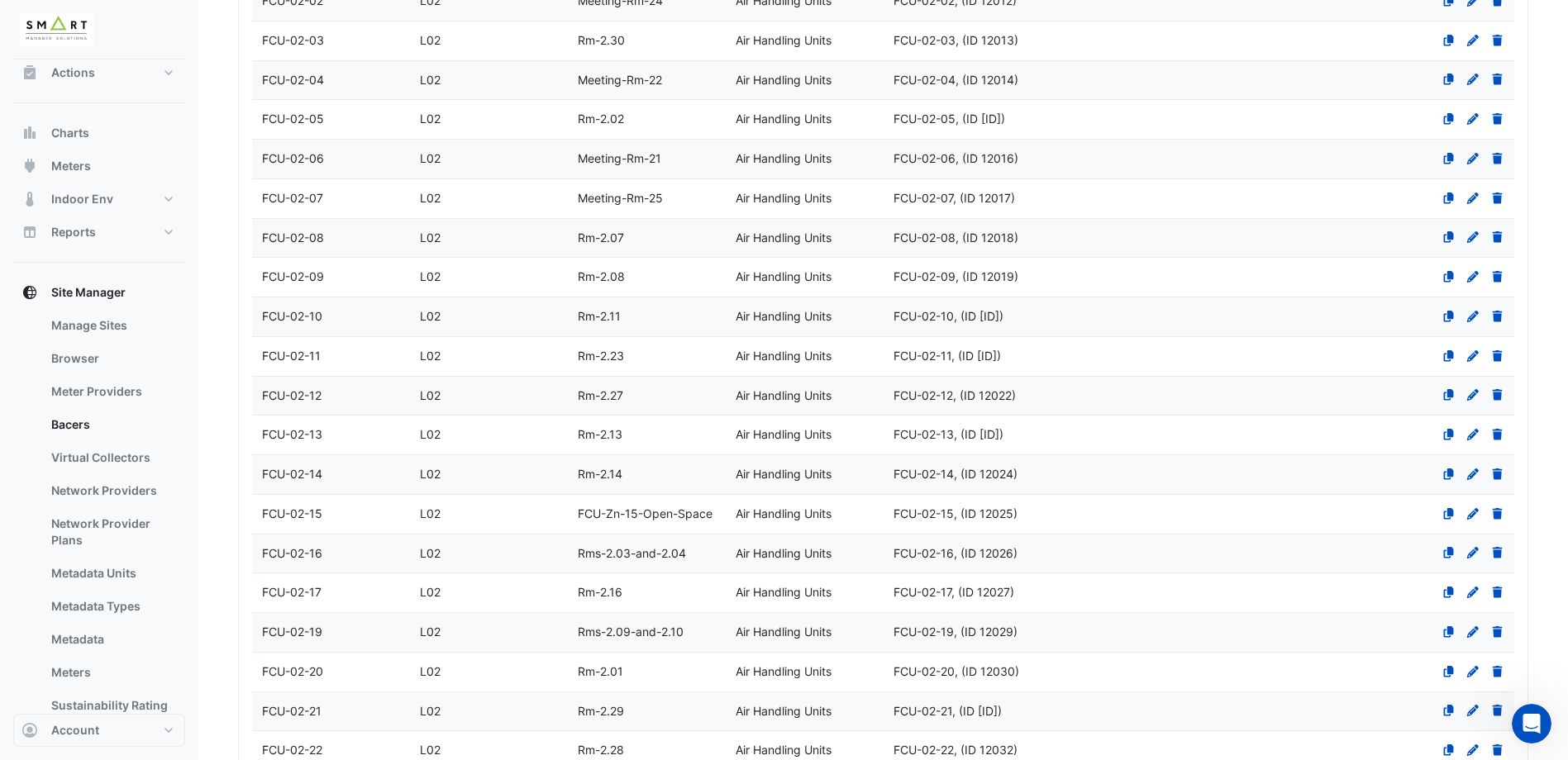 scroll, scrollTop: 4296, scrollLeft: 0, axis: vertical 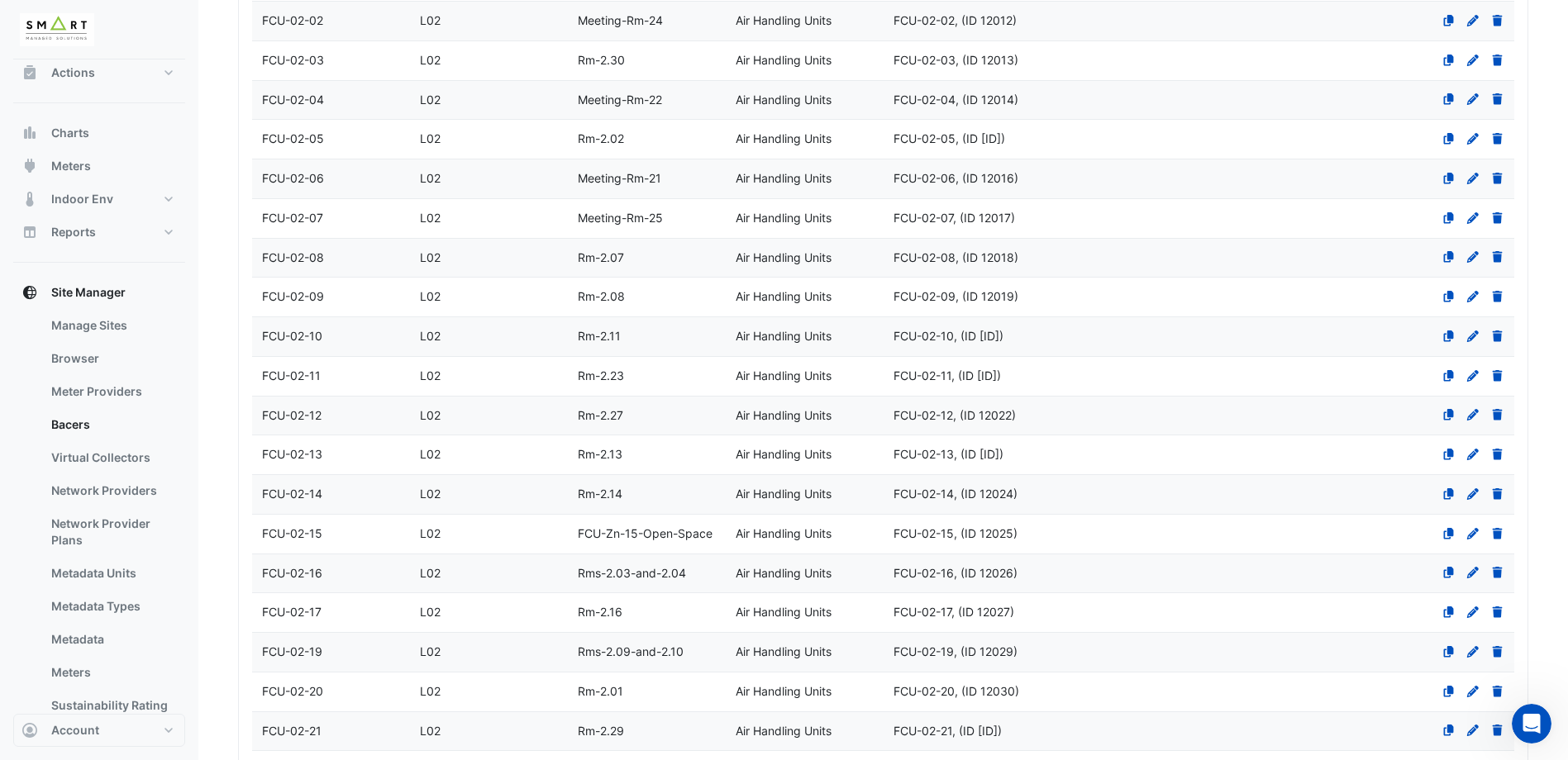 click on "FCU-02-19" 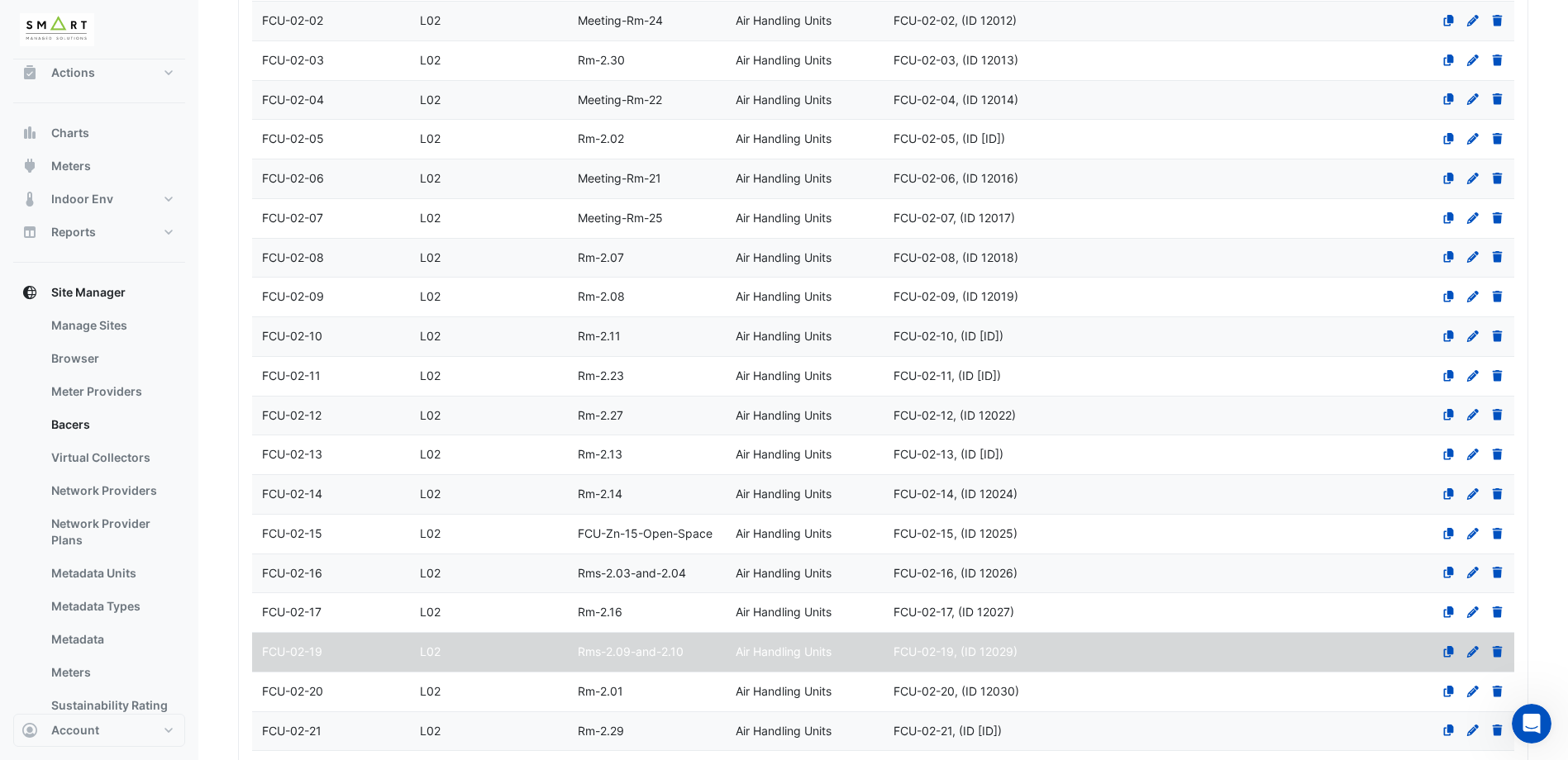 select on "***" 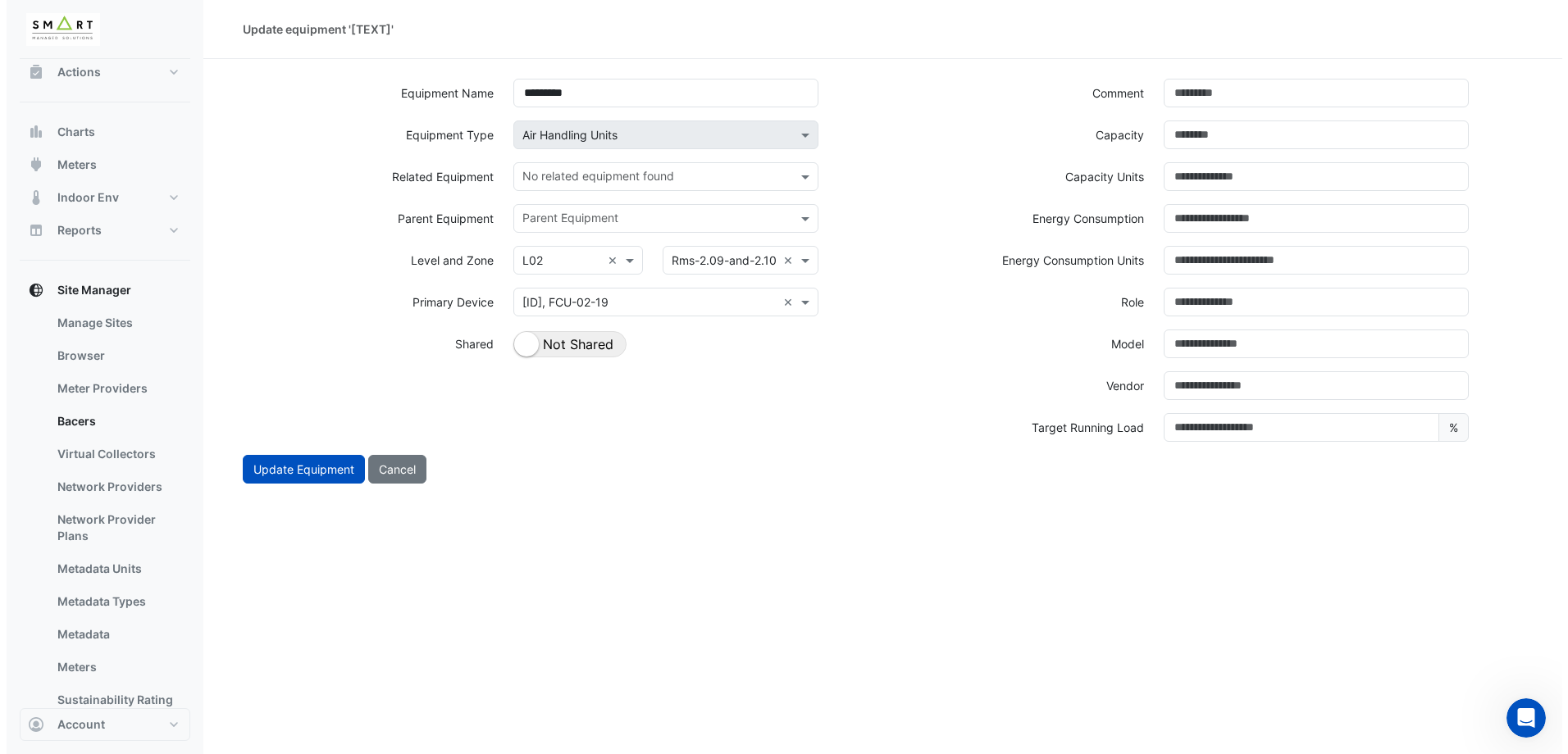 scroll, scrollTop: 0, scrollLeft: 0, axis: both 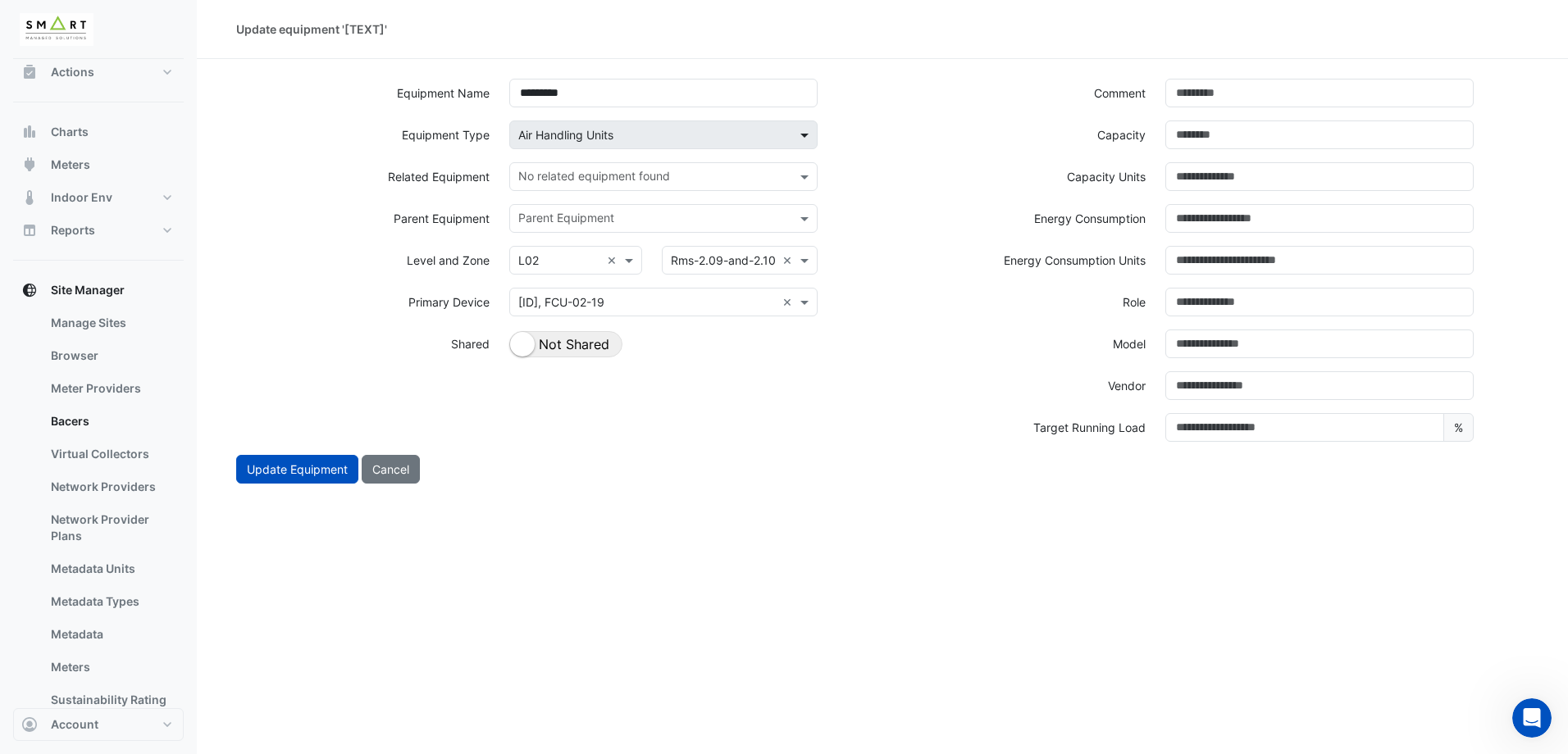 click 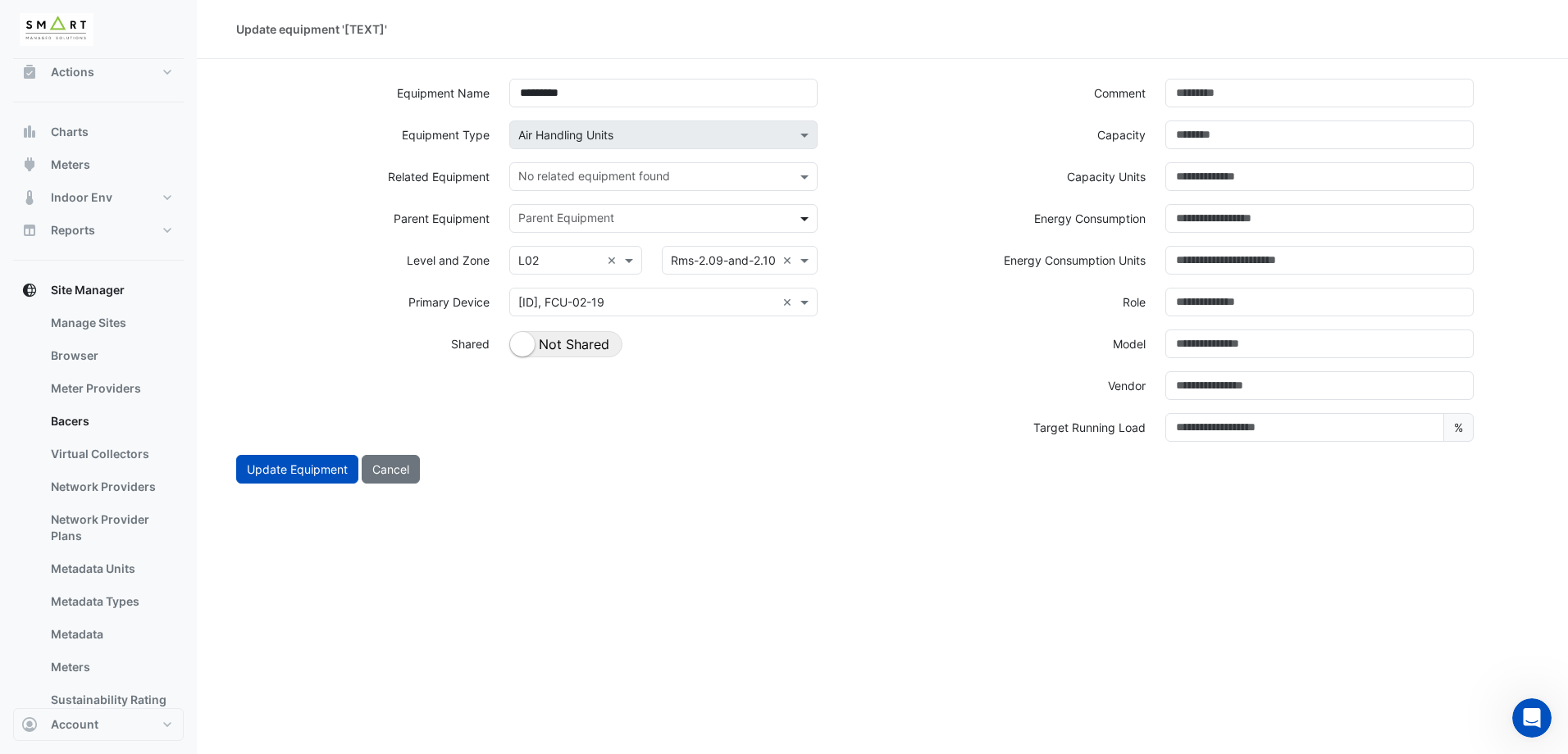 click 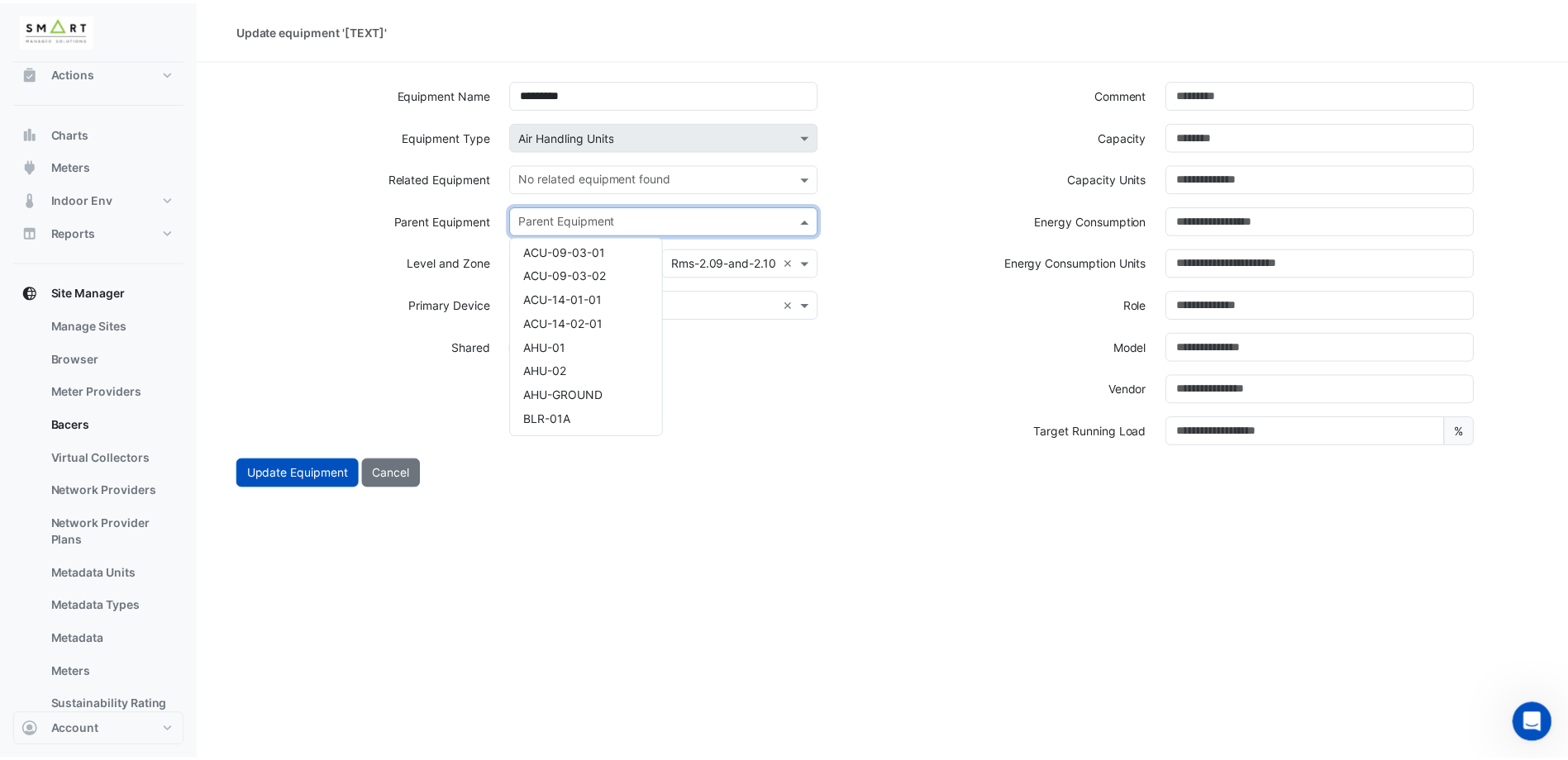 scroll, scrollTop: 165, scrollLeft: 0, axis: vertical 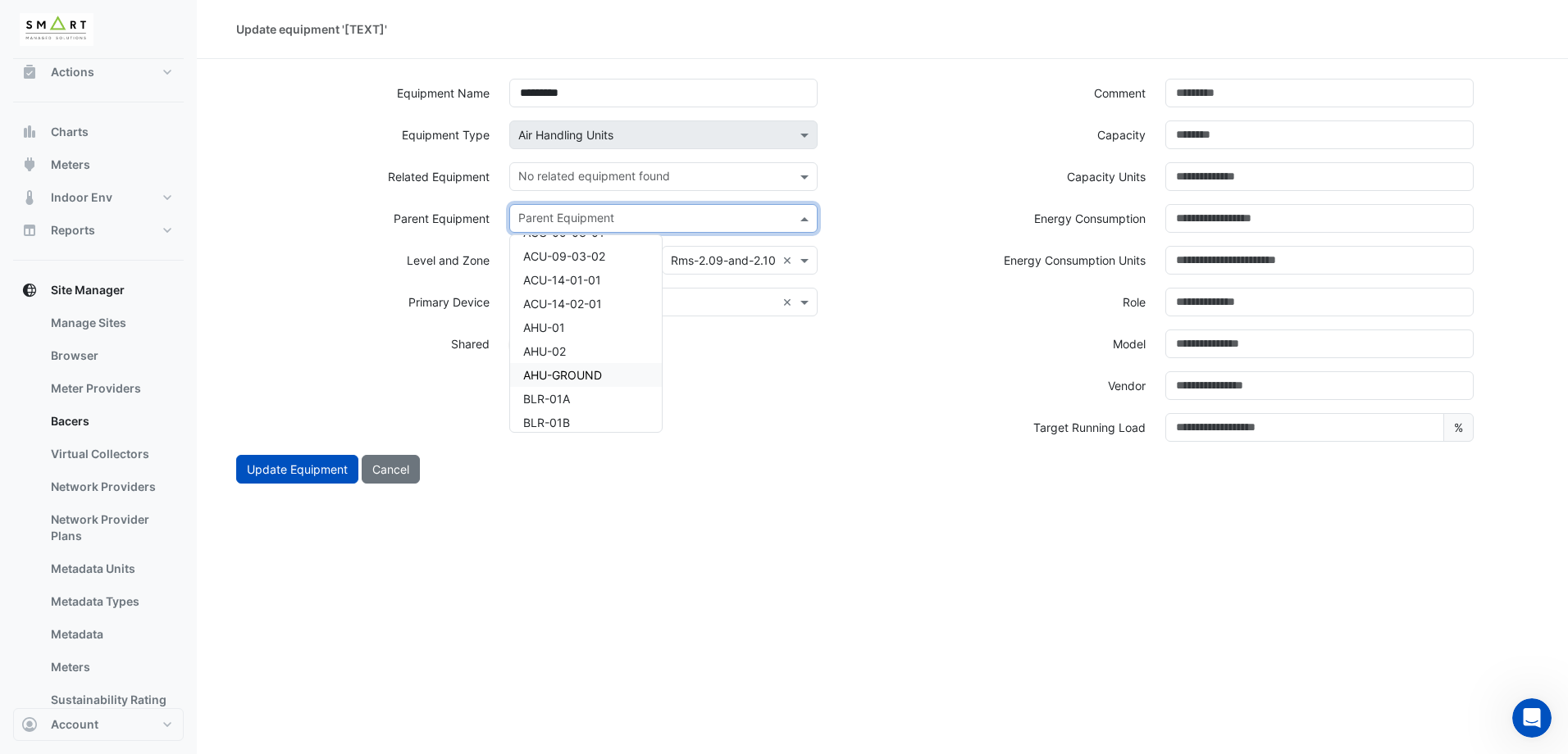 click on "Update equipment 'FCU-02-19'
Equipment Name
*********
Equipment Type
Search × Air Handling Units
Related Equipment
No related equipment found
Parent Equipment
Parent Equipment ACU-08-01-01 ACU-08-02-01 ACU-09-01-01 ACU-09-01-02 ACU-09-02-01 ACU-09-02-02 ACU-09-03-01 ACU-09-03-02 ACU-14-01-01 ACU-14-02-01 AHU-01 AHU-02 AHU-GROUND BLR-01A BLR-01B BLR-02A BLR-02B CALORIFIER-01 CALORIFIER-02 CH-01 CH-02 CH-03 CHWP-05A CHWP-05B CHWP-06A CHWP-06B CHWP-07A CHWP-07B" 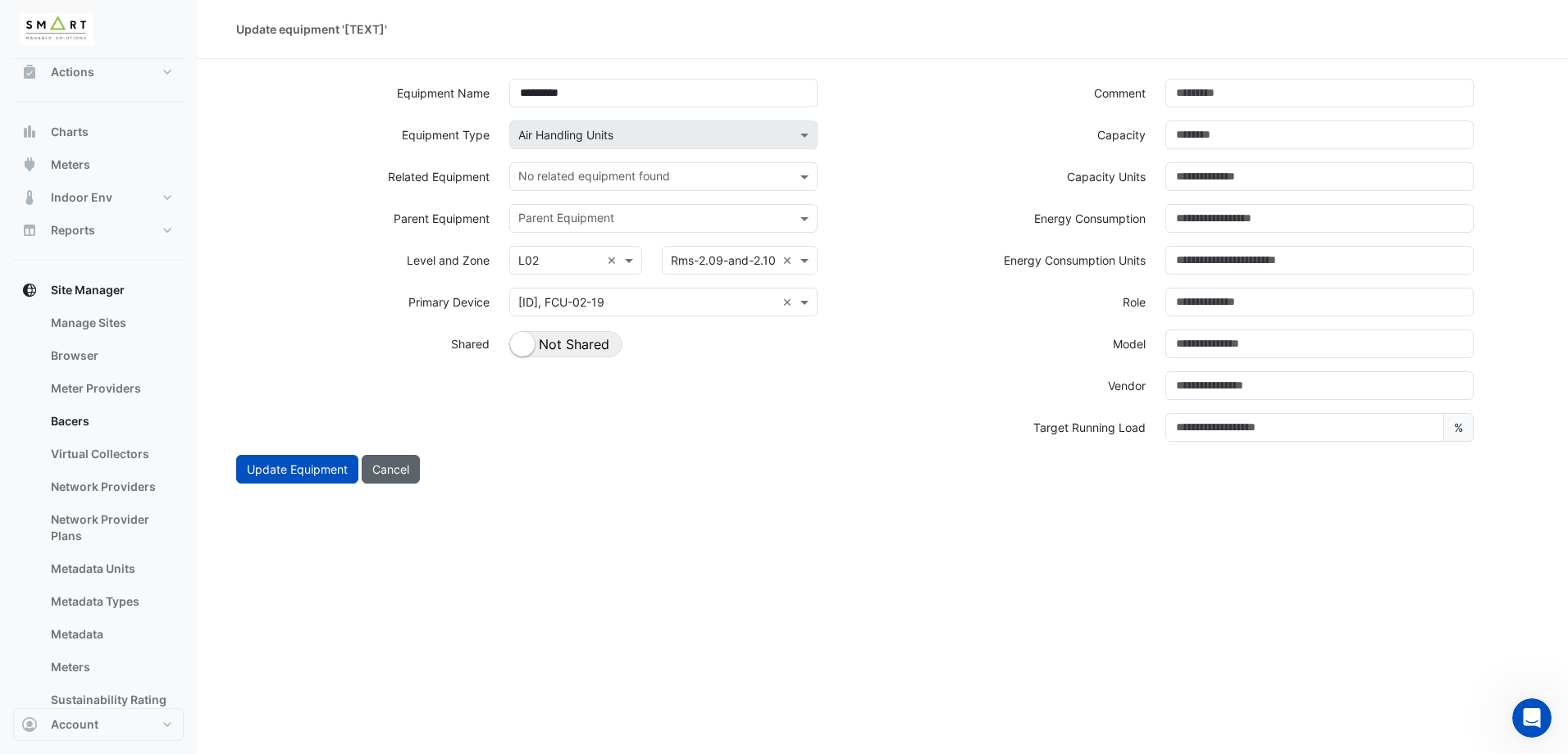 click on "Update Equipment
Cancel" 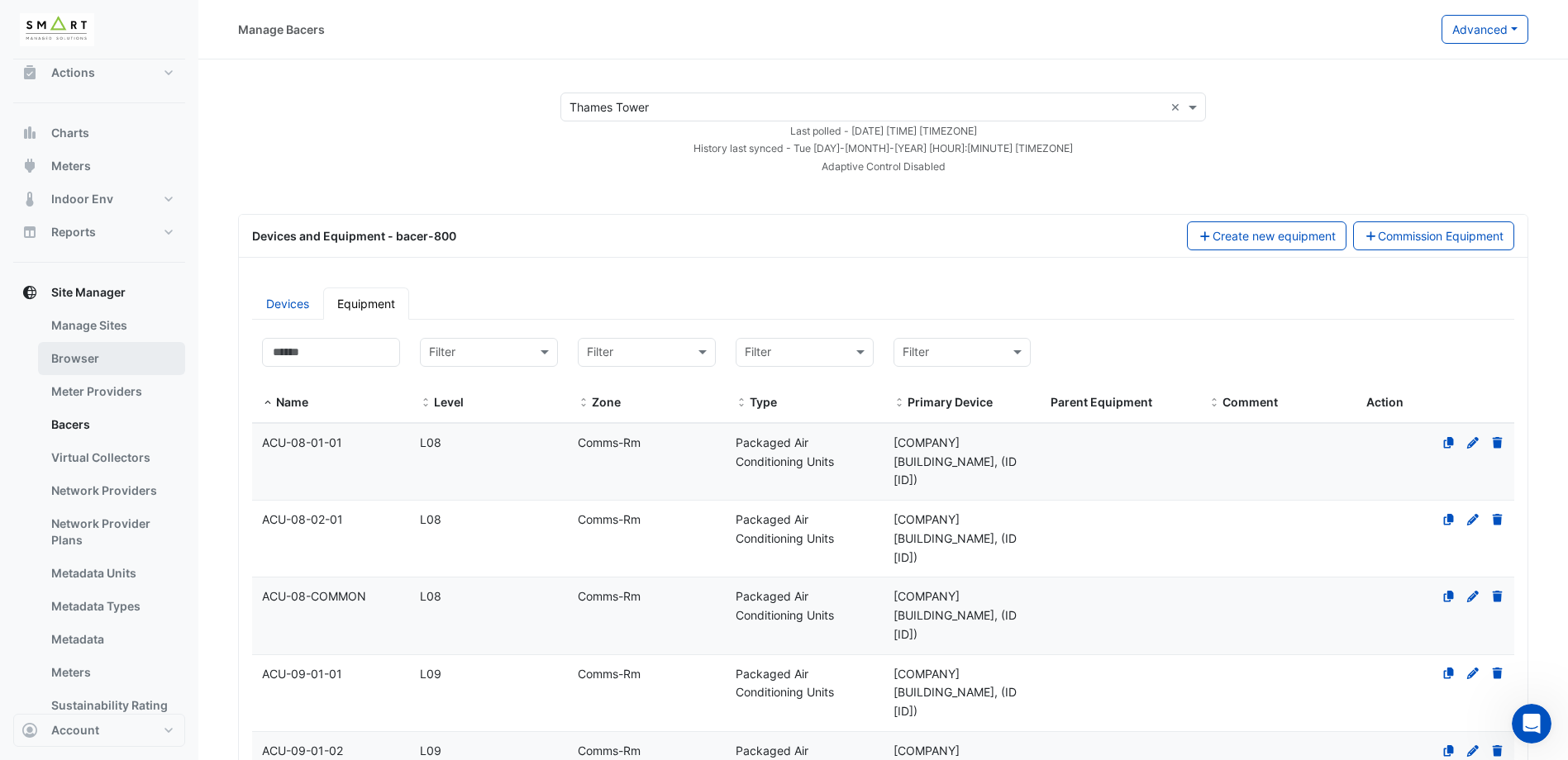 click on "Browser" at bounding box center (112, 359) 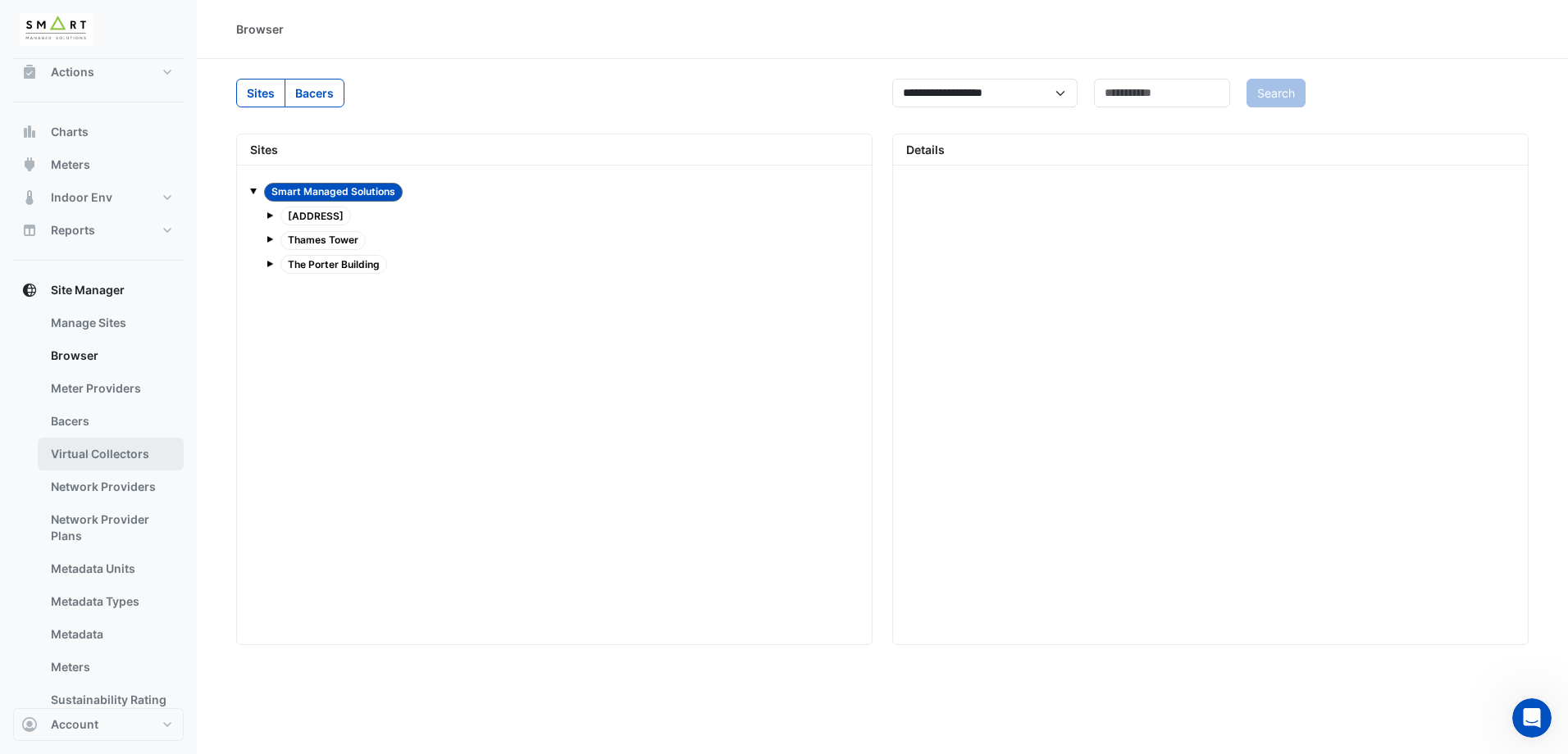 click on "Virtual Collectors" at bounding box center (111, 454) 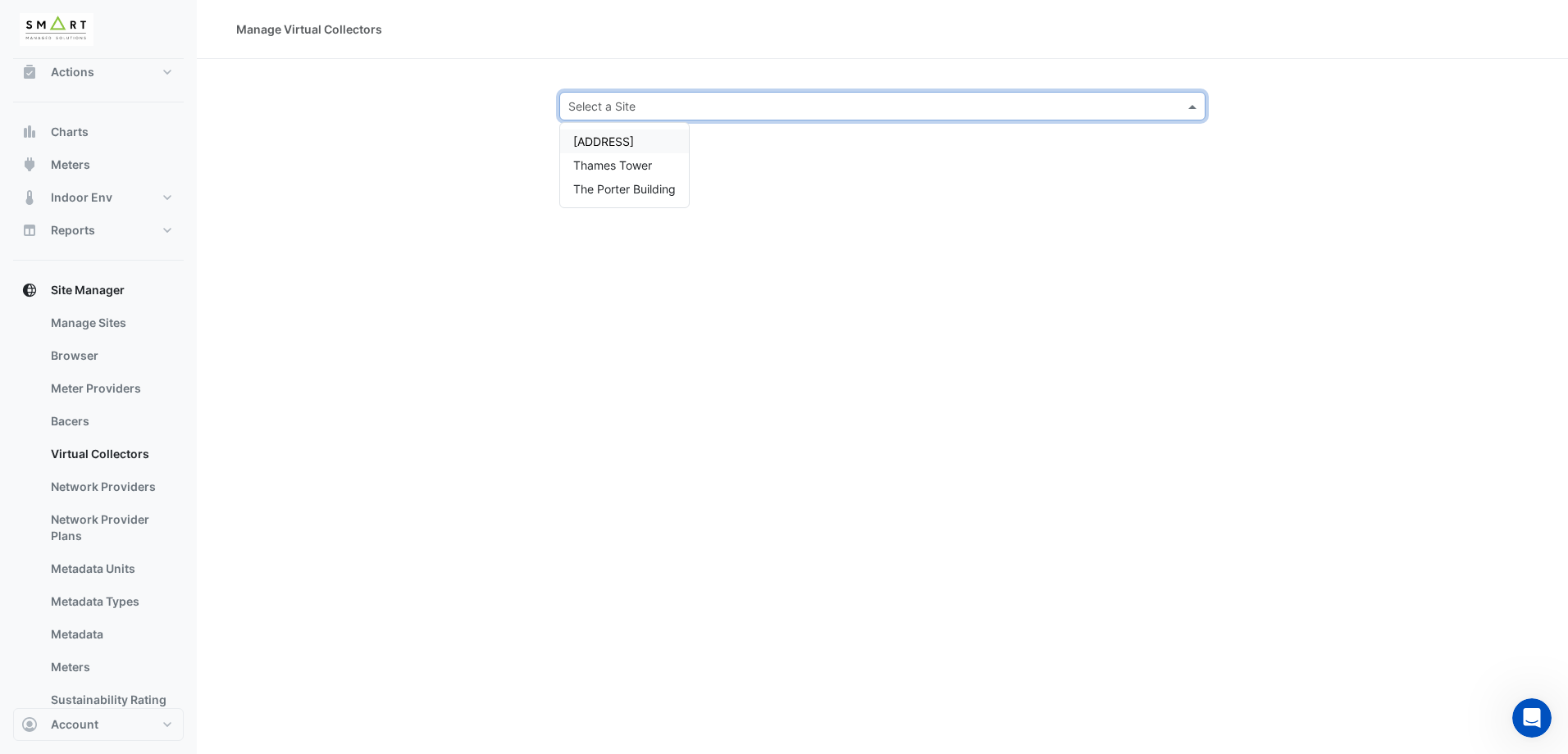 click 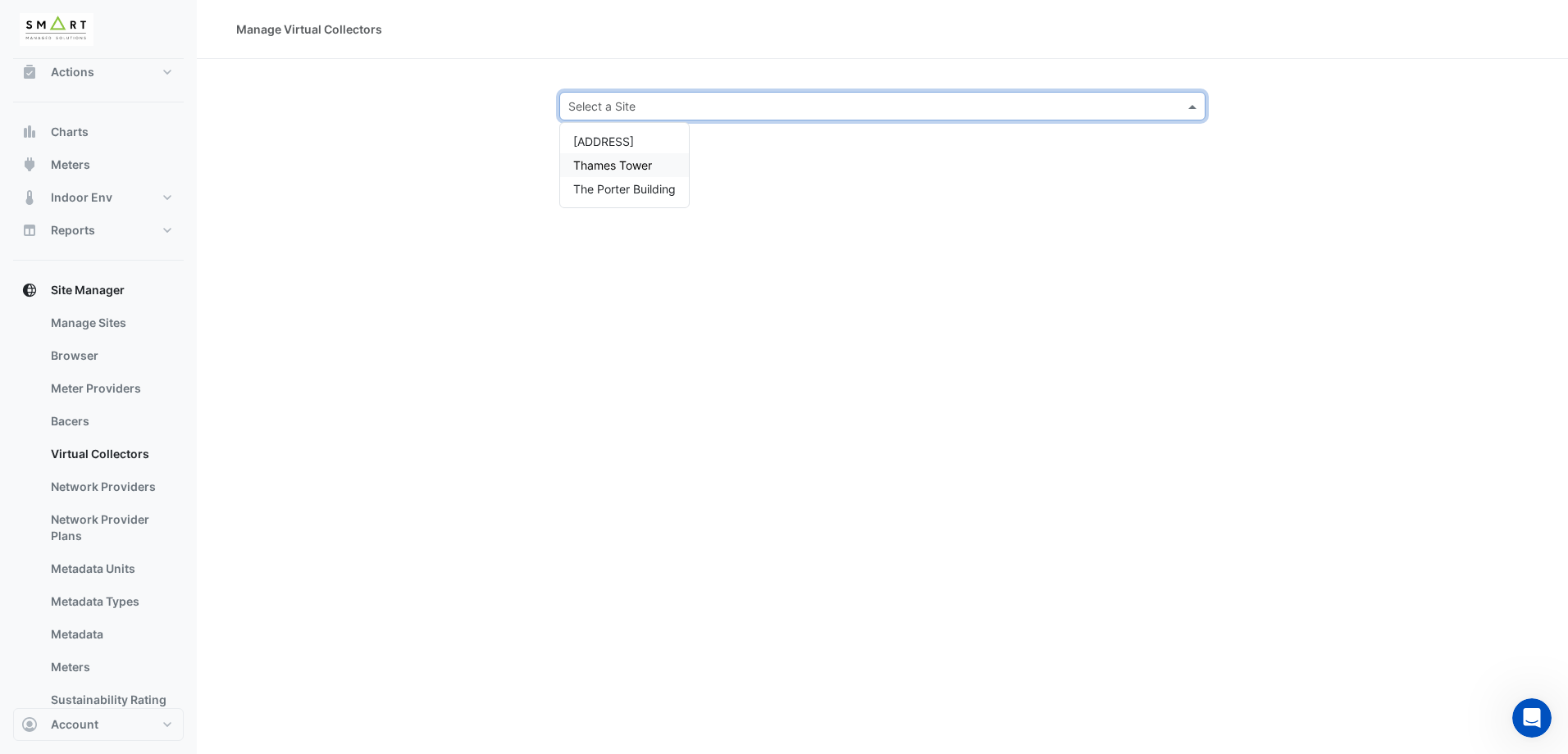 click on "Thames Tower" at bounding box center (613, 165) 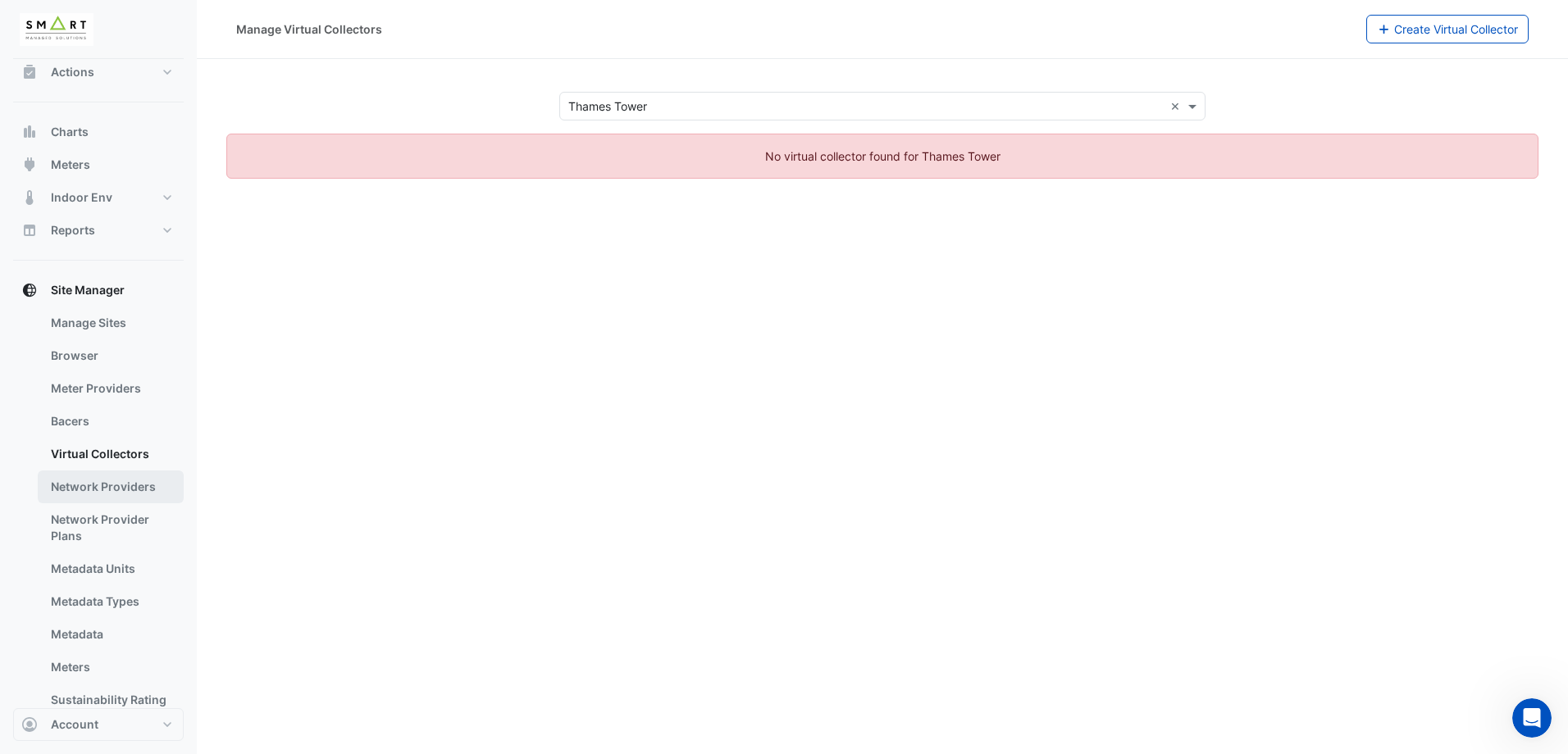 click on "Network Providers" at bounding box center (111, 487) 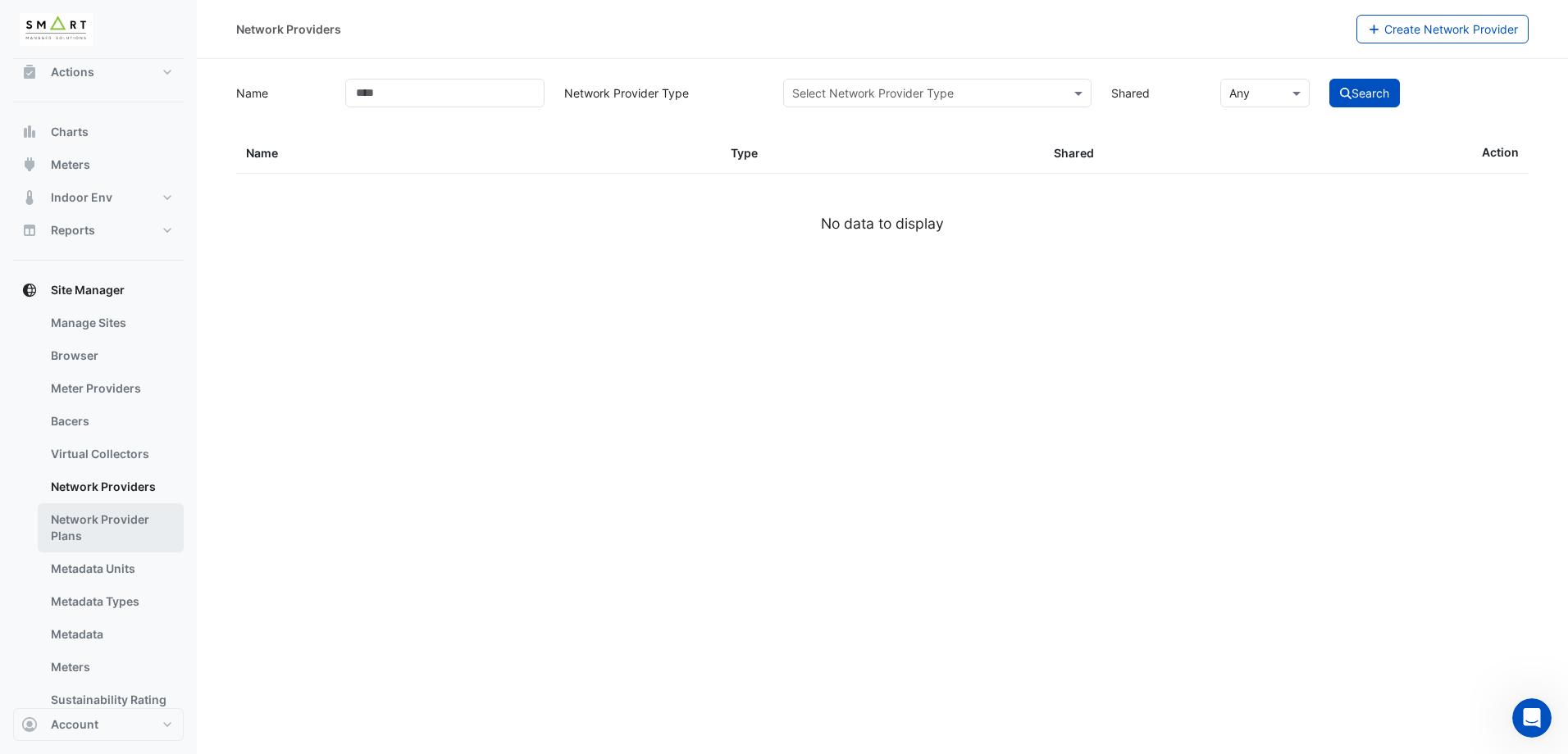 click on "Network Provider Plans" at bounding box center [111, 528] 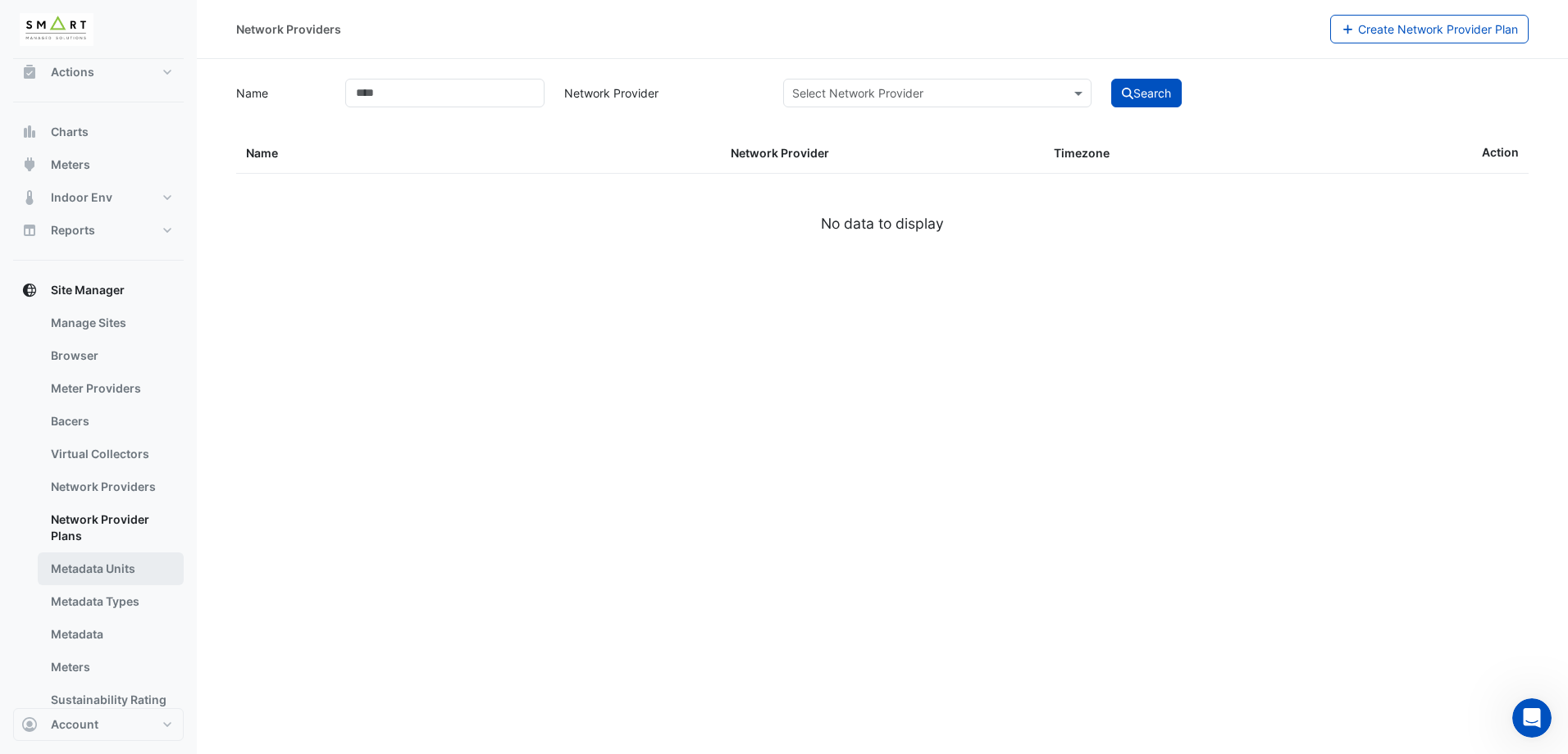 click on "Metadata Units" at bounding box center [111, 569] 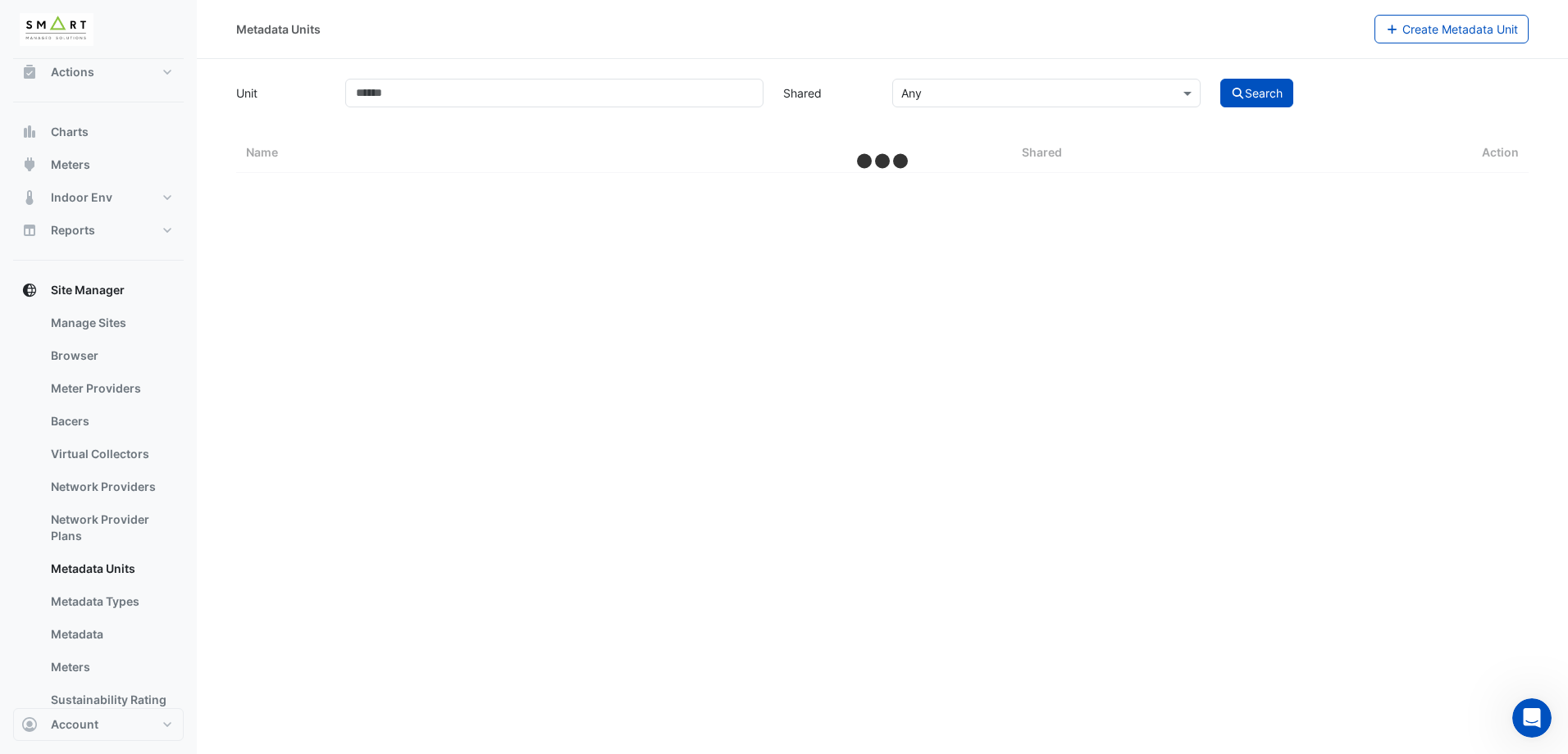 select on "***" 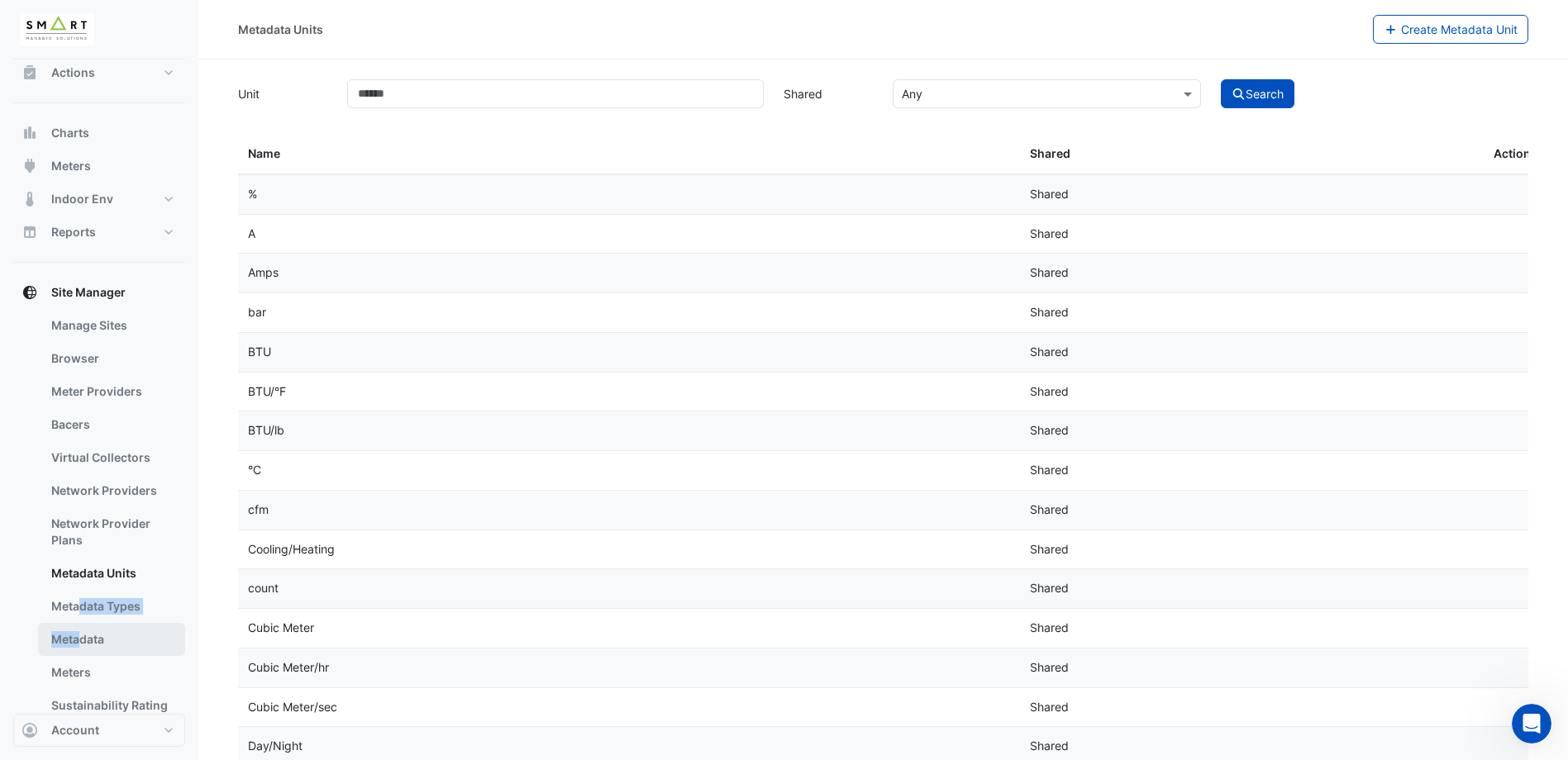 click on "Manage Sites
Browser
Meter Providers
Bacers
Virtual Collectors
Network Providers
Network Provider Plans
Metadata Units
Metadata Types
Metadata
Meters
Sustainability Rating Types" at bounding box center (99, 527) 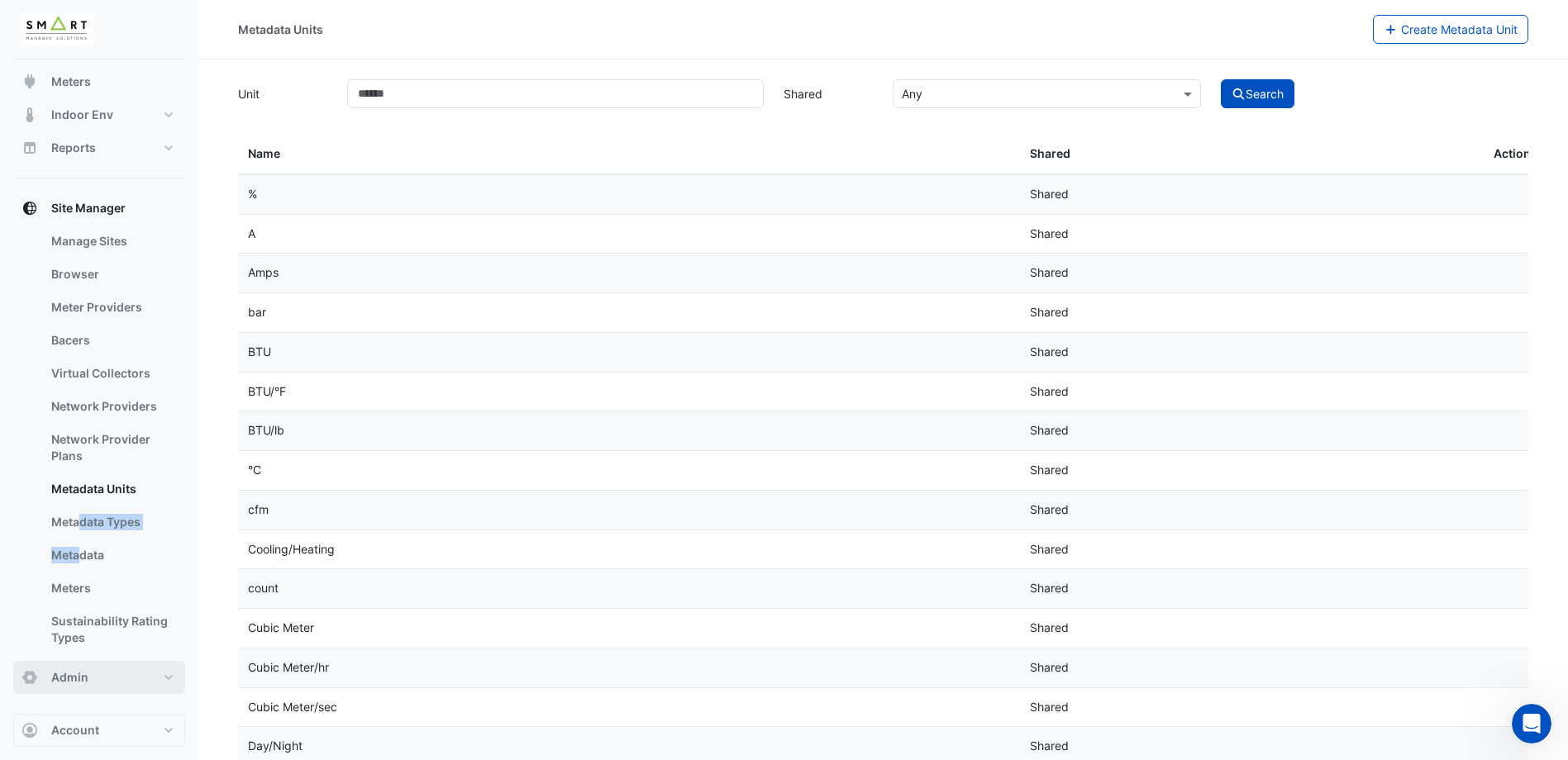 click on "Admin" at bounding box center (99, 677) 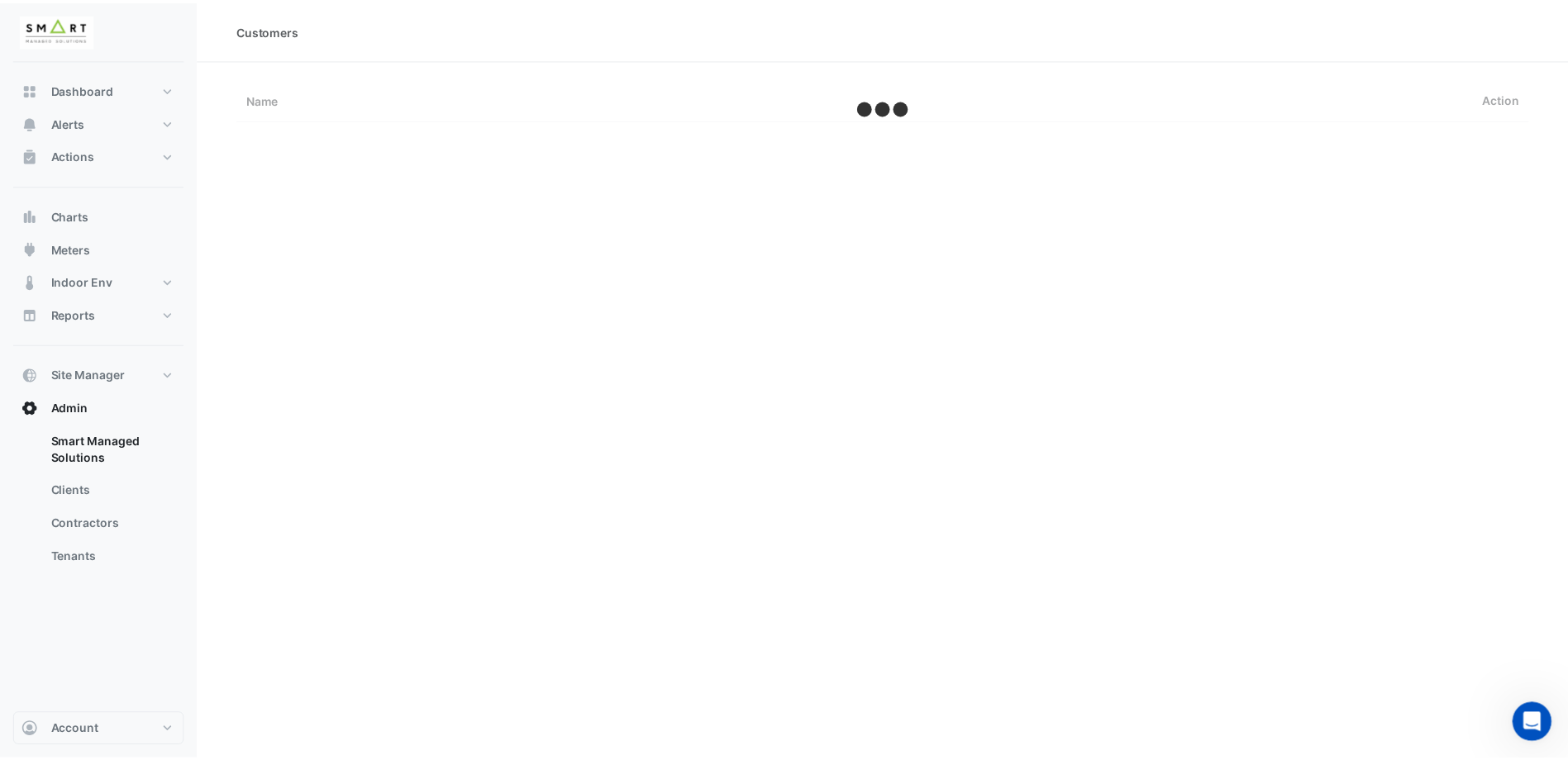 scroll, scrollTop: 0, scrollLeft: 0, axis: both 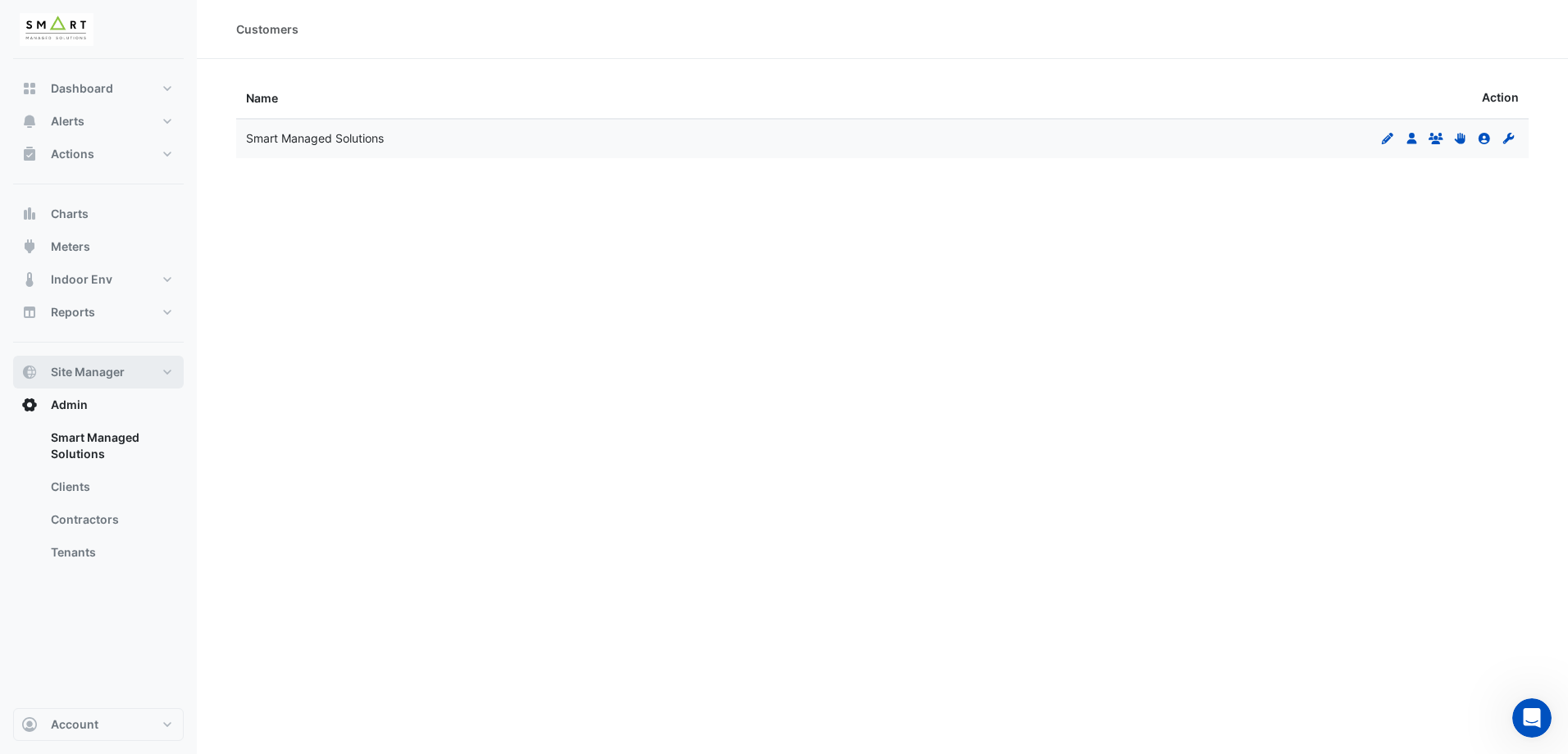 click on "Site Manager" at bounding box center [98, 372] 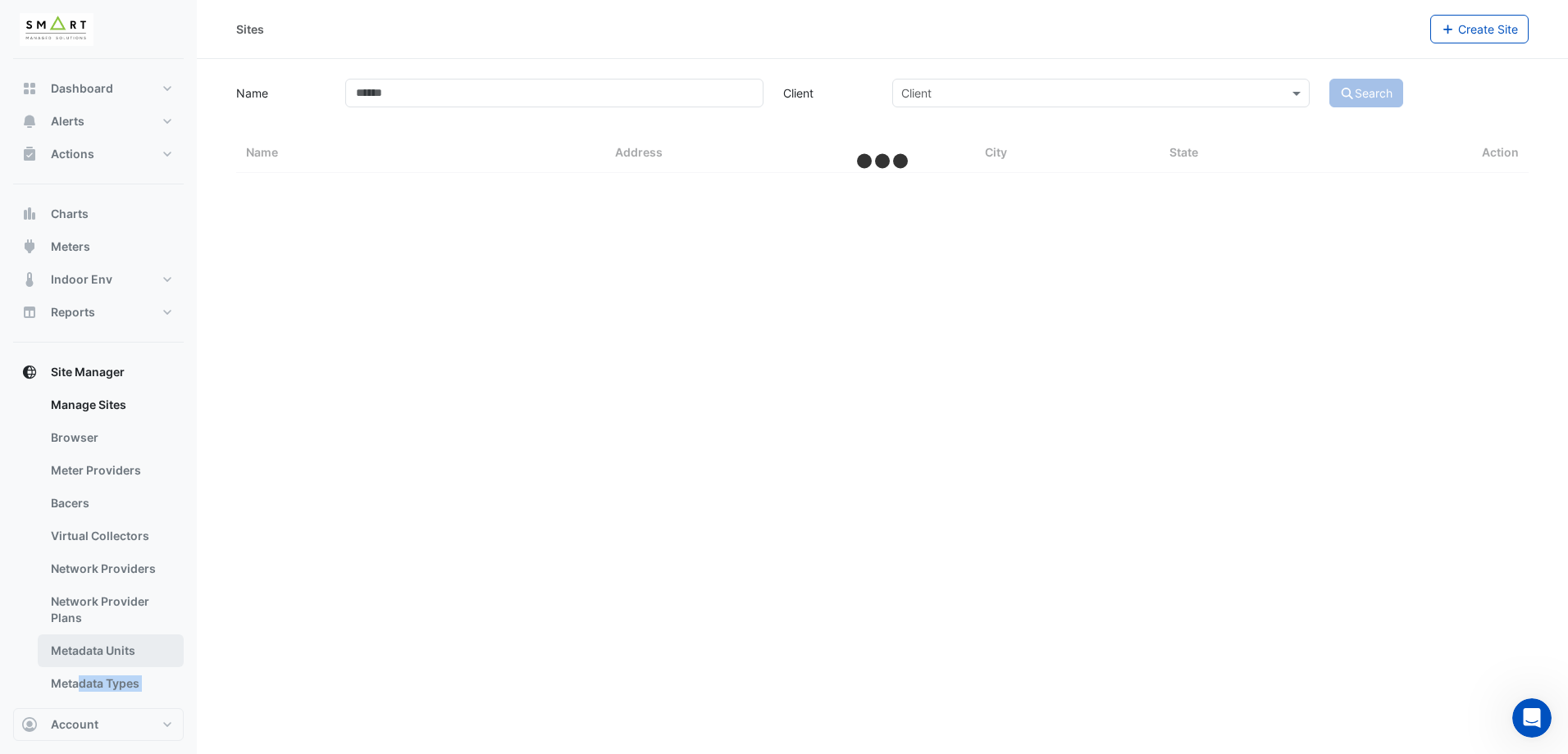 select on "***" 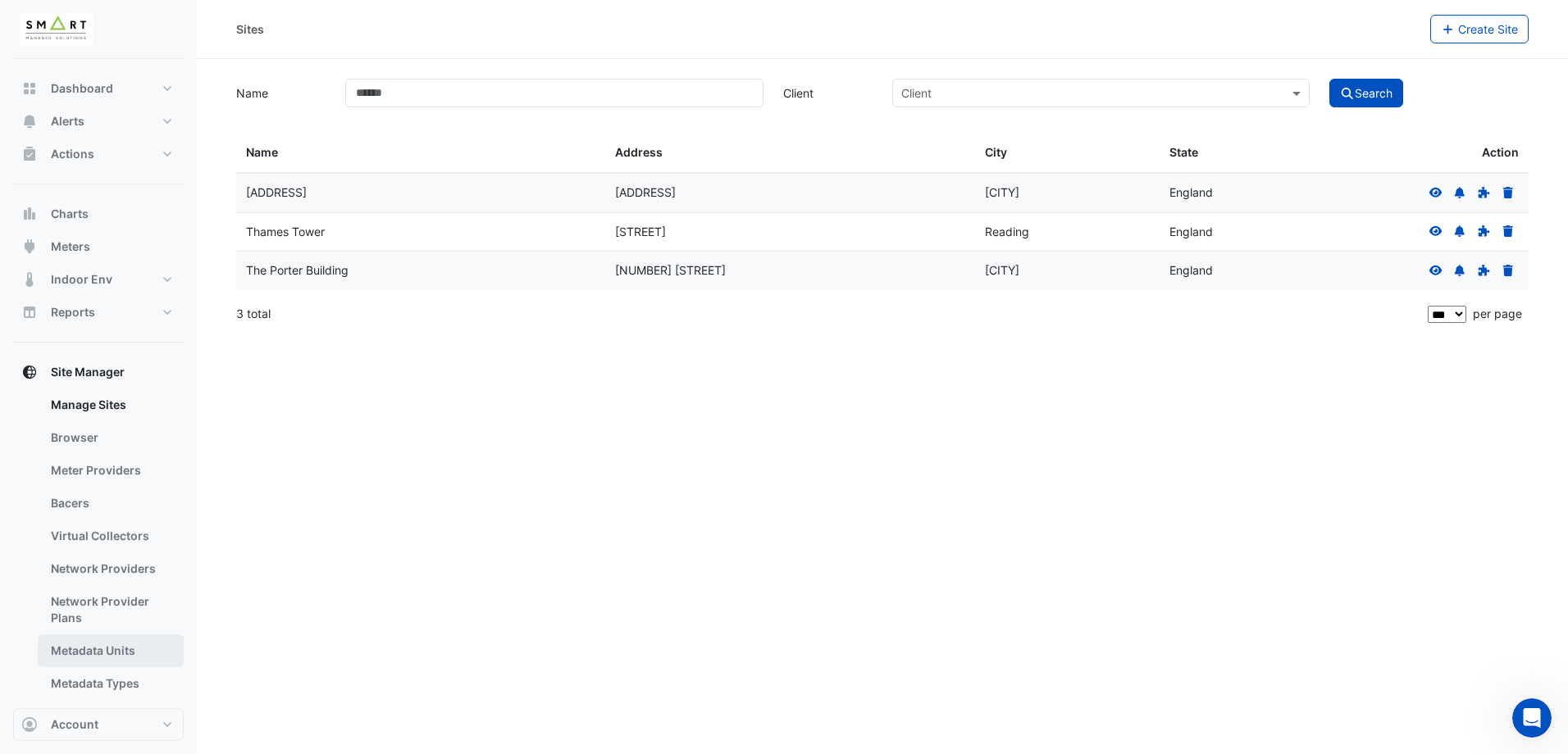 click on "Metadata Units" at bounding box center [111, 651] 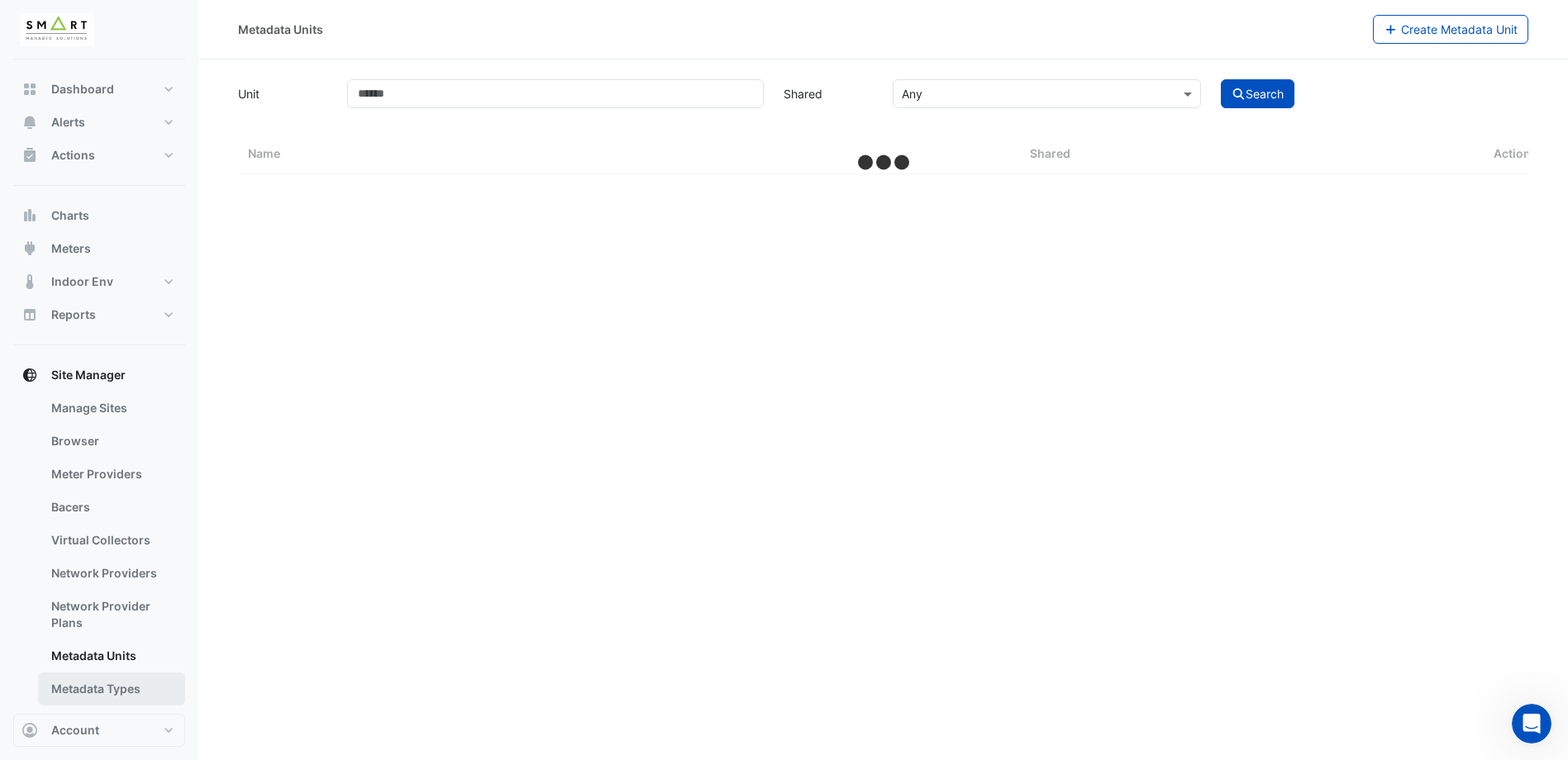 select on "***" 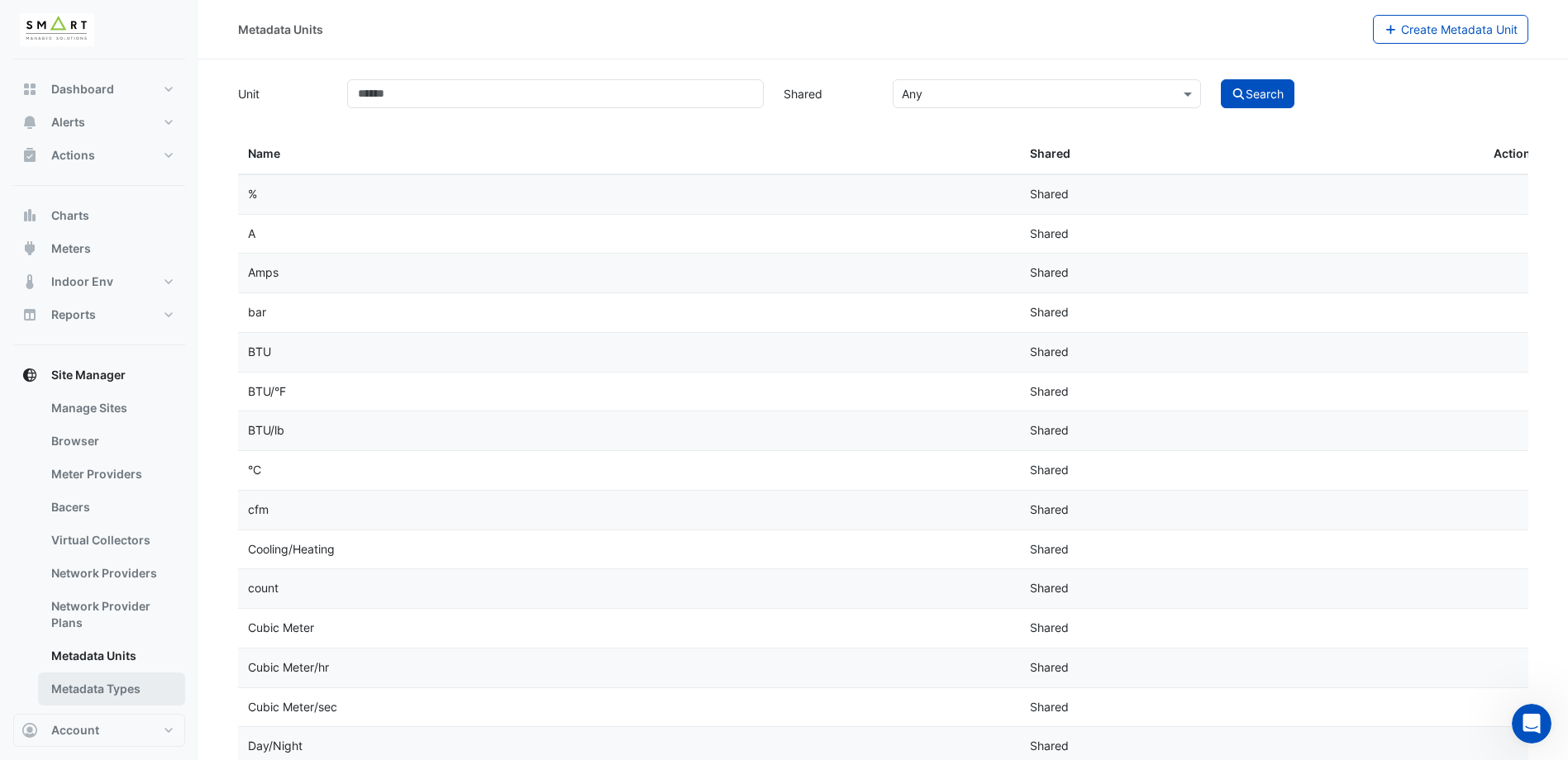 click on "Metadata Types" at bounding box center [112, 689] 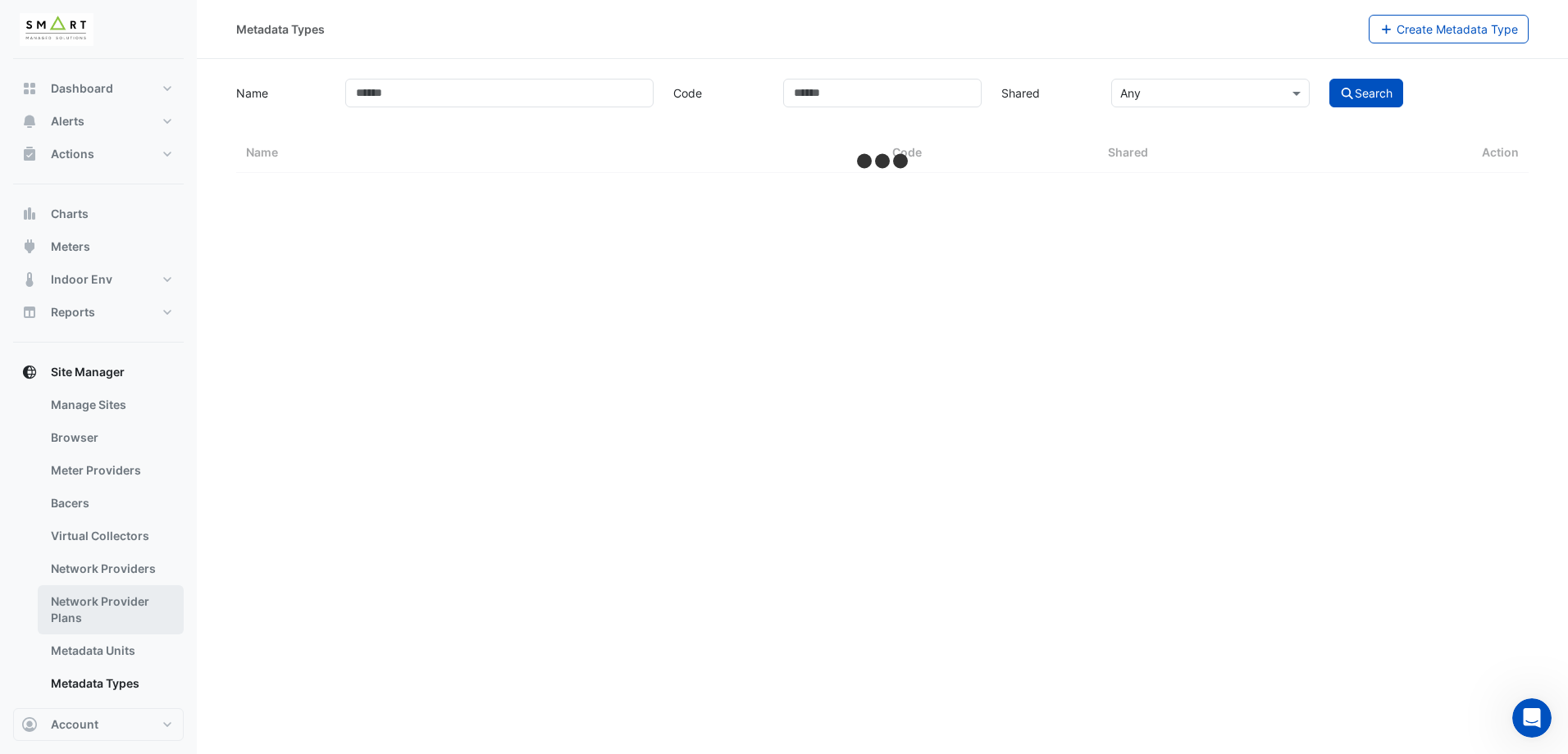 select on "***" 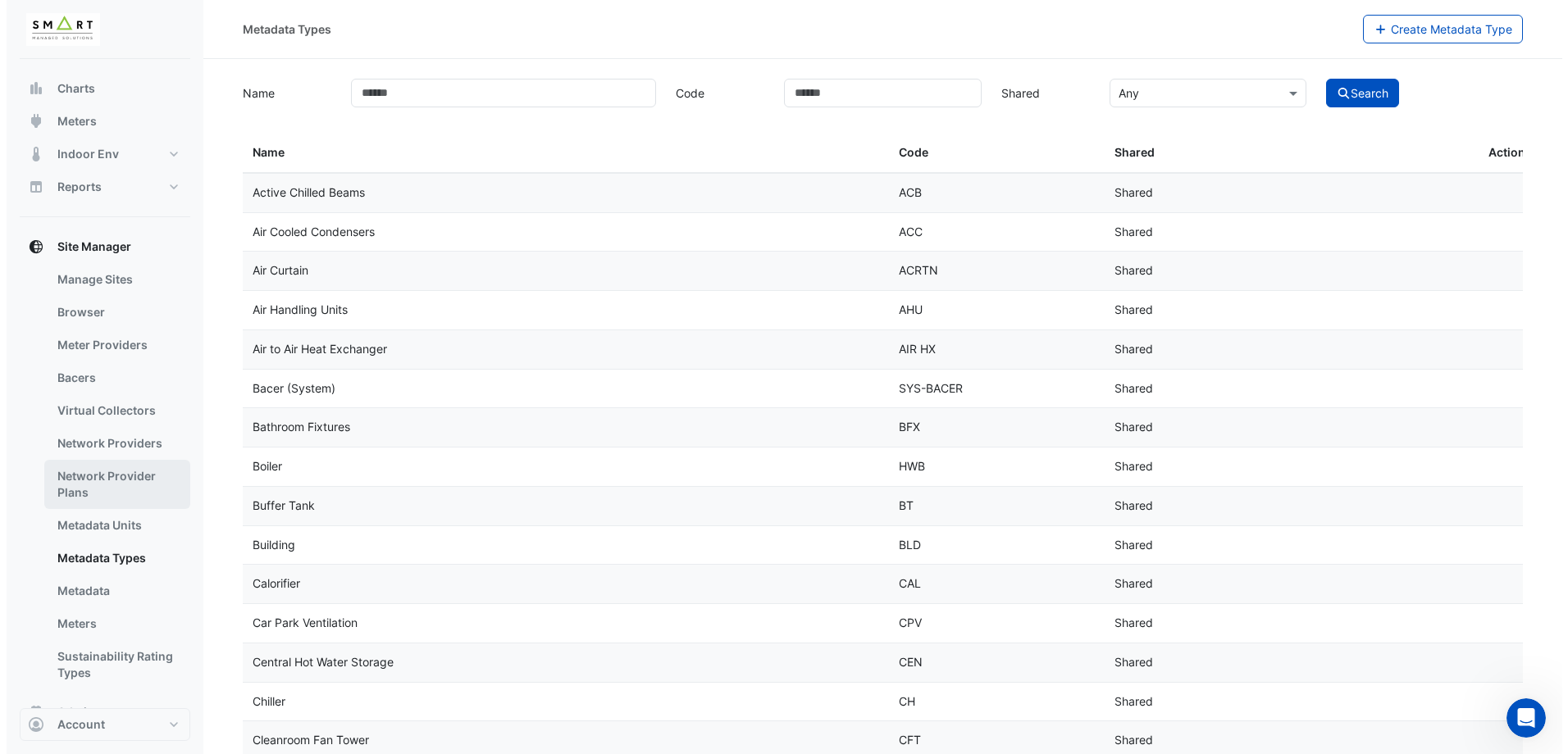 scroll, scrollTop: 164, scrollLeft: 0, axis: vertical 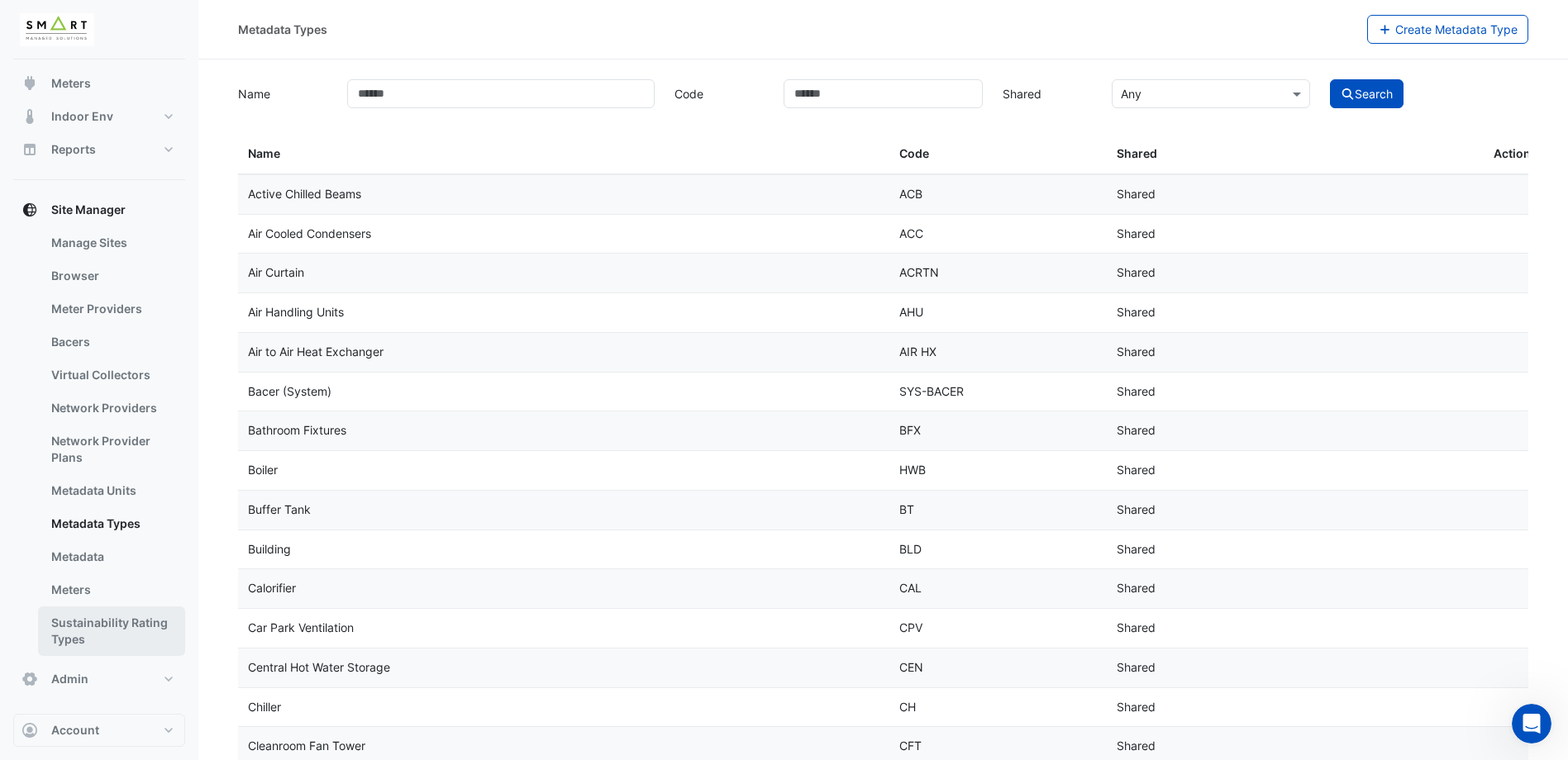 click on "Sustainability Rating Types" at bounding box center (112, 631) 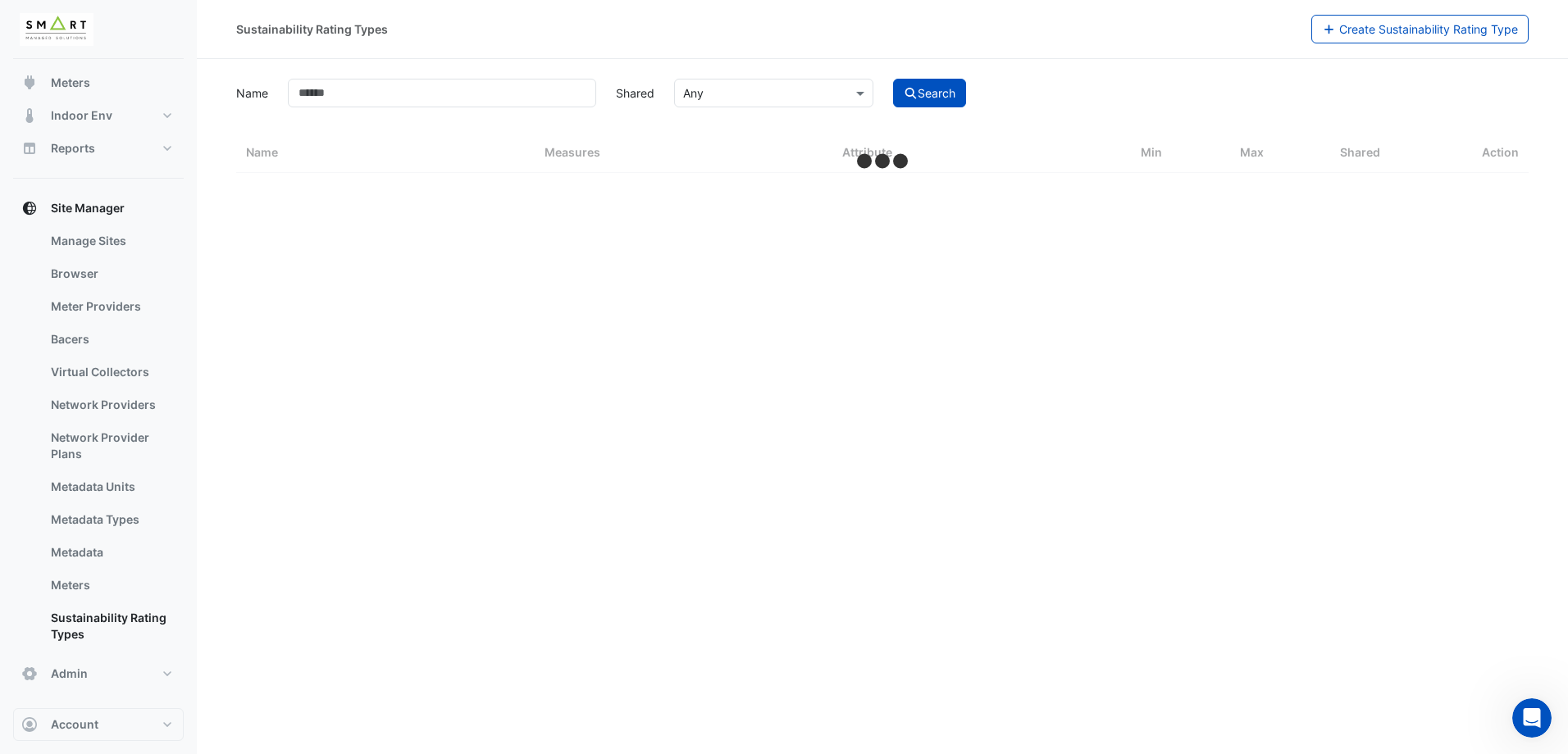 select on "***" 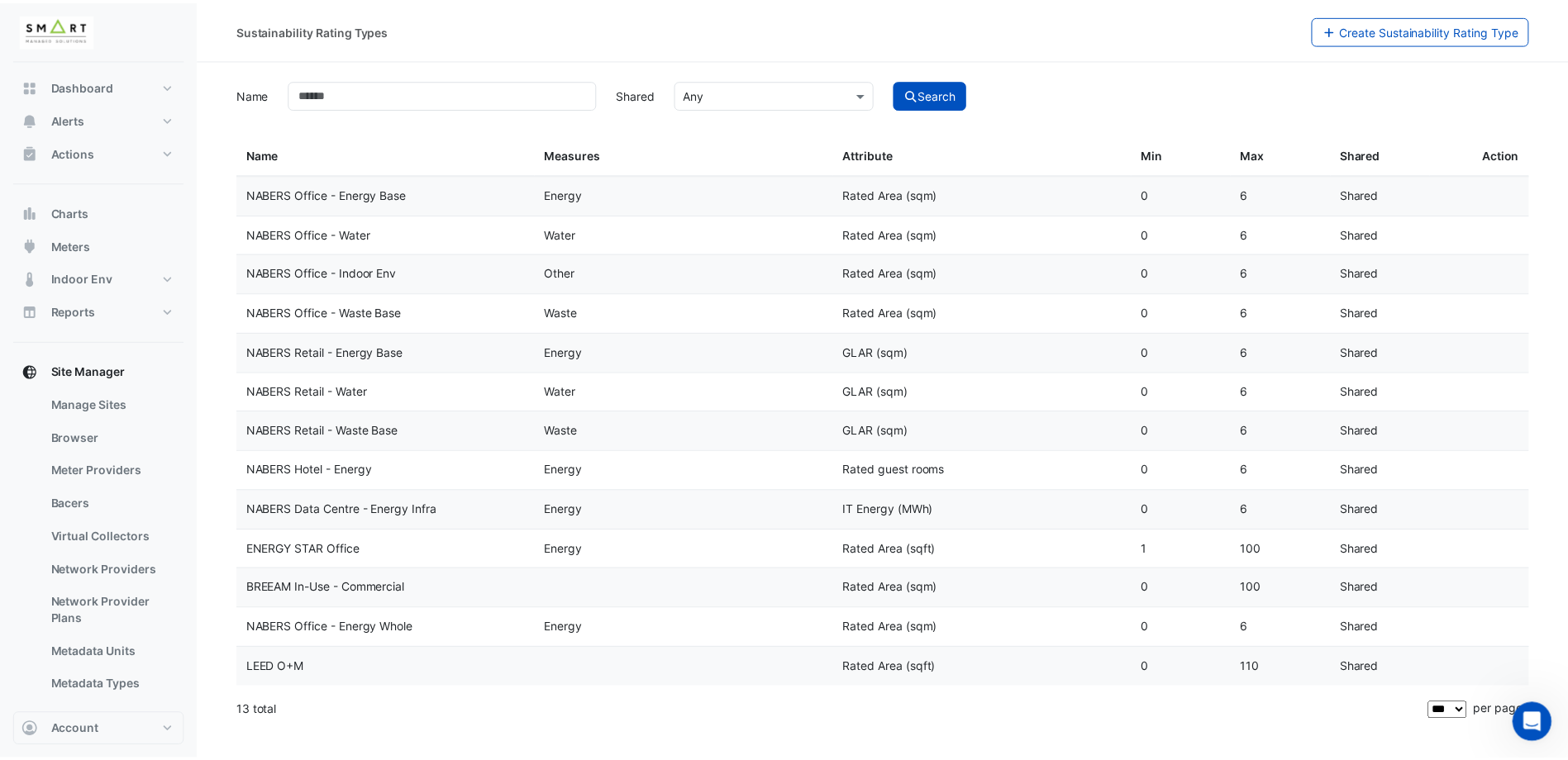 scroll, scrollTop: 0, scrollLeft: 0, axis: both 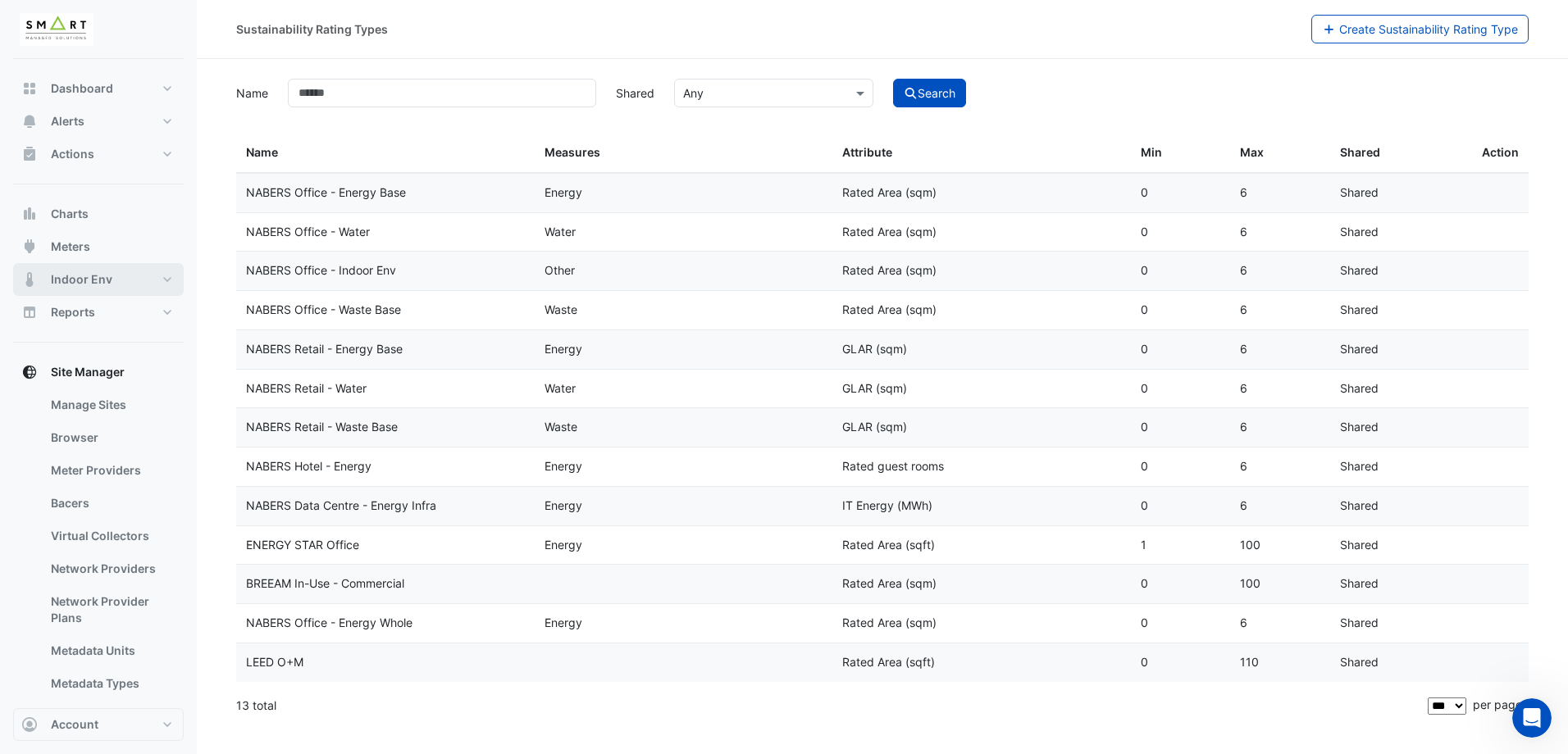 click on "Indoor Env" at bounding box center (98, 279) 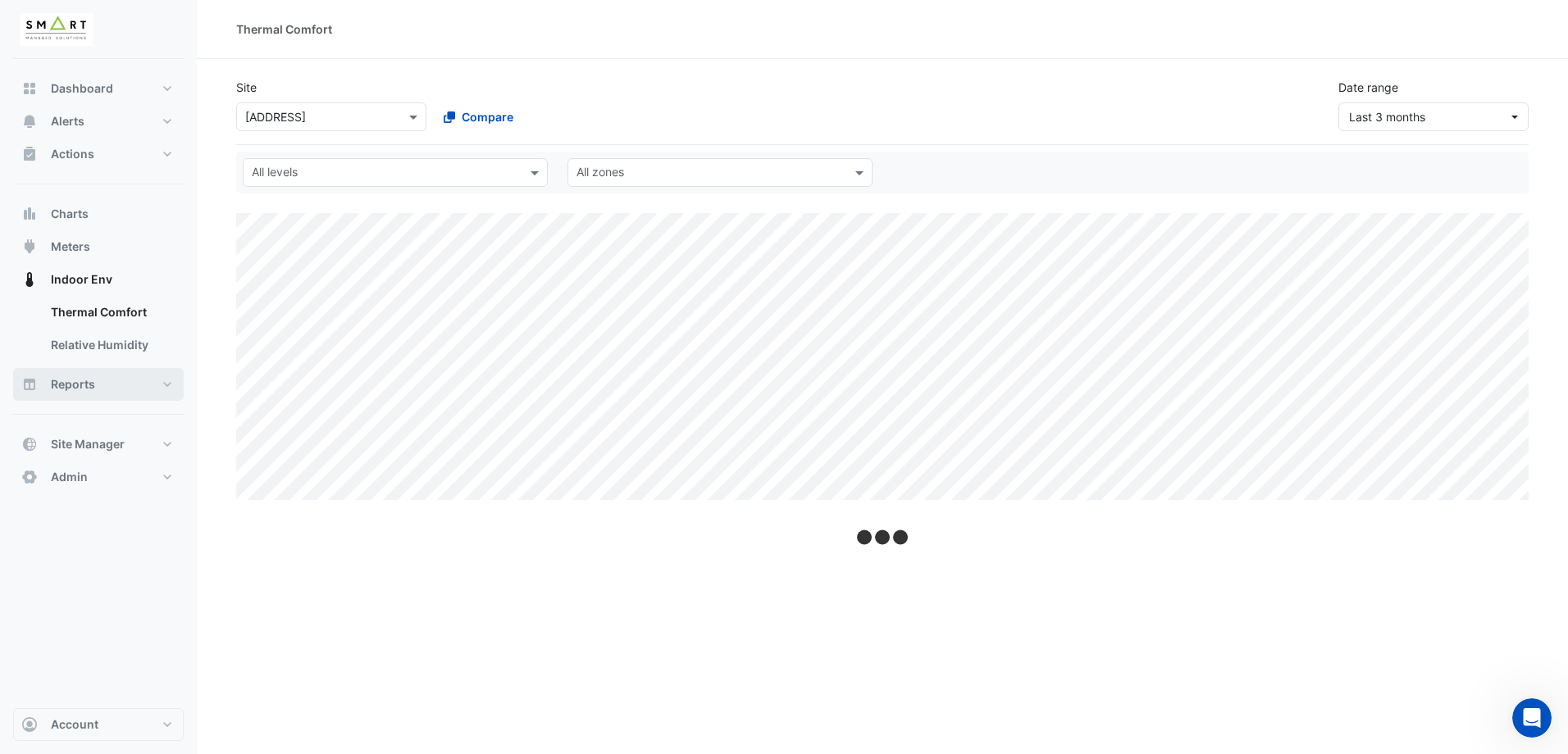 click on "Reports" at bounding box center [98, 384] 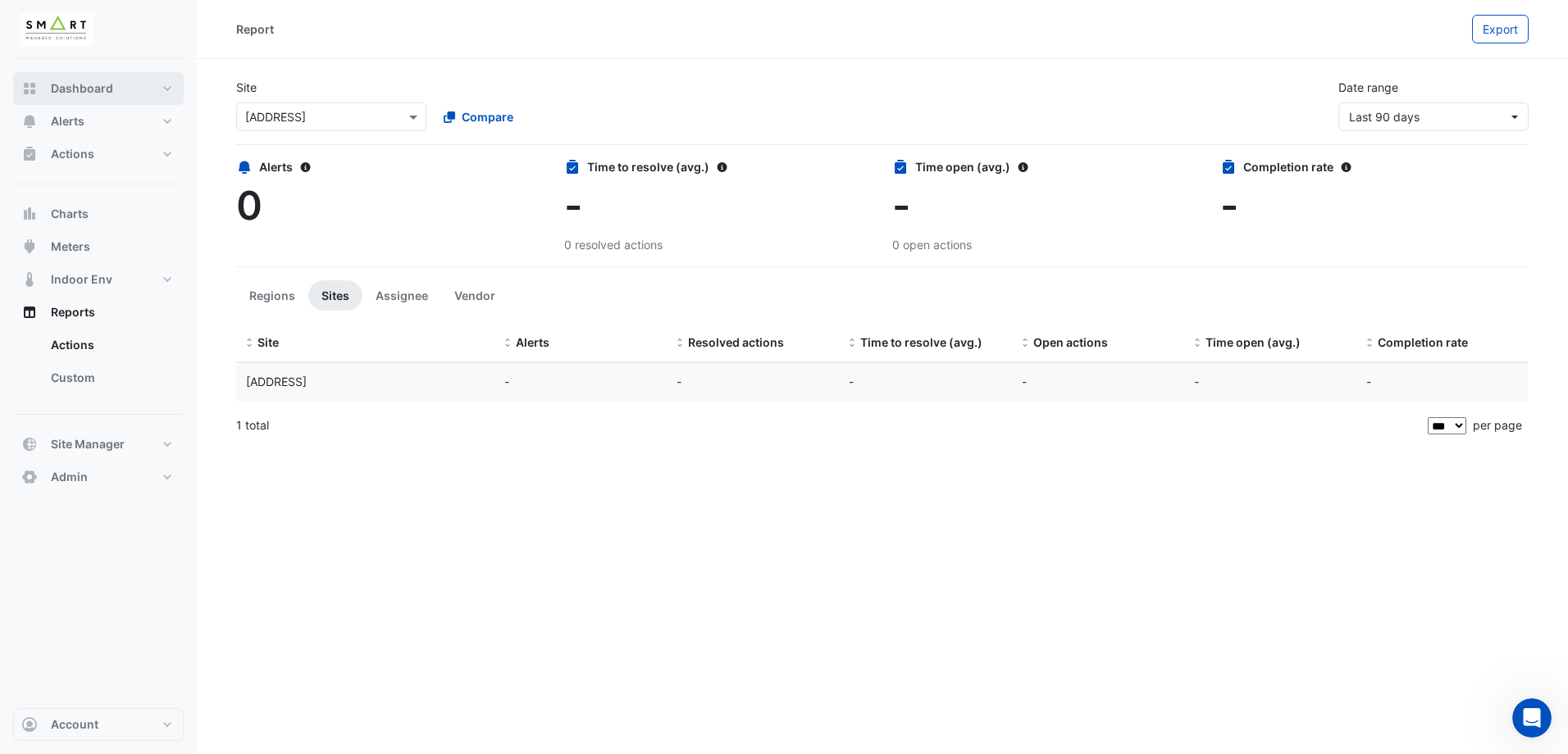 click on "Dashboard" at bounding box center [98, 89] 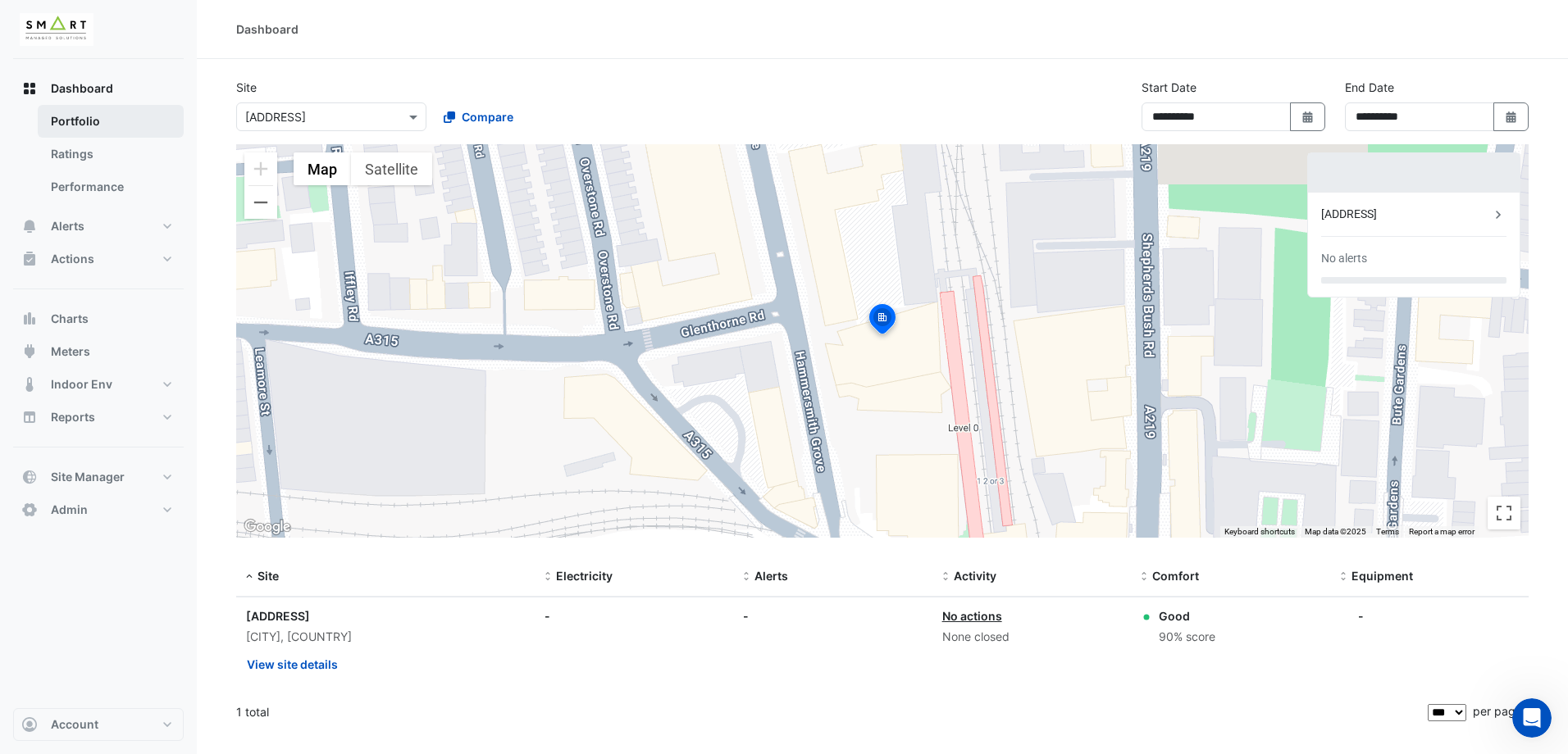 click on "Portfolio" at bounding box center (111, 121) 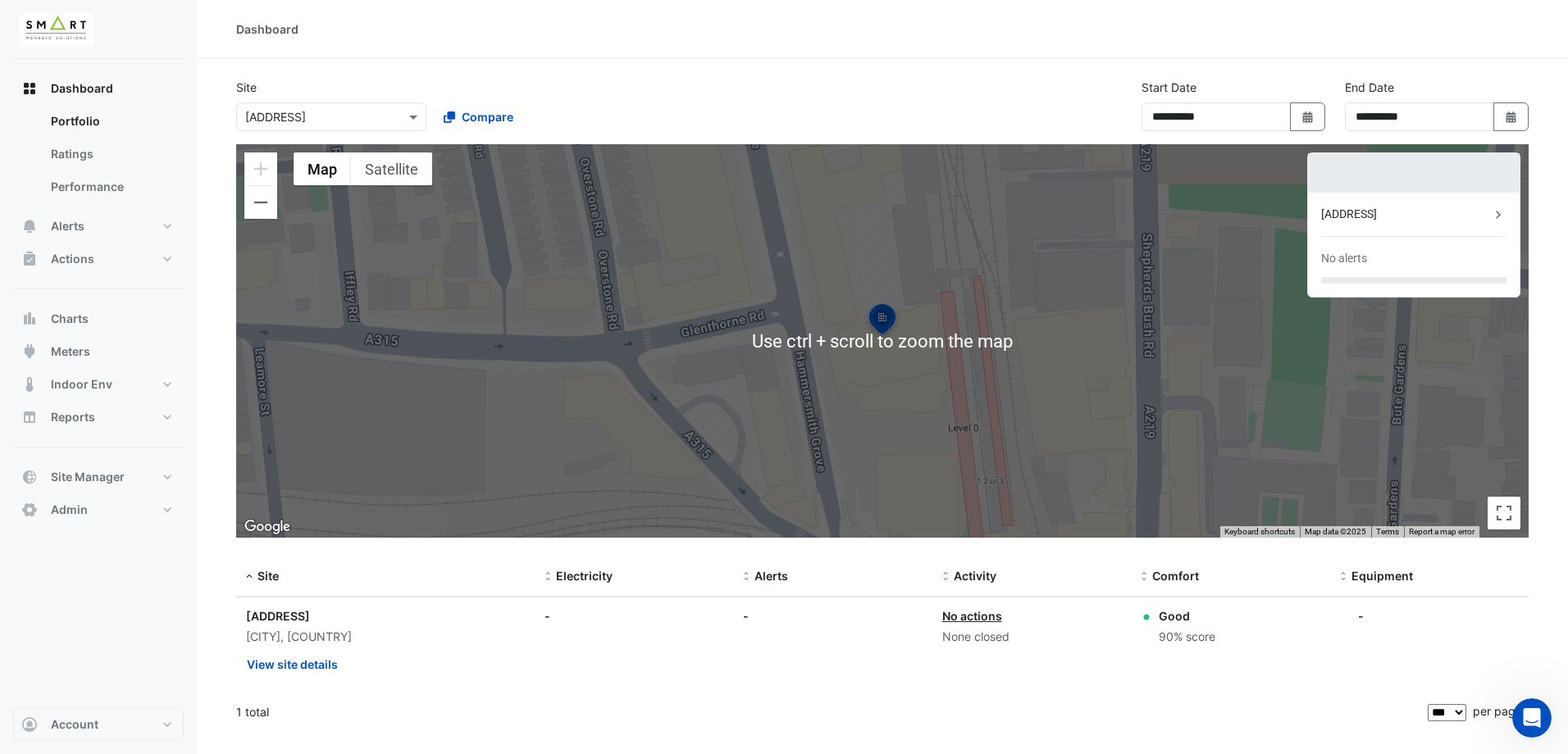 click on "**********" 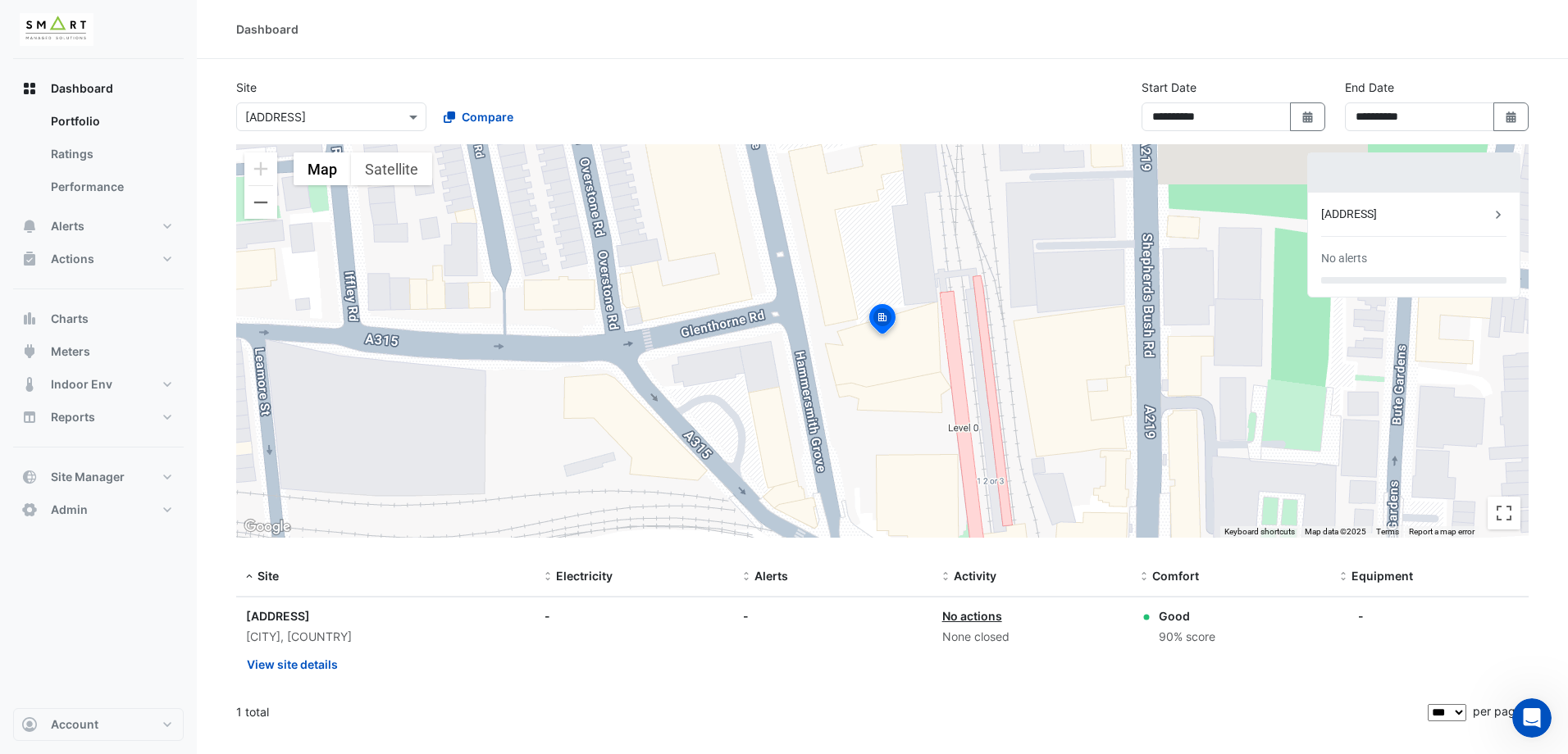 click on "Equipment:
-" 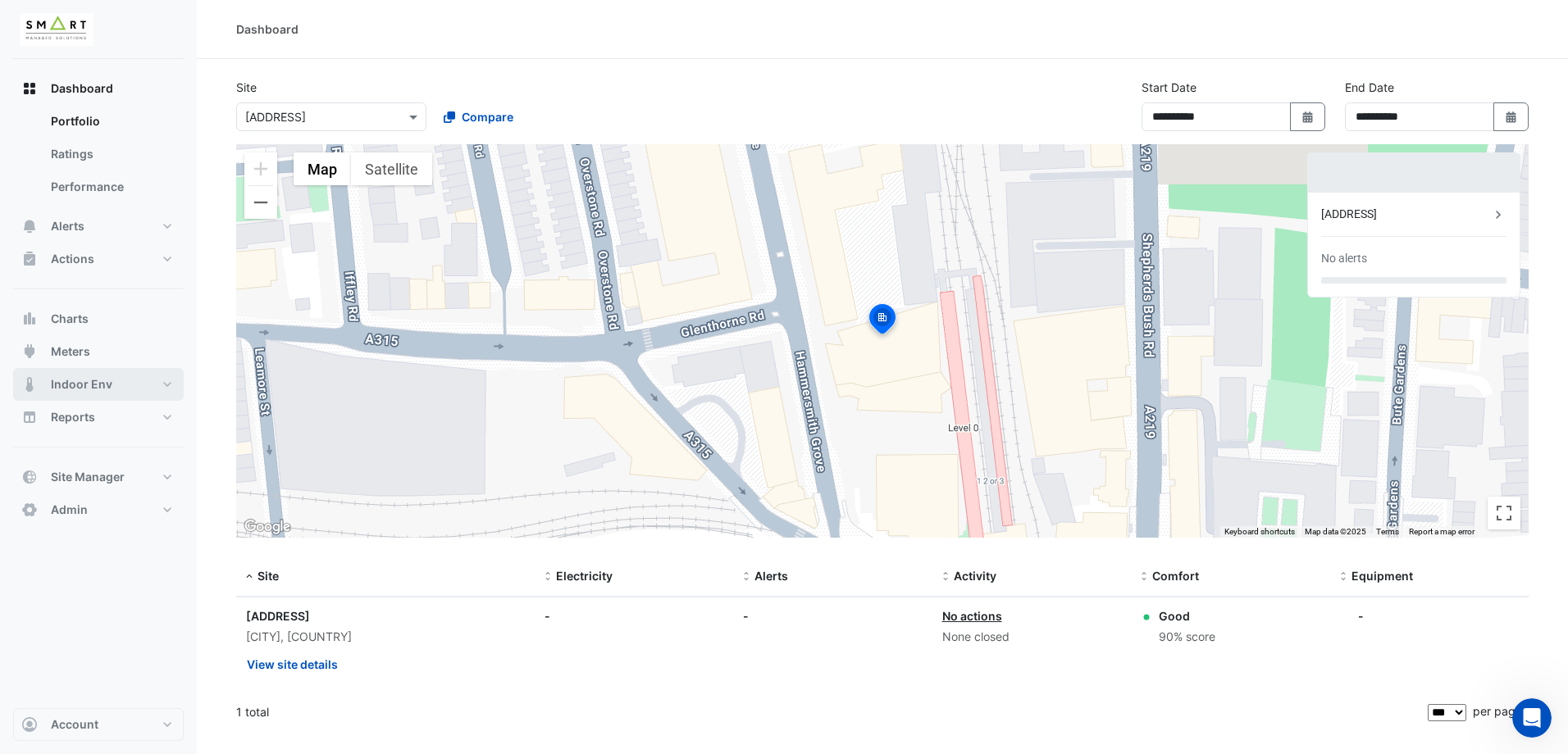 click on "Indoor Env" at bounding box center (81, 384) 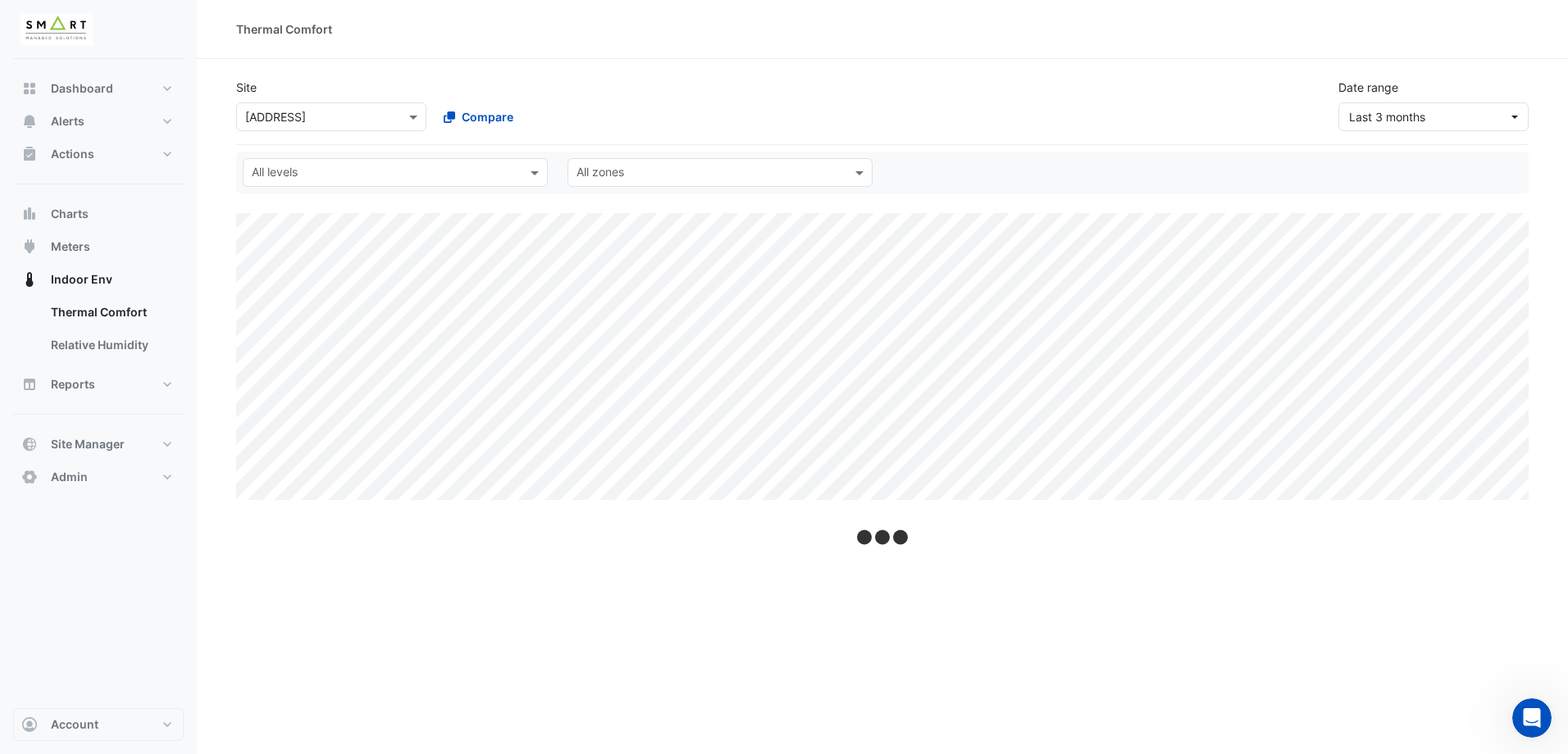 click at bounding box center (315, 117) 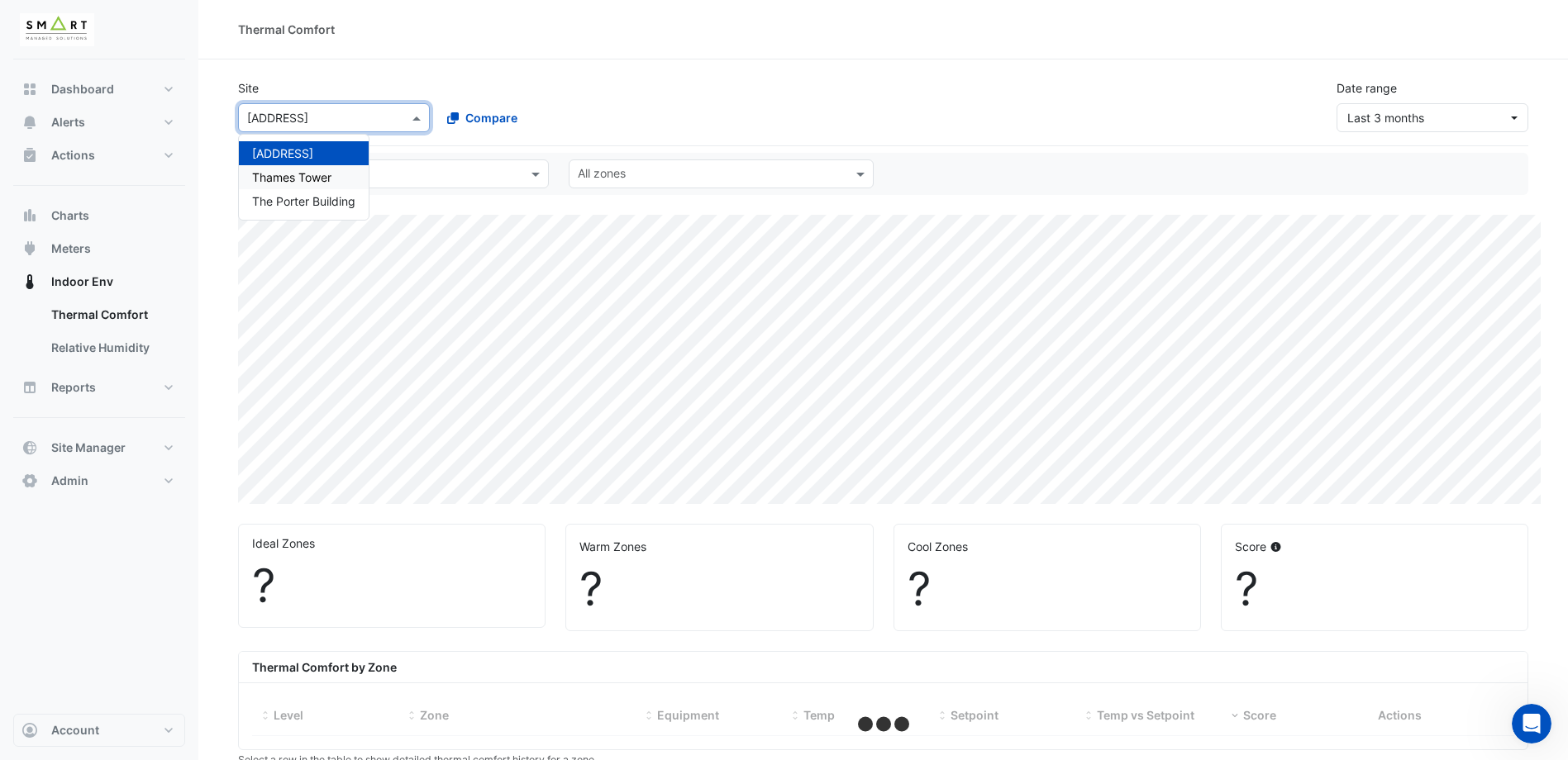 click on "Thames Tower" at bounding box center (303, 177) 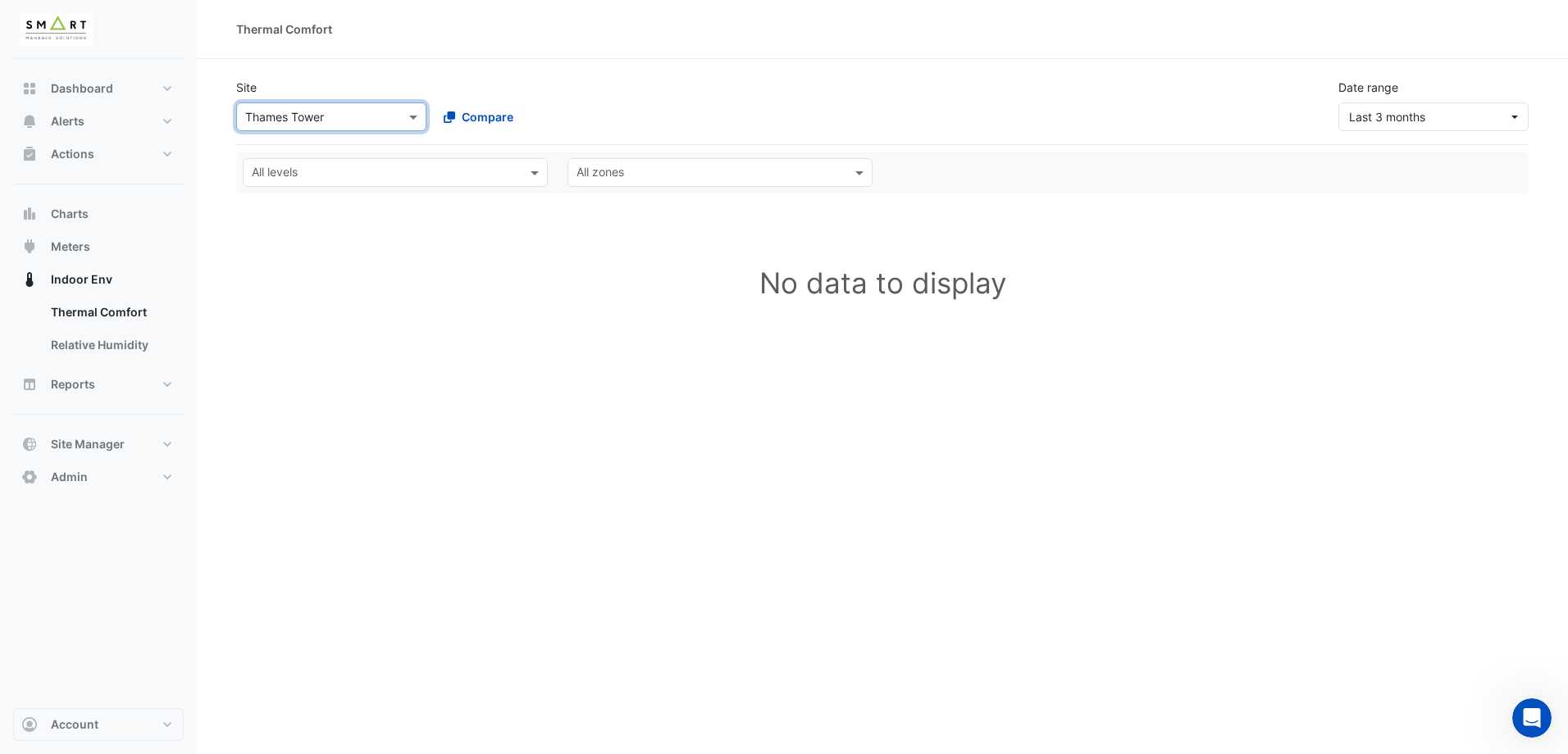 click at bounding box center (315, 117) 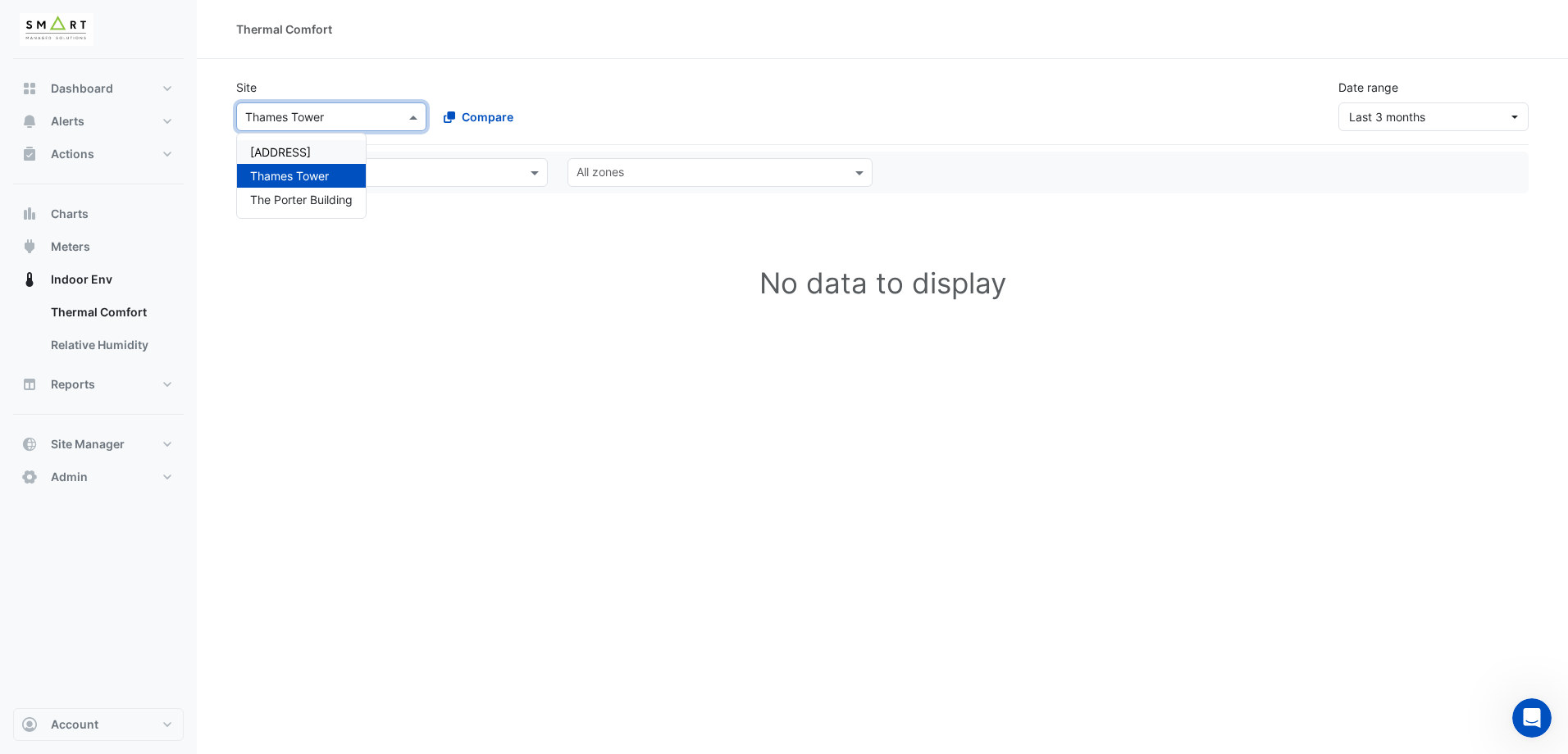 click on "[NUMBER] [STREET]" at bounding box center [301, 152] 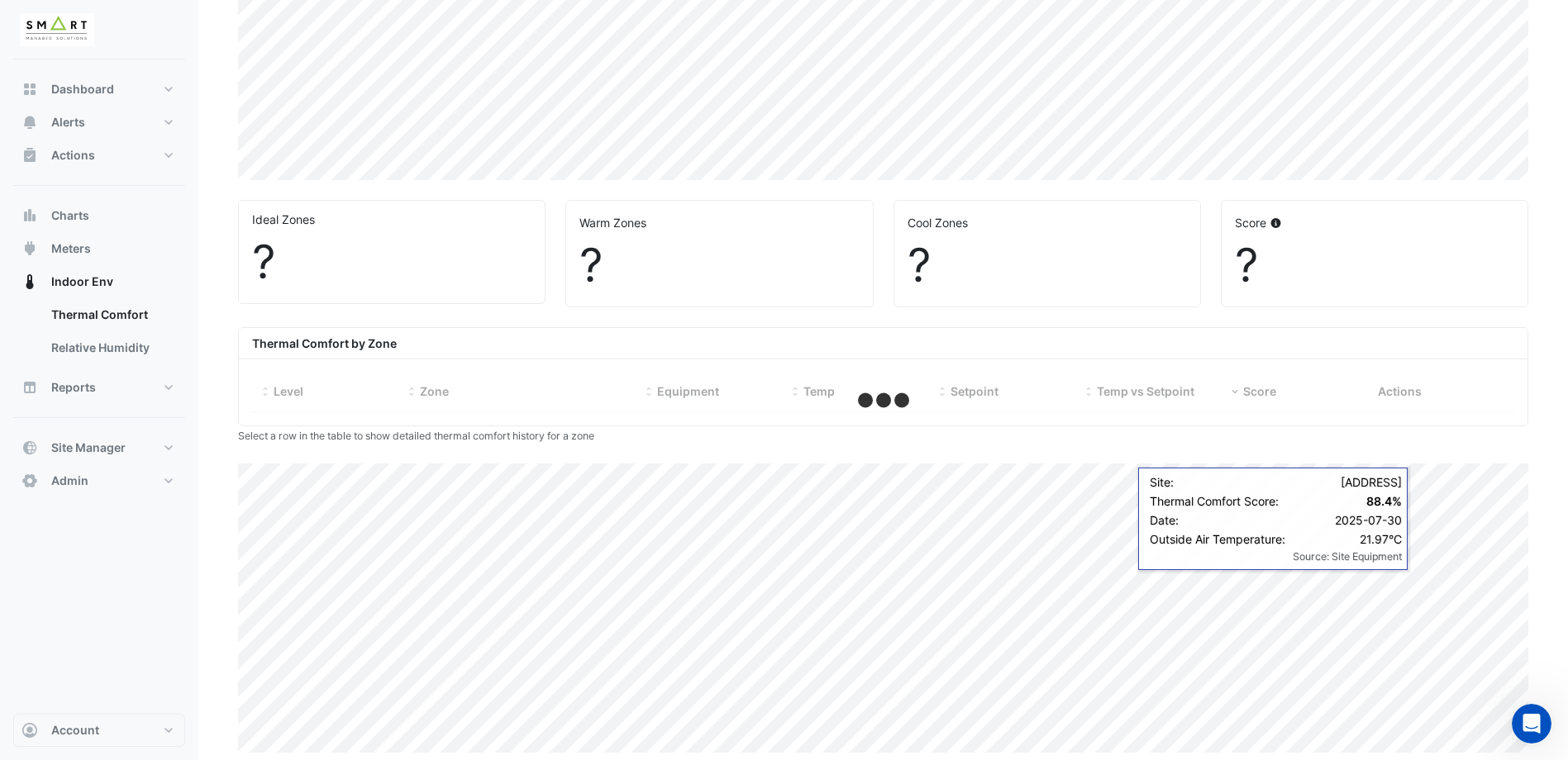 scroll, scrollTop: 336, scrollLeft: 0, axis: vertical 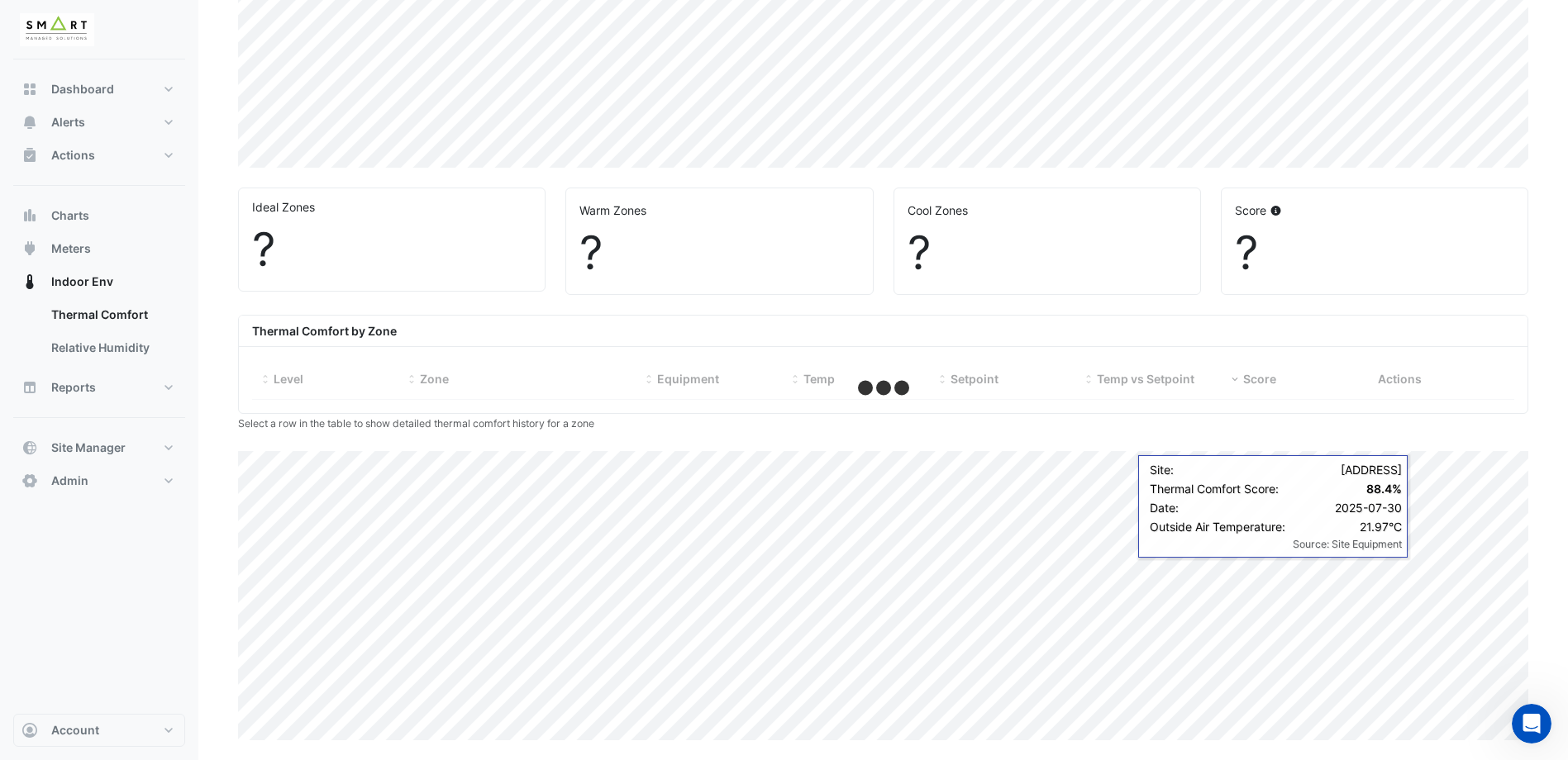 select on "***" 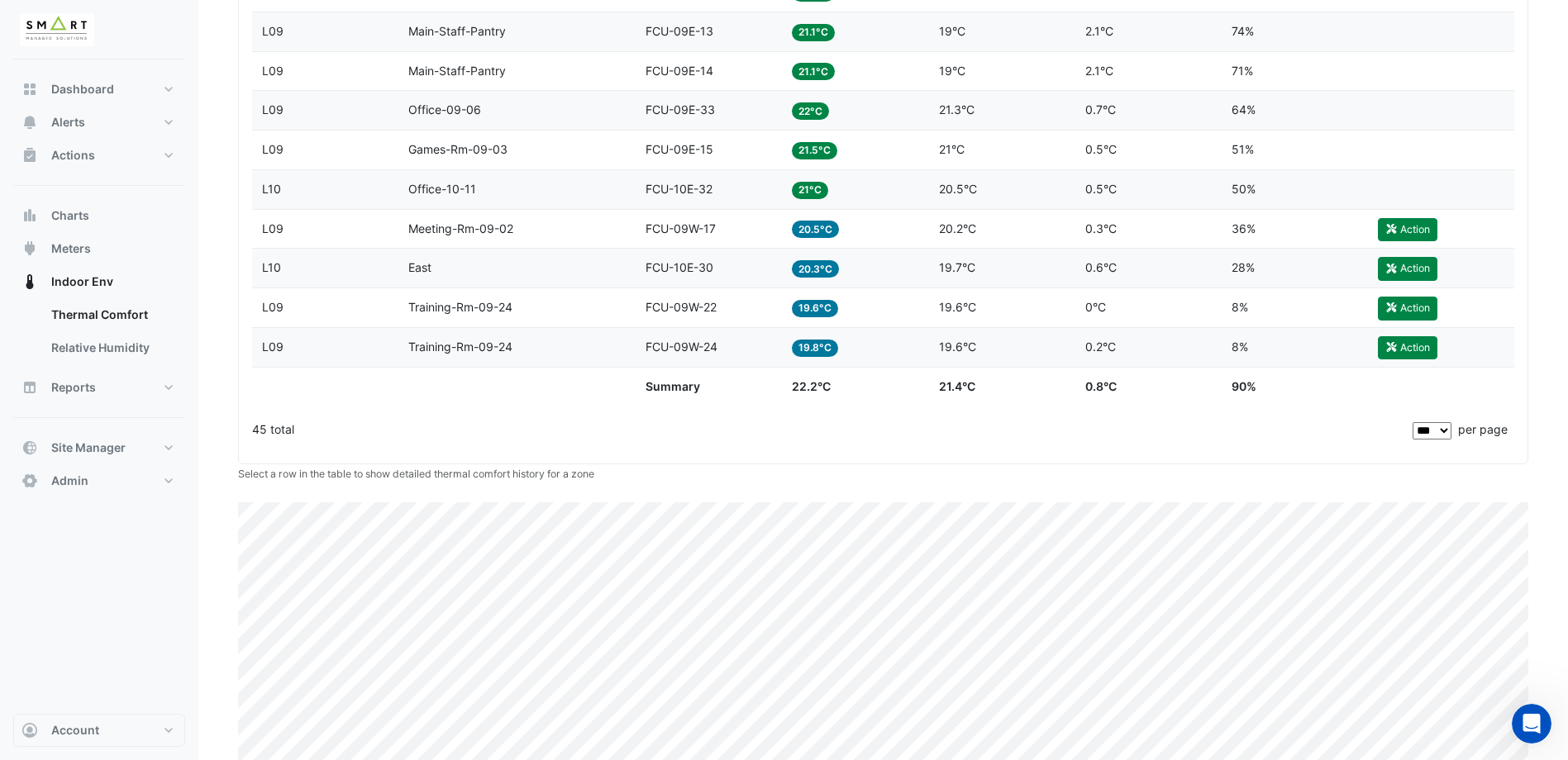 scroll, scrollTop: 2196, scrollLeft: 0, axis: vertical 